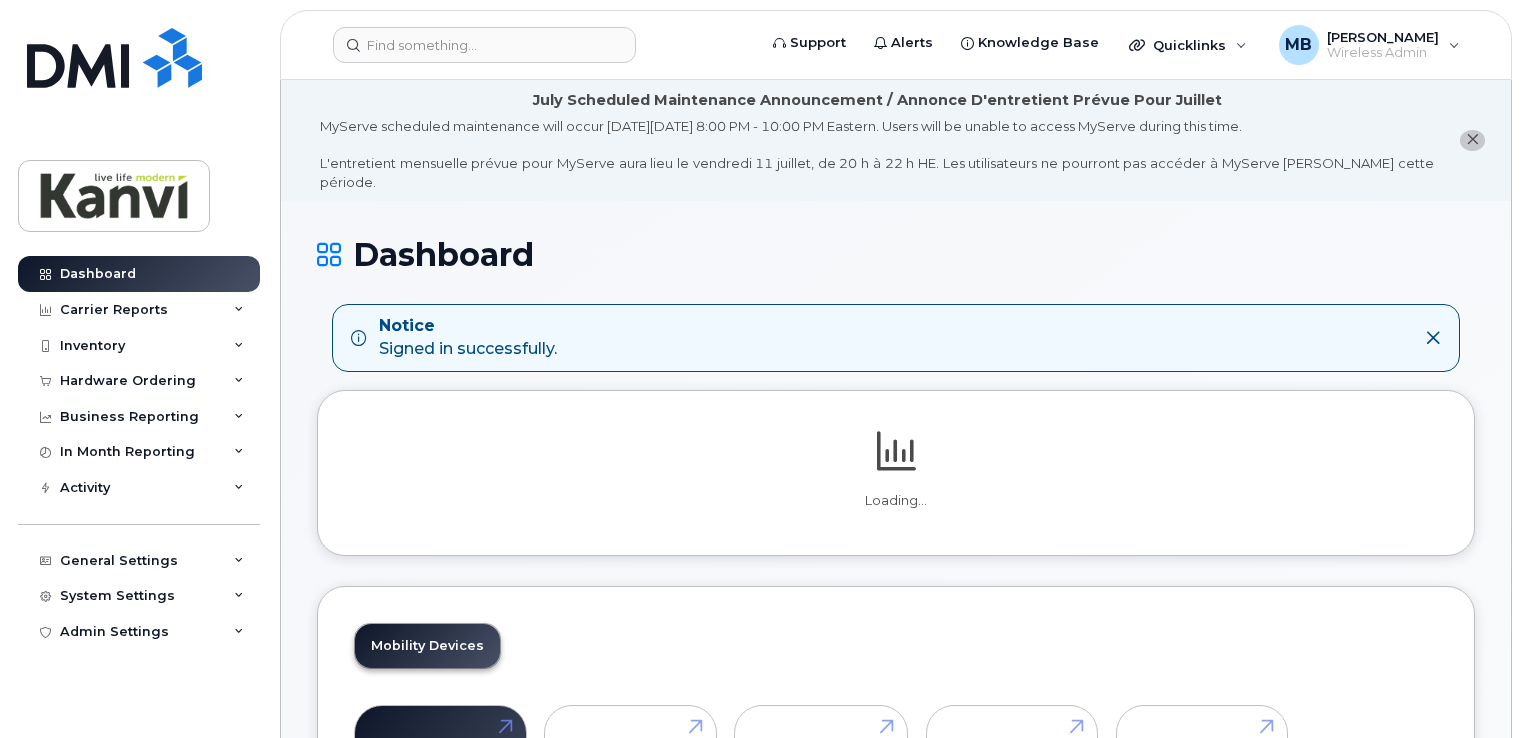 scroll, scrollTop: 0, scrollLeft: 0, axis: both 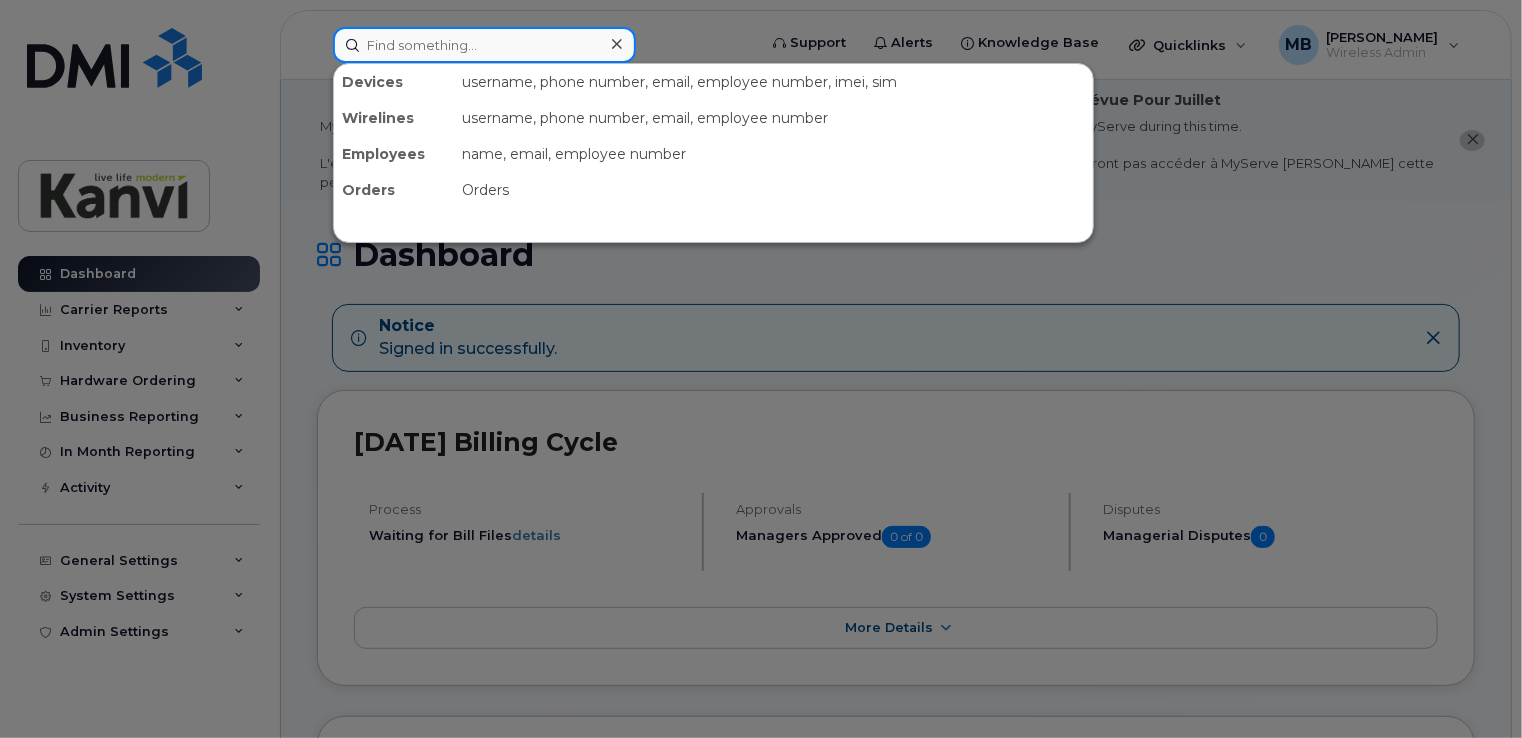 click at bounding box center (484, 45) 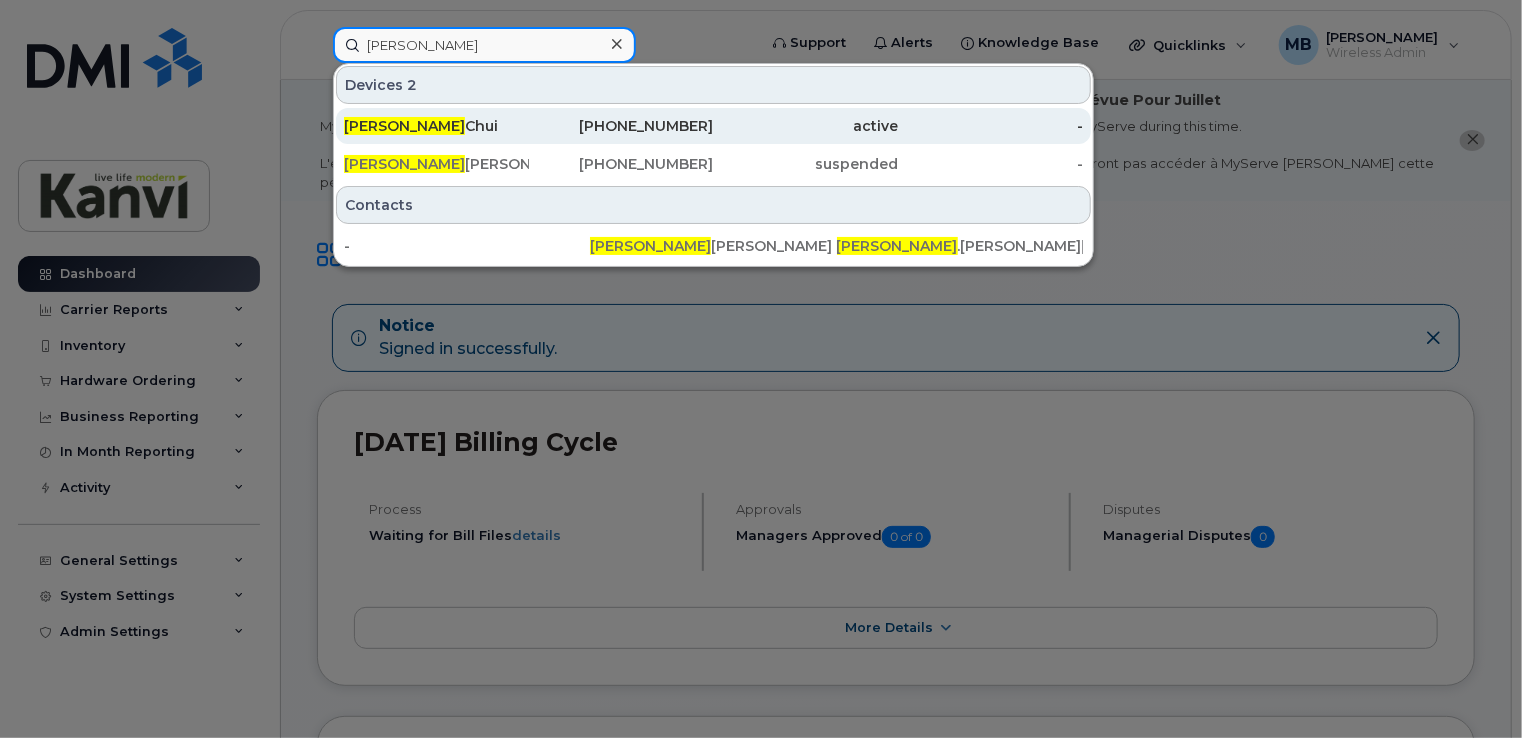 type on "chris" 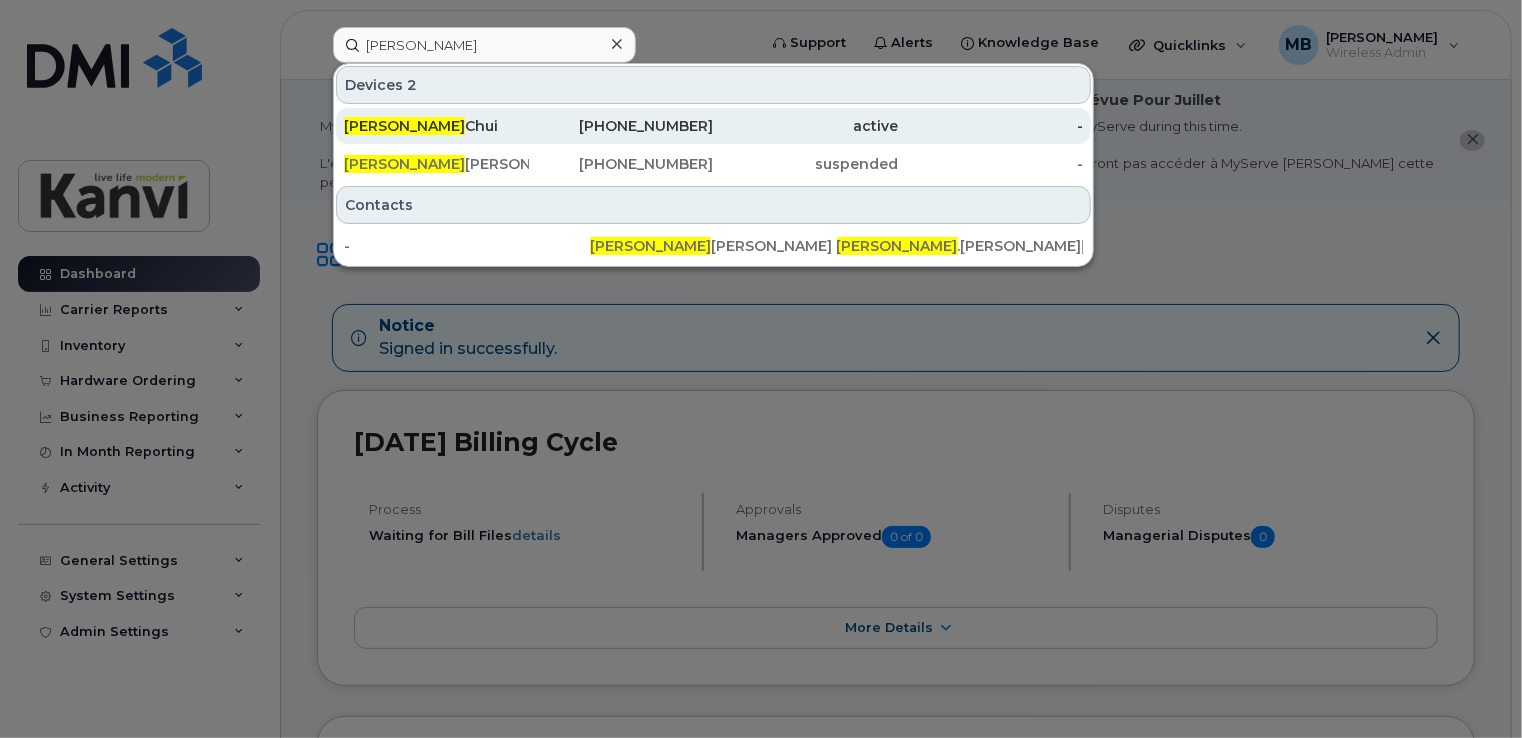 click on "Chris  Chui" at bounding box center (436, 126) 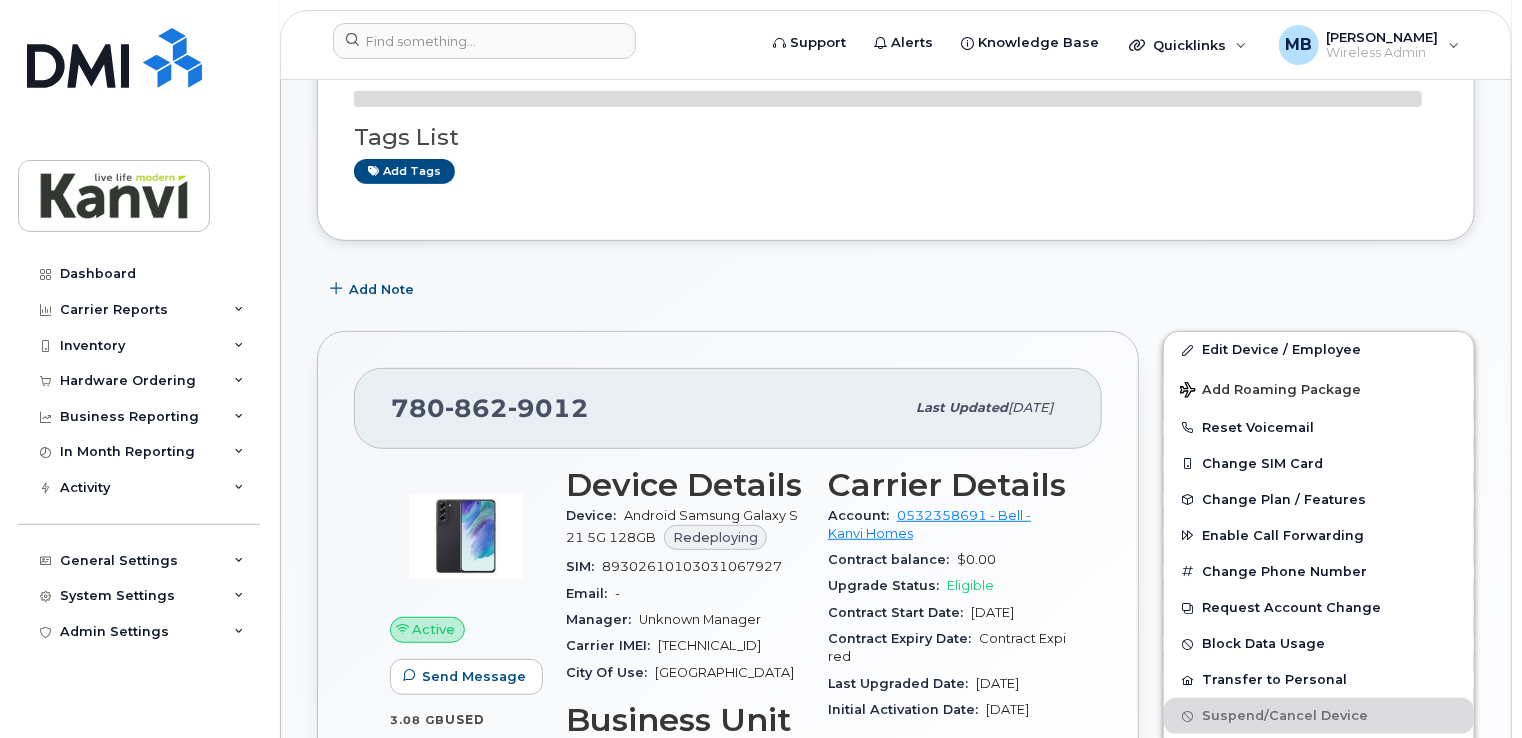 scroll, scrollTop: 428, scrollLeft: 0, axis: vertical 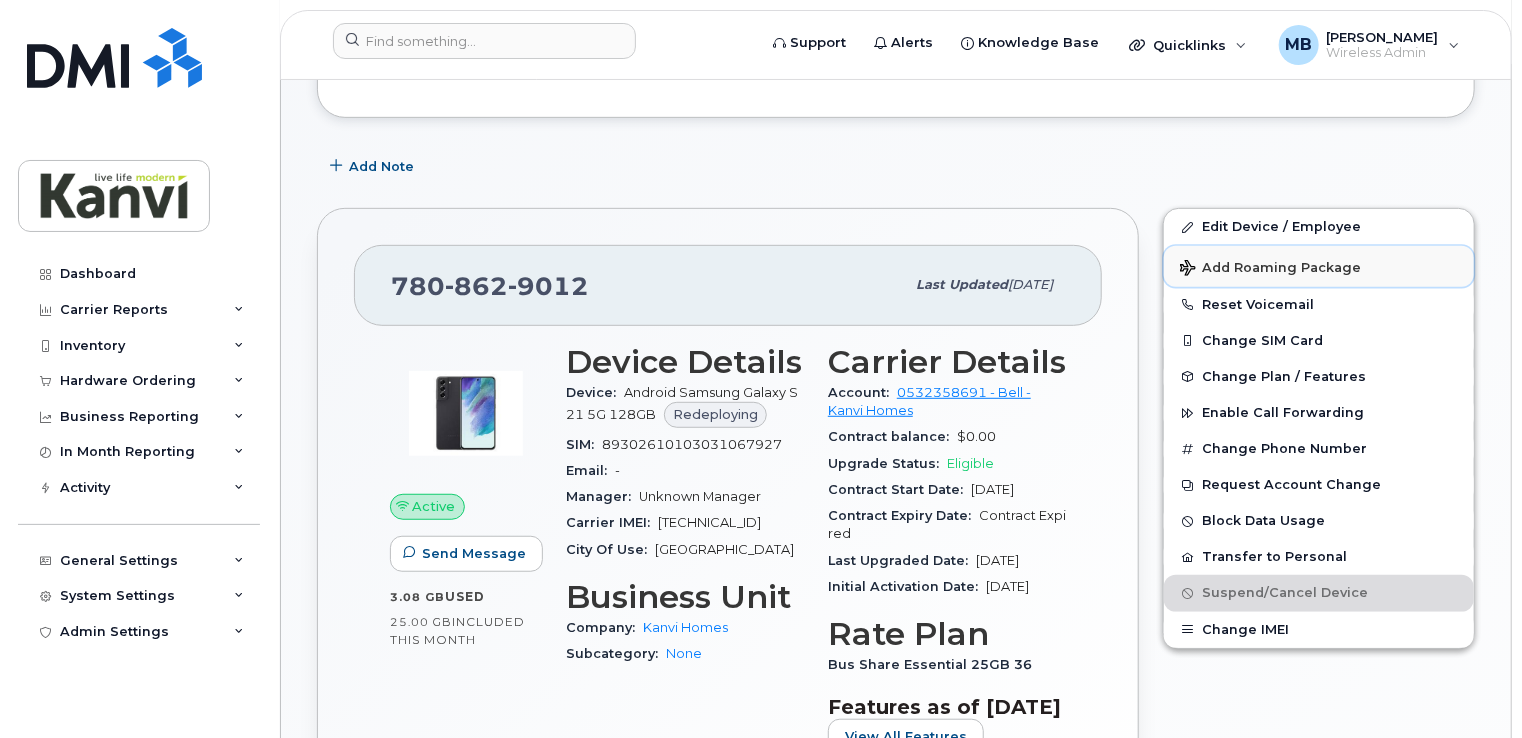 click on "Add Roaming Package" at bounding box center (1270, 269) 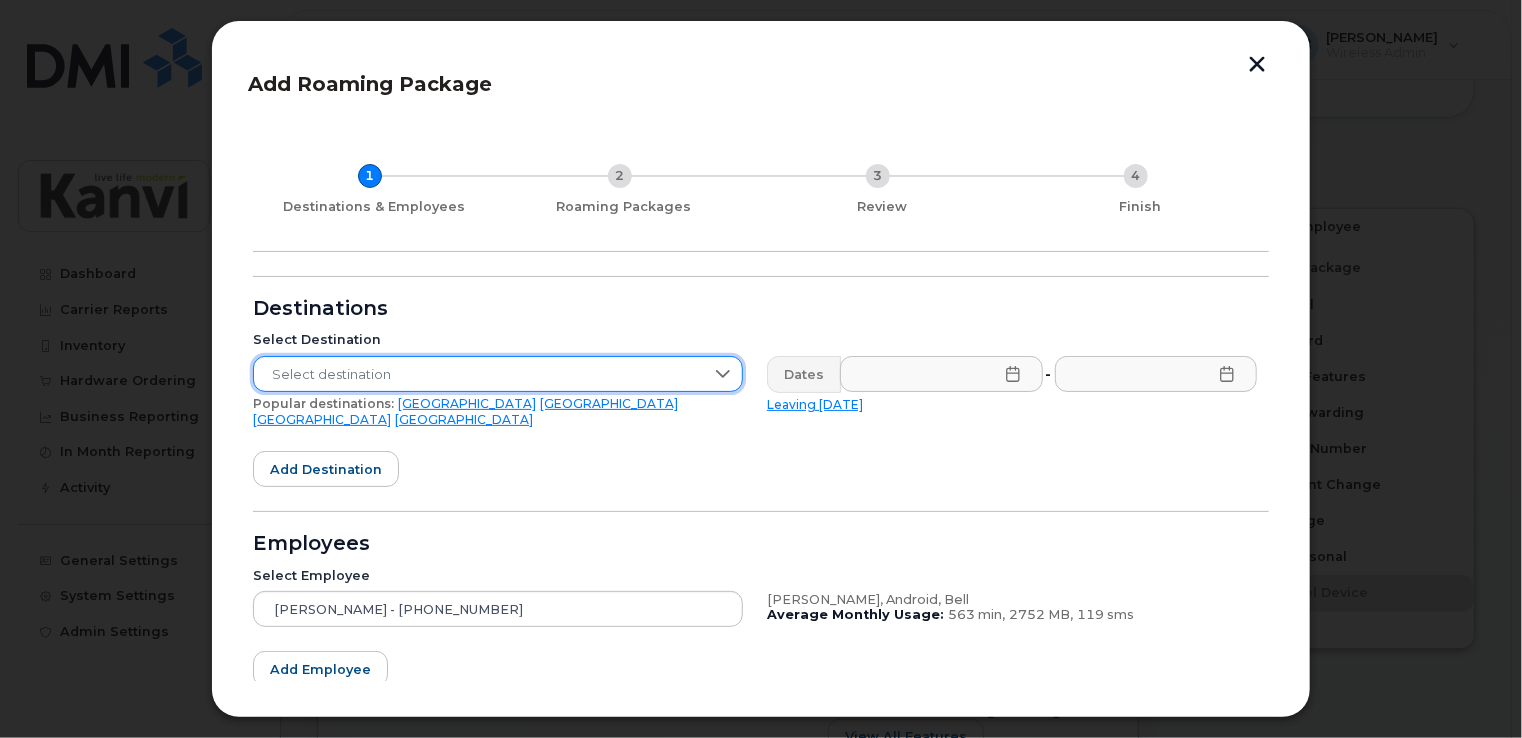 click on "Select destination" at bounding box center [479, 375] 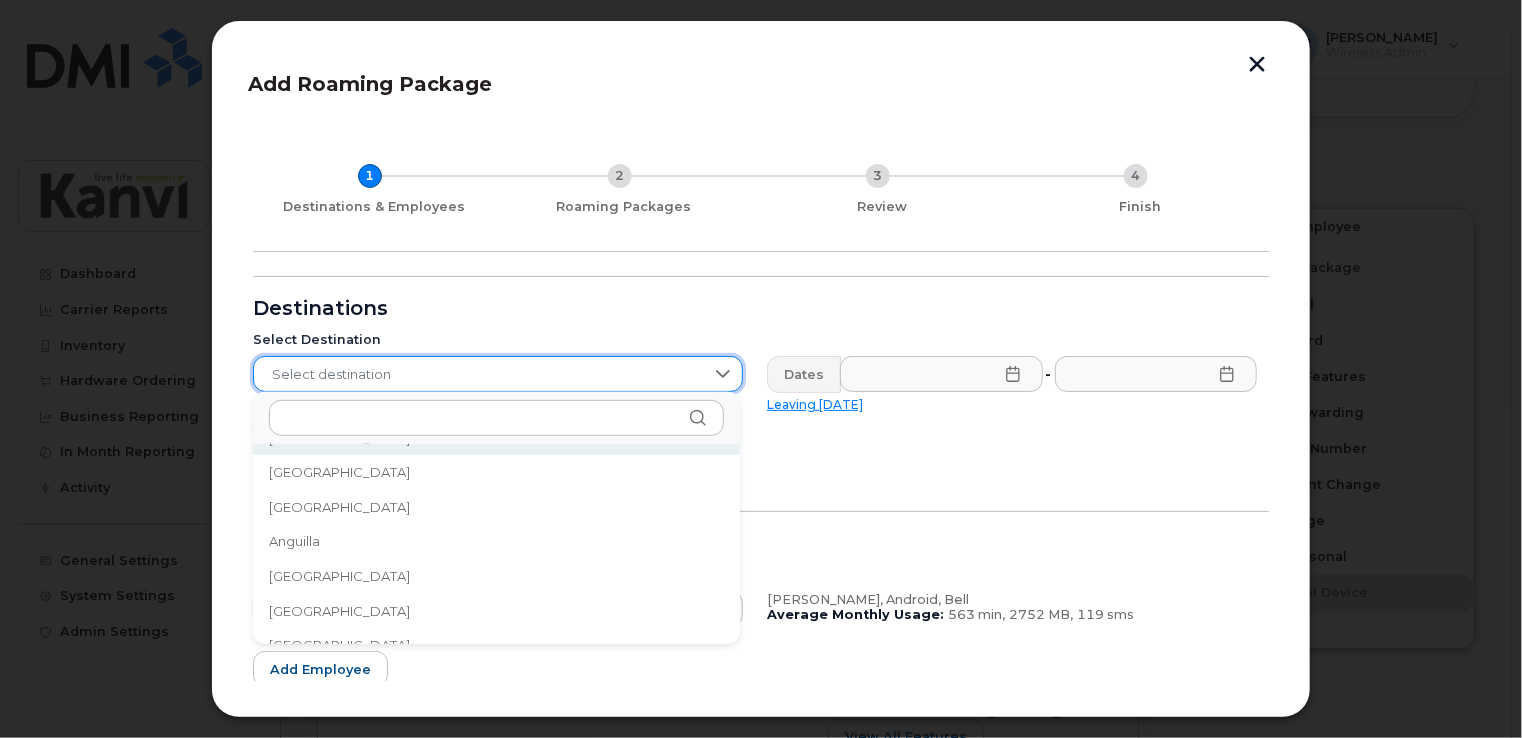 scroll, scrollTop: 0, scrollLeft: 0, axis: both 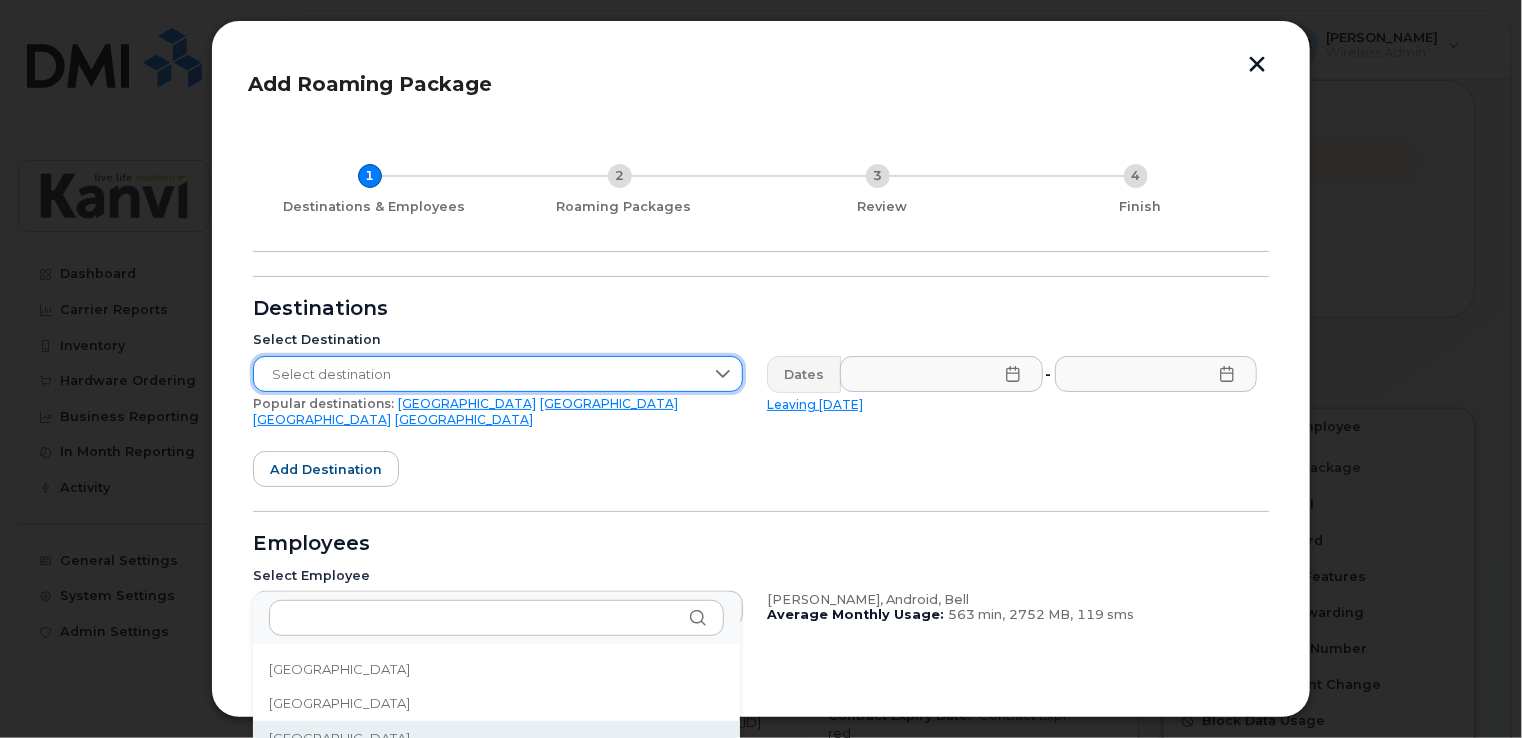 click on "Select destination" at bounding box center (479, 375) 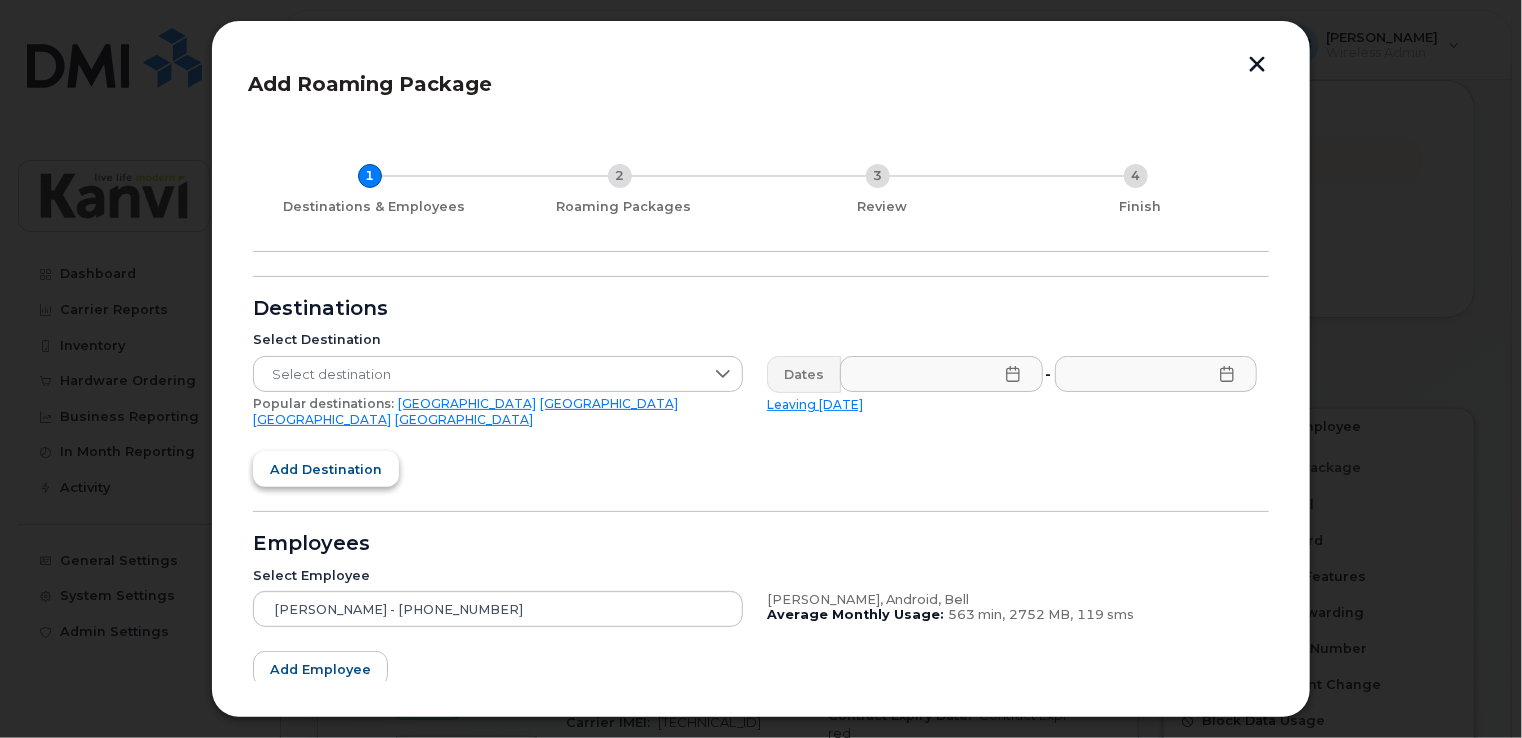 click on "Add destination" at bounding box center [326, 469] 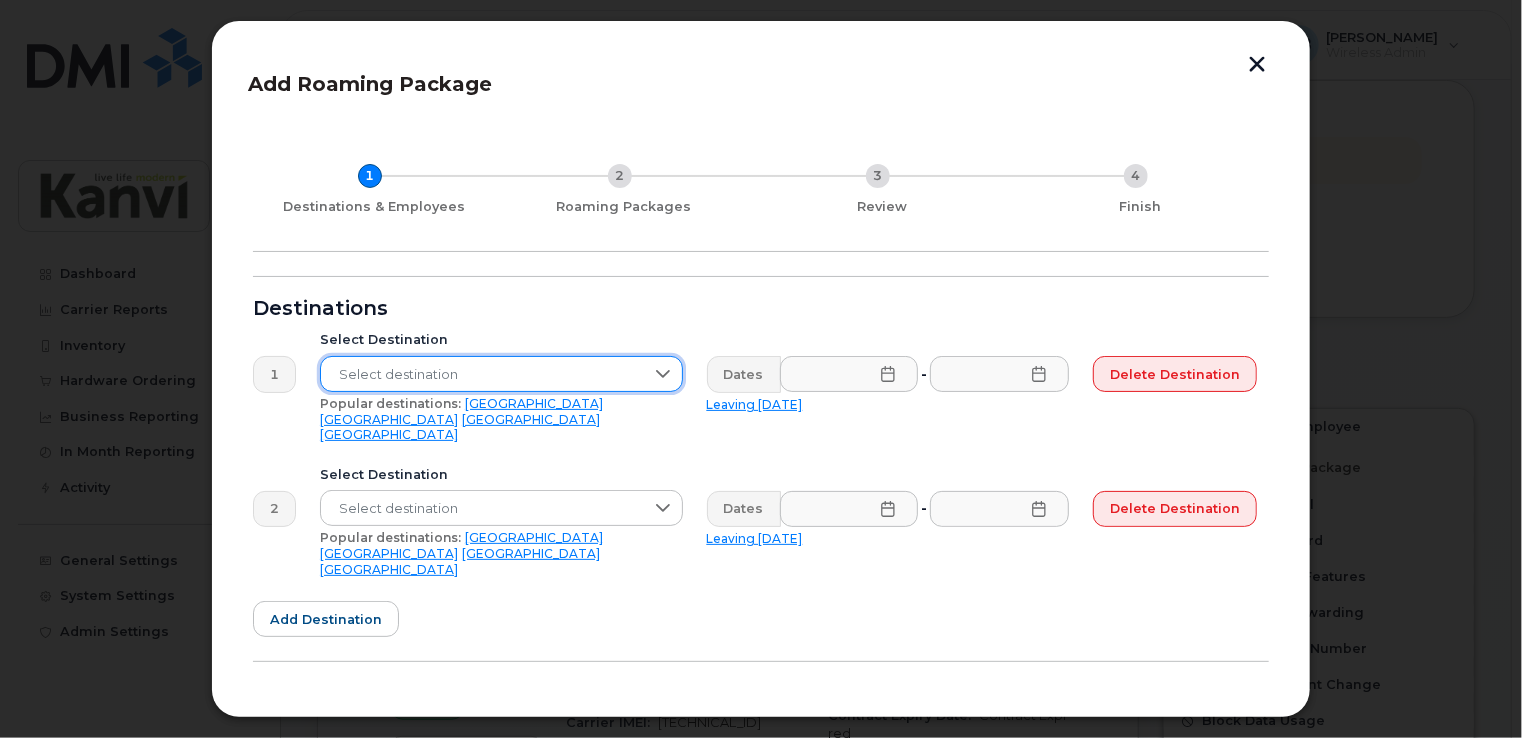 click on "Select destination" at bounding box center [482, 375] 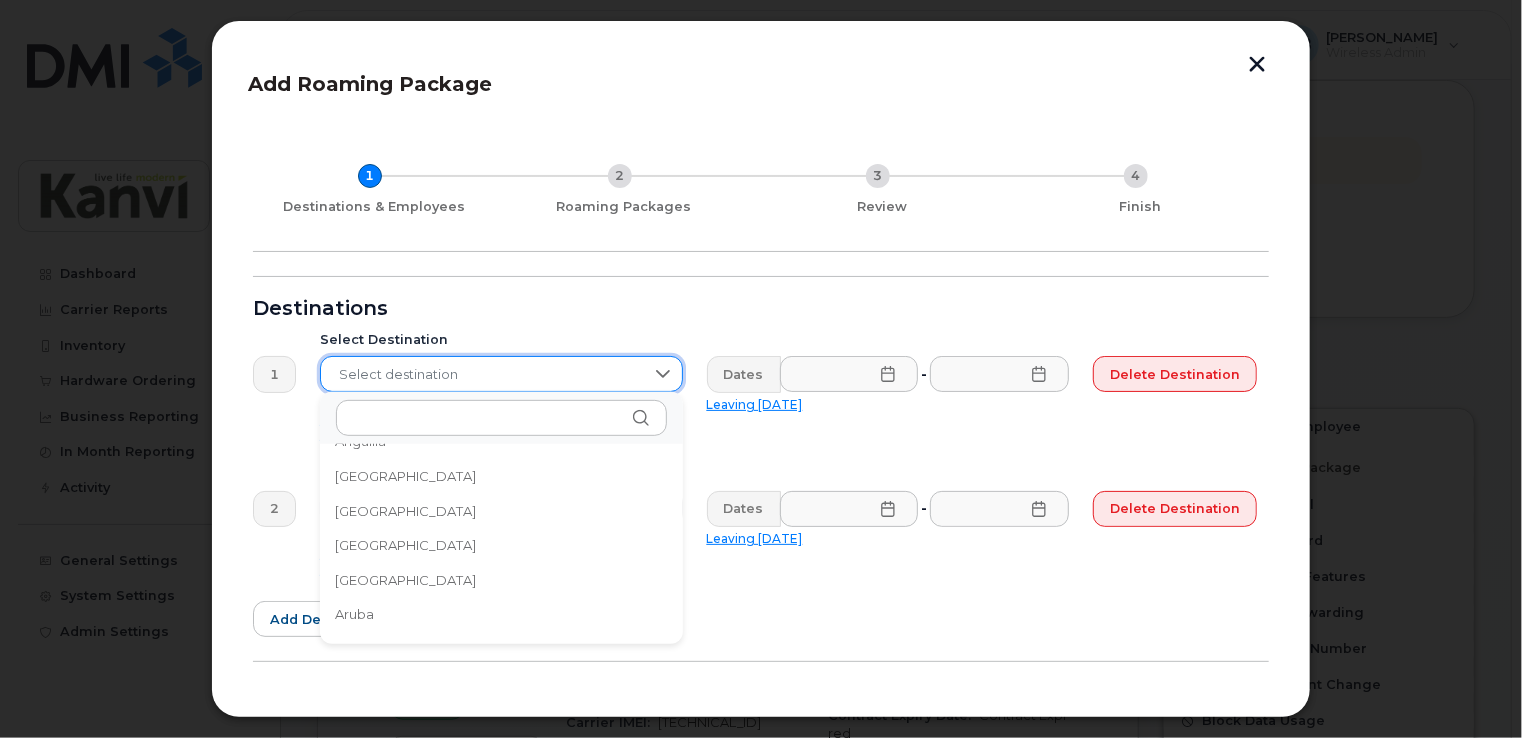 scroll, scrollTop: 0, scrollLeft: 0, axis: both 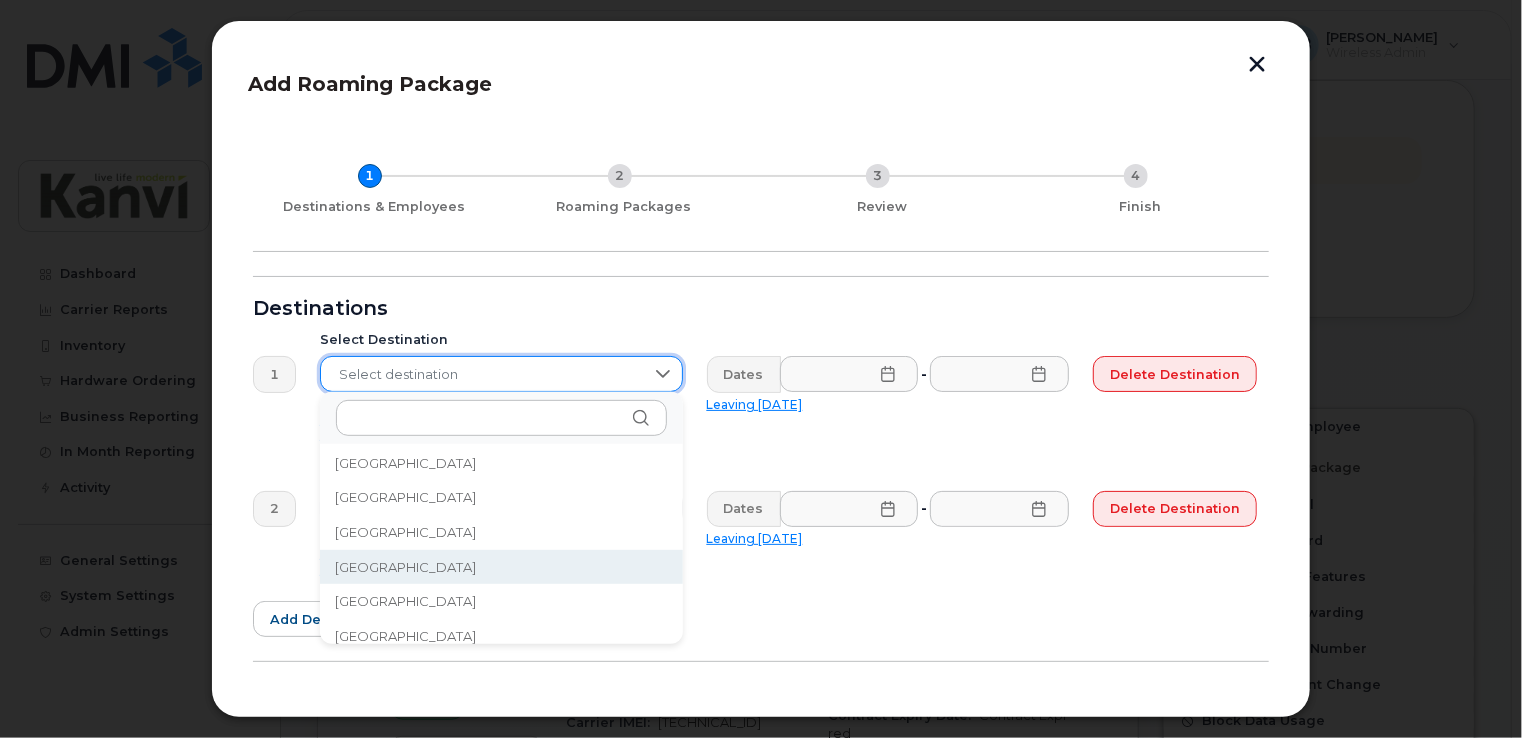 click on "[GEOGRAPHIC_DATA]" 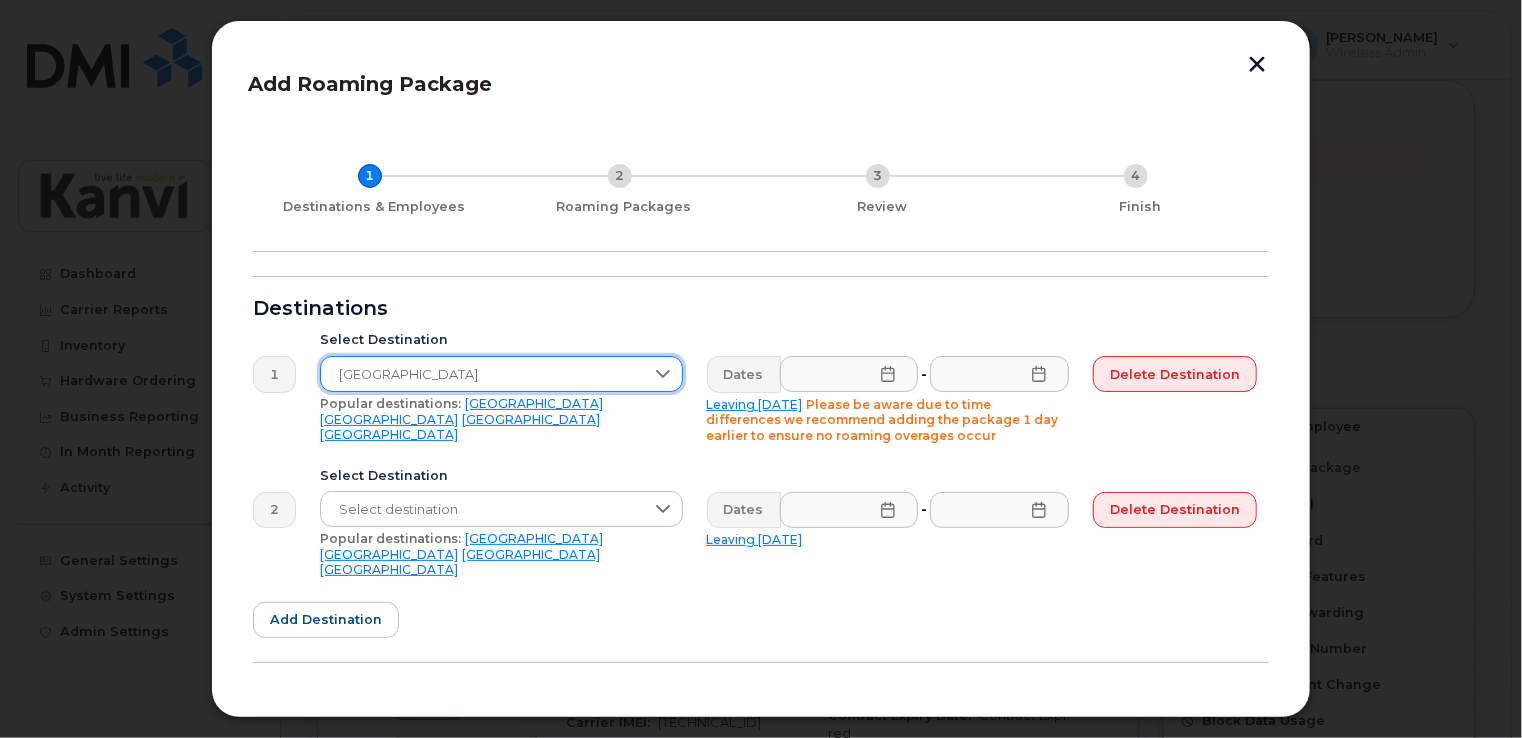 click 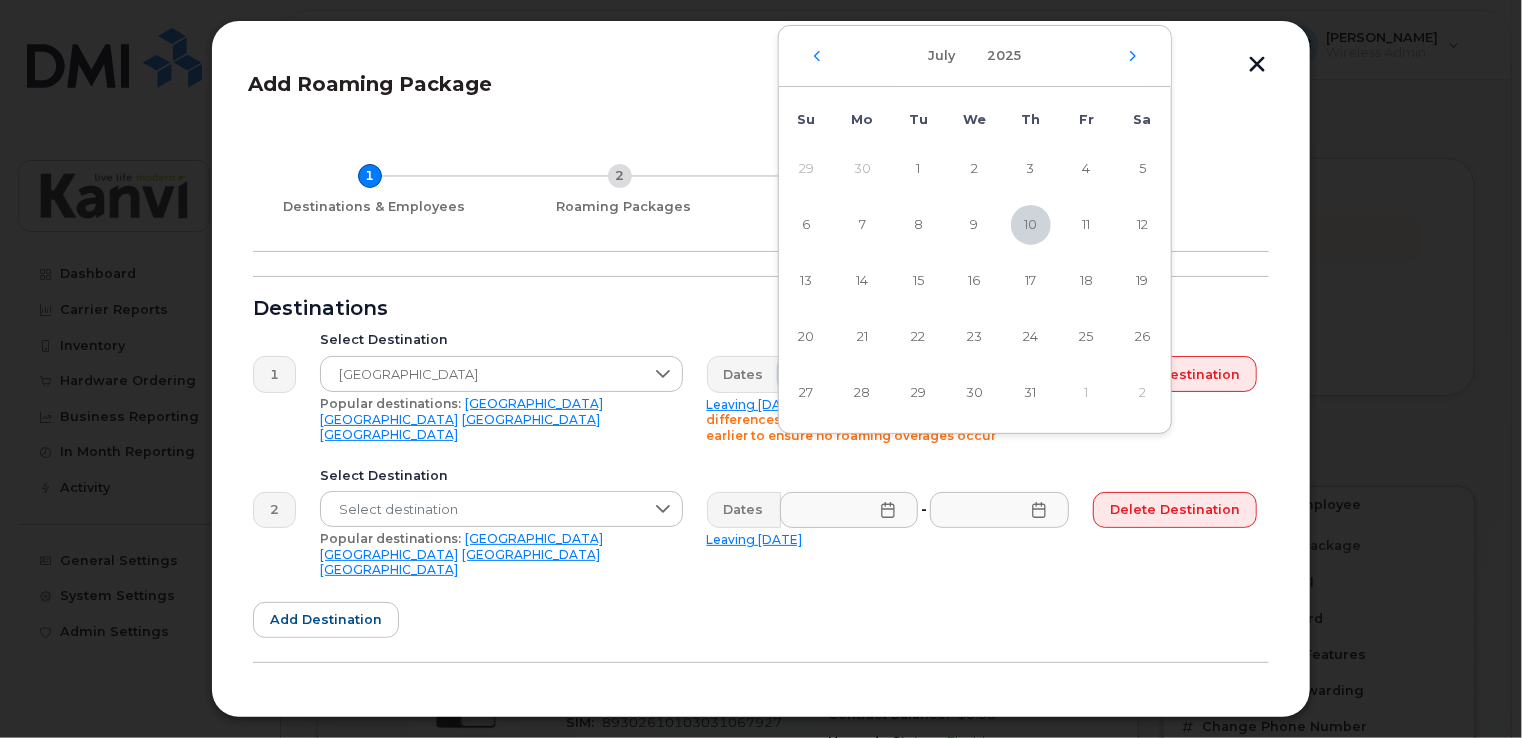 scroll, scrollTop: 28, scrollLeft: 0, axis: vertical 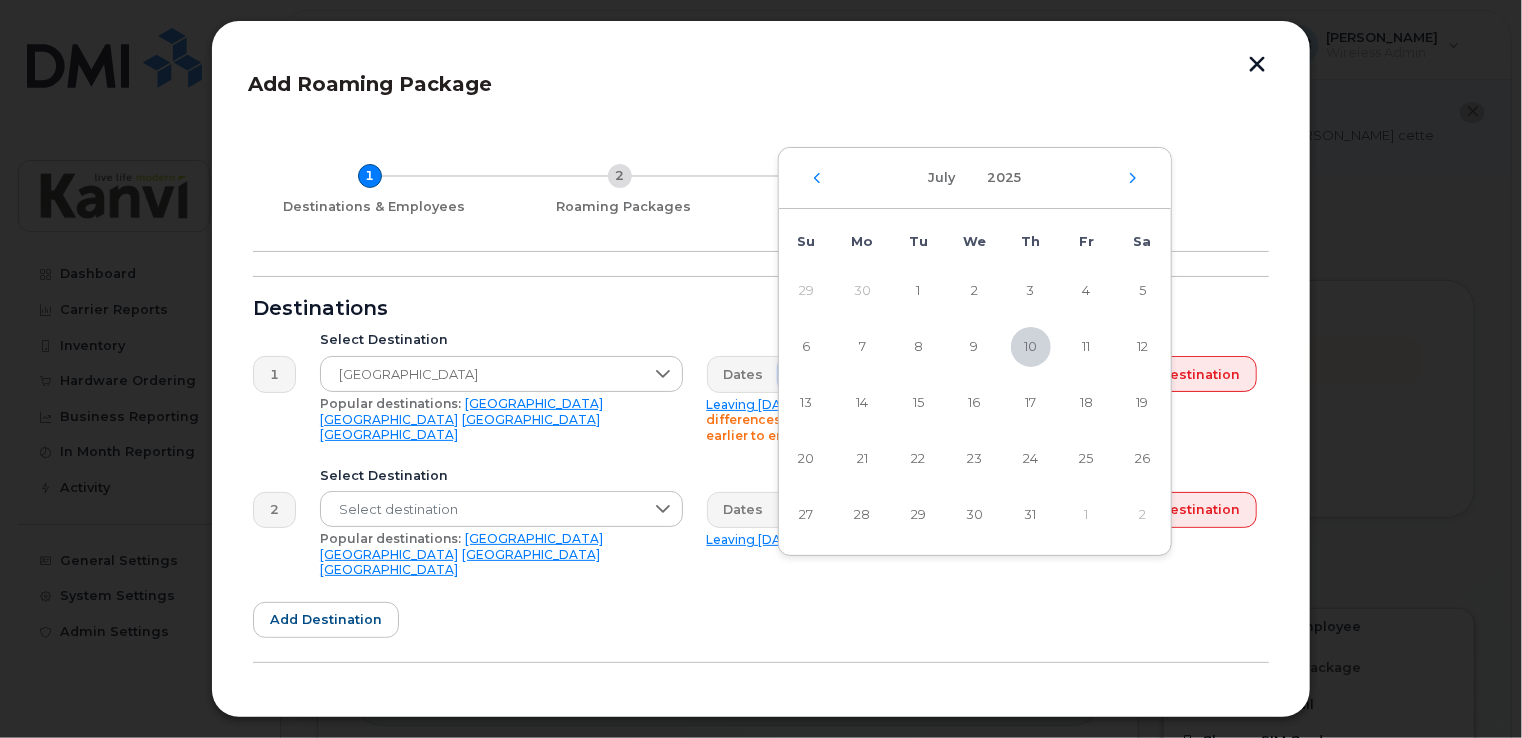 click on "July 2025" at bounding box center [975, 178] 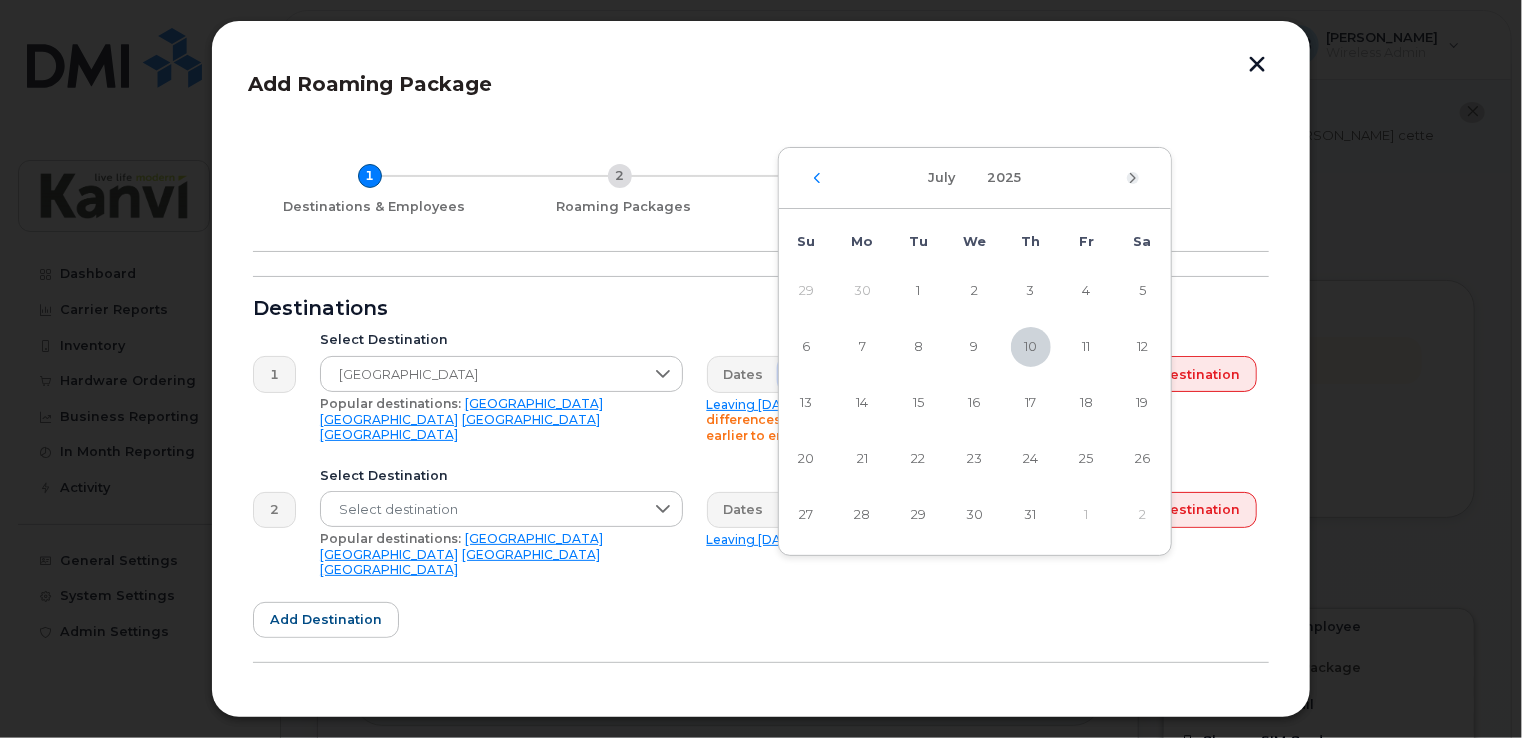 click 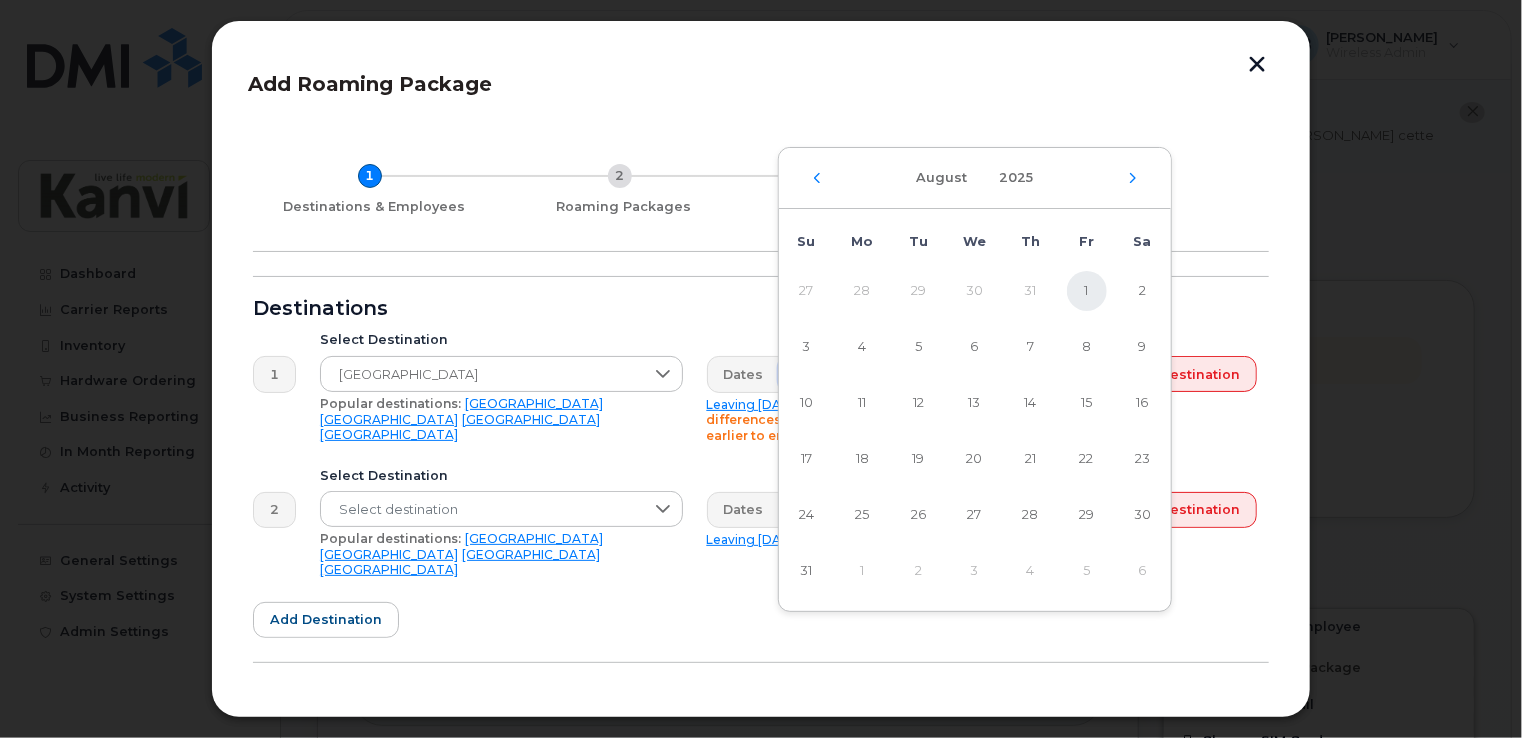 click on "1" at bounding box center [1087, 291] 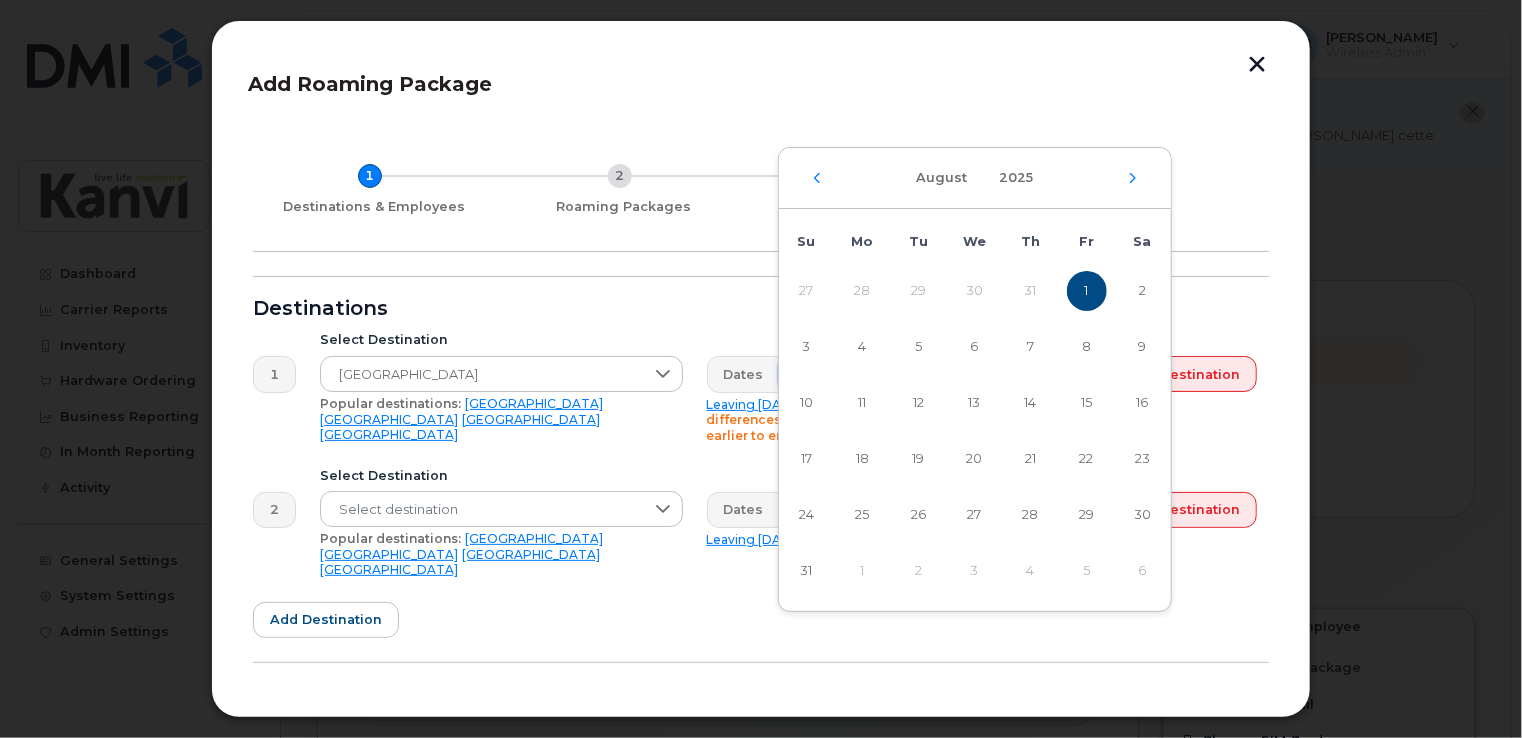 scroll, scrollTop: 0, scrollLeft: 0, axis: both 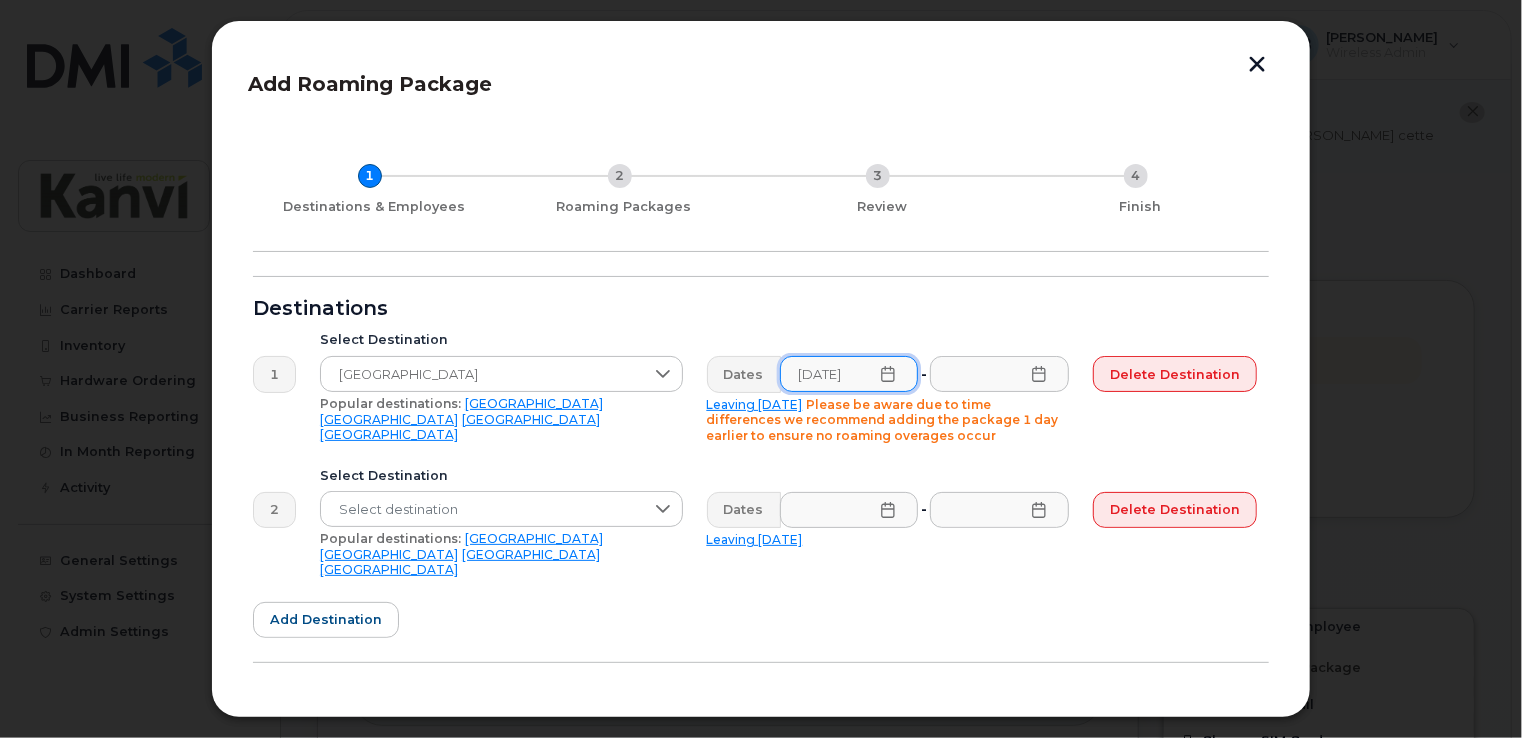 click 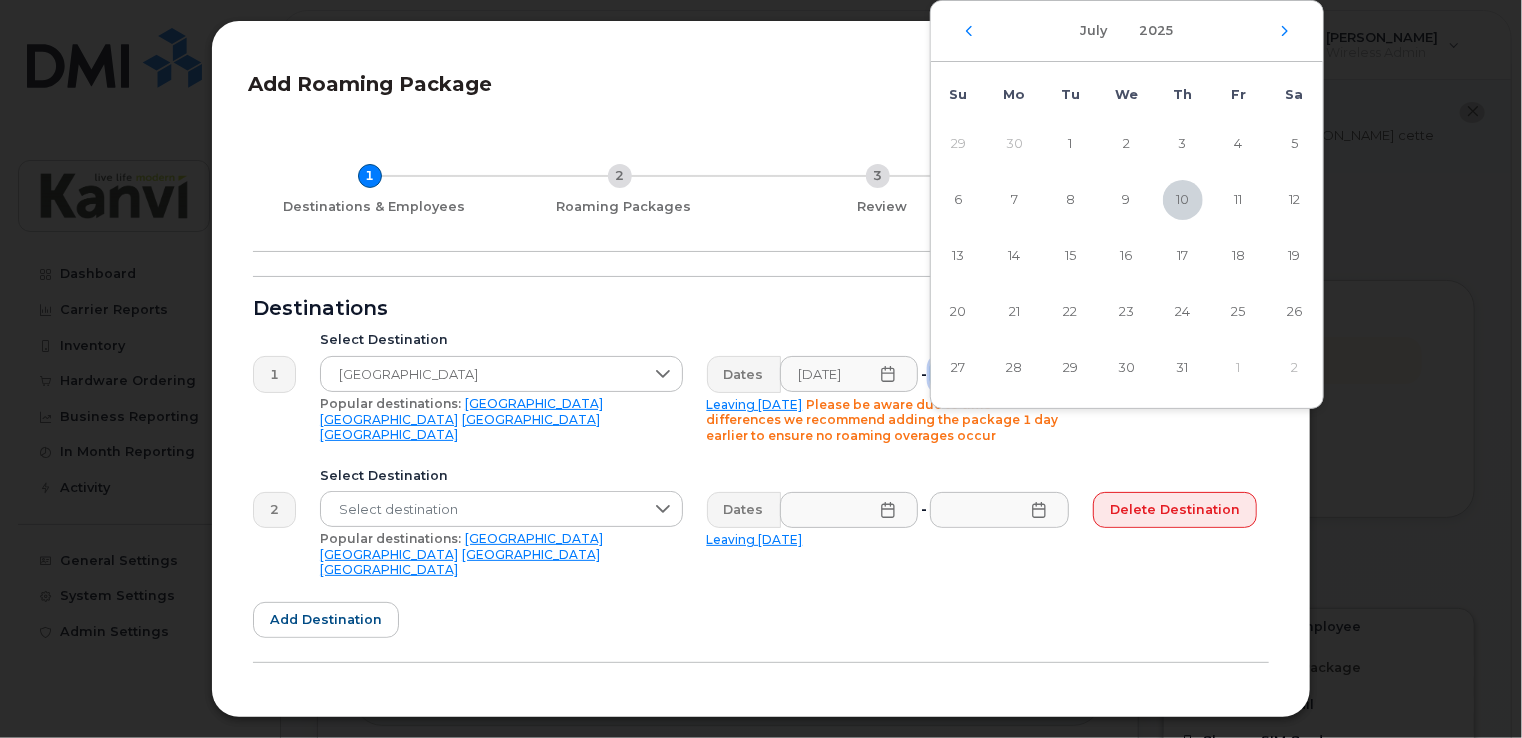 scroll, scrollTop: 0, scrollLeft: 0, axis: both 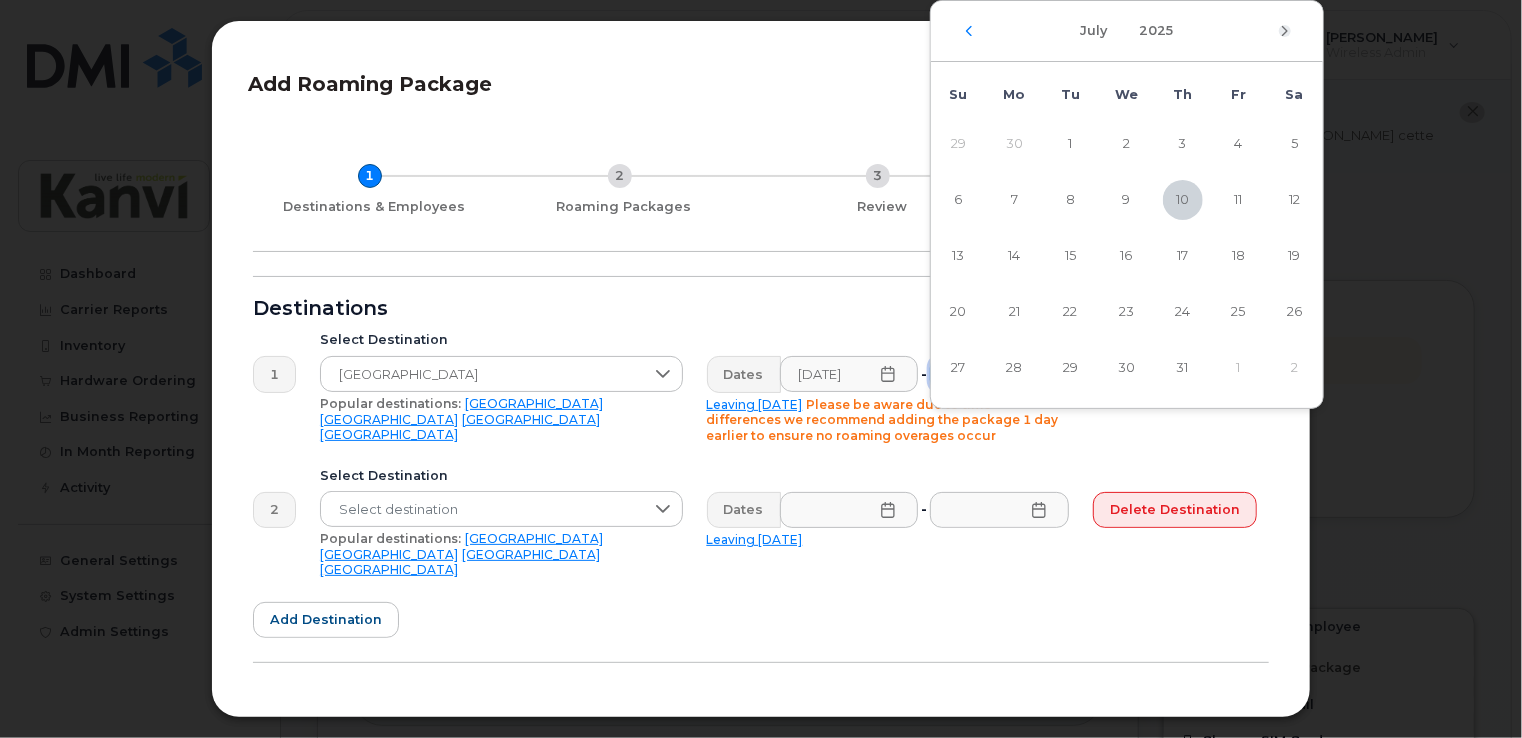 click 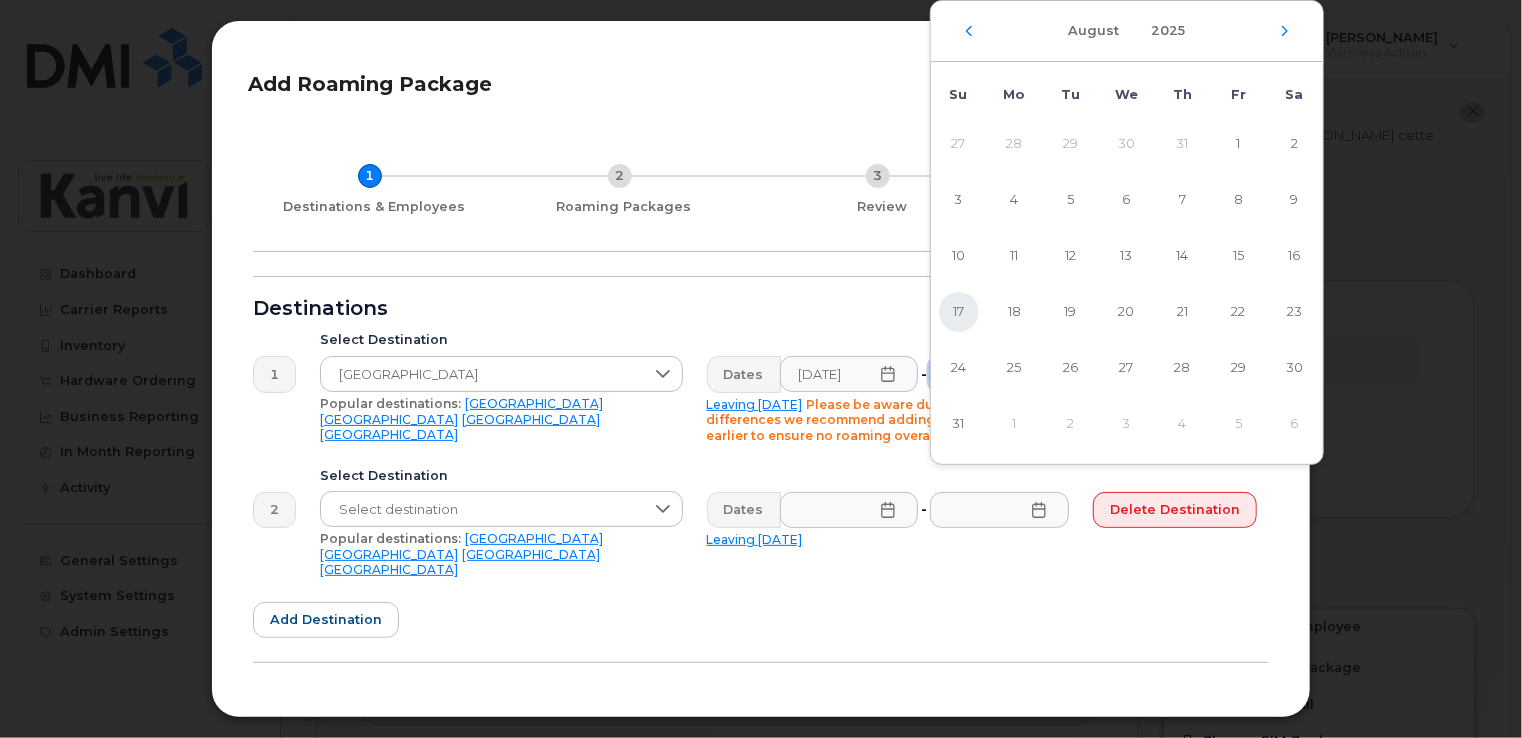 click on "17" at bounding box center (959, 312) 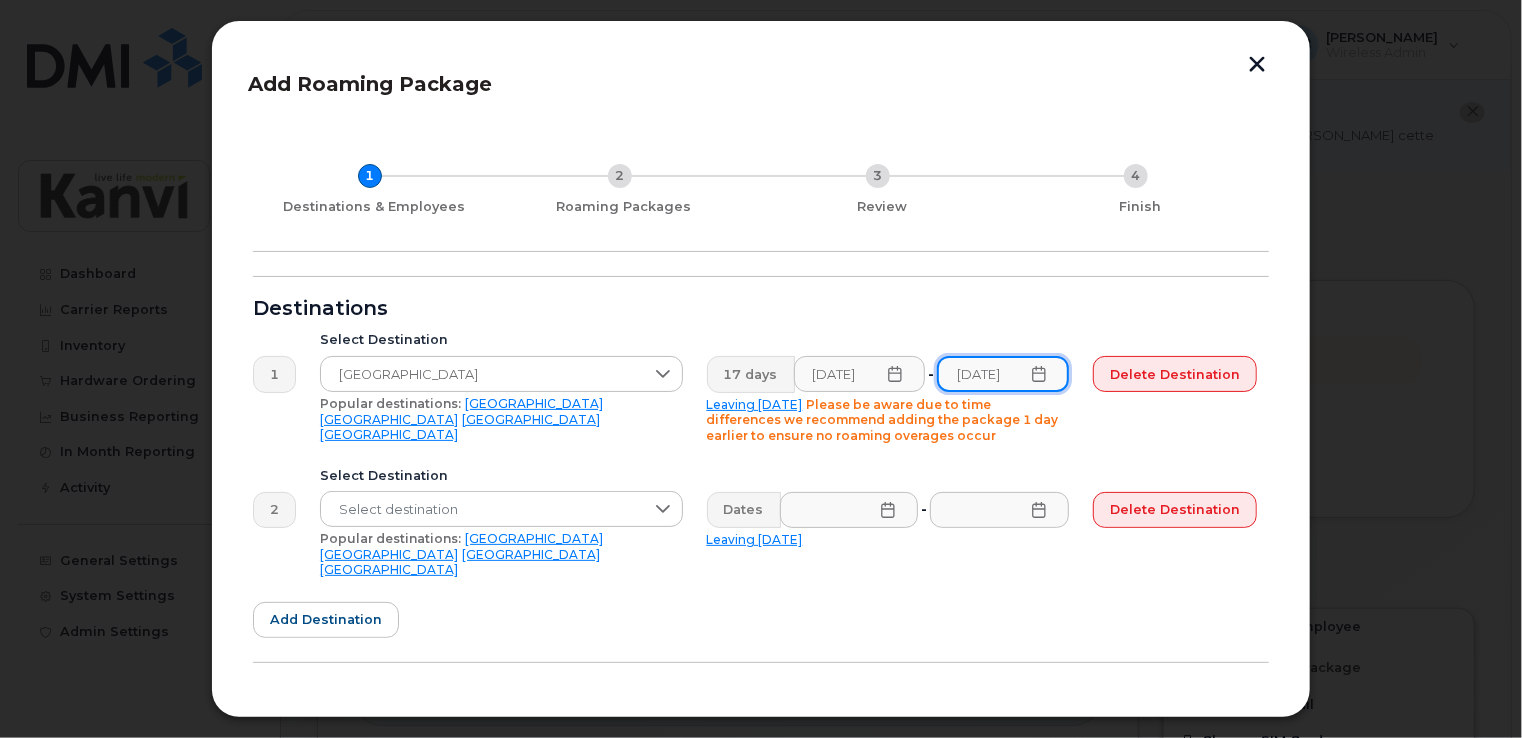 scroll, scrollTop: 0, scrollLeft: 6, axis: horizontal 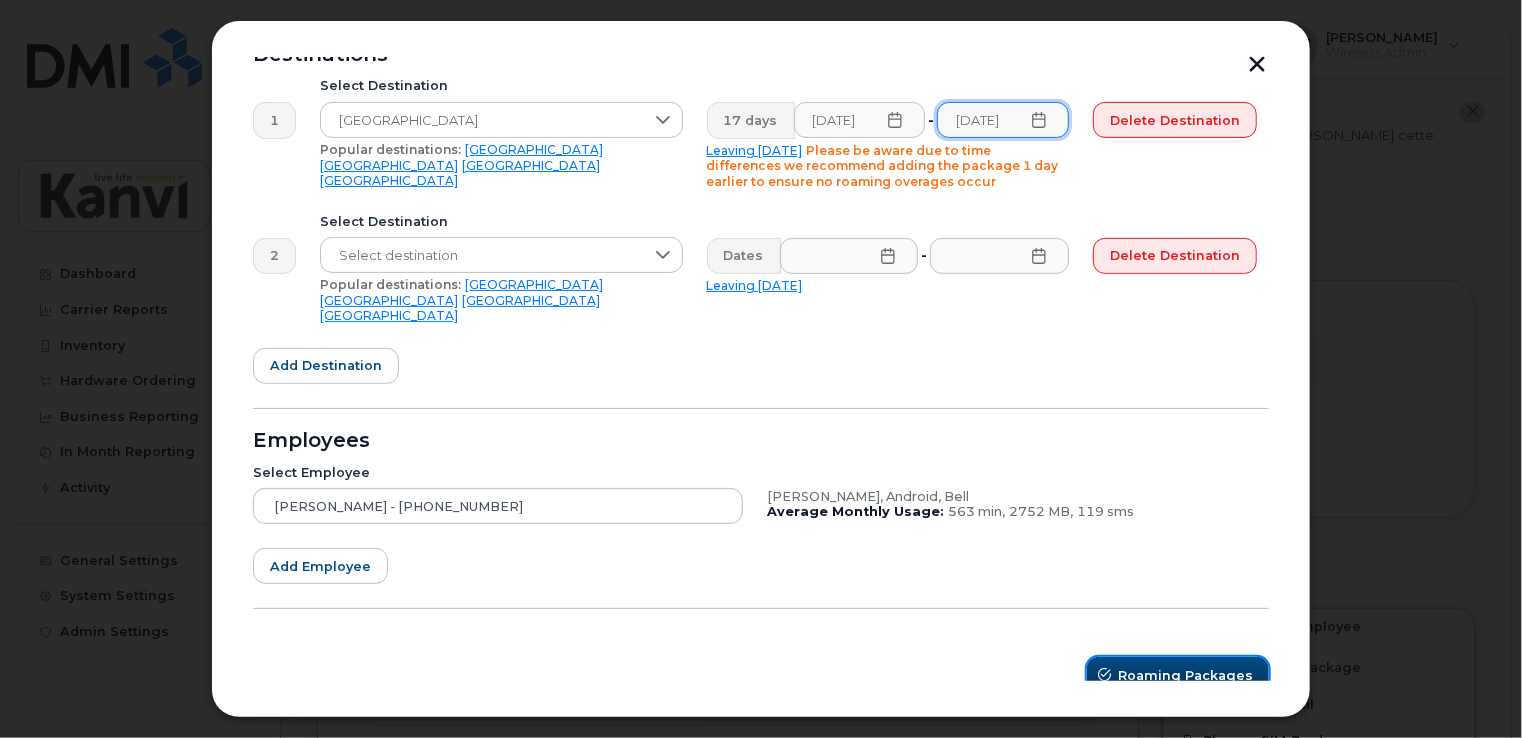 click on "Roaming Packages" at bounding box center [1185, 675] 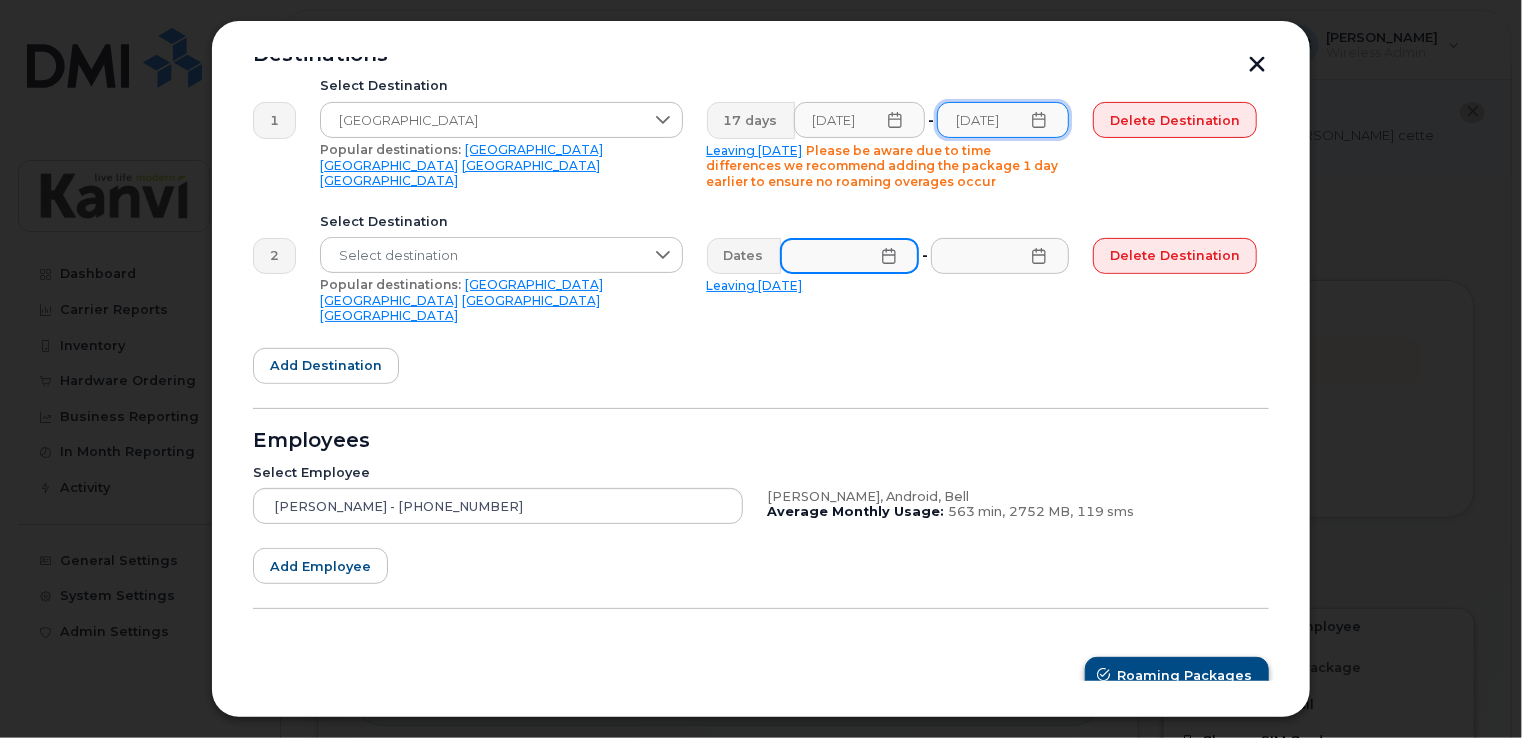 scroll, scrollTop: 0, scrollLeft: 0, axis: both 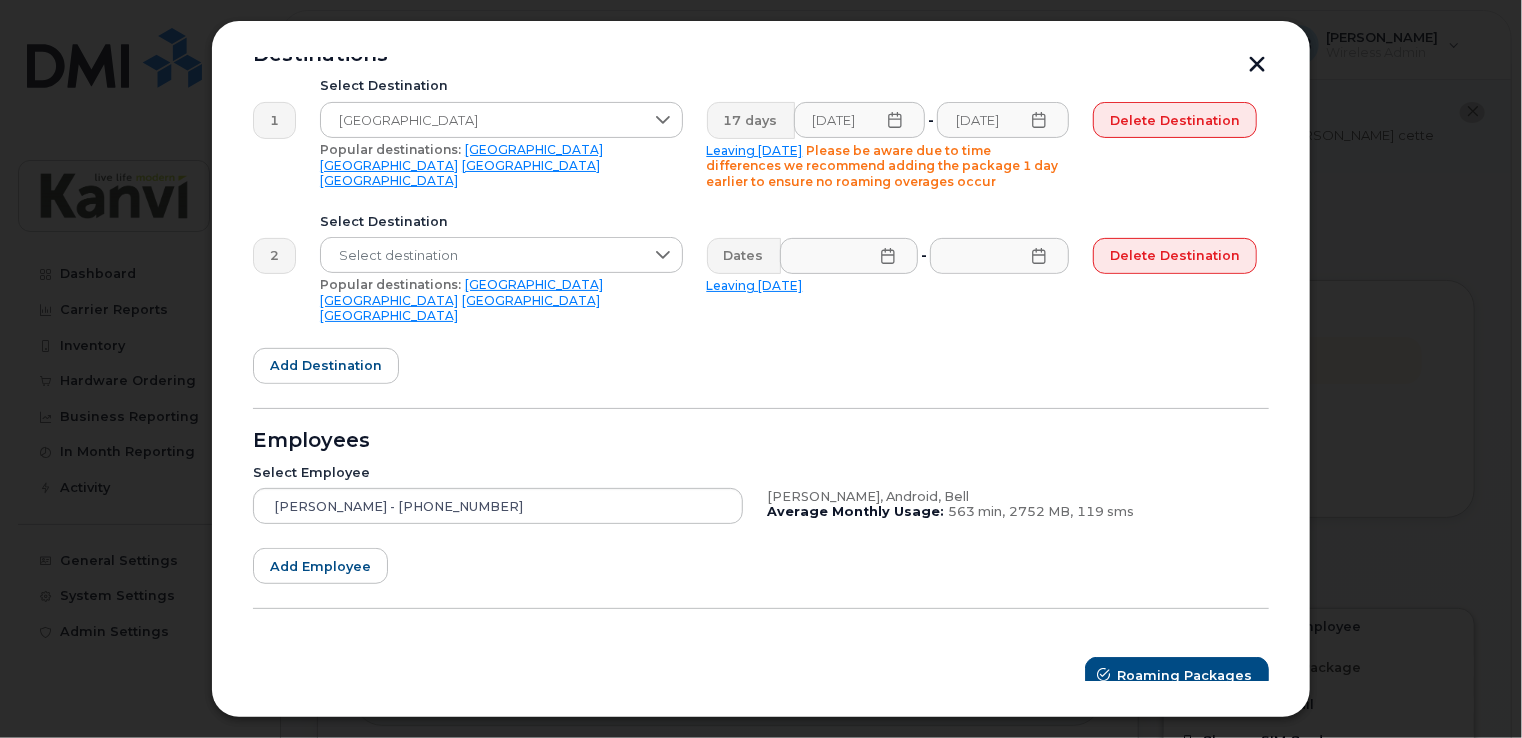 click on "Select Destination Select destination Popular destinations: USA Mexico United Kingdom Canada" at bounding box center (501, 269) 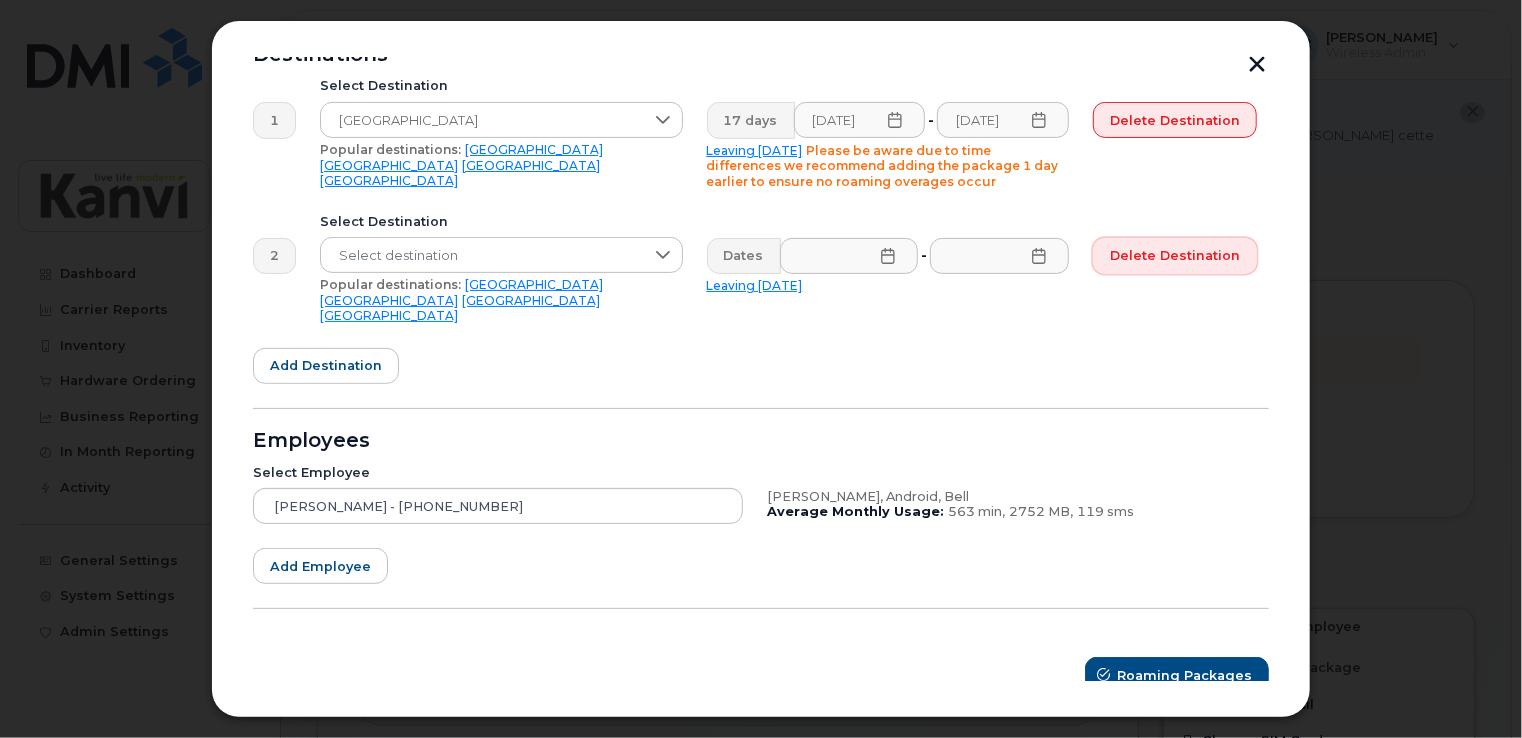 click on "Delete destination" at bounding box center [1175, 256] 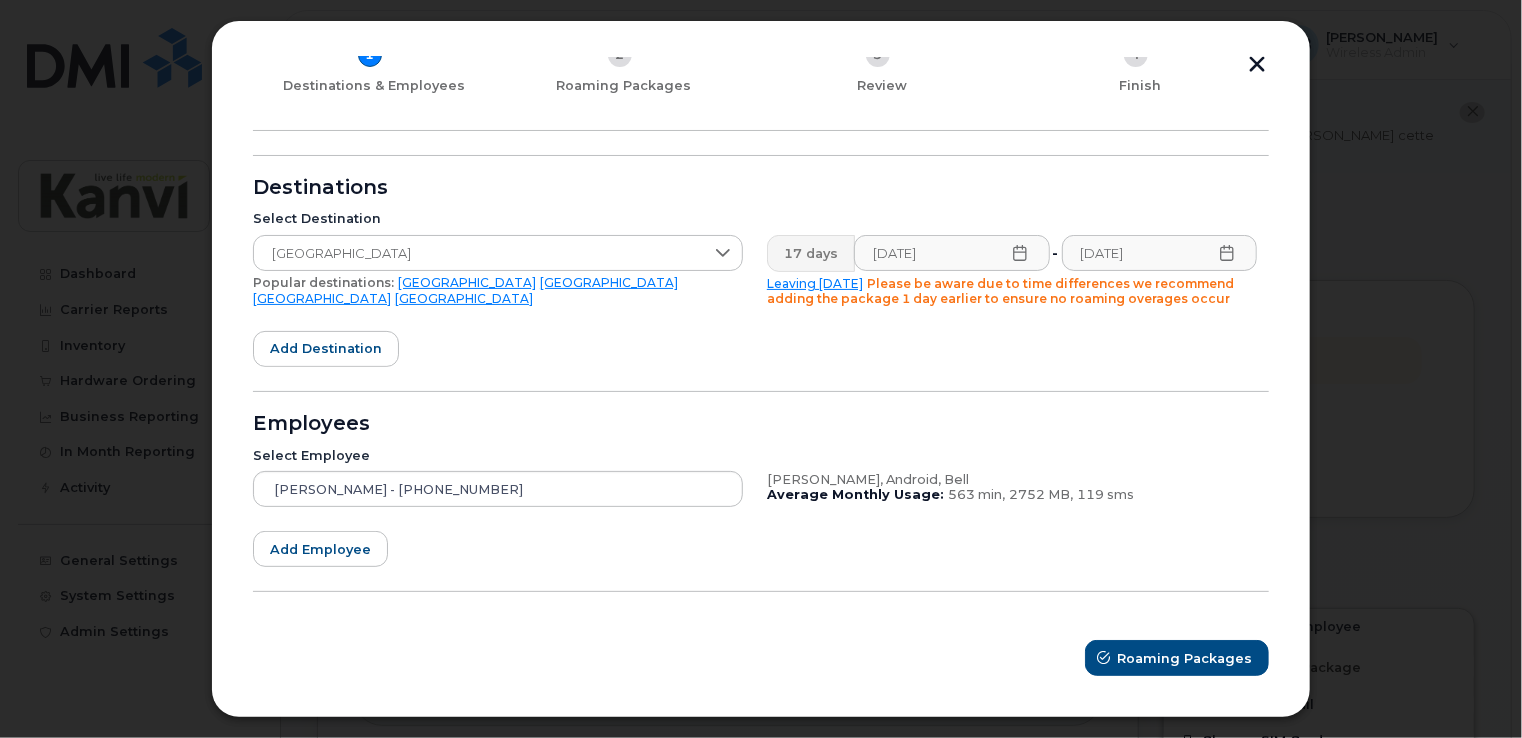 scroll, scrollTop: 120, scrollLeft: 0, axis: vertical 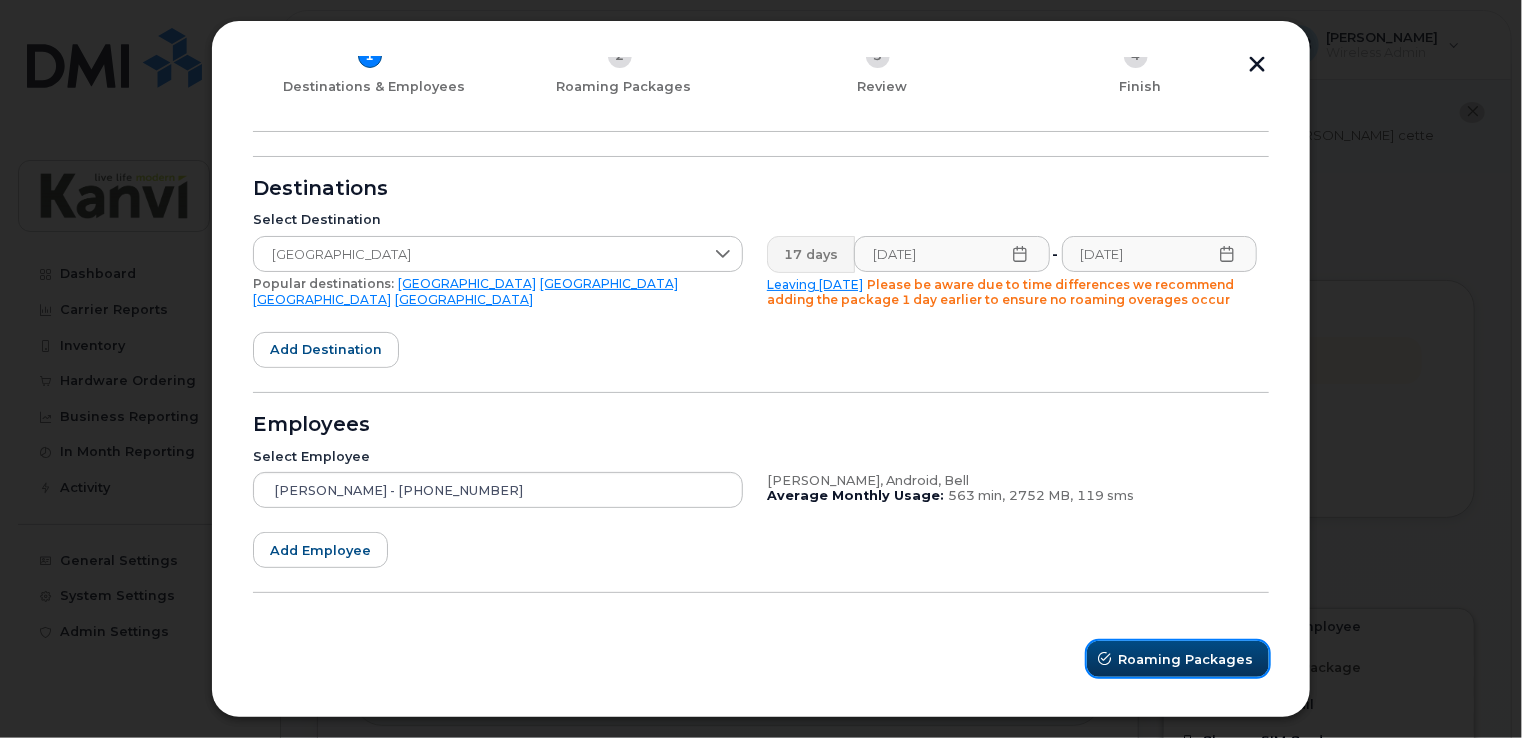 click on "Roaming Packages" at bounding box center [1185, 659] 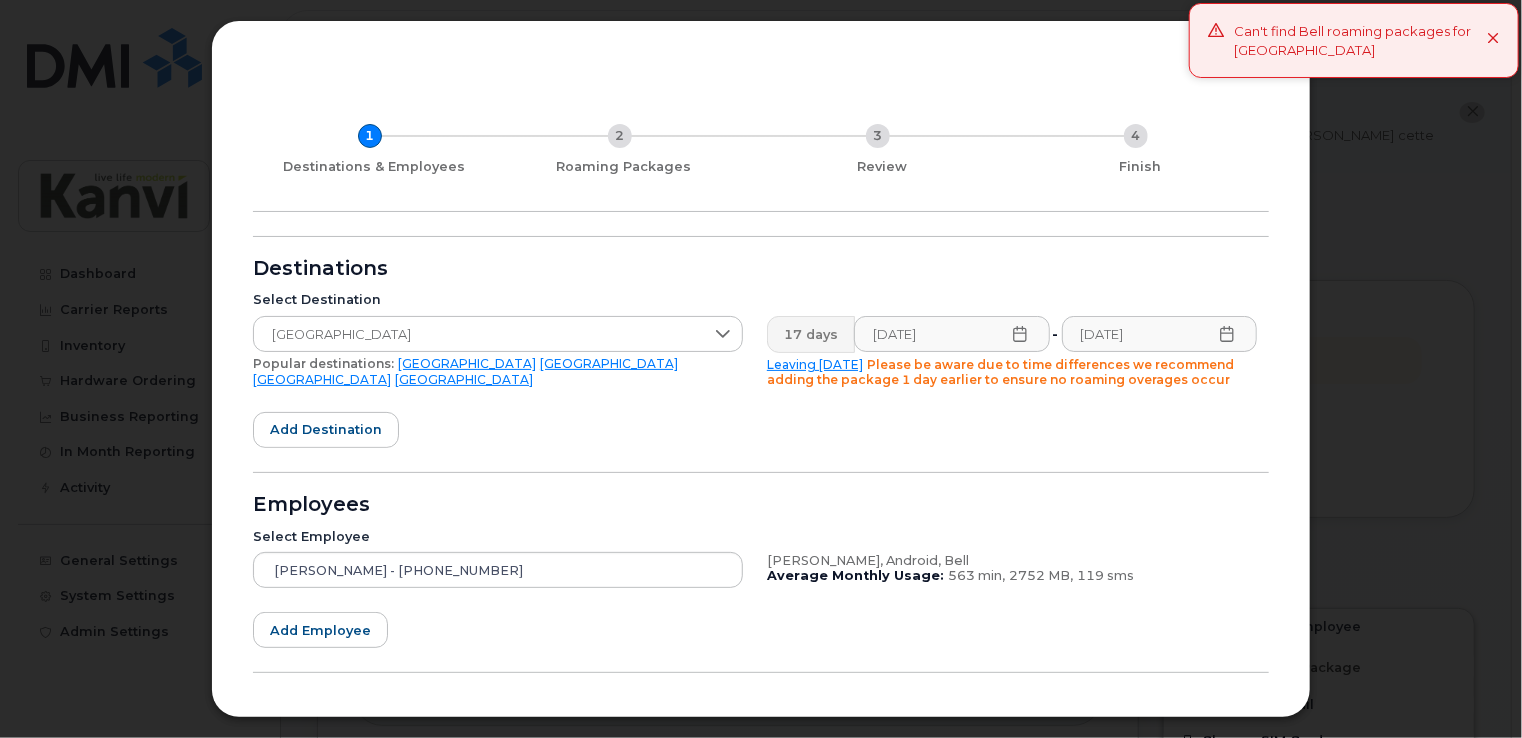 scroll, scrollTop: 0, scrollLeft: 0, axis: both 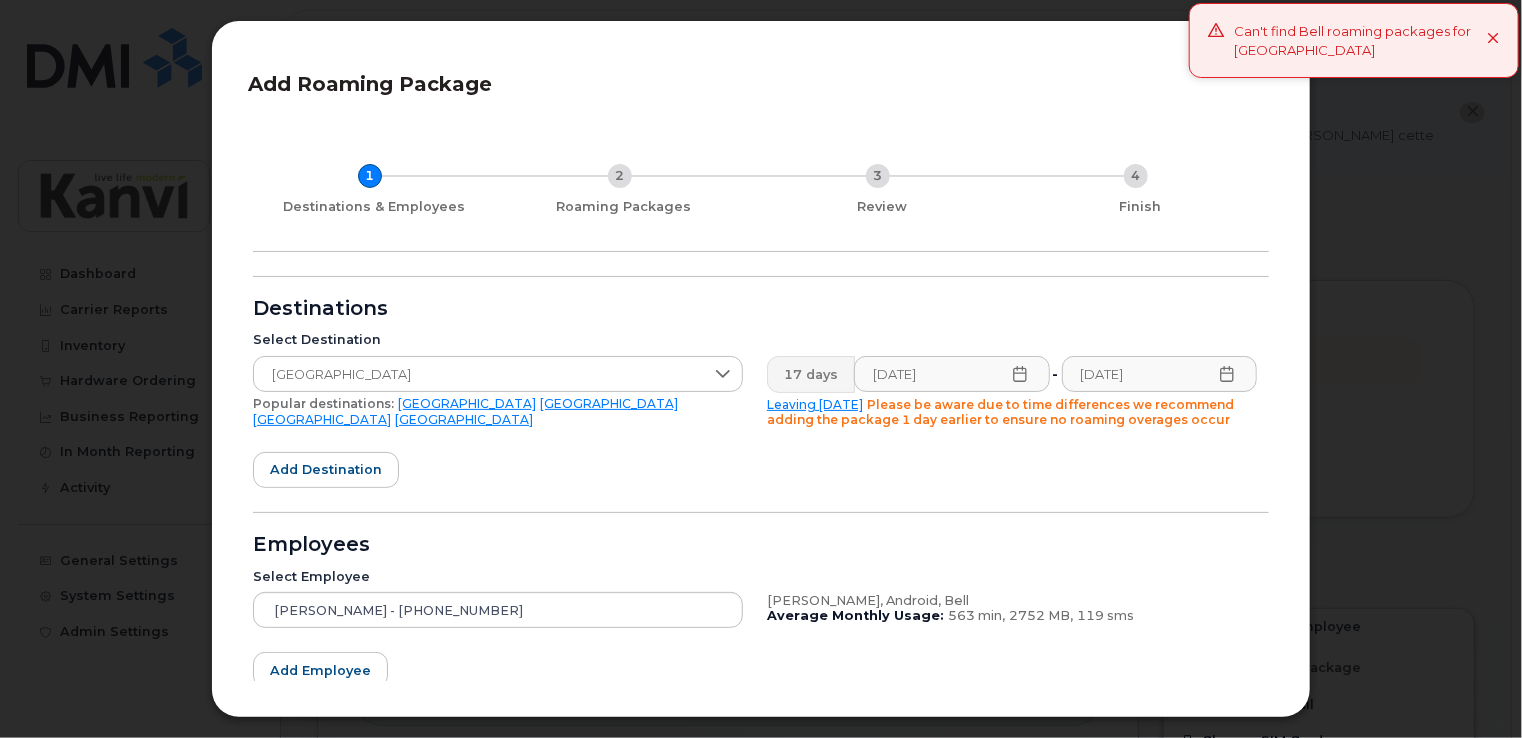 click on "Can't find Bell roaming packages for Netherlands" at bounding box center (1354, 40) 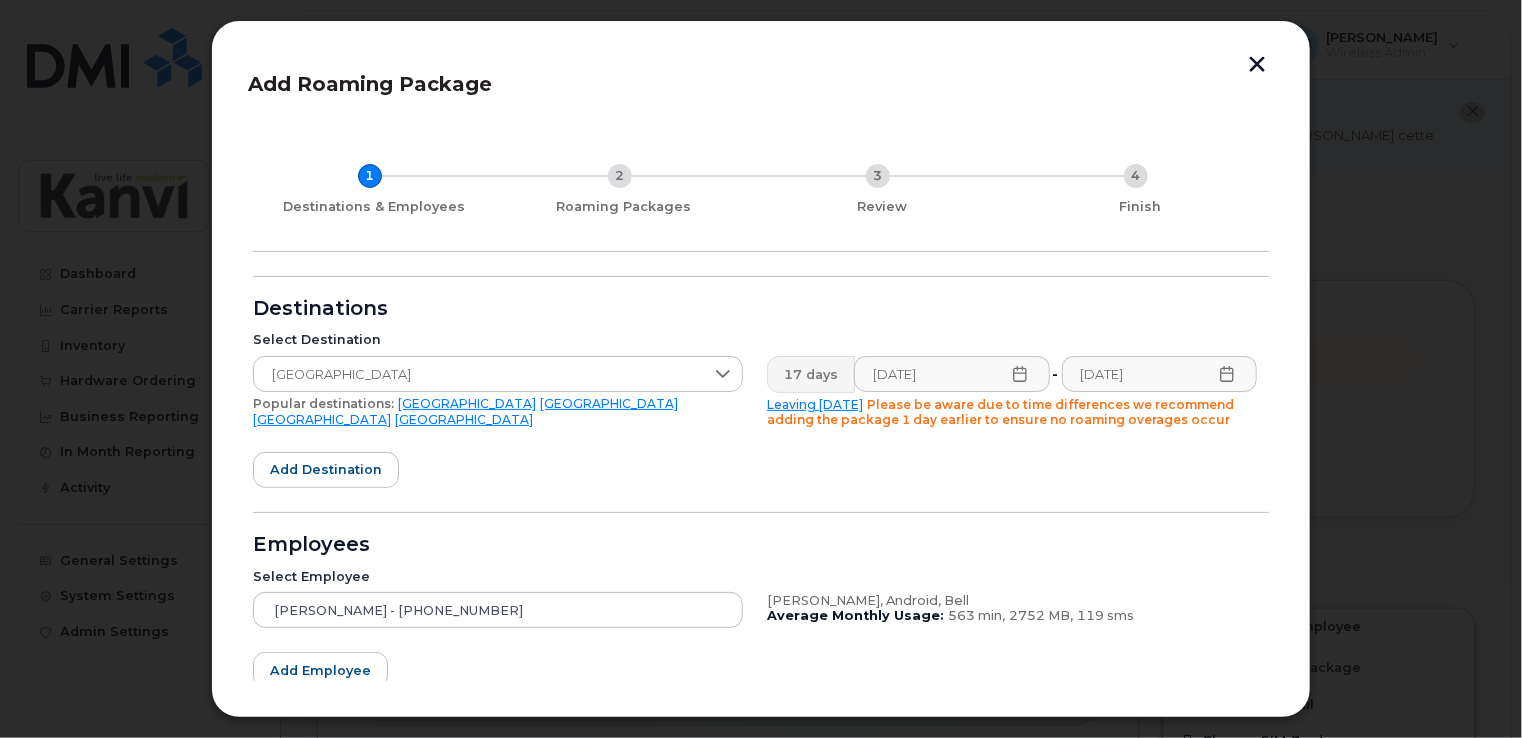 click at bounding box center (1257, 66) 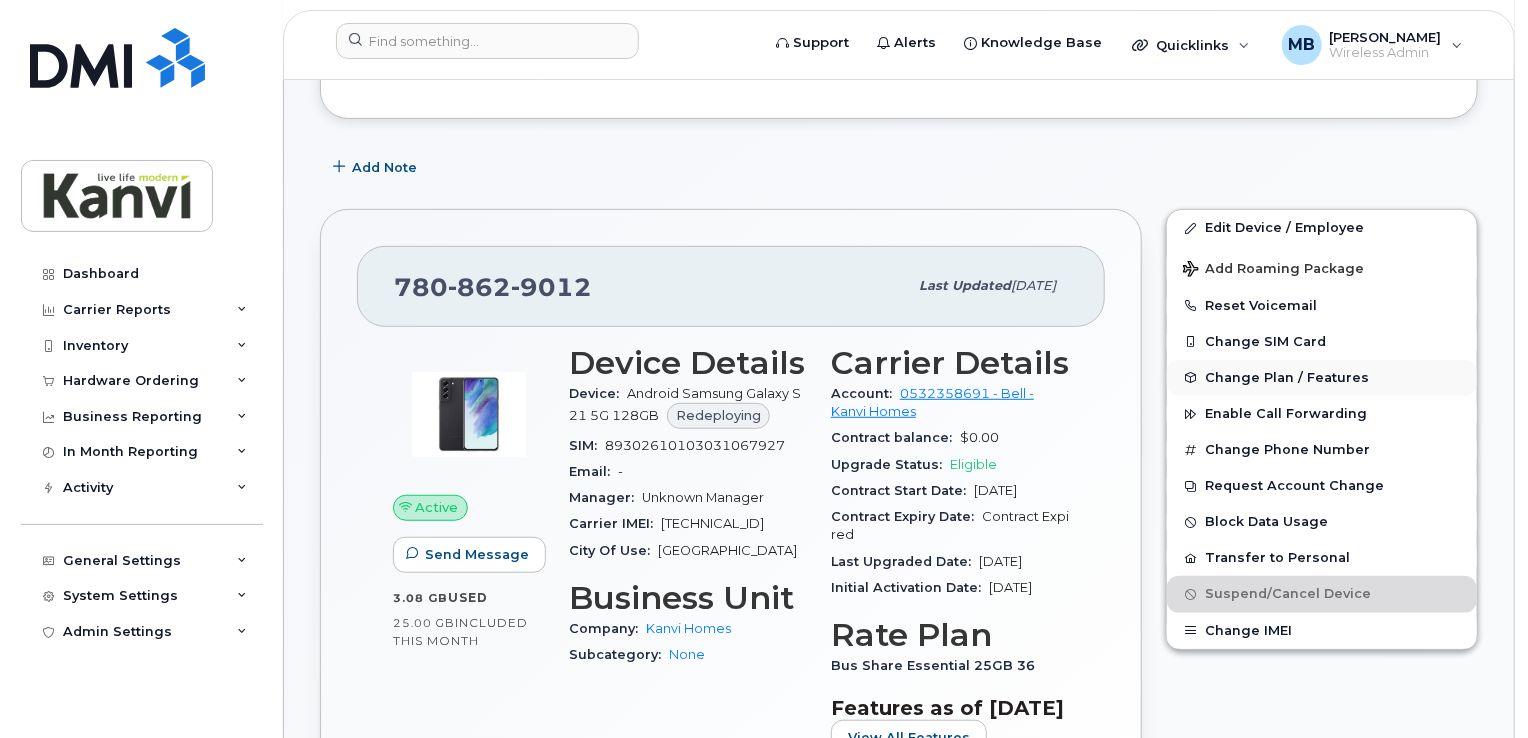 scroll, scrollTop: 428, scrollLeft: 0, axis: vertical 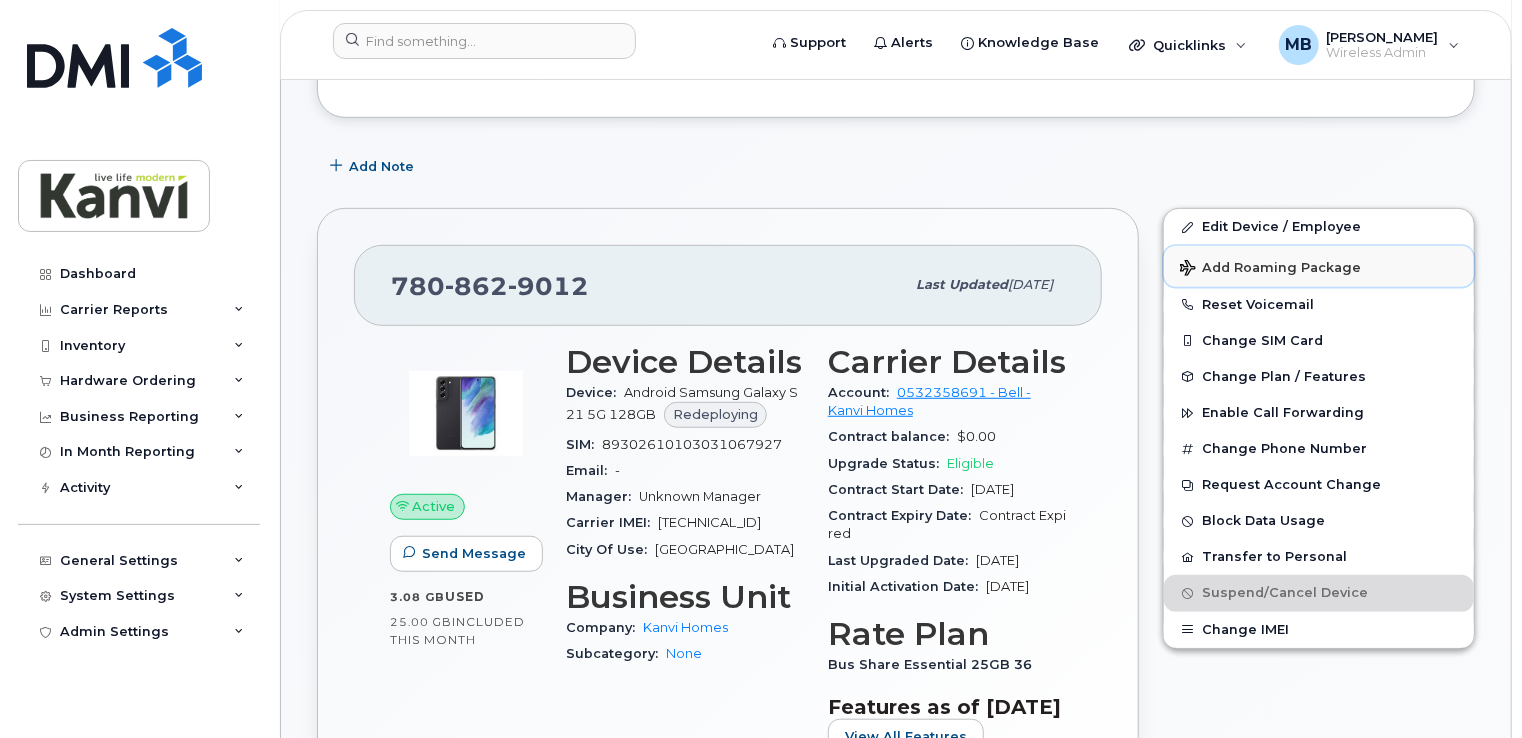 click on "Add Roaming Package" at bounding box center (1270, 269) 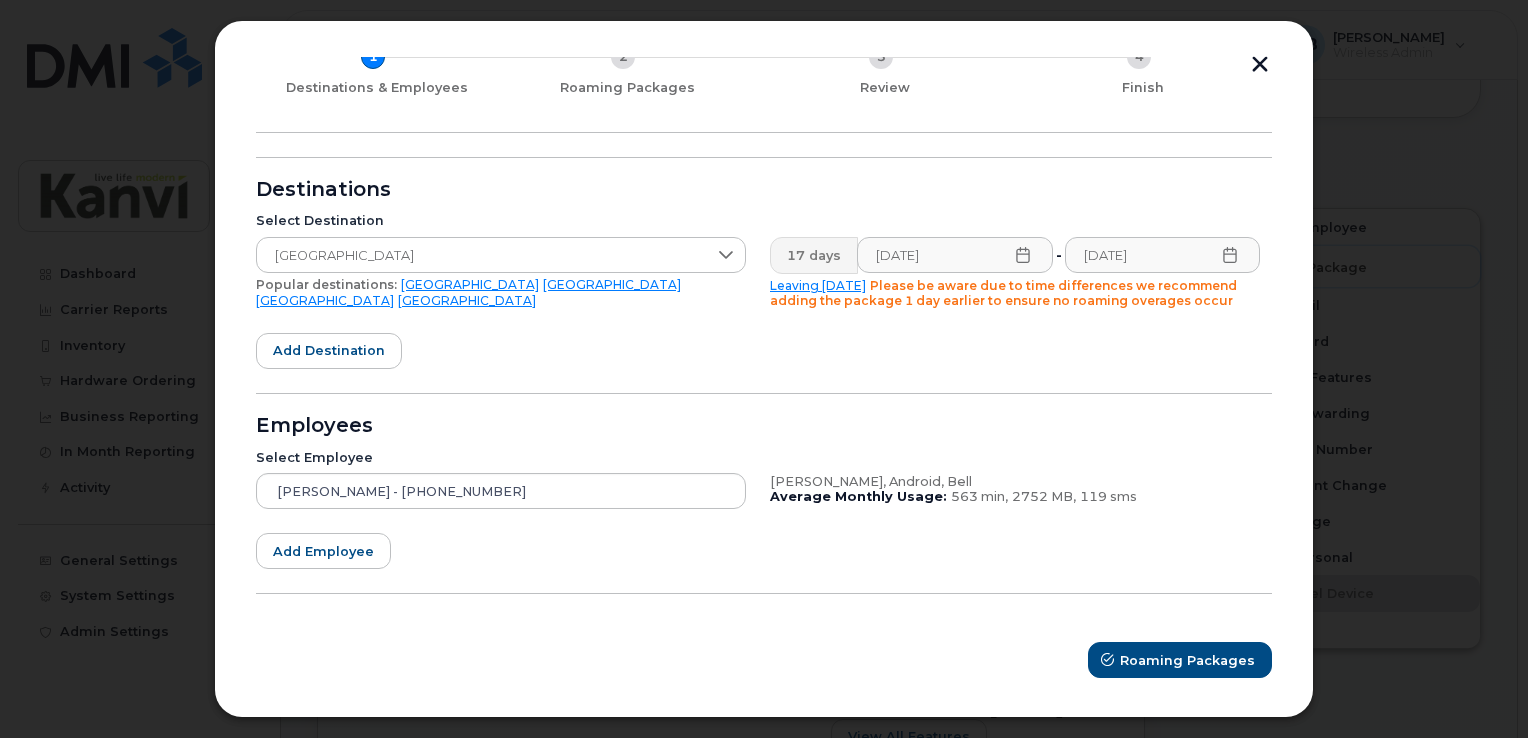 scroll, scrollTop: 120, scrollLeft: 0, axis: vertical 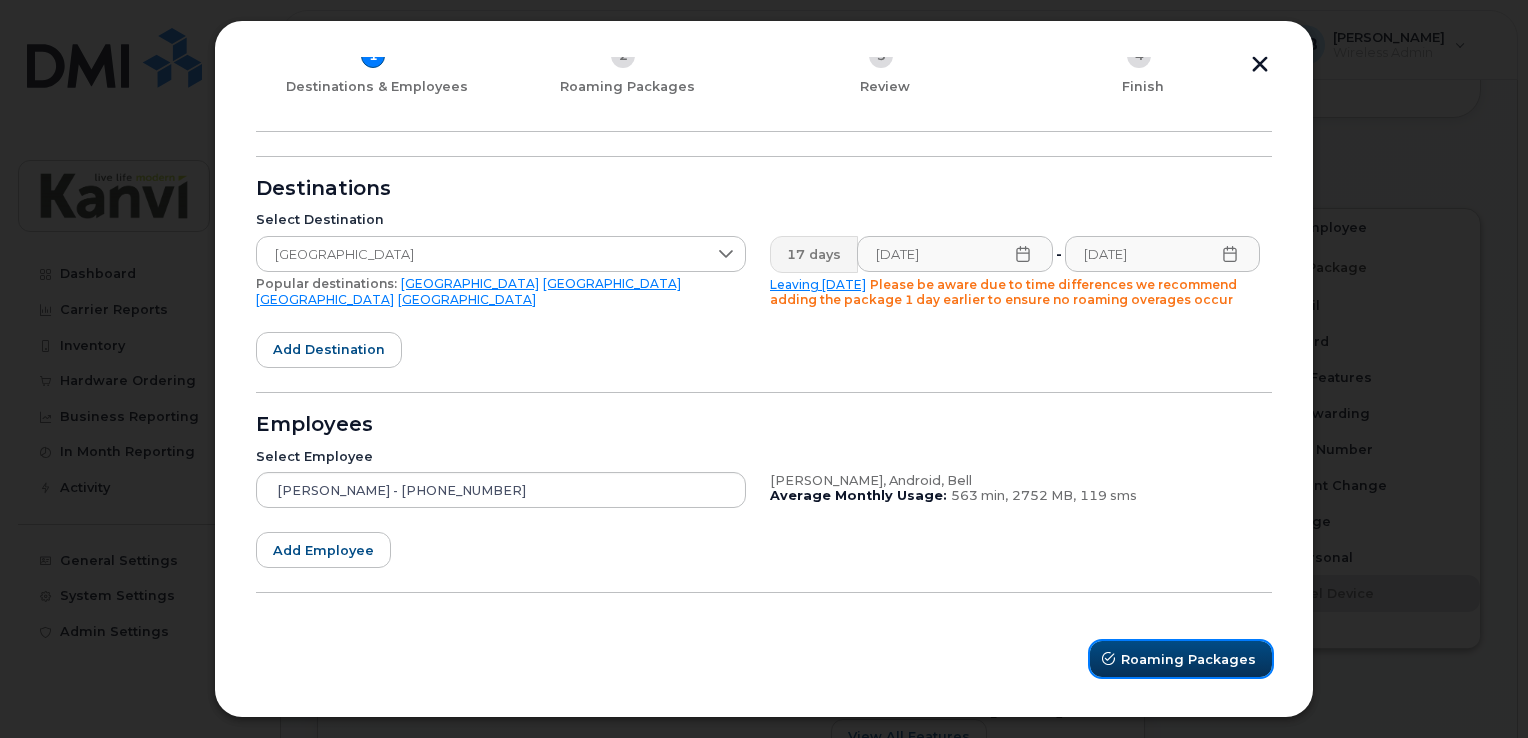 click on "Roaming Packages" at bounding box center (1188, 659) 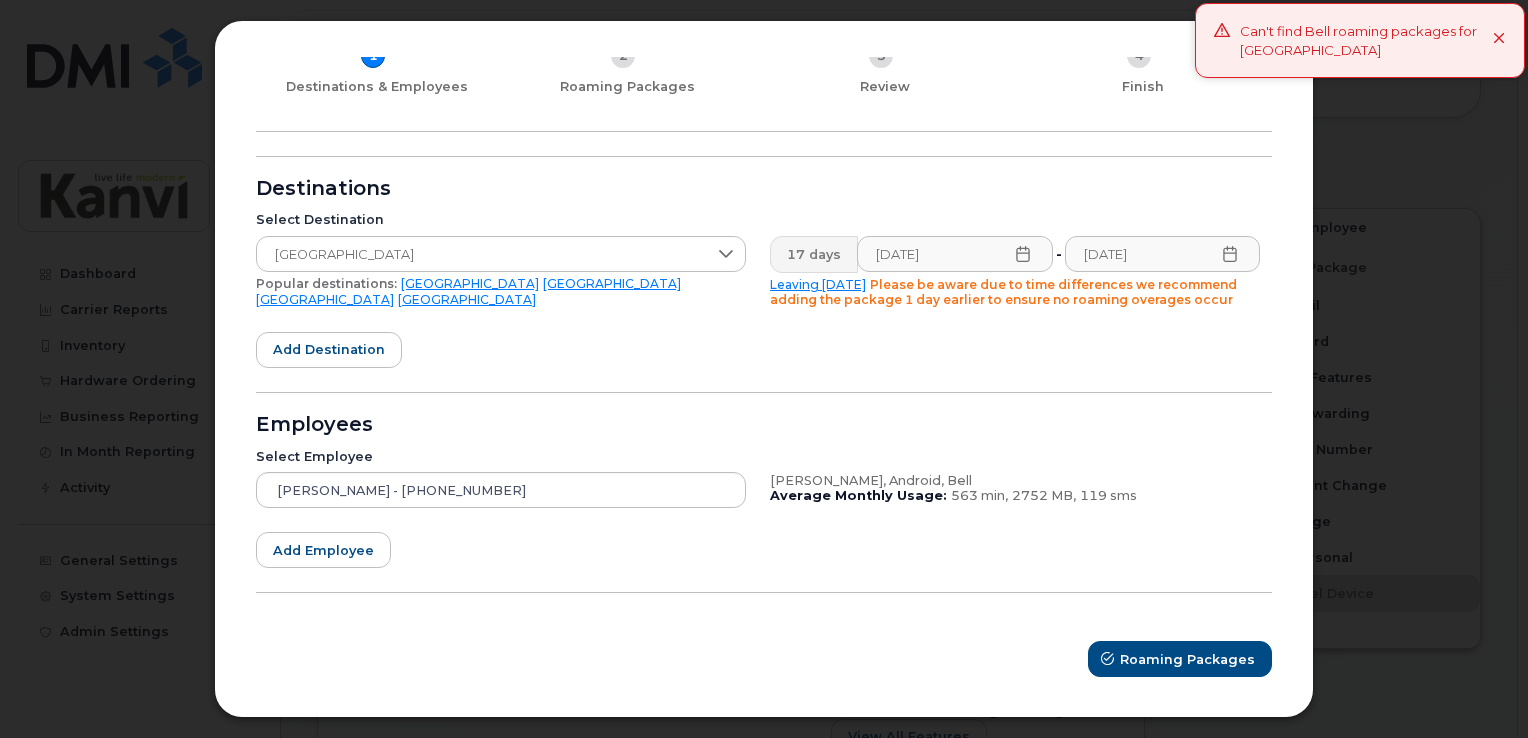 click at bounding box center [1499, 39] 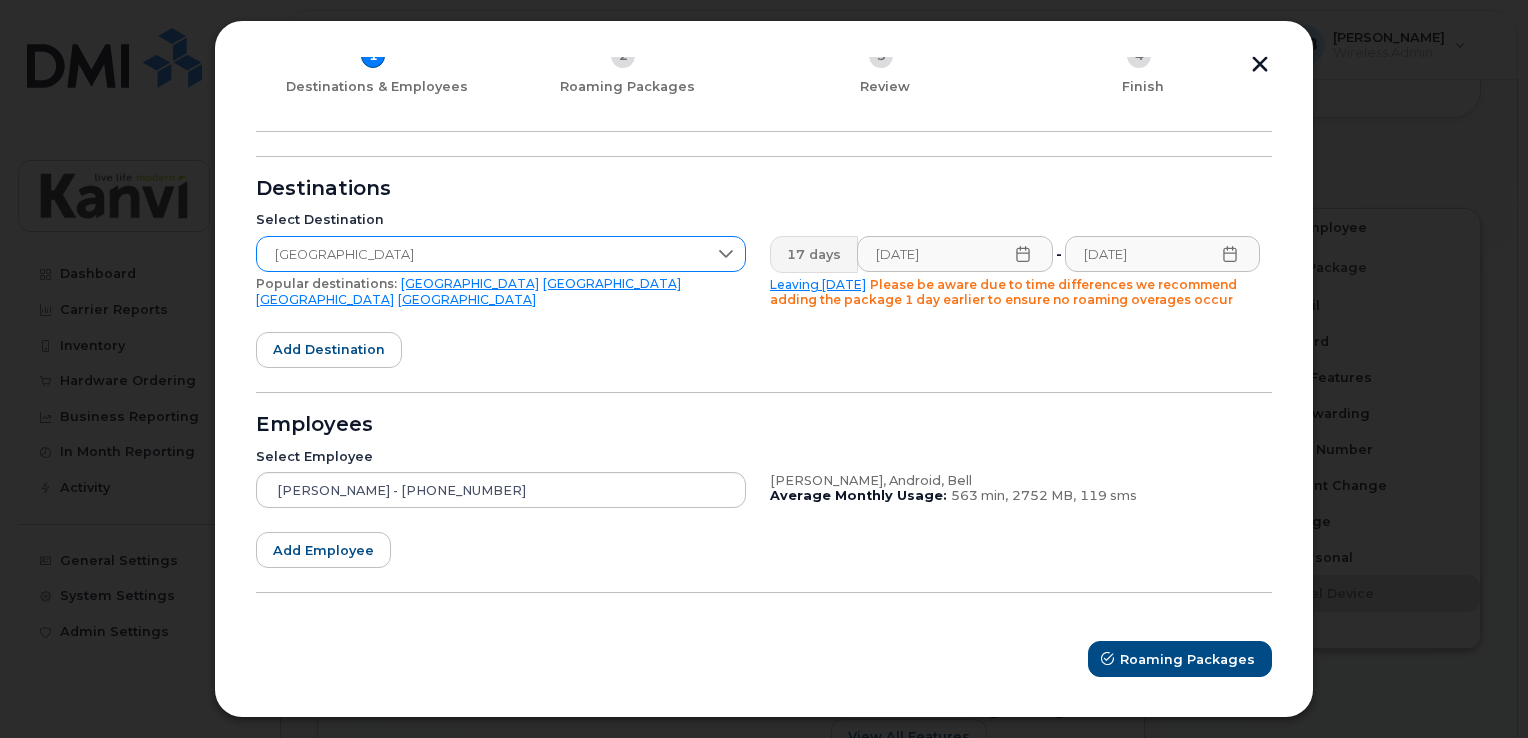 click 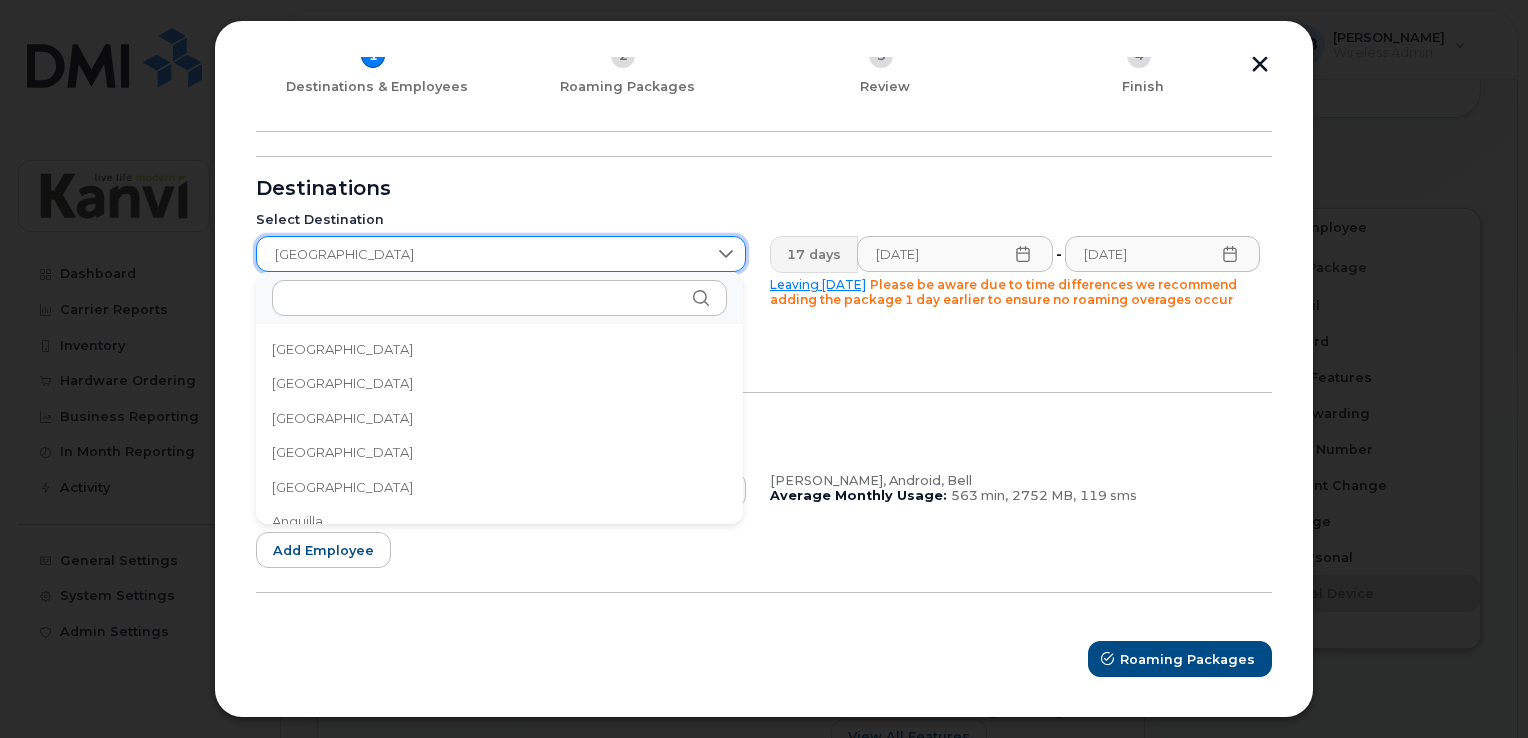 scroll, scrollTop: 4508, scrollLeft: 0, axis: vertical 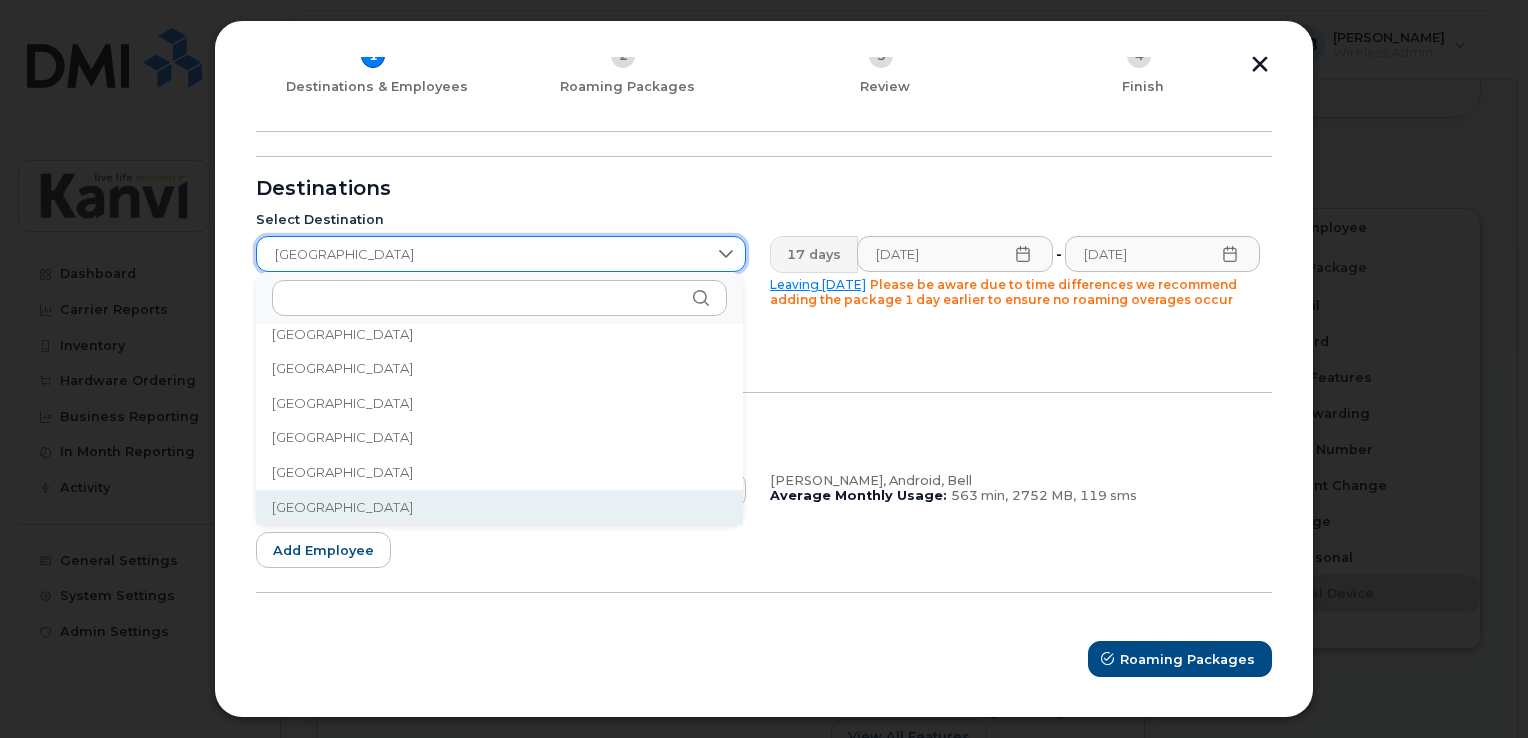 drag, startPoint x: 372, startPoint y: 252, endPoint x: 232, endPoint y: 251, distance: 140.00357 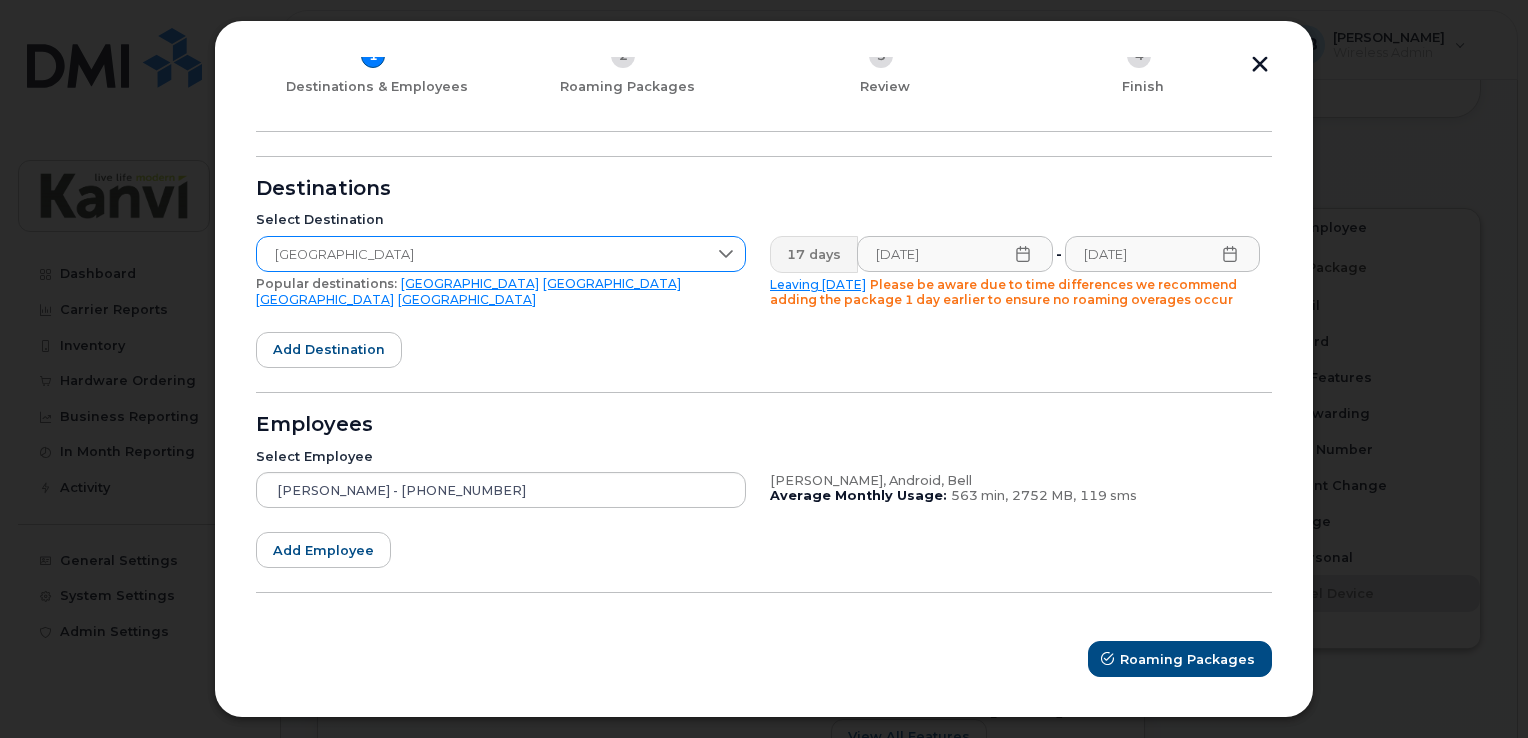 click 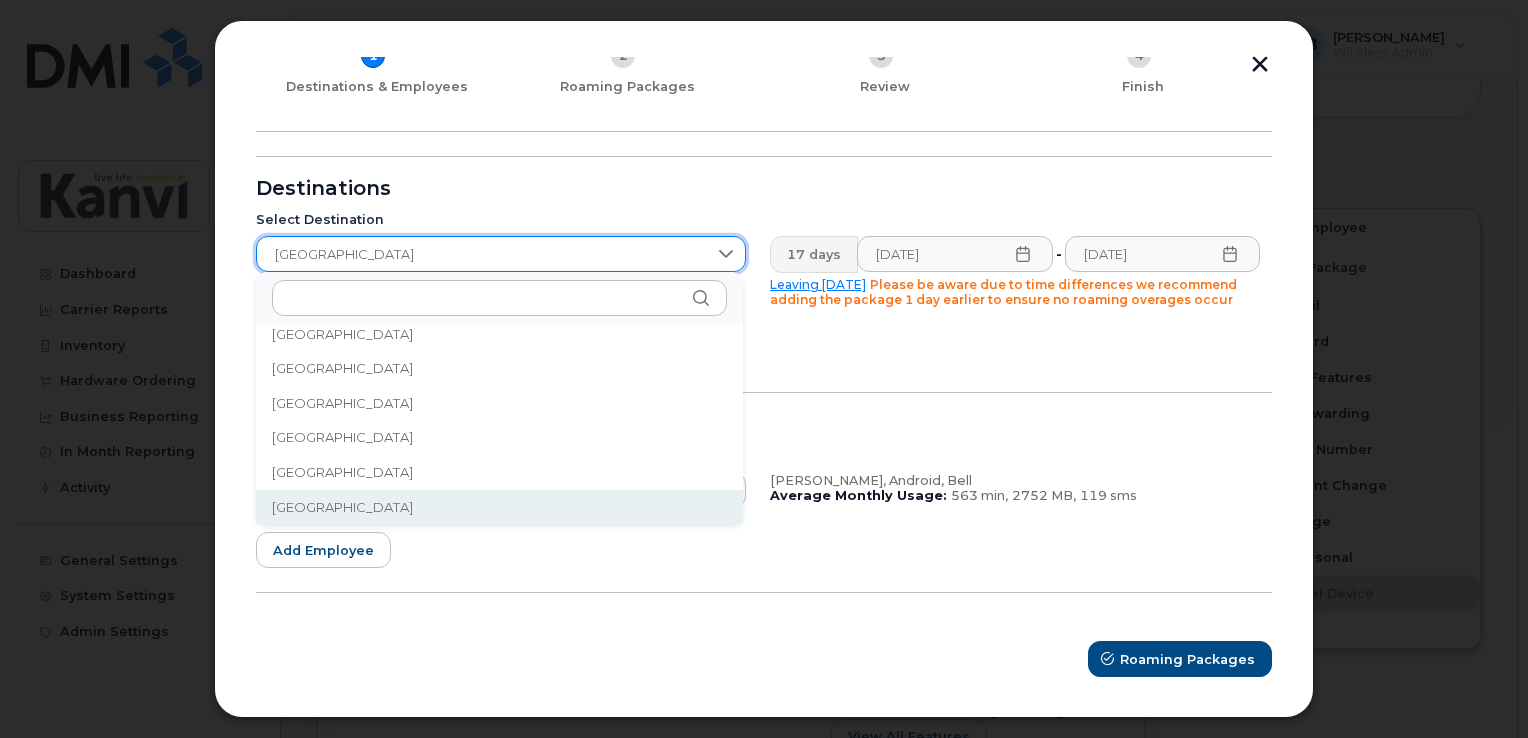 scroll, scrollTop: 8, scrollLeft: 0, axis: vertical 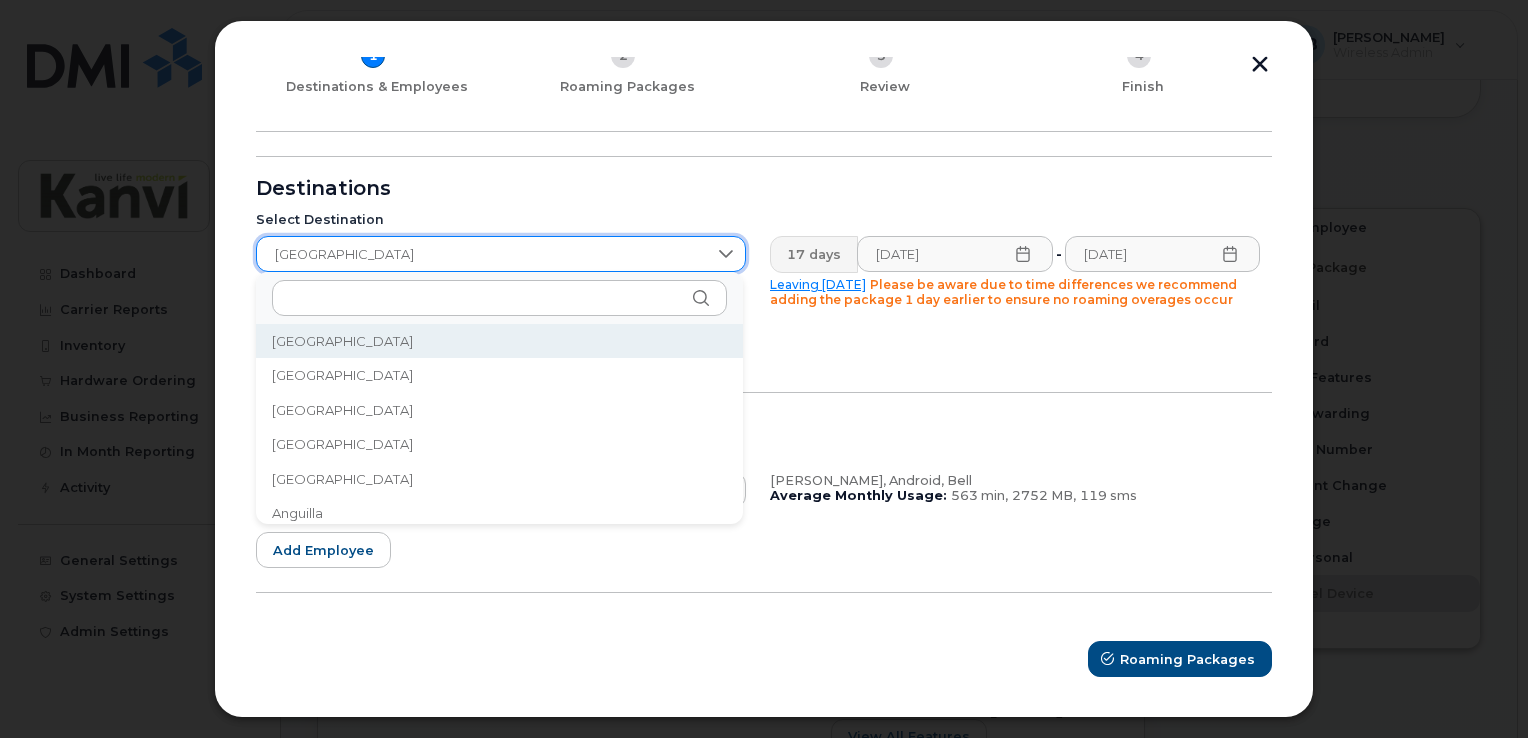 click on "[GEOGRAPHIC_DATA]" at bounding box center [482, 255] 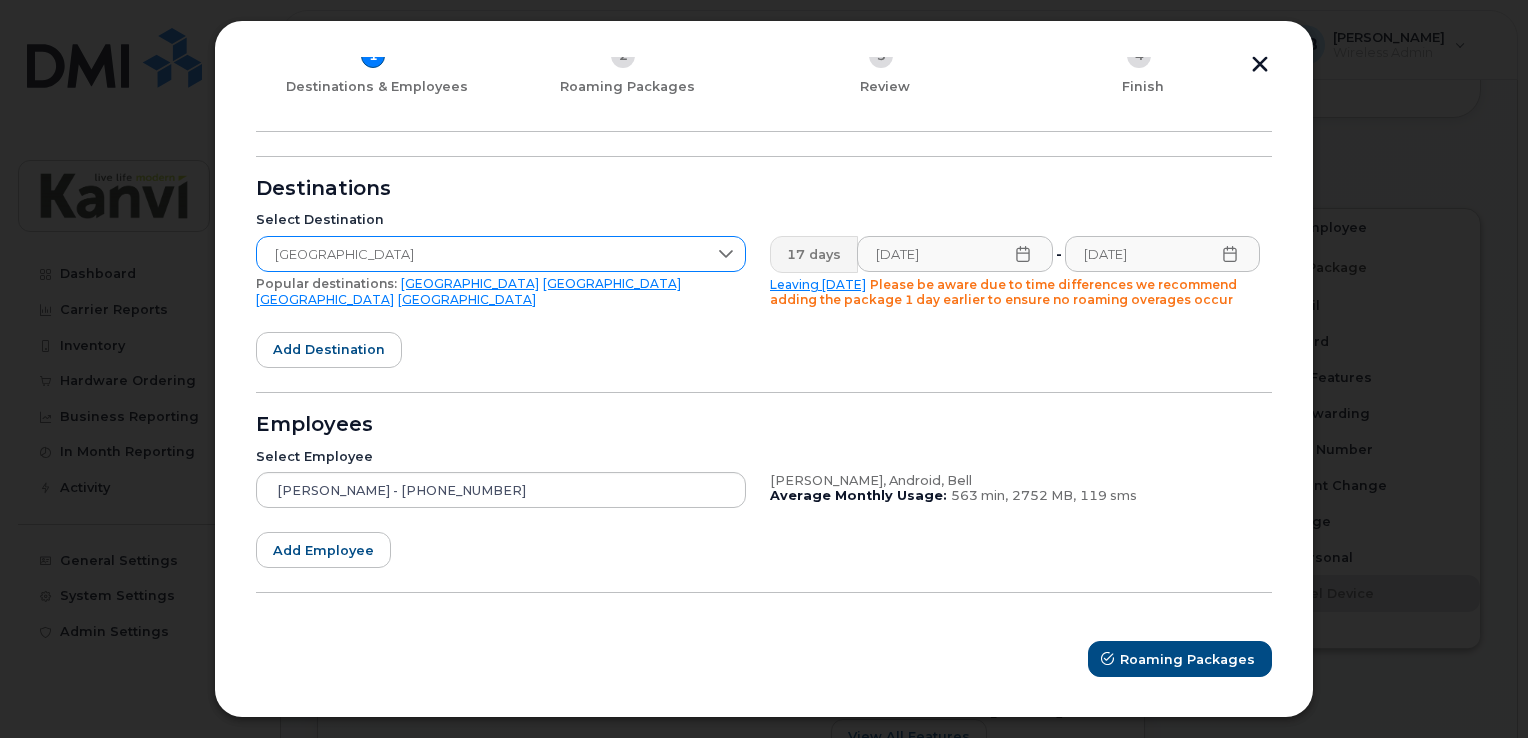 click 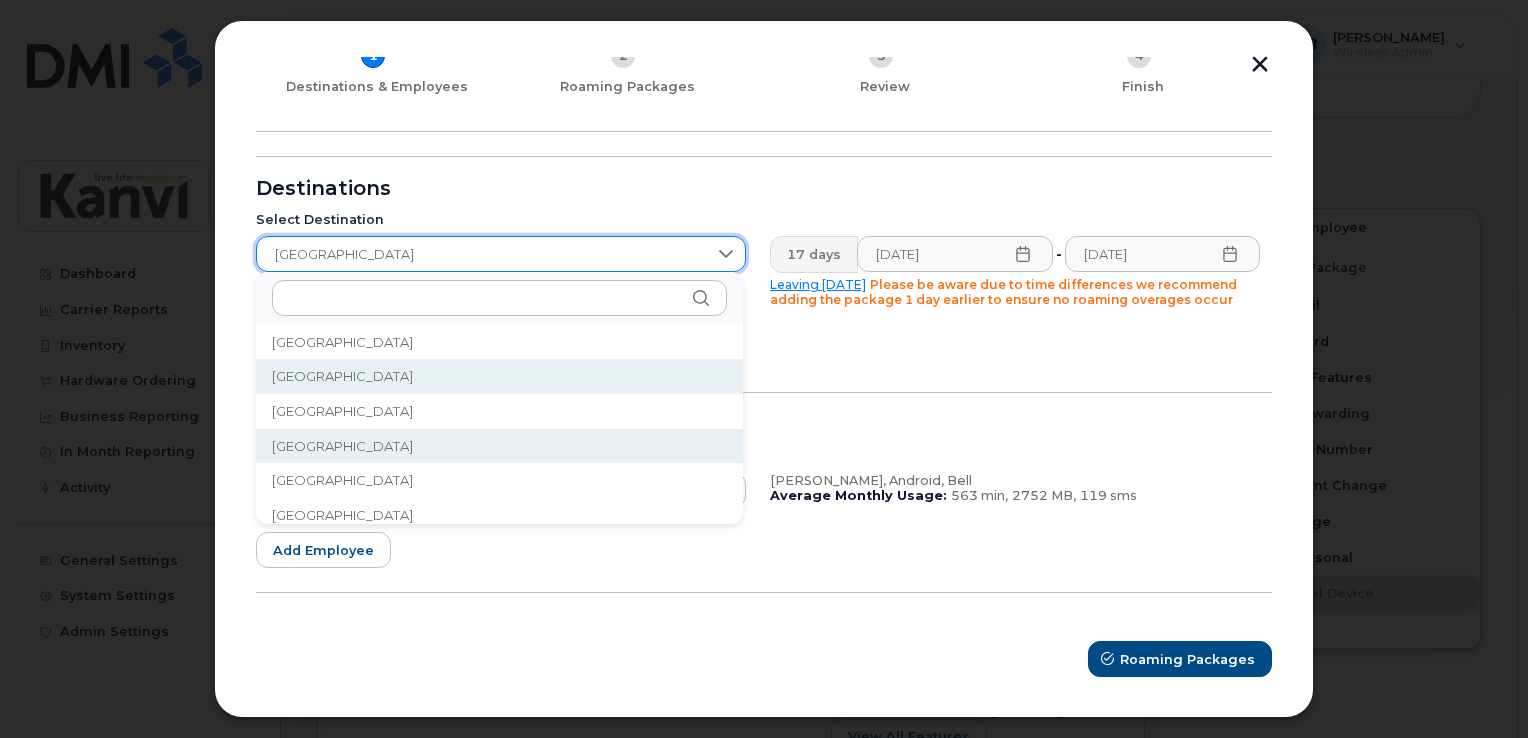 scroll, scrollTop: 4600, scrollLeft: 0, axis: vertical 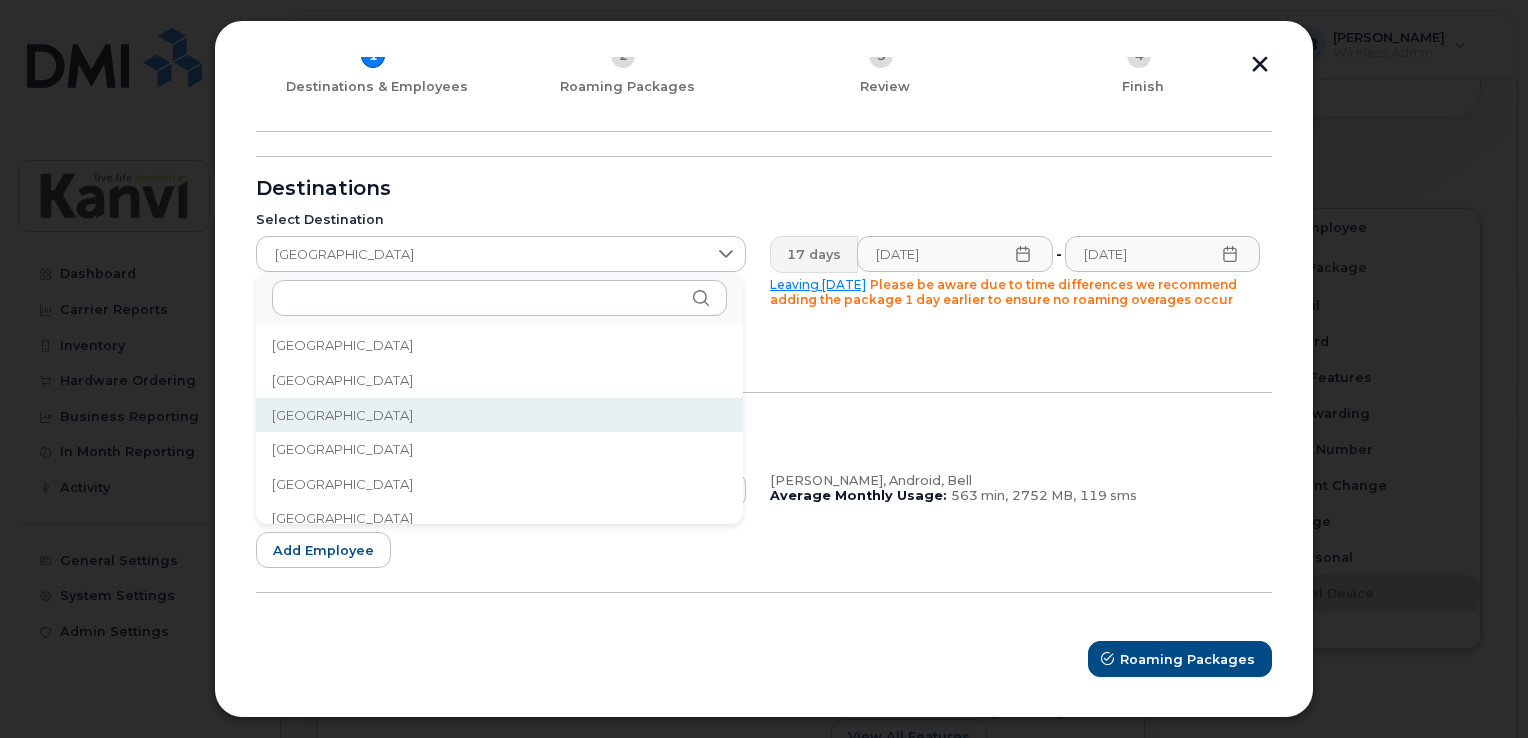 click on "[GEOGRAPHIC_DATA]" 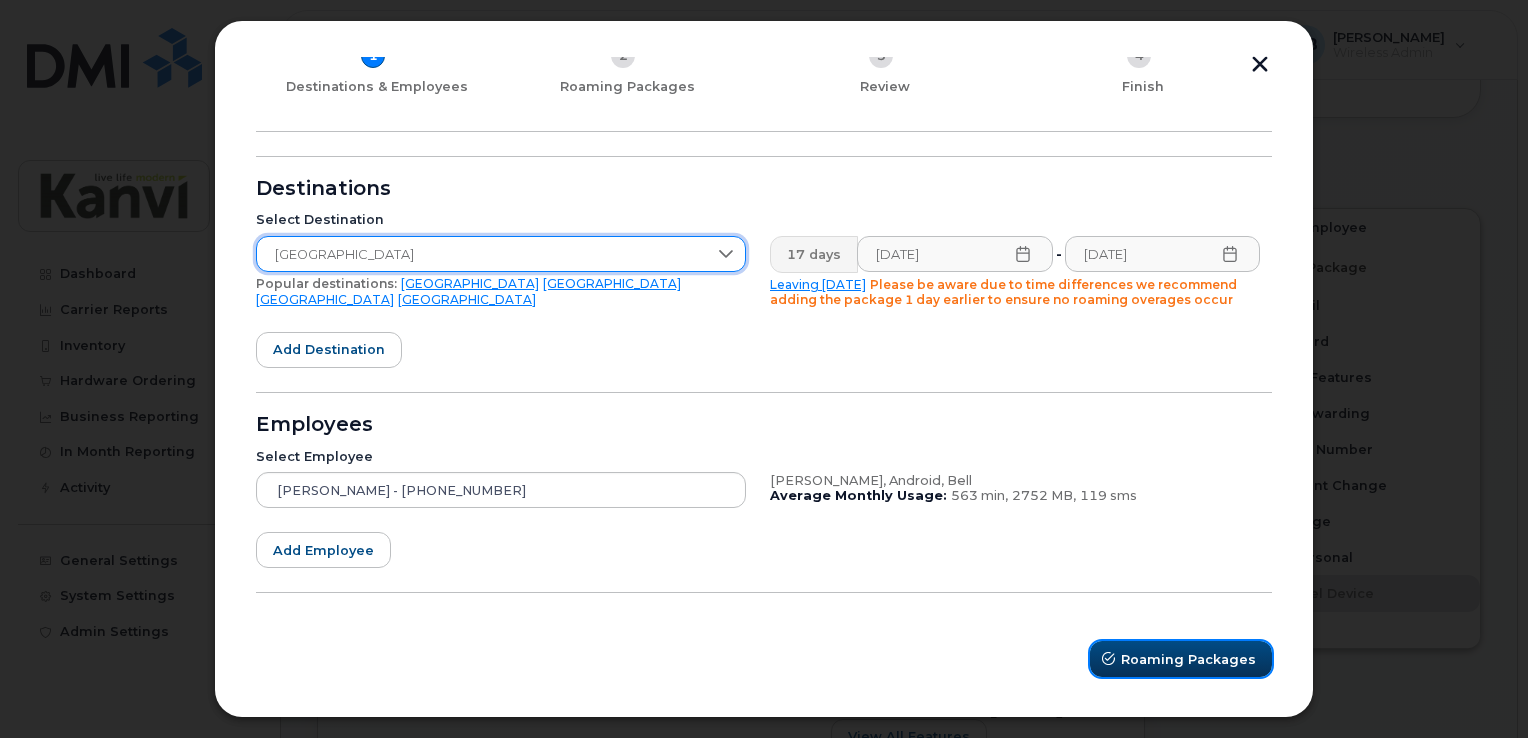 click on "Roaming Packages" at bounding box center (1188, 659) 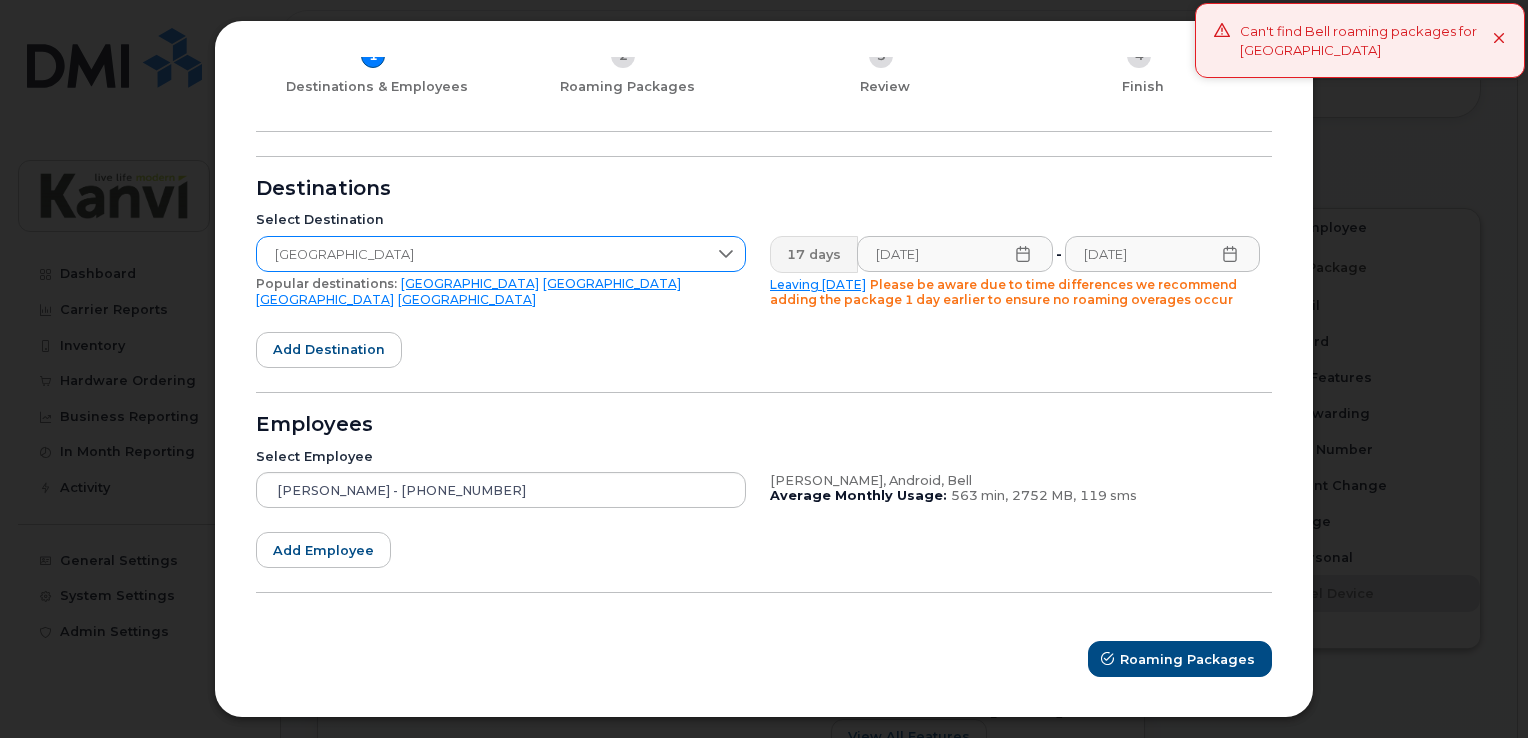 click 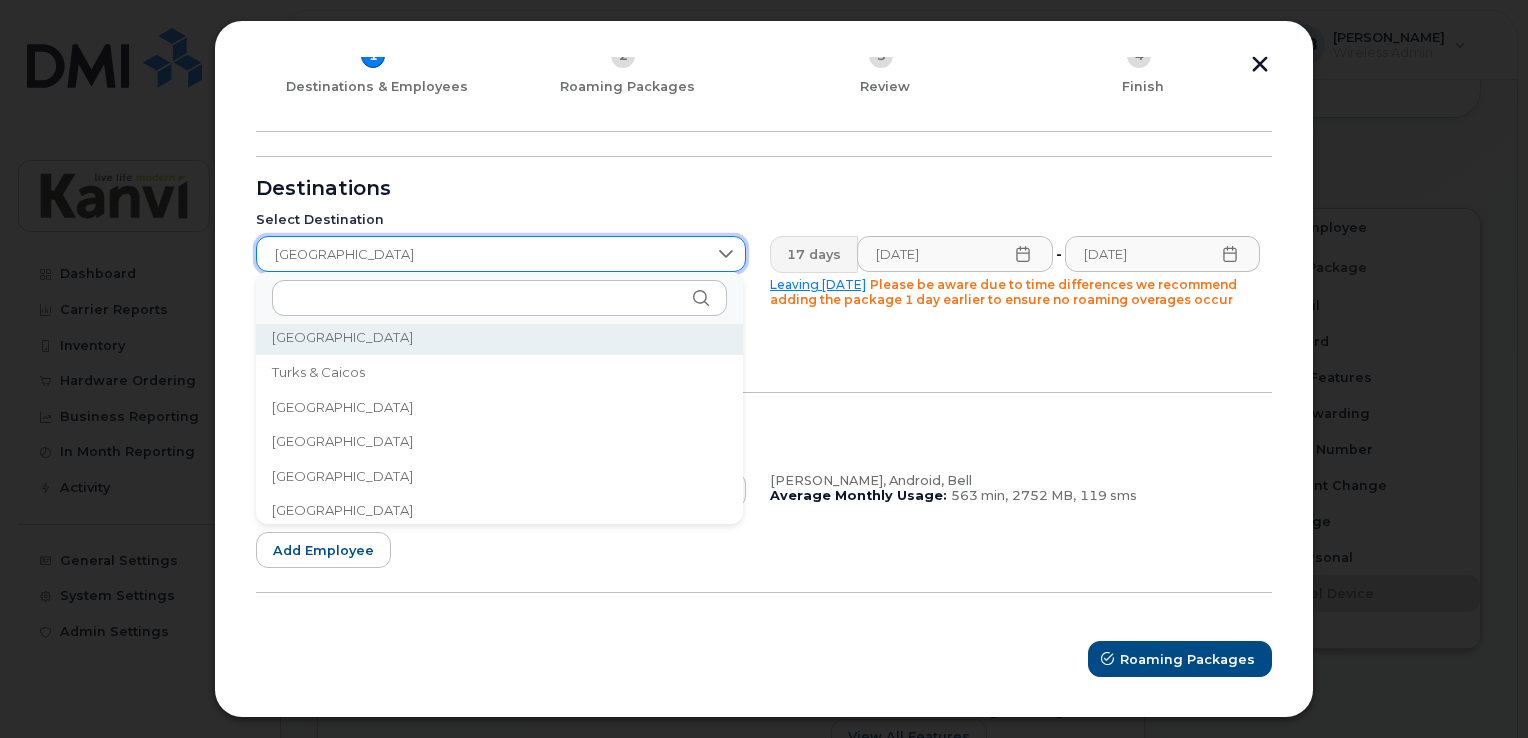 scroll, scrollTop: 6678, scrollLeft: 0, axis: vertical 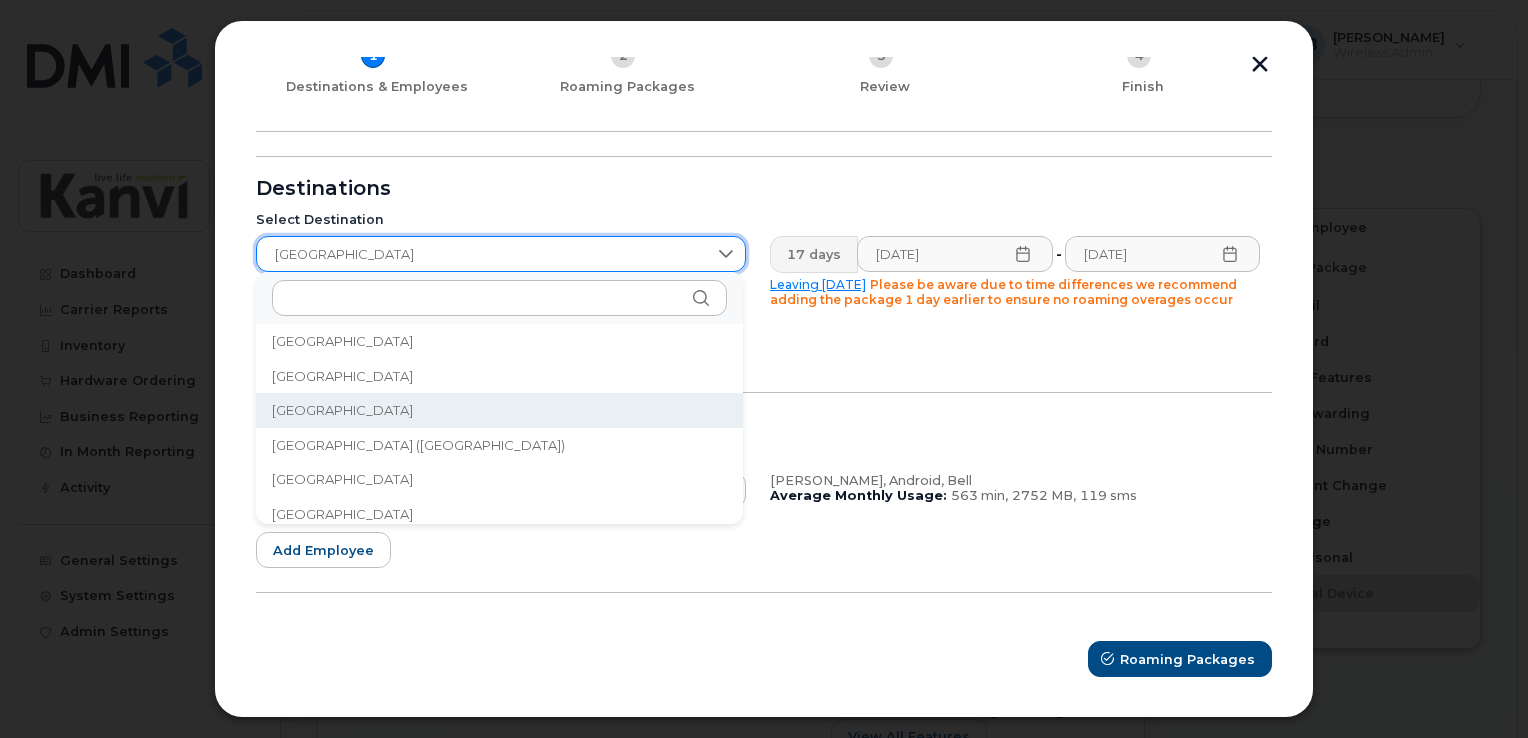 click on "[GEOGRAPHIC_DATA]" 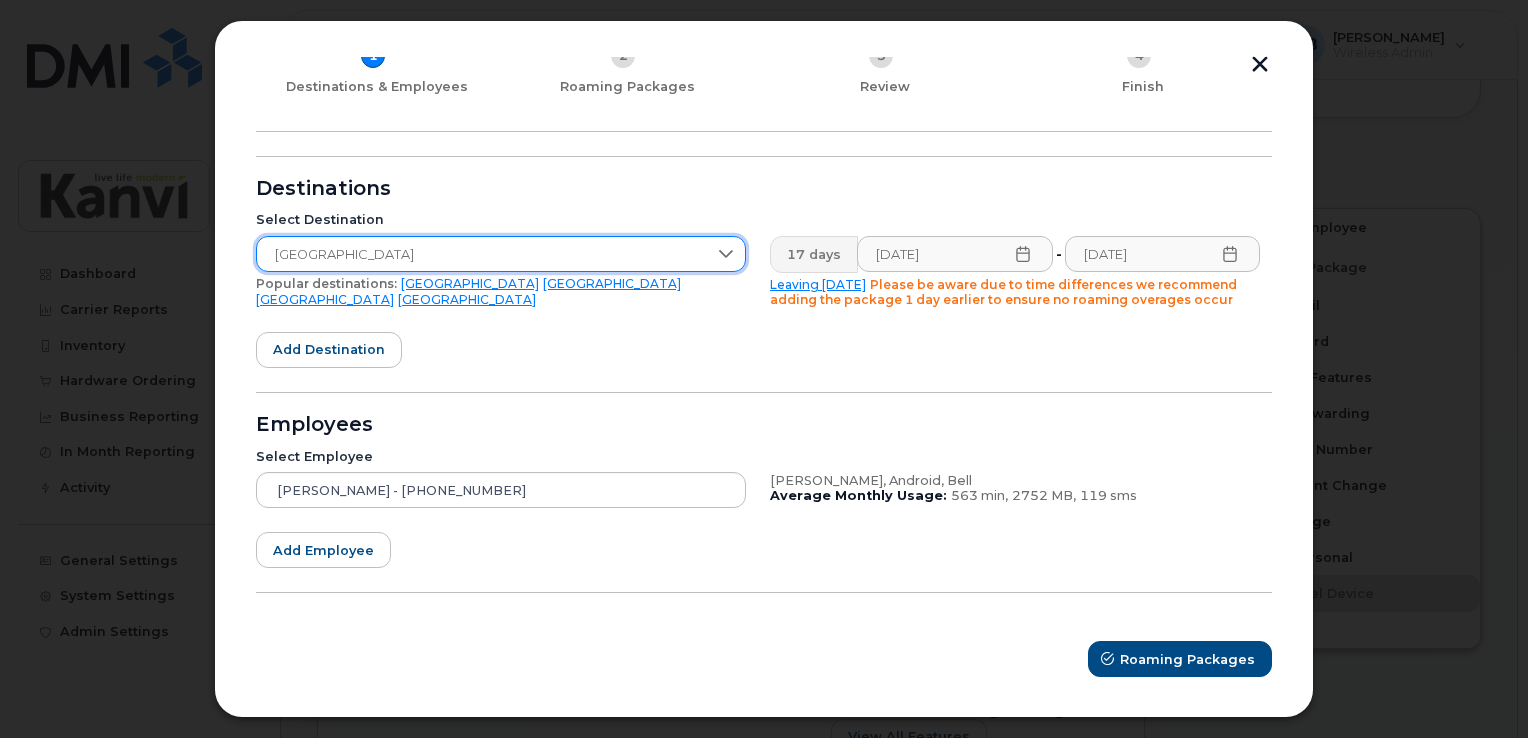 click on "[GEOGRAPHIC_DATA]" at bounding box center (482, 255) 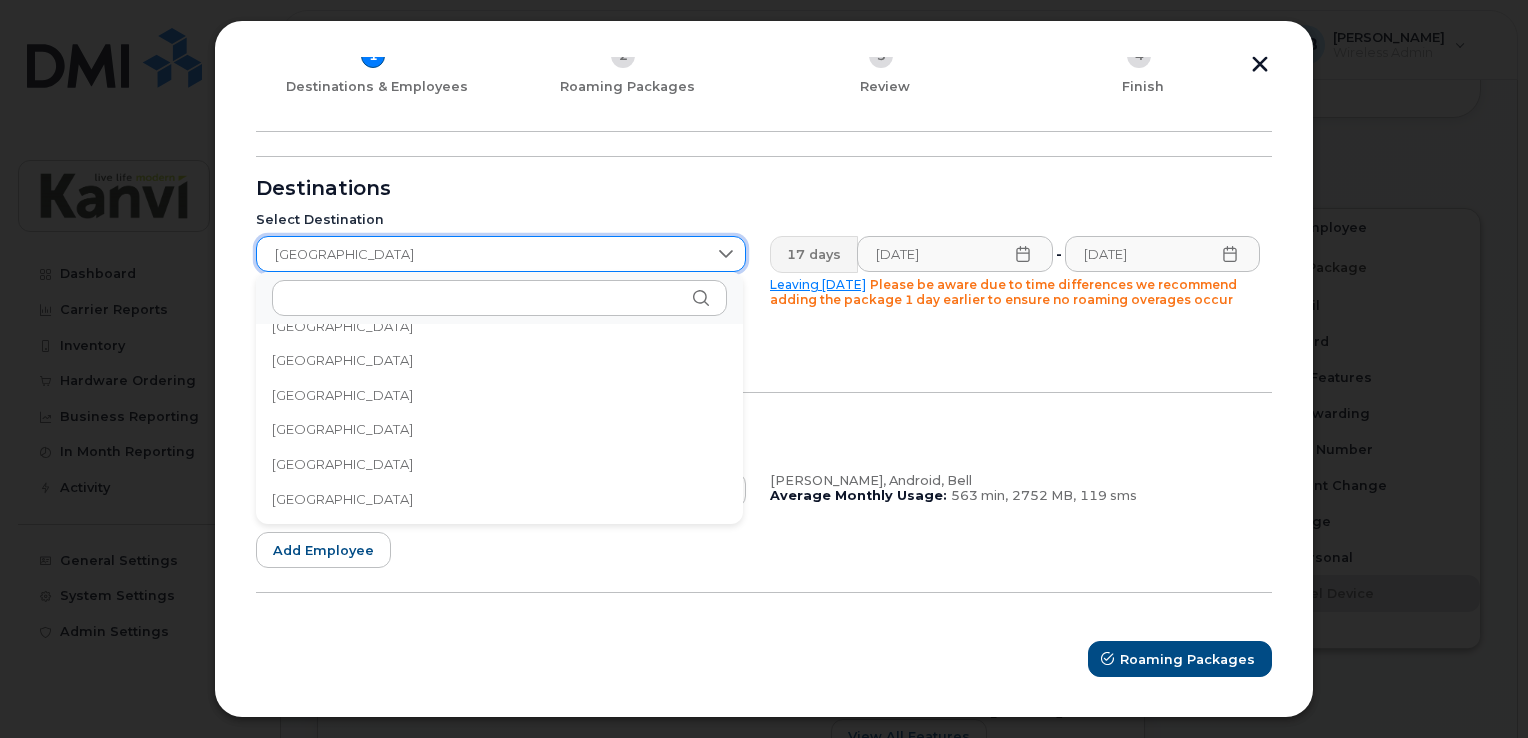 scroll, scrollTop: 4611, scrollLeft: 0, axis: vertical 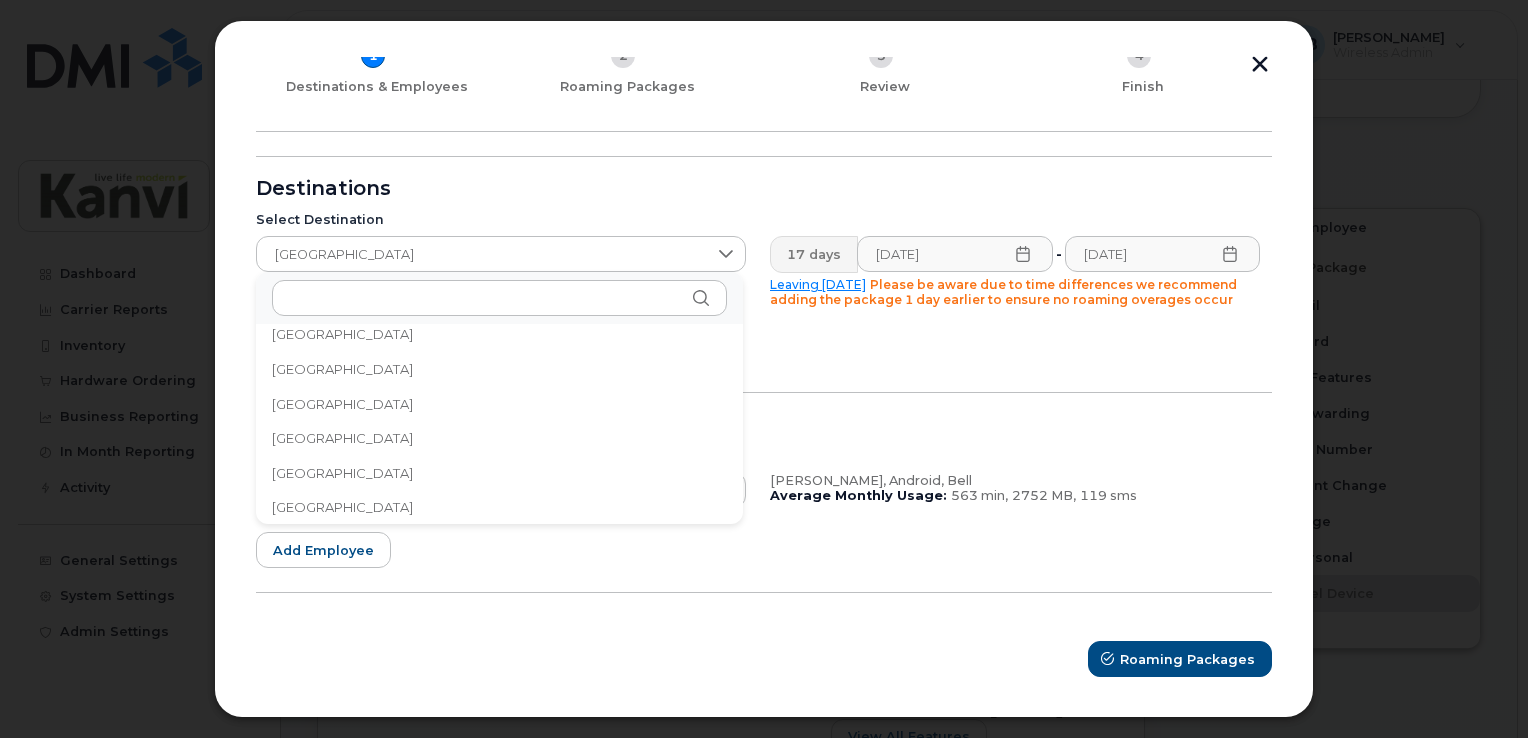 click on "[GEOGRAPHIC_DATA]" 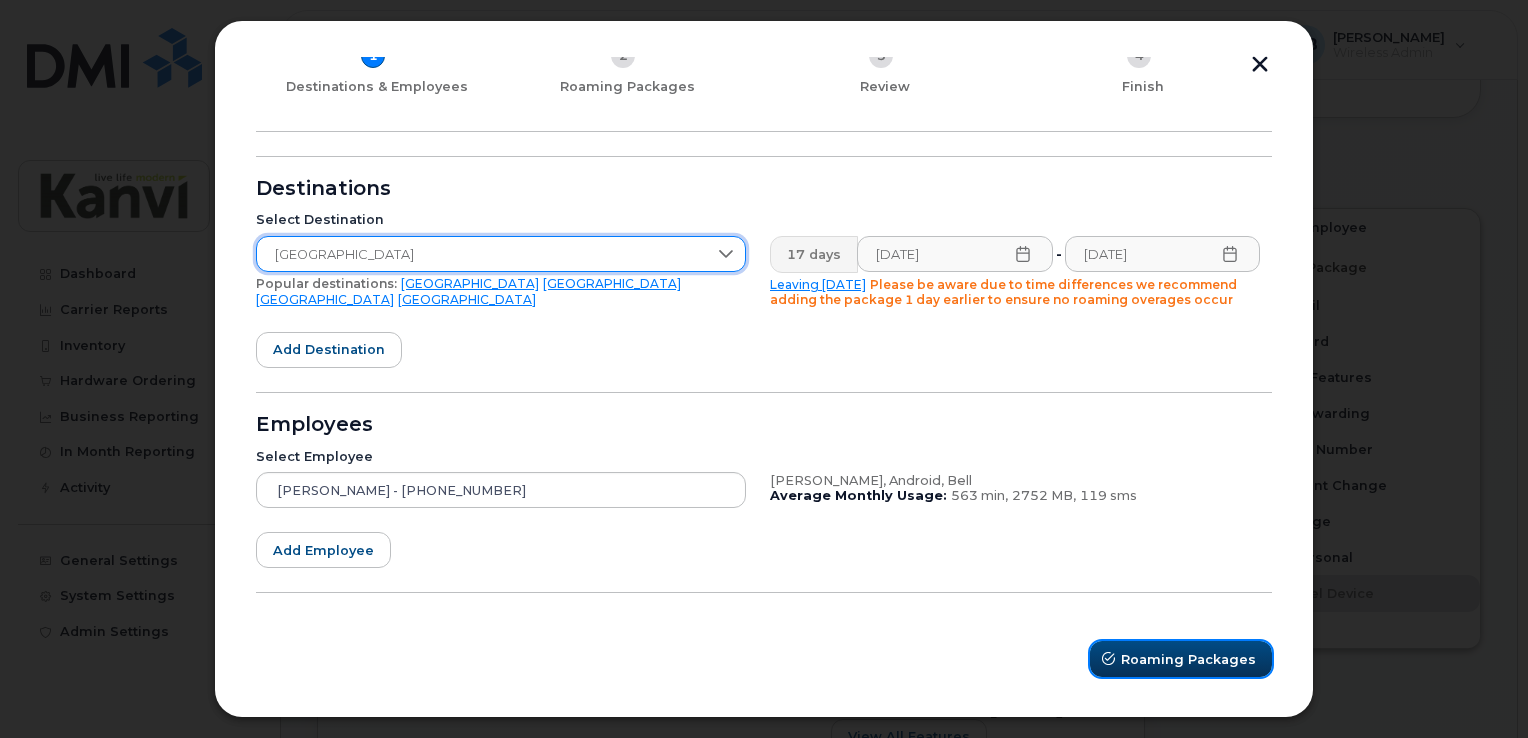 click on "Roaming Packages" at bounding box center (1188, 659) 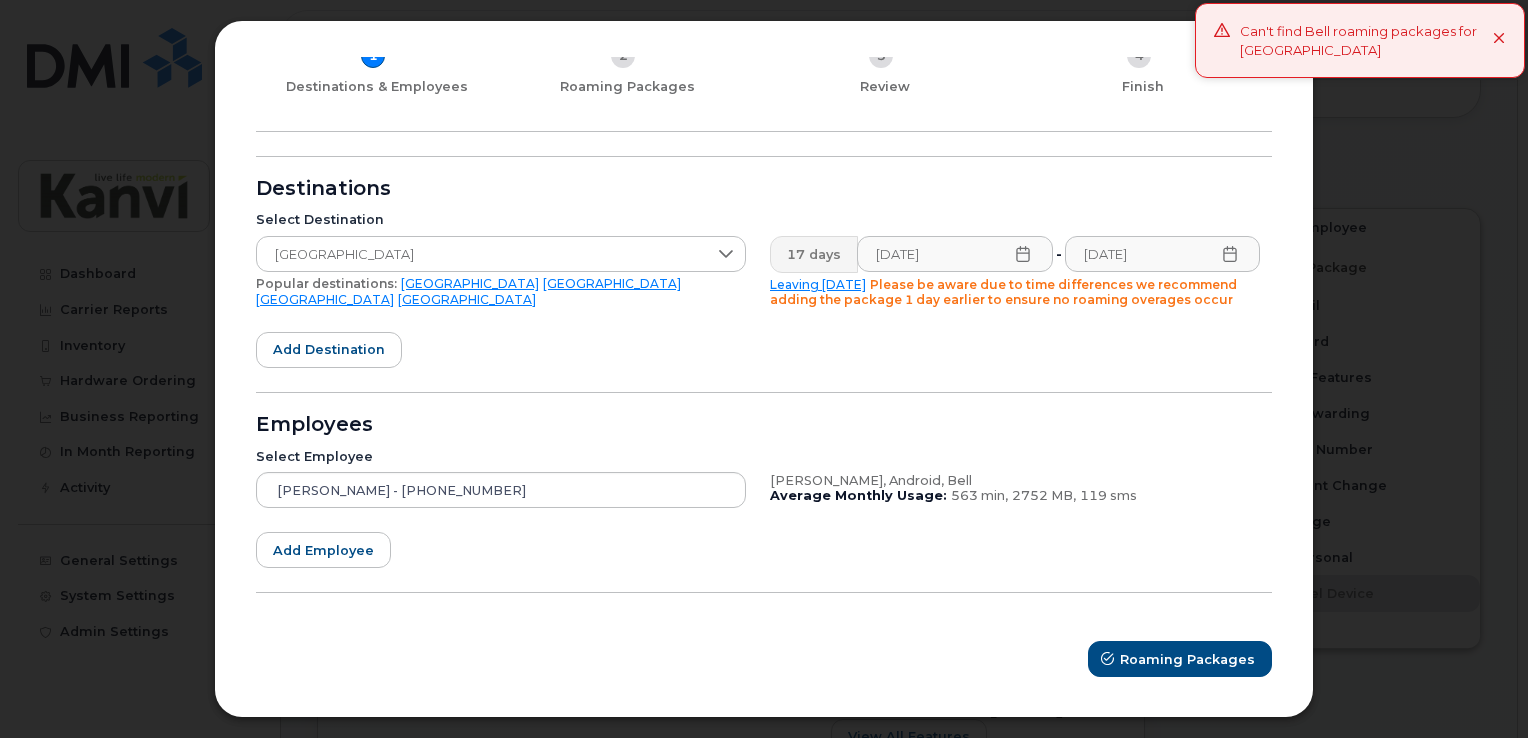 click at bounding box center (1222, 30) 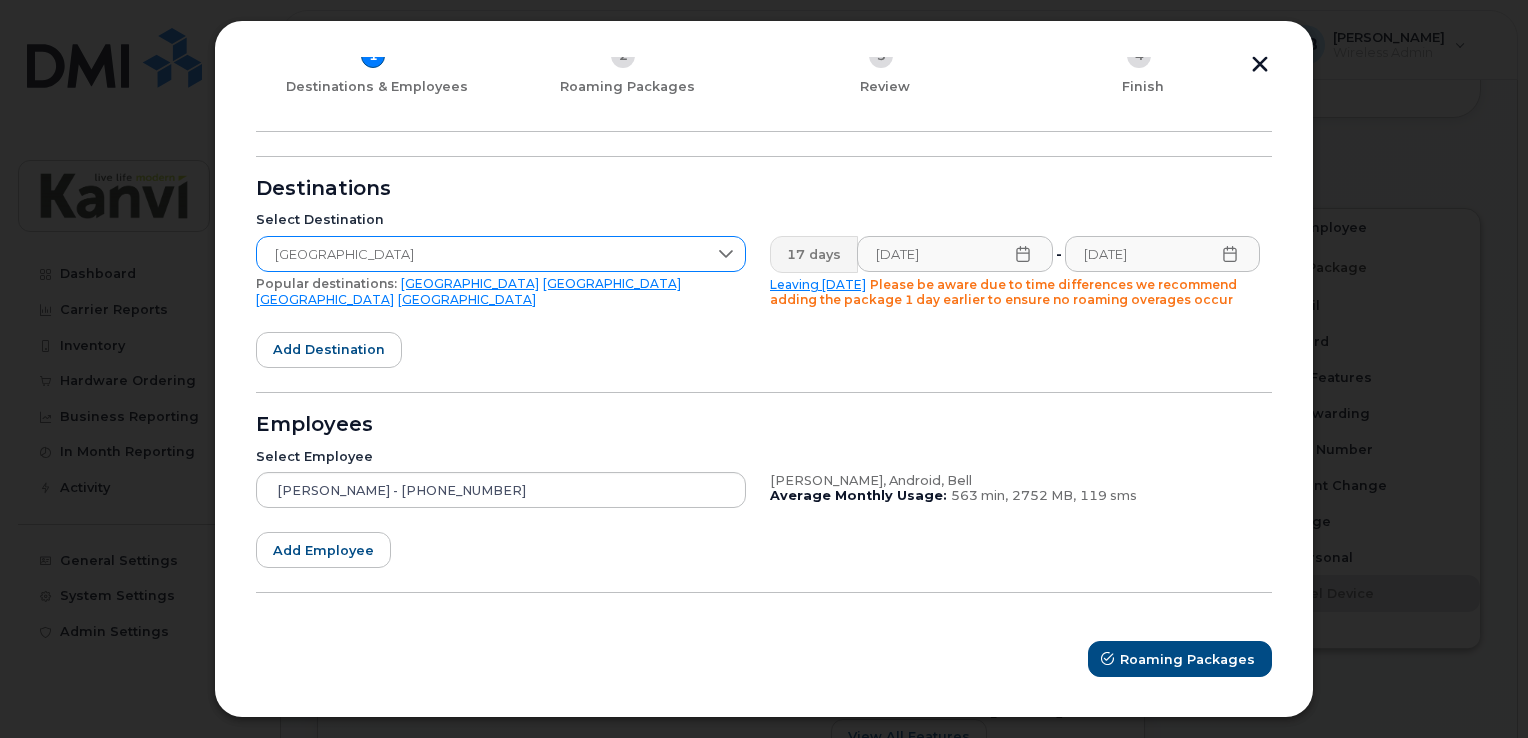 click 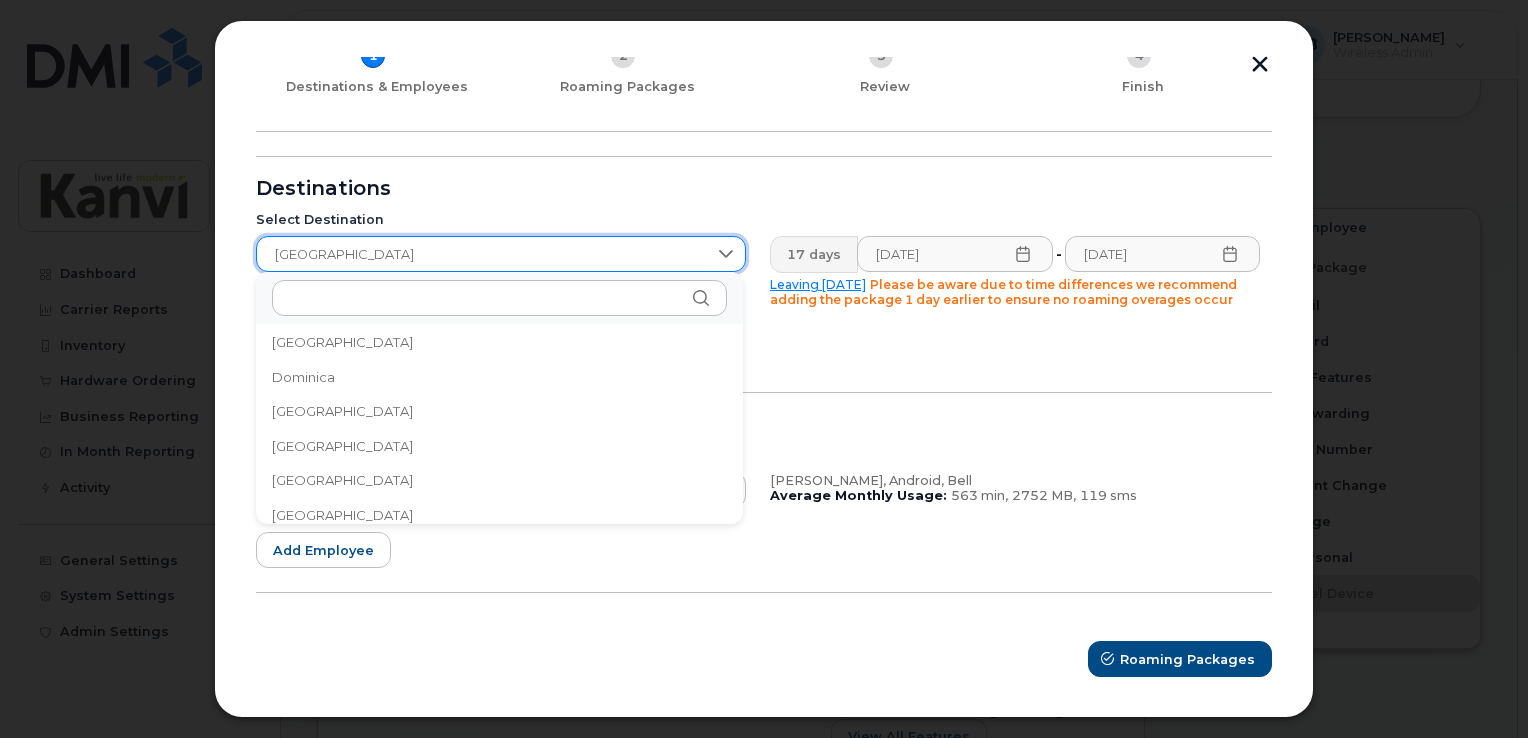 scroll, scrollTop: 1908, scrollLeft: 0, axis: vertical 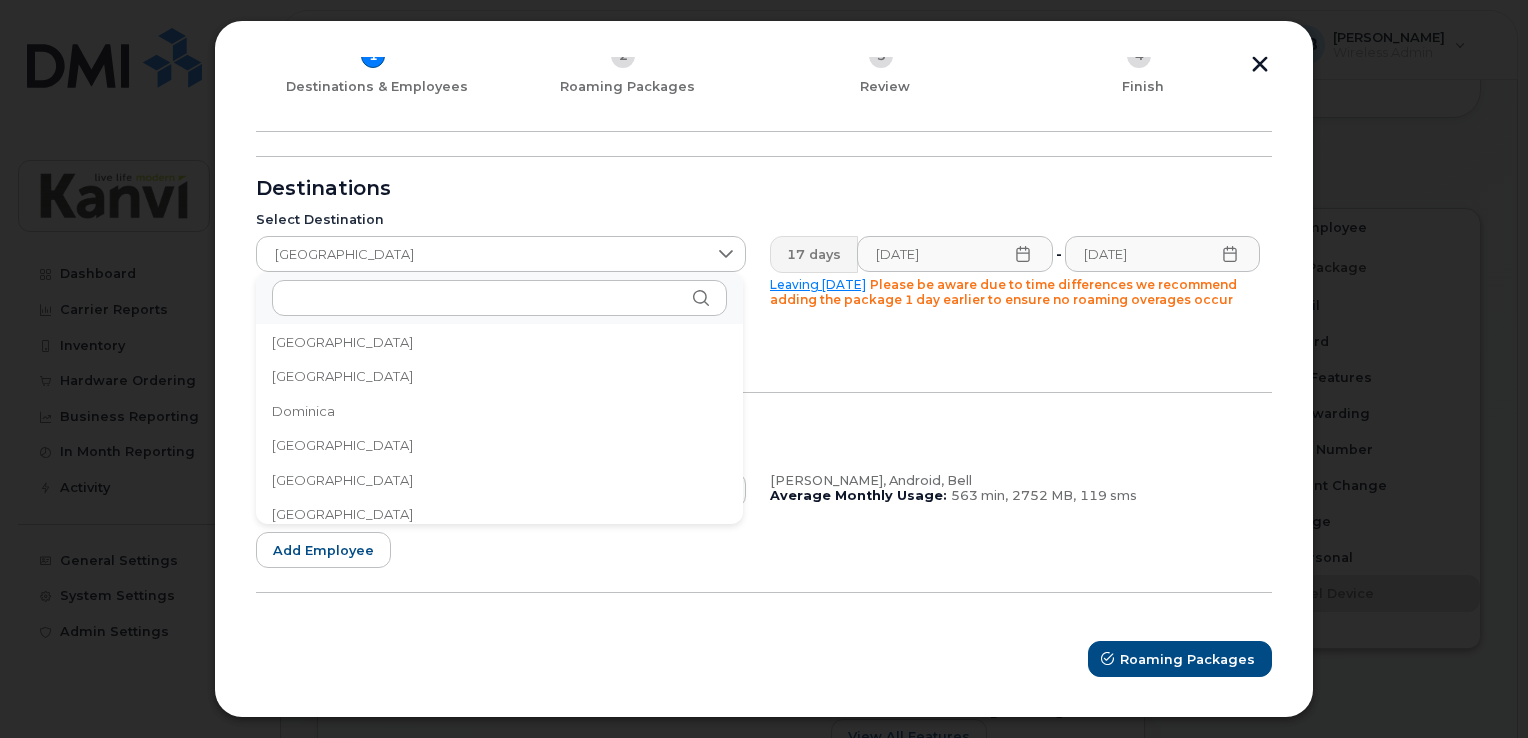 click on "[GEOGRAPHIC_DATA]" 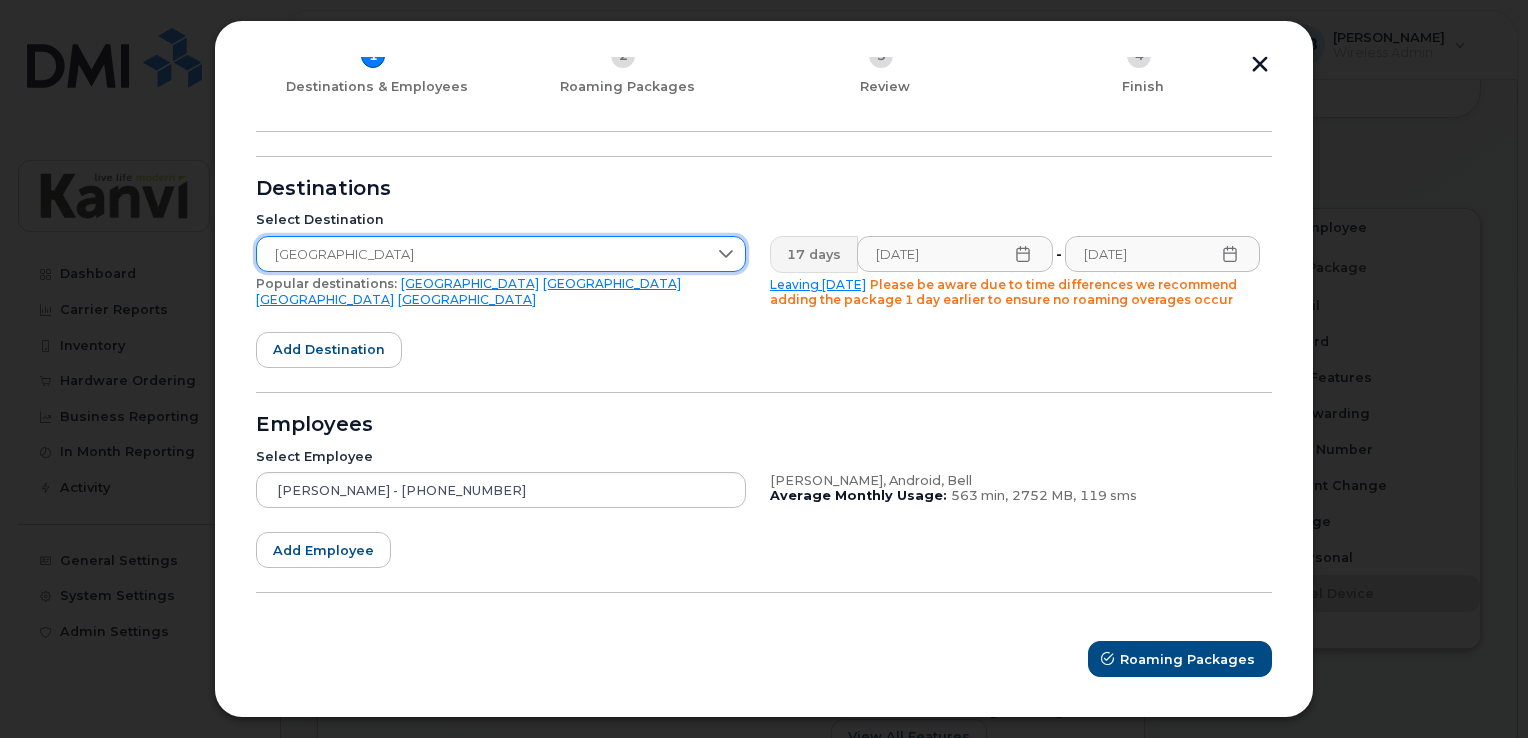 click on "[GEOGRAPHIC_DATA]" at bounding box center [482, 255] 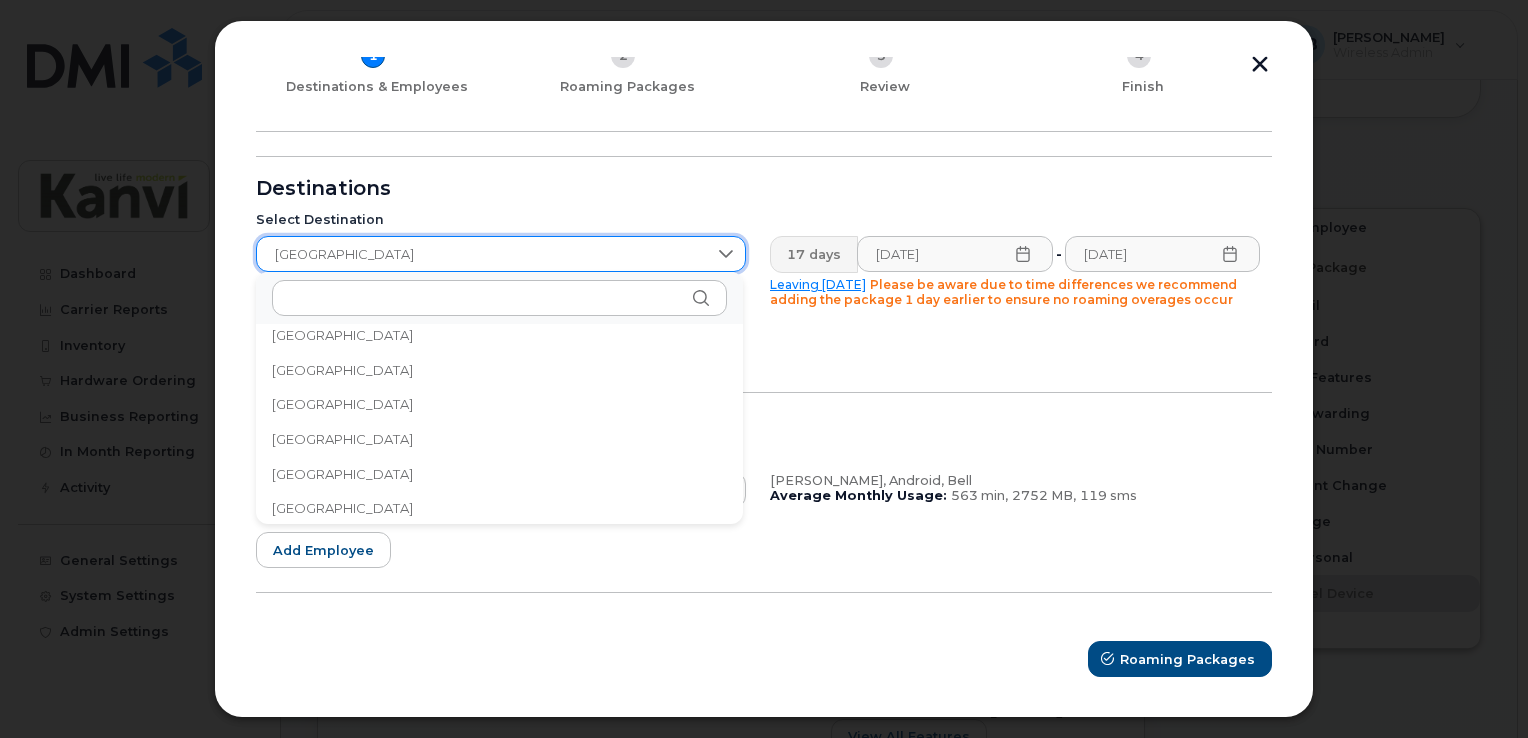scroll, scrollTop: 581, scrollLeft: 0, axis: vertical 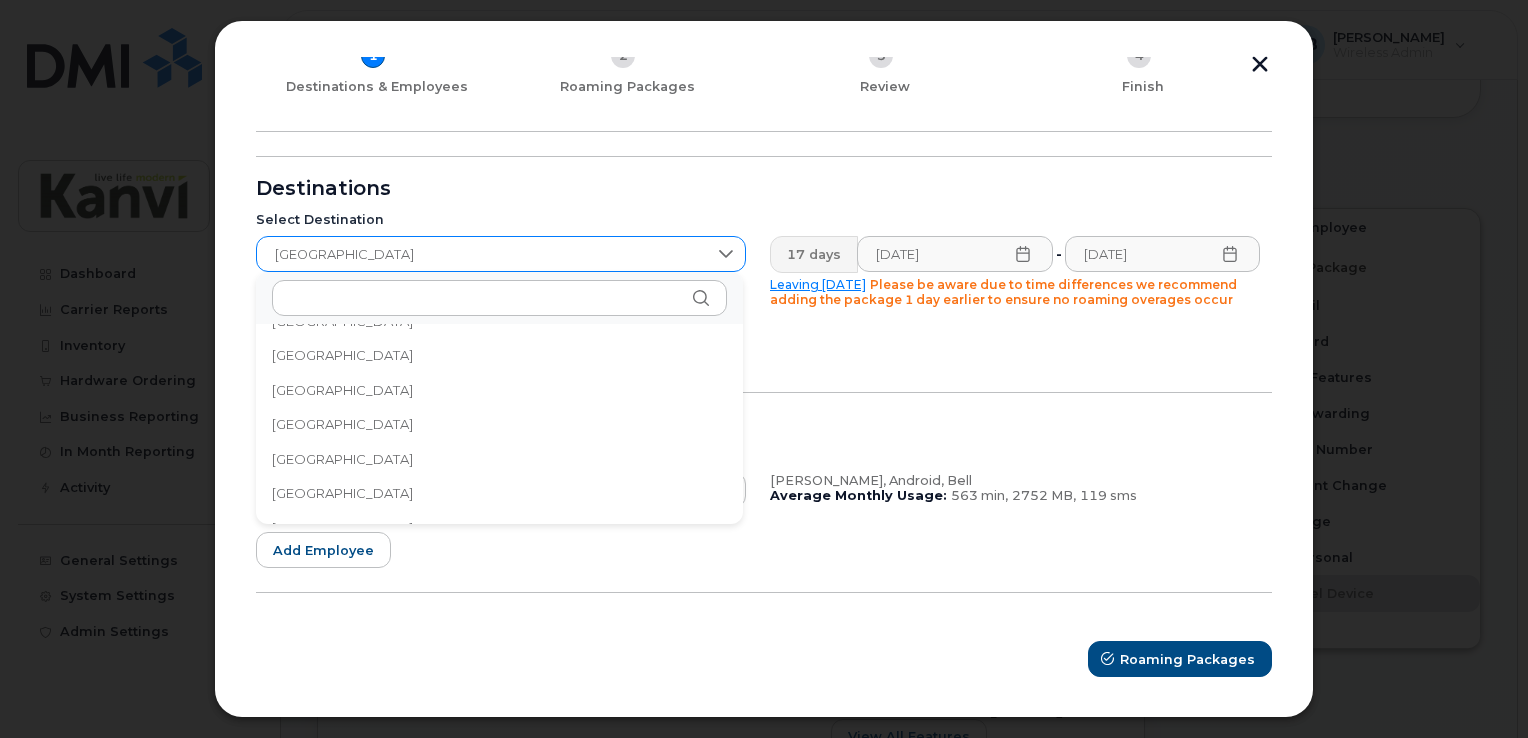 click 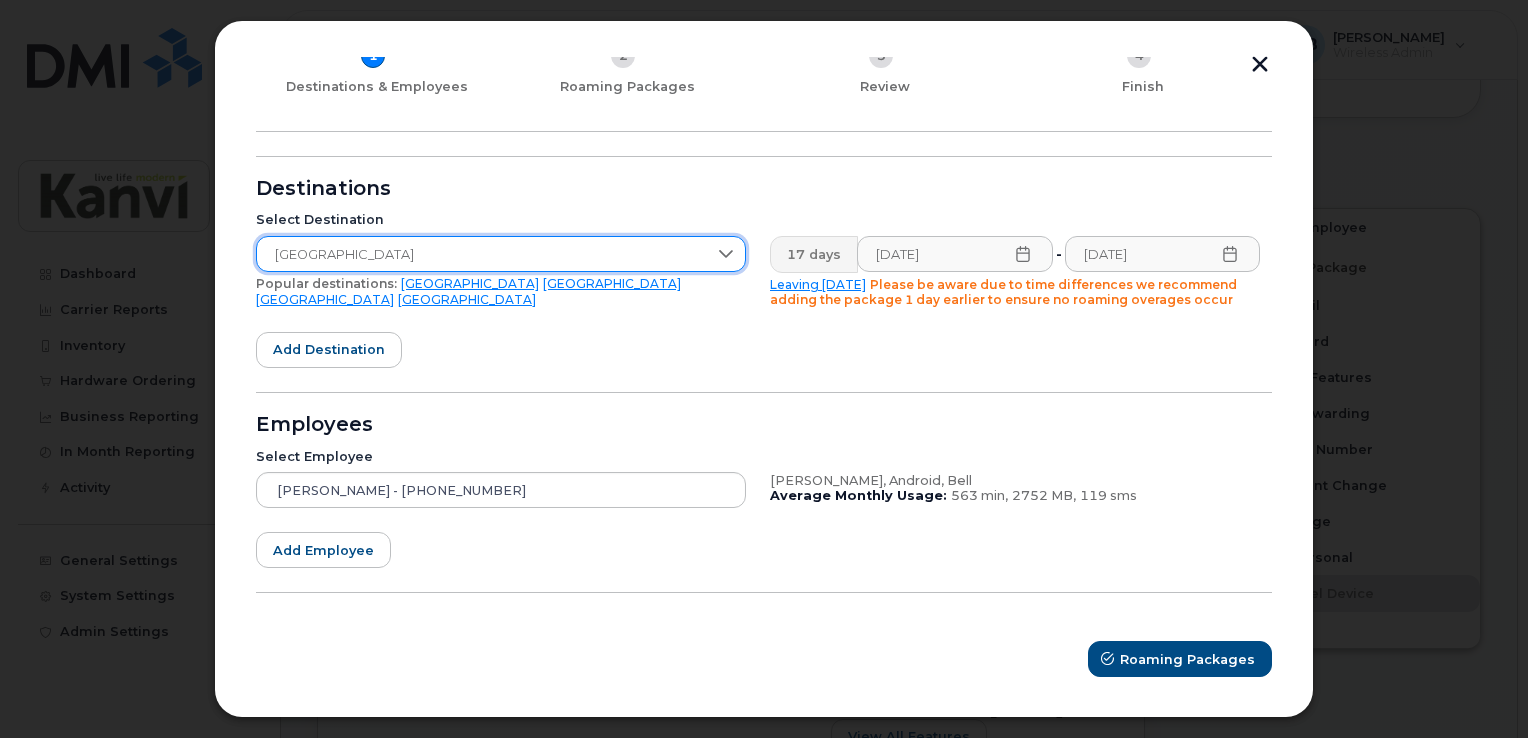 click on "[GEOGRAPHIC_DATA]" at bounding box center (482, 255) 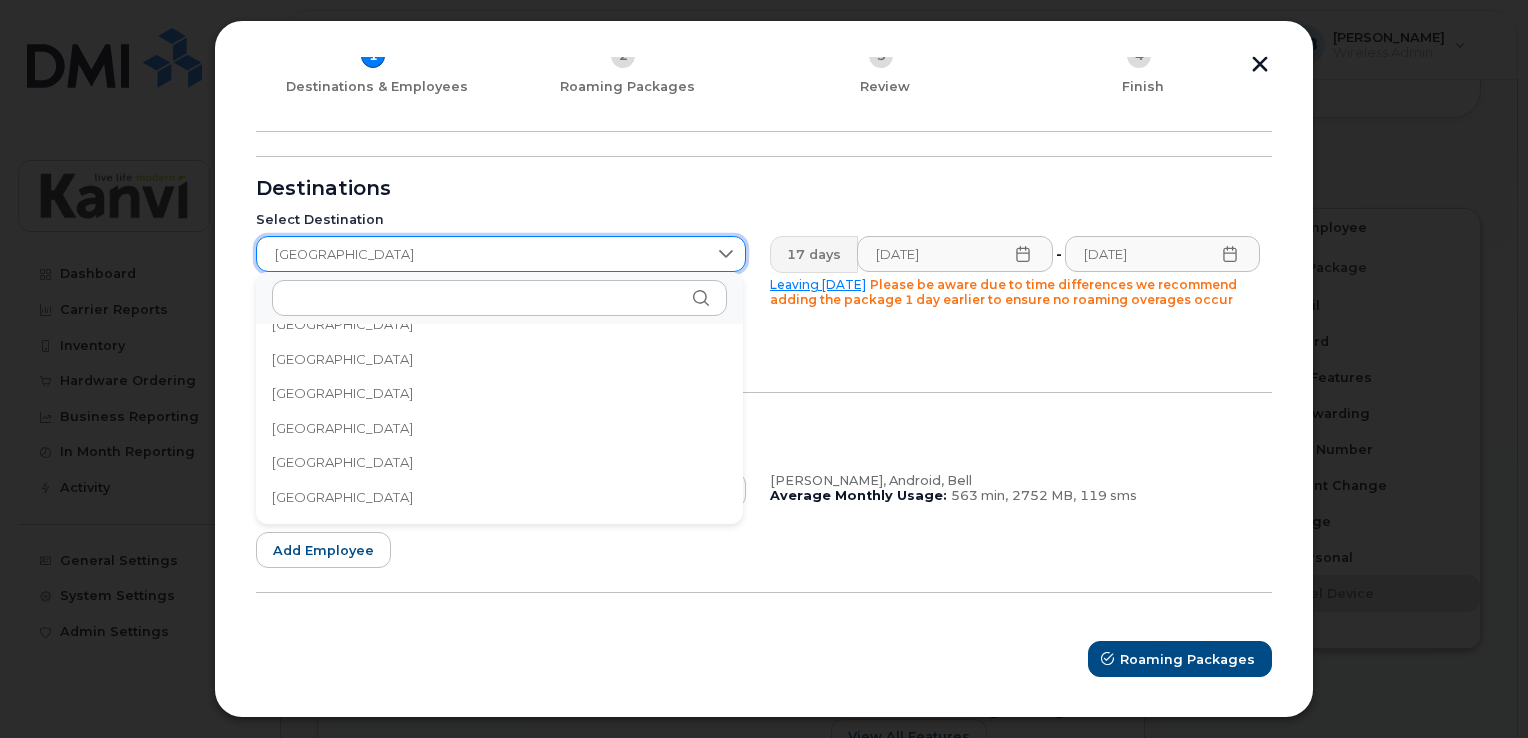scroll, scrollTop: 808, scrollLeft: 0, axis: vertical 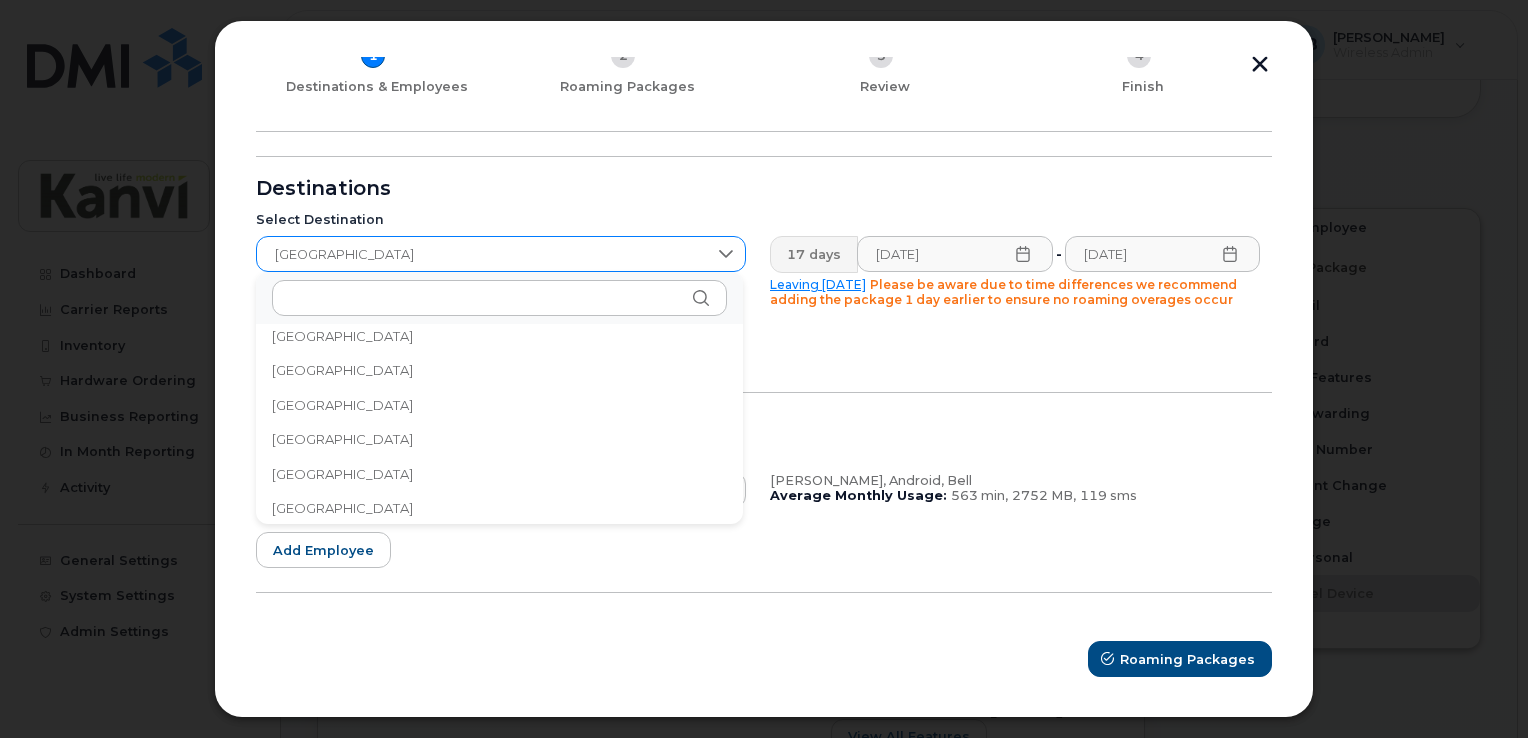 click 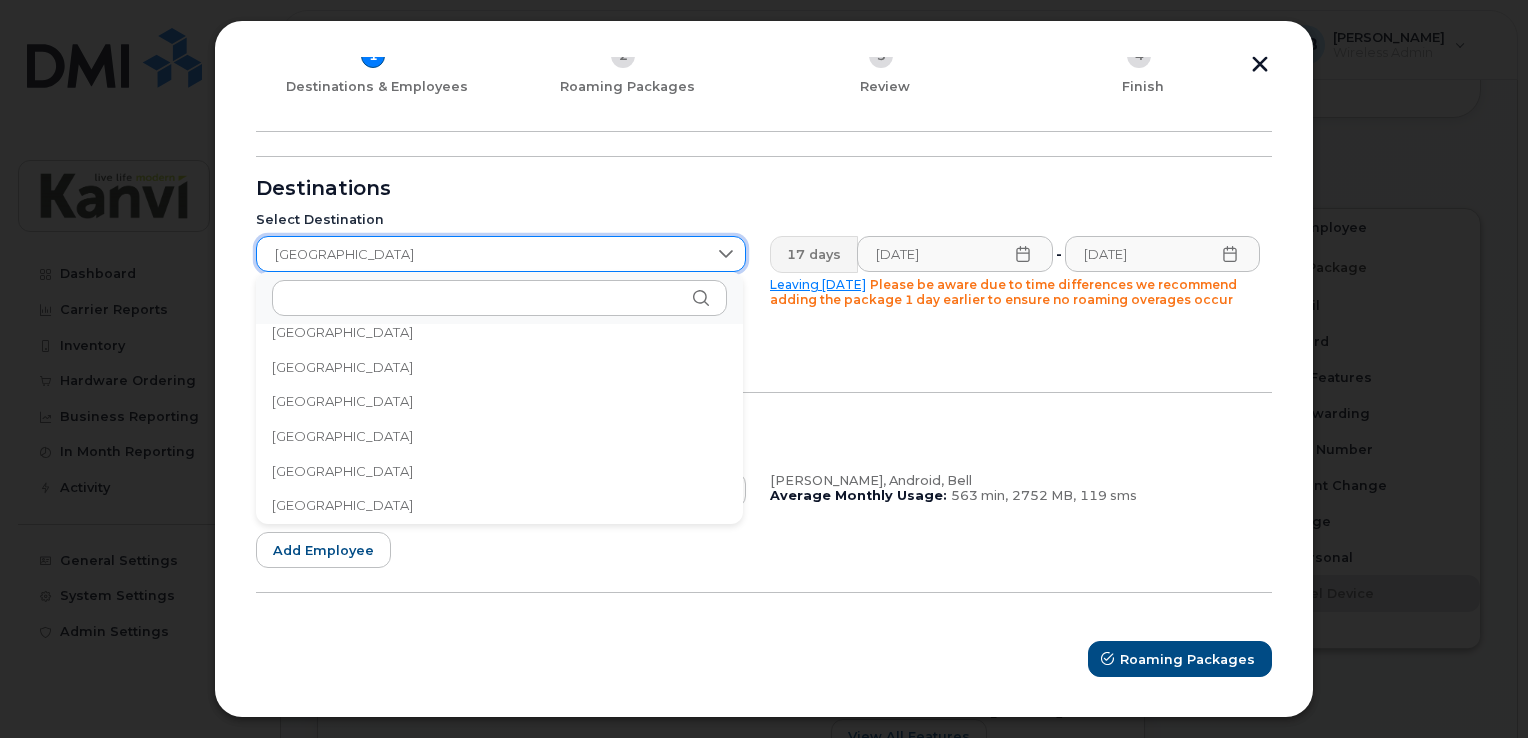 scroll, scrollTop: 4668, scrollLeft: 0, axis: vertical 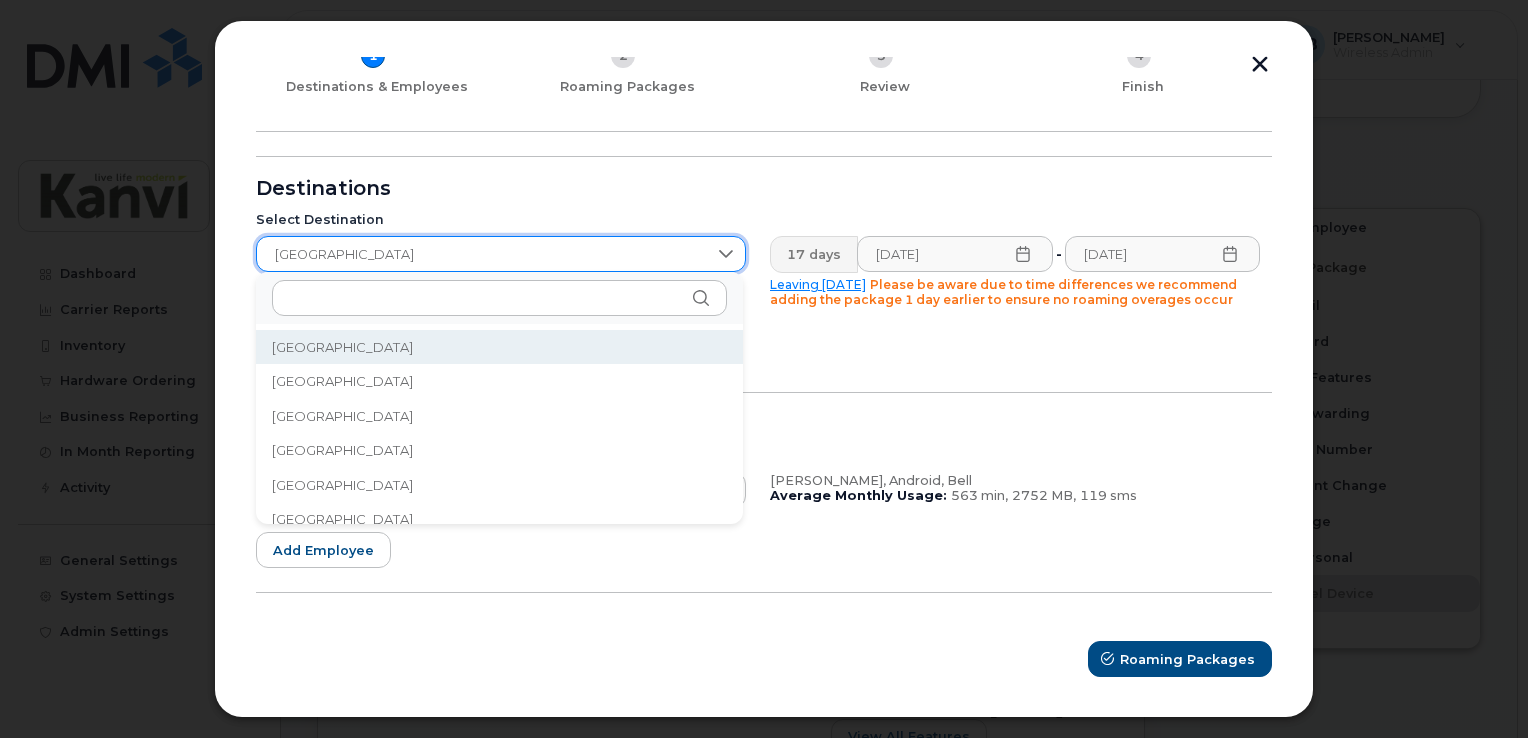 click on "[GEOGRAPHIC_DATA]" 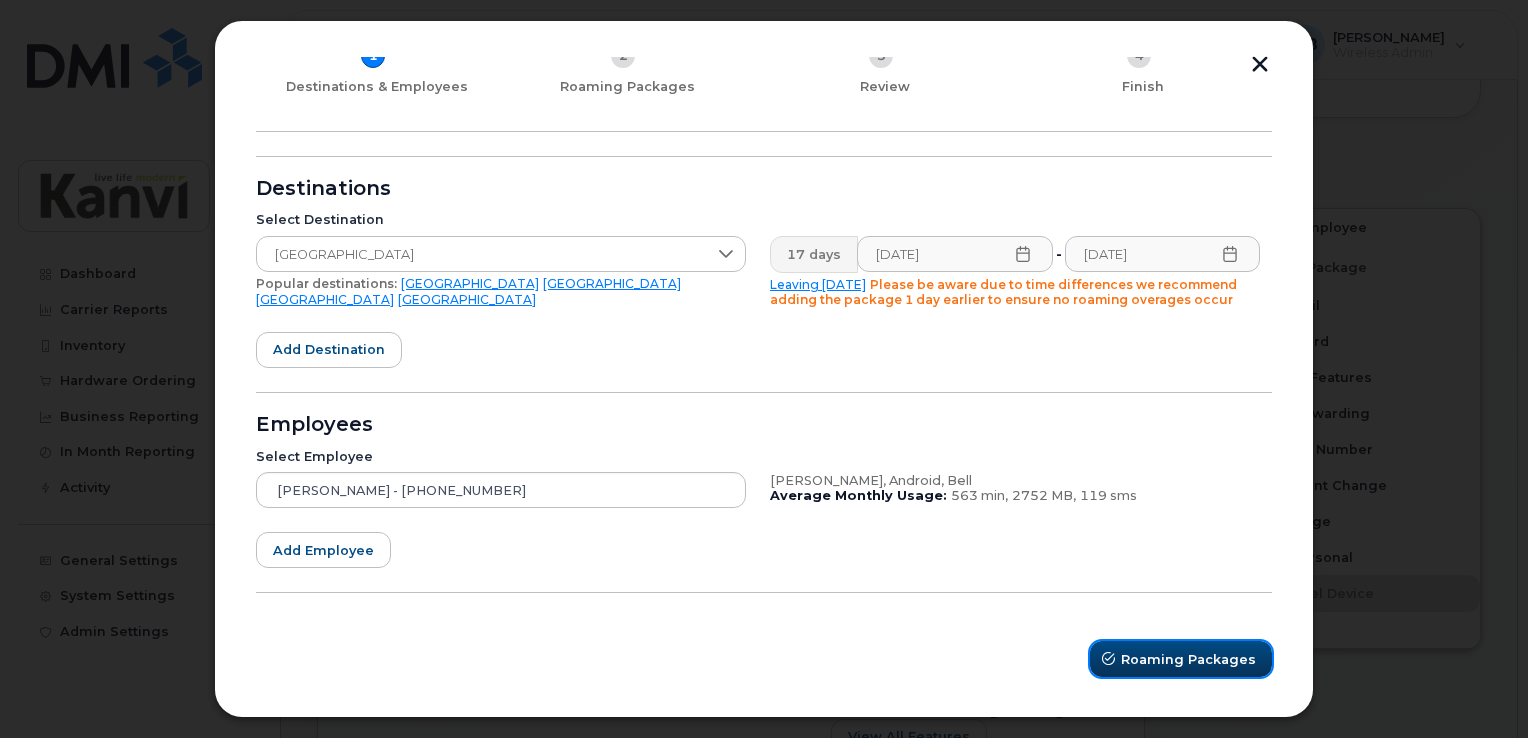 click on "Roaming Packages" at bounding box center [1188, 659] 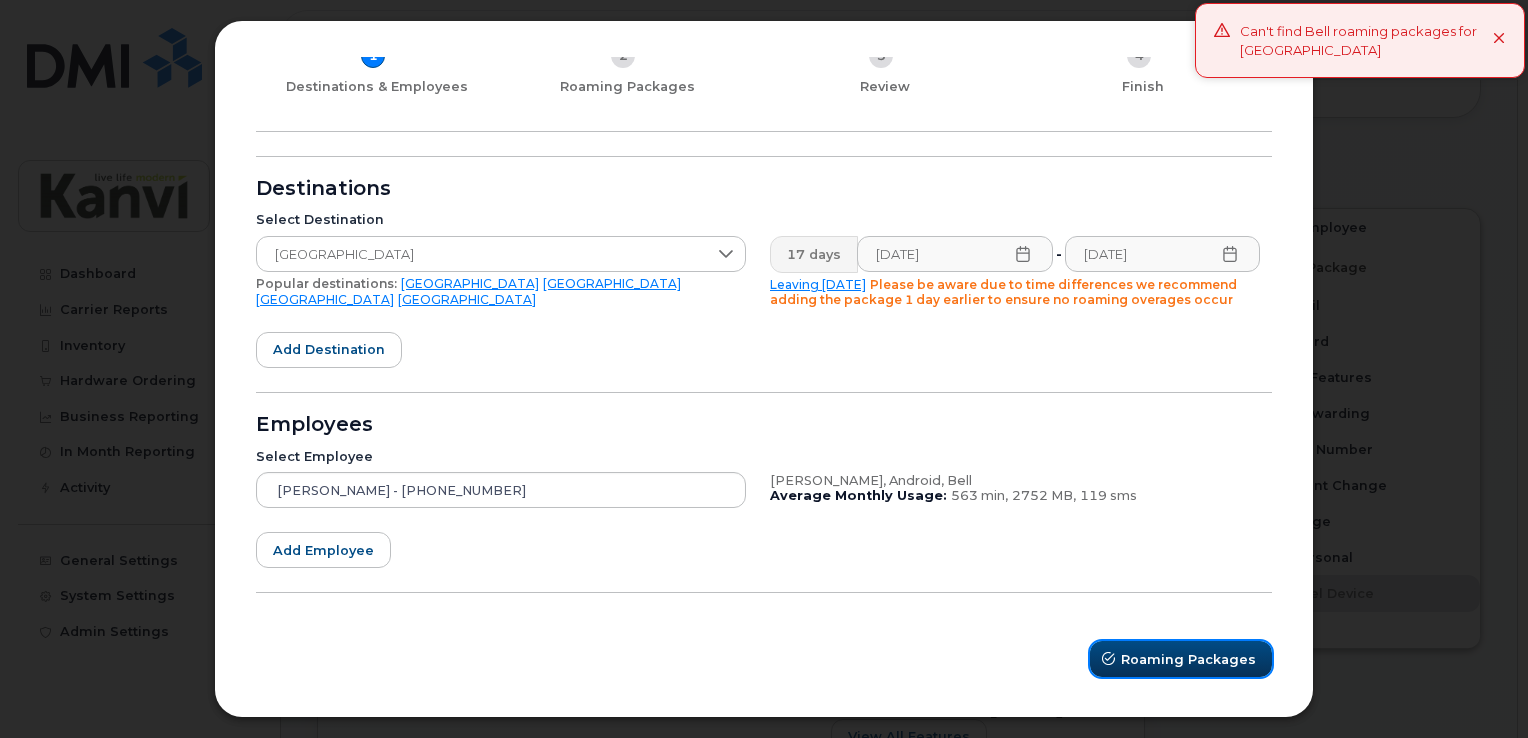 click on "Roaming Packages" at bounding box center [1188, 659] 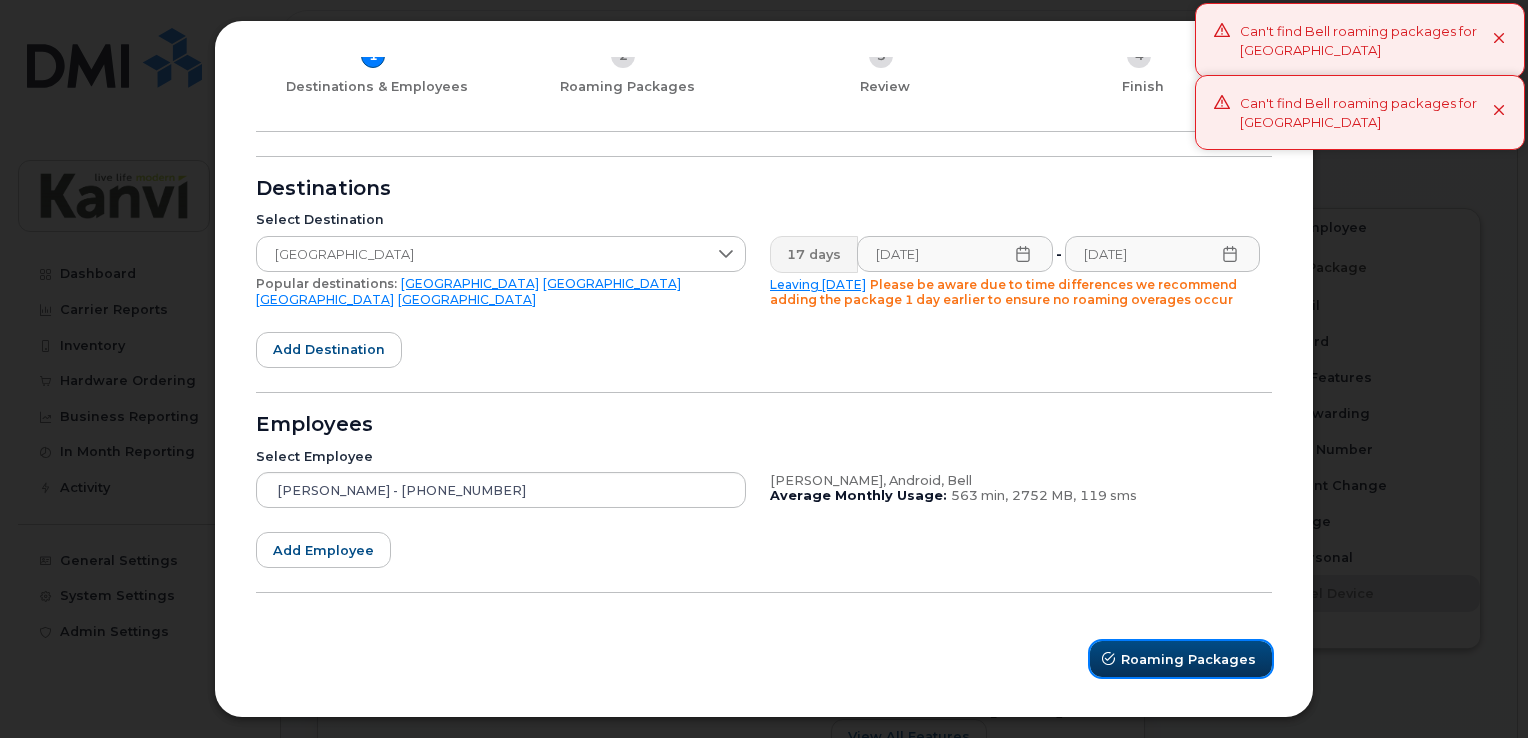 click on "Roaming Packages" at bounding box center [1188, 659] 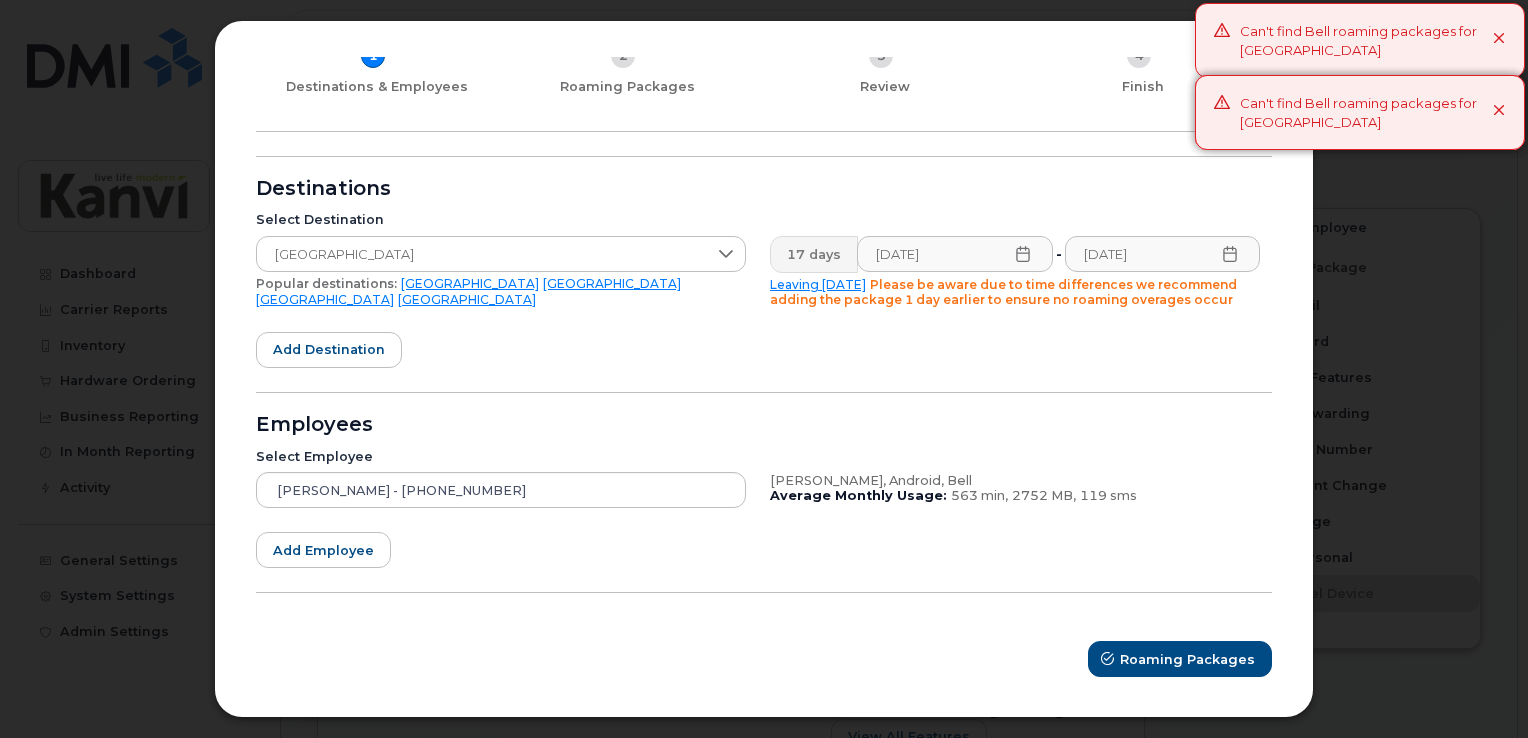 click at bounding box center (1499, 39) 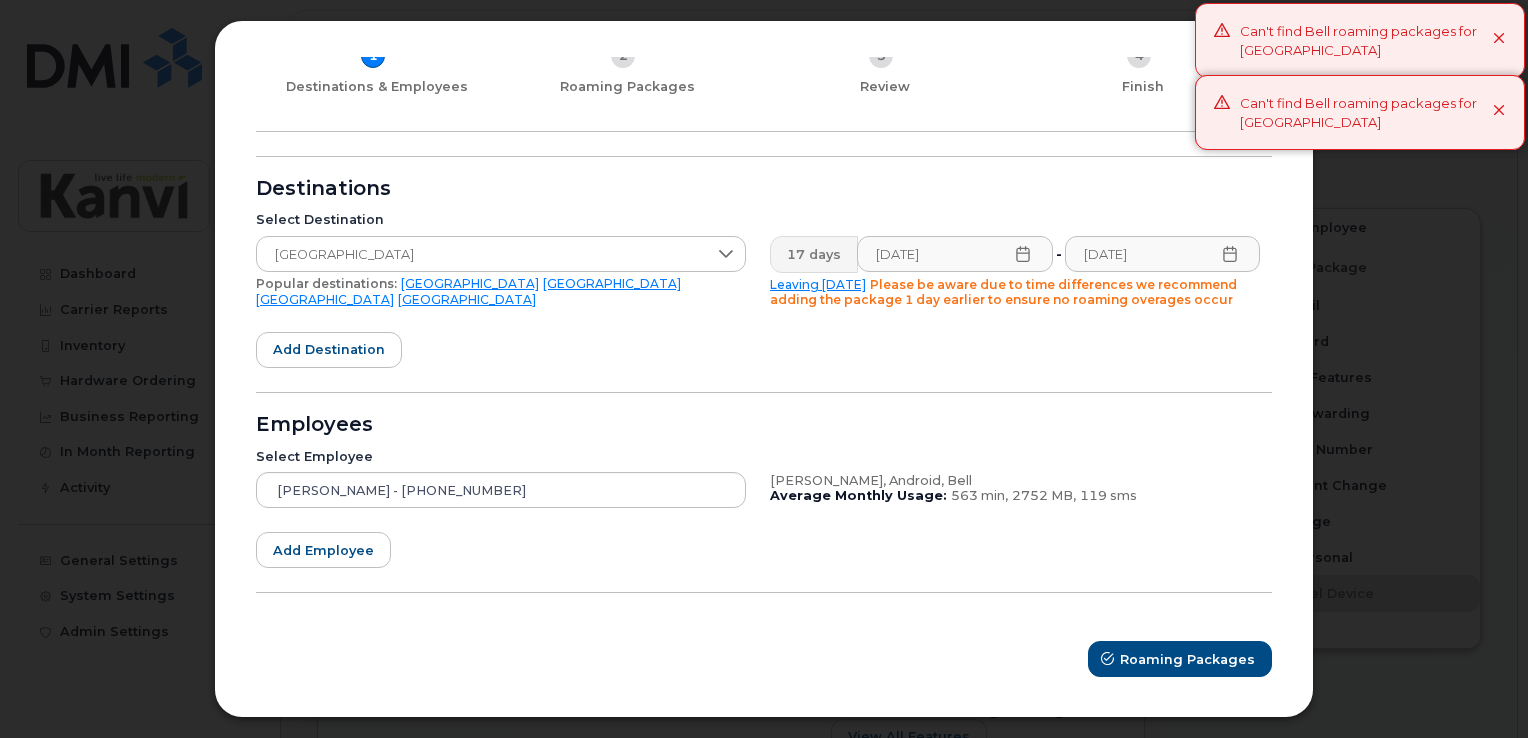 click at bounding box center [1499, 111] 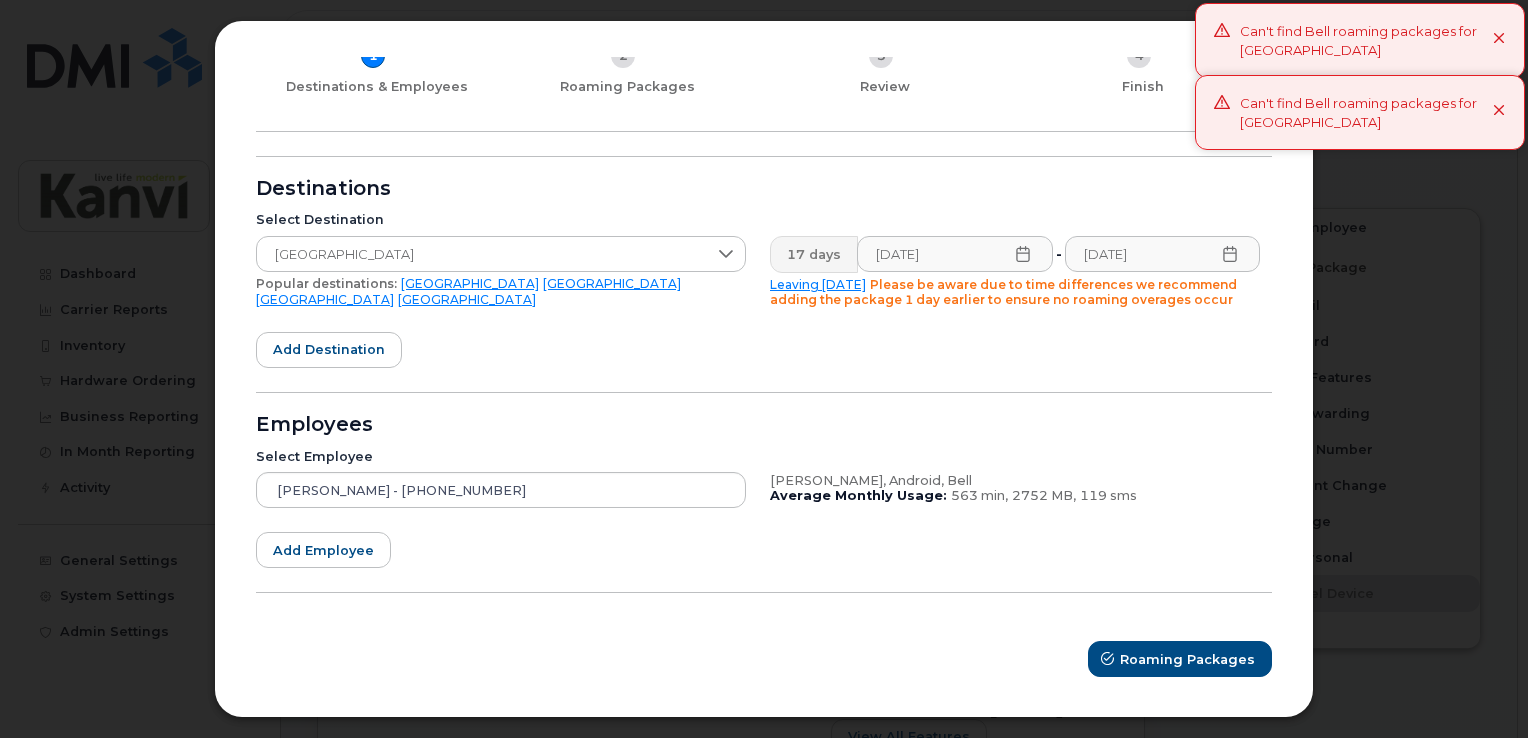 click at bounding box center (1499, 39) 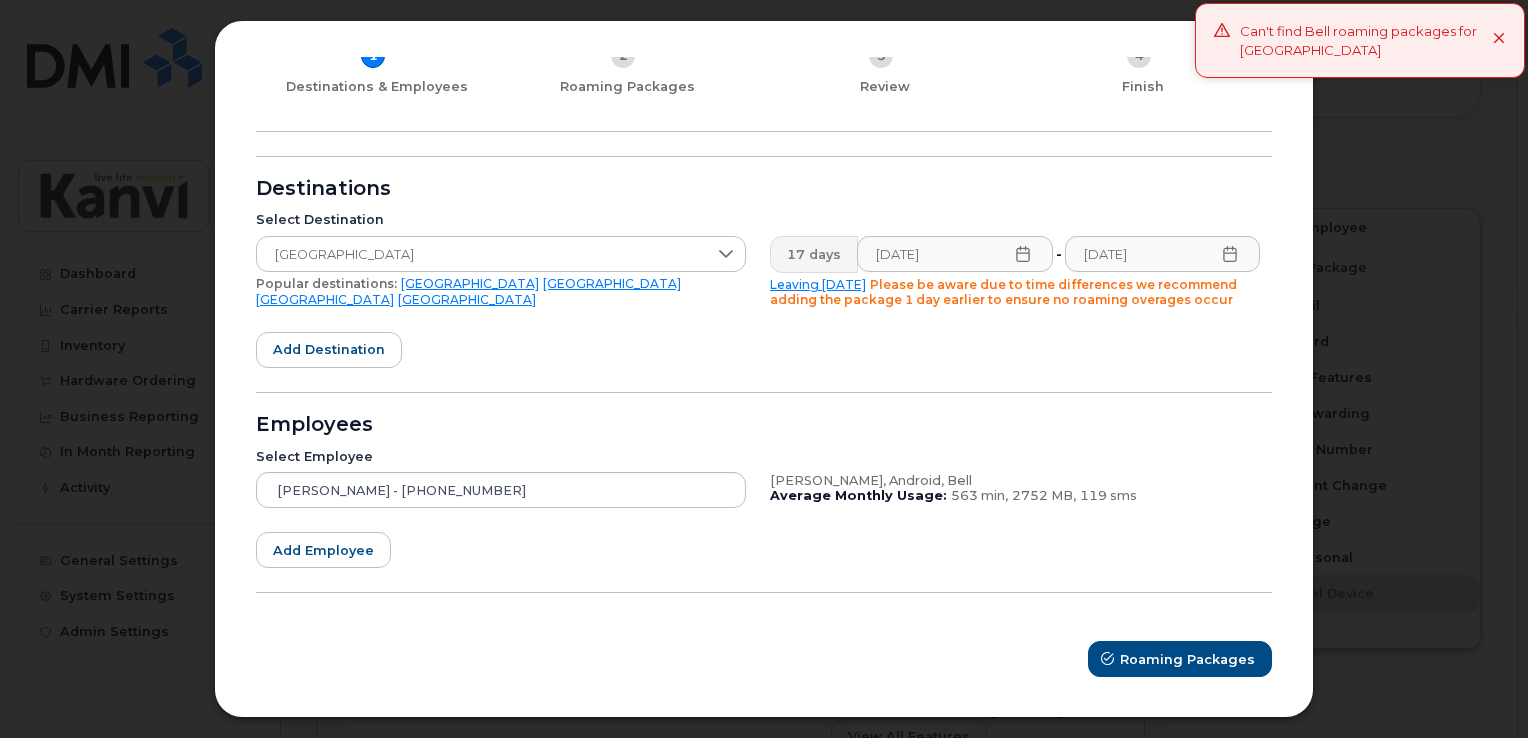 click at bounding box center [1499, 39] 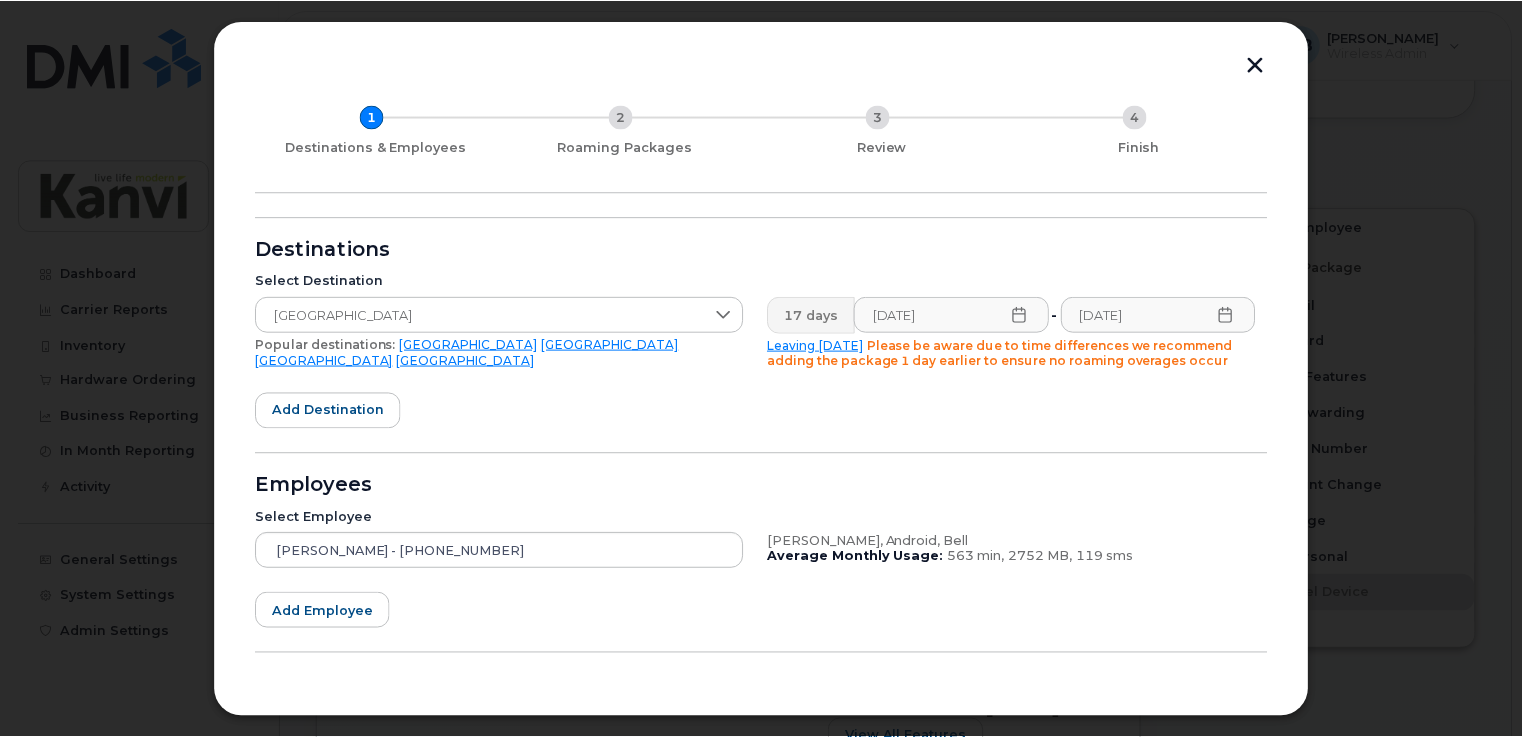scroll, scrollTop: 0, scrollLeft: 0, axis: both 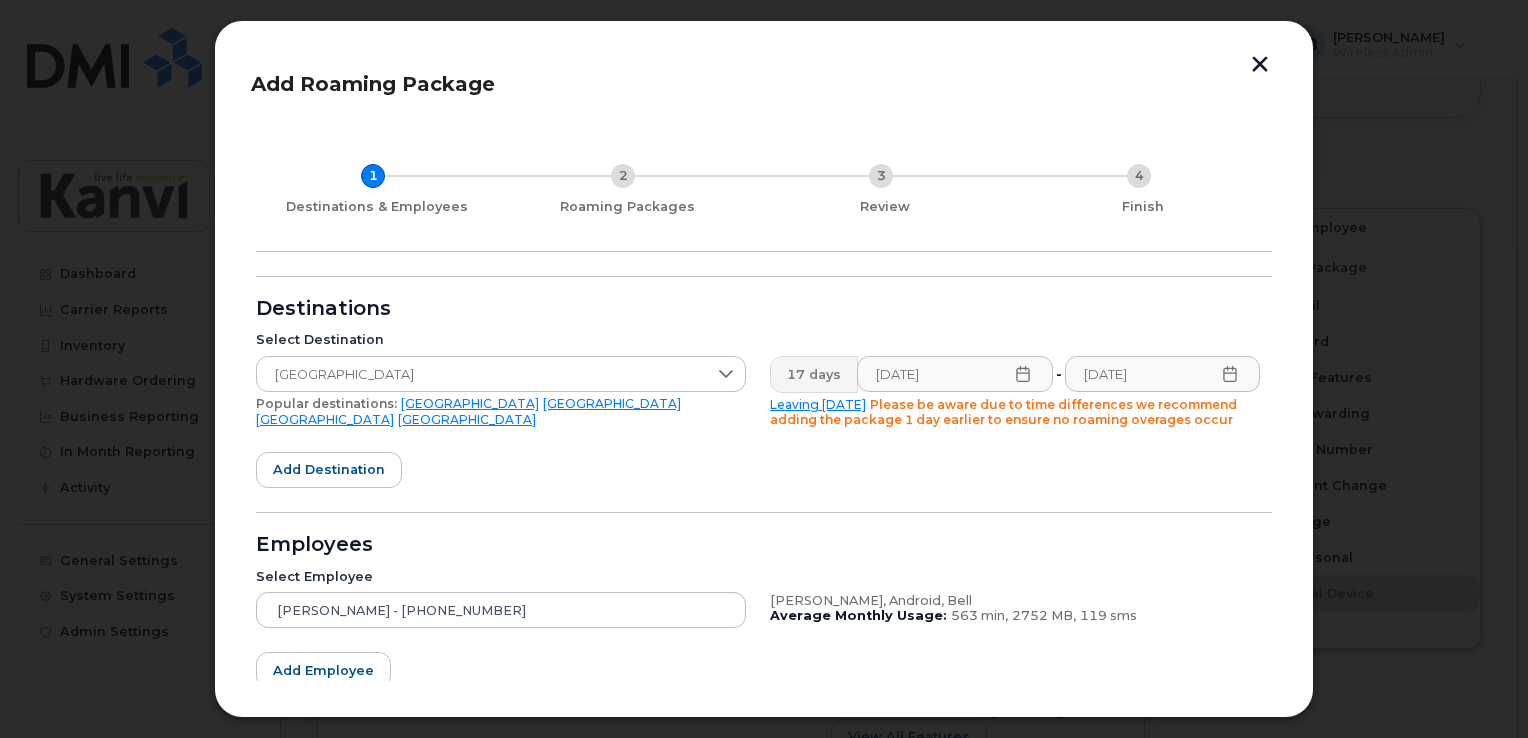 click at bounding box center [1260, 66] 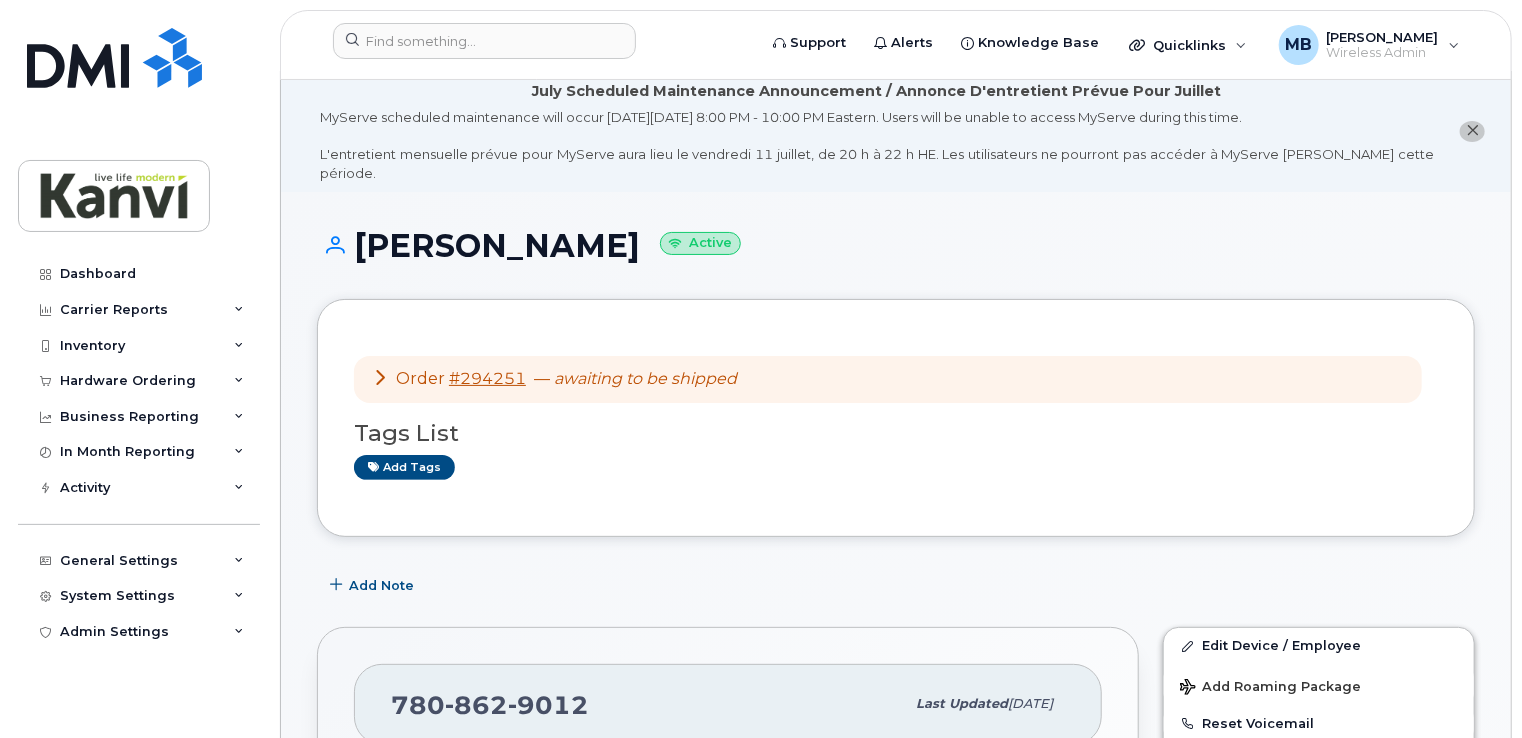 scroll, scrollTop: 0, scrollLeft: 0, axis: both 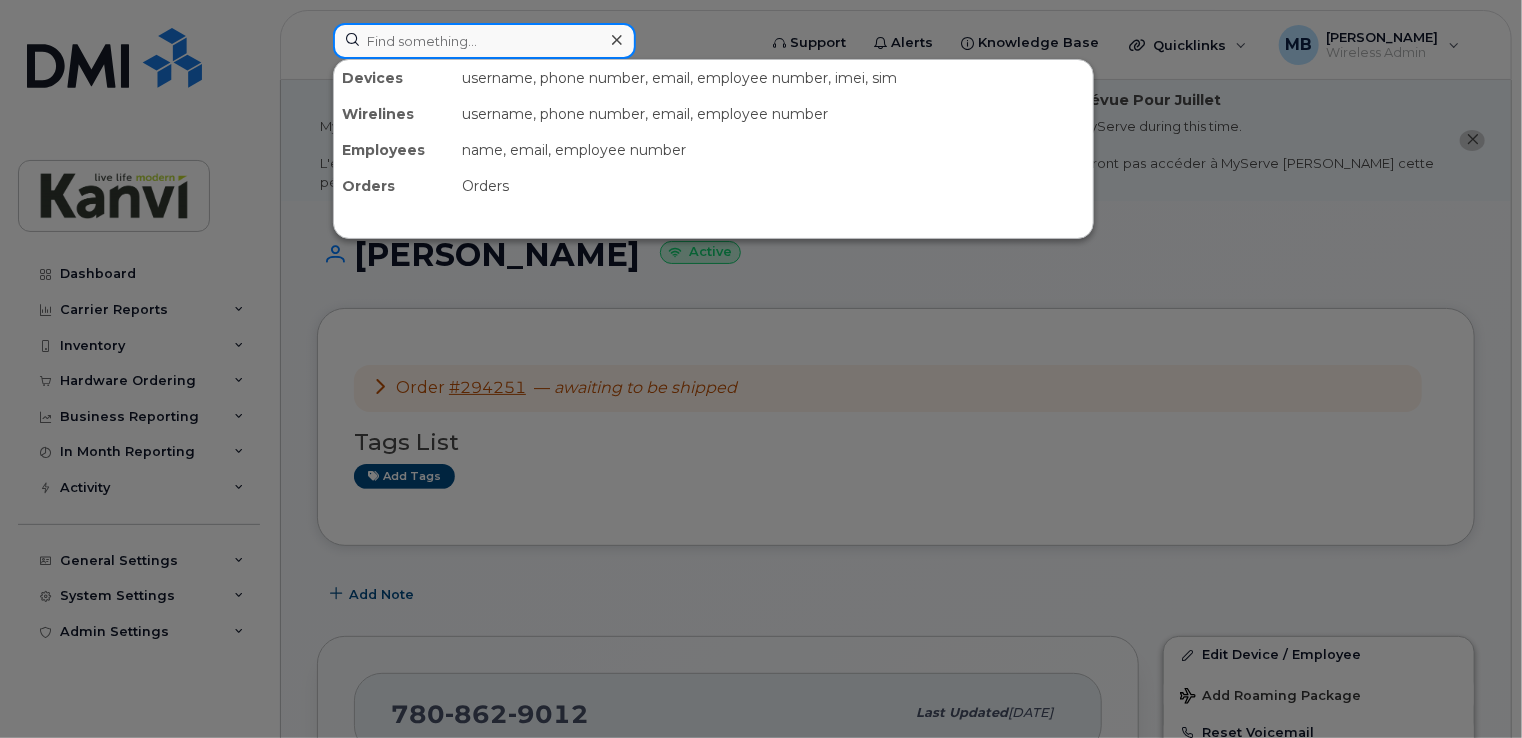 click at bounding box center (484, 41) 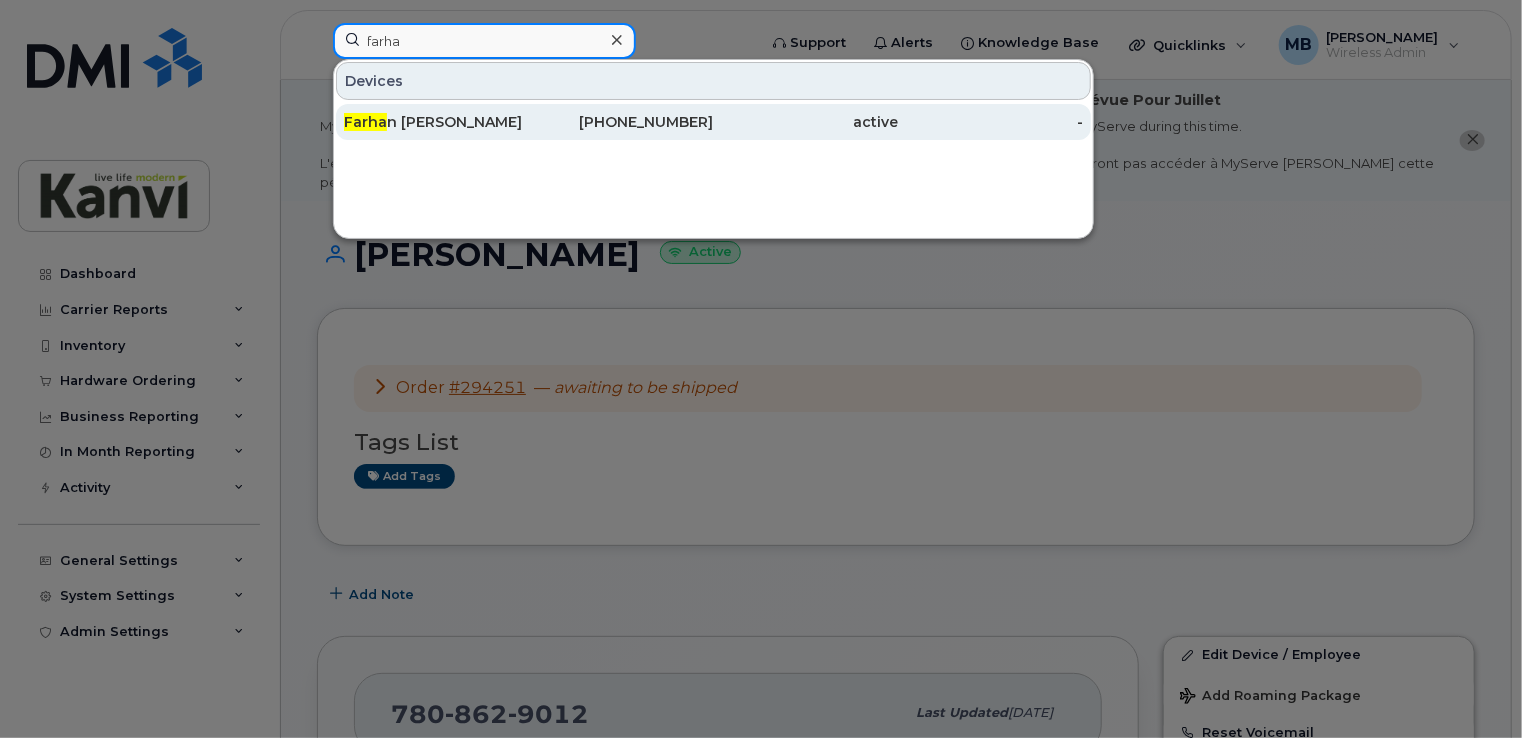 type on "farha" 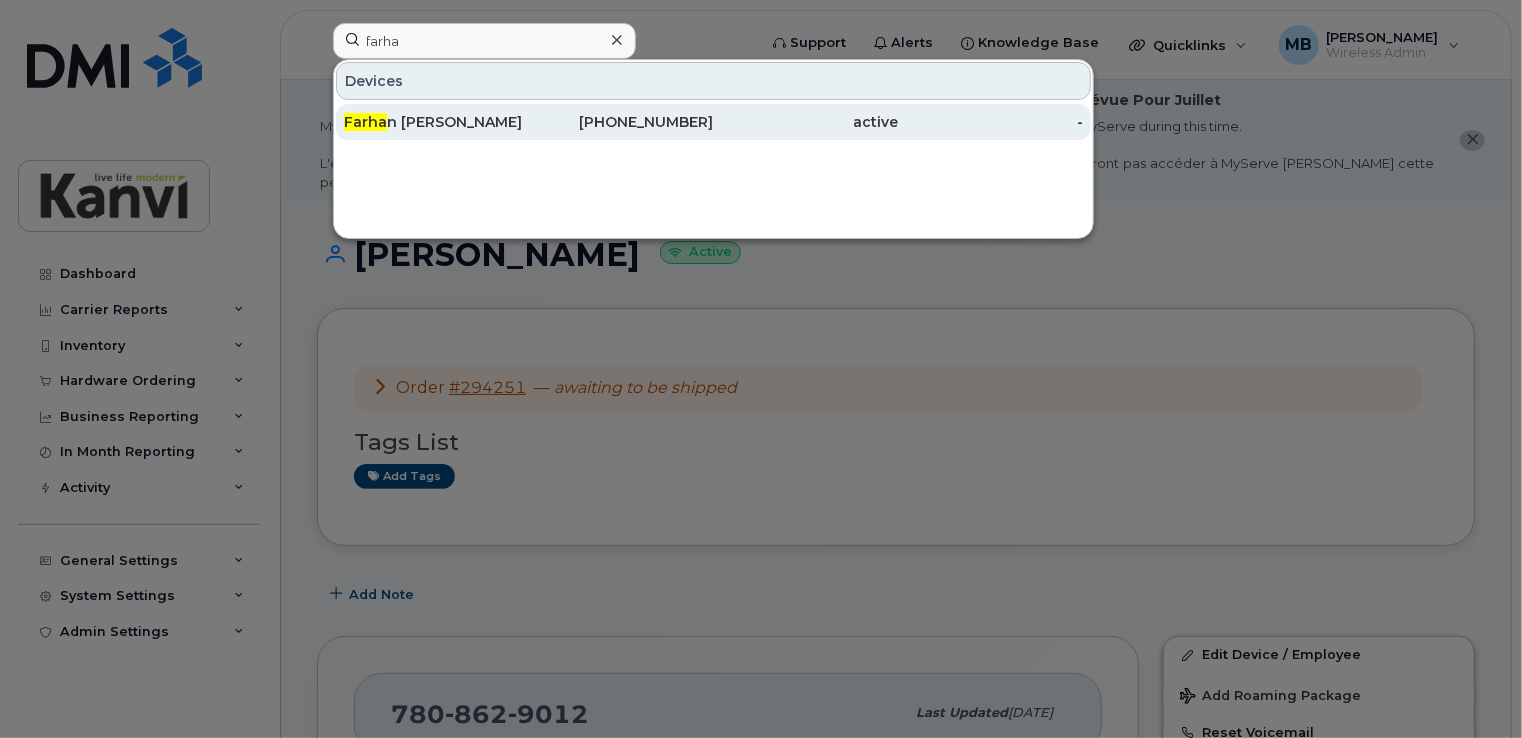 click on "Farha n Virani" at bounding box center [436, 122] 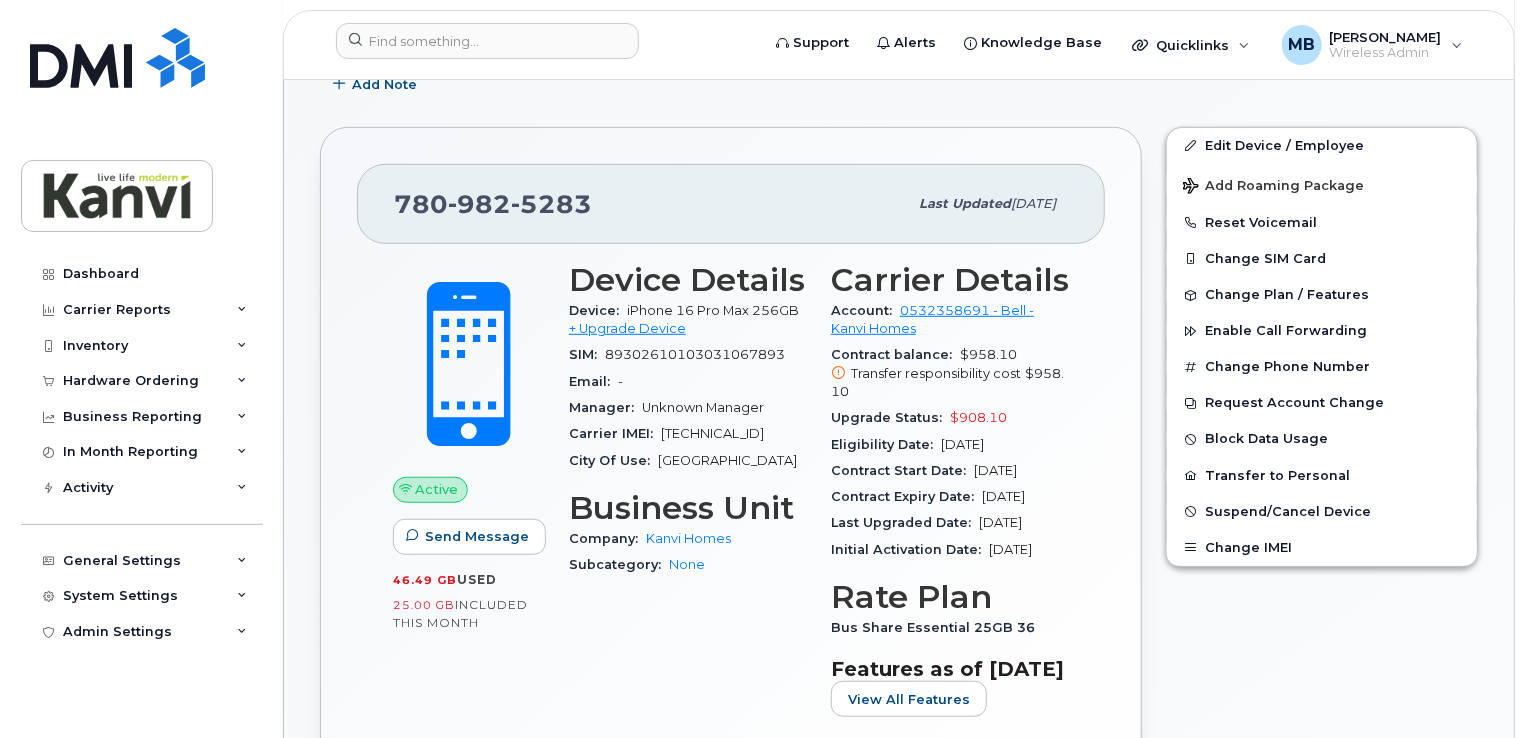 scroll, scrollTop: 500, scrollLeft: 0, axis: vertical 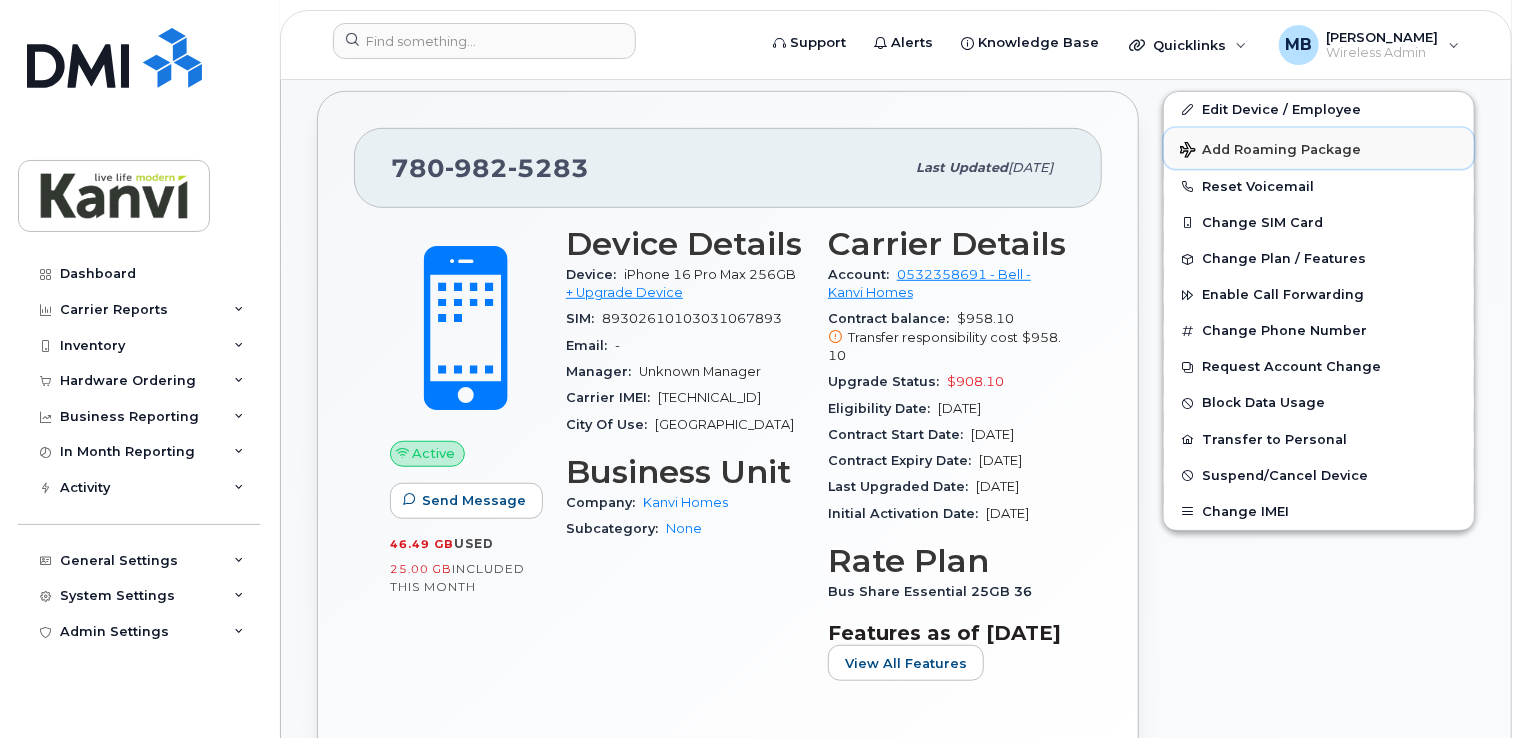 click on "Add Roaming Package" at bounding box center [1270, 151] 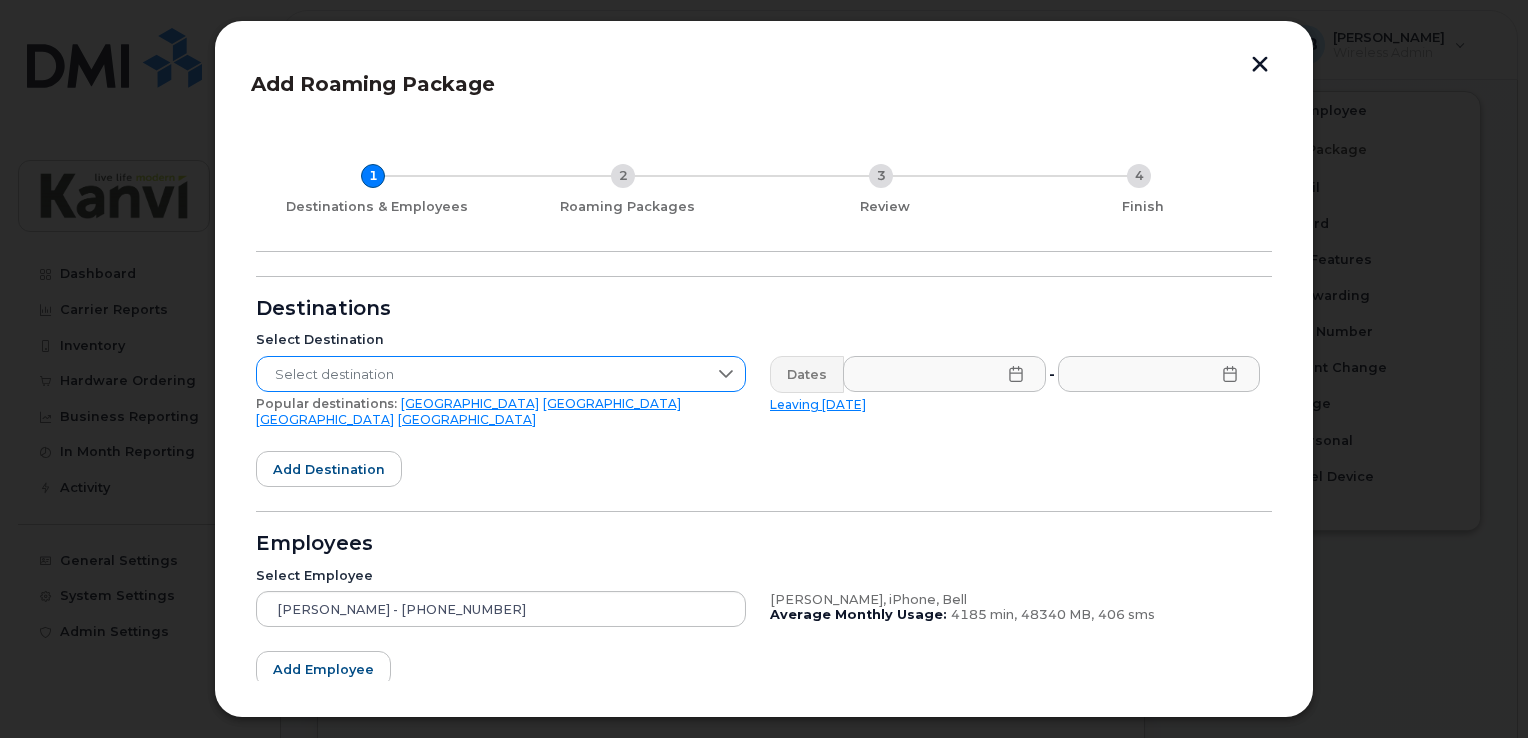 click on "Select destination" at bounding box center (482, 375) 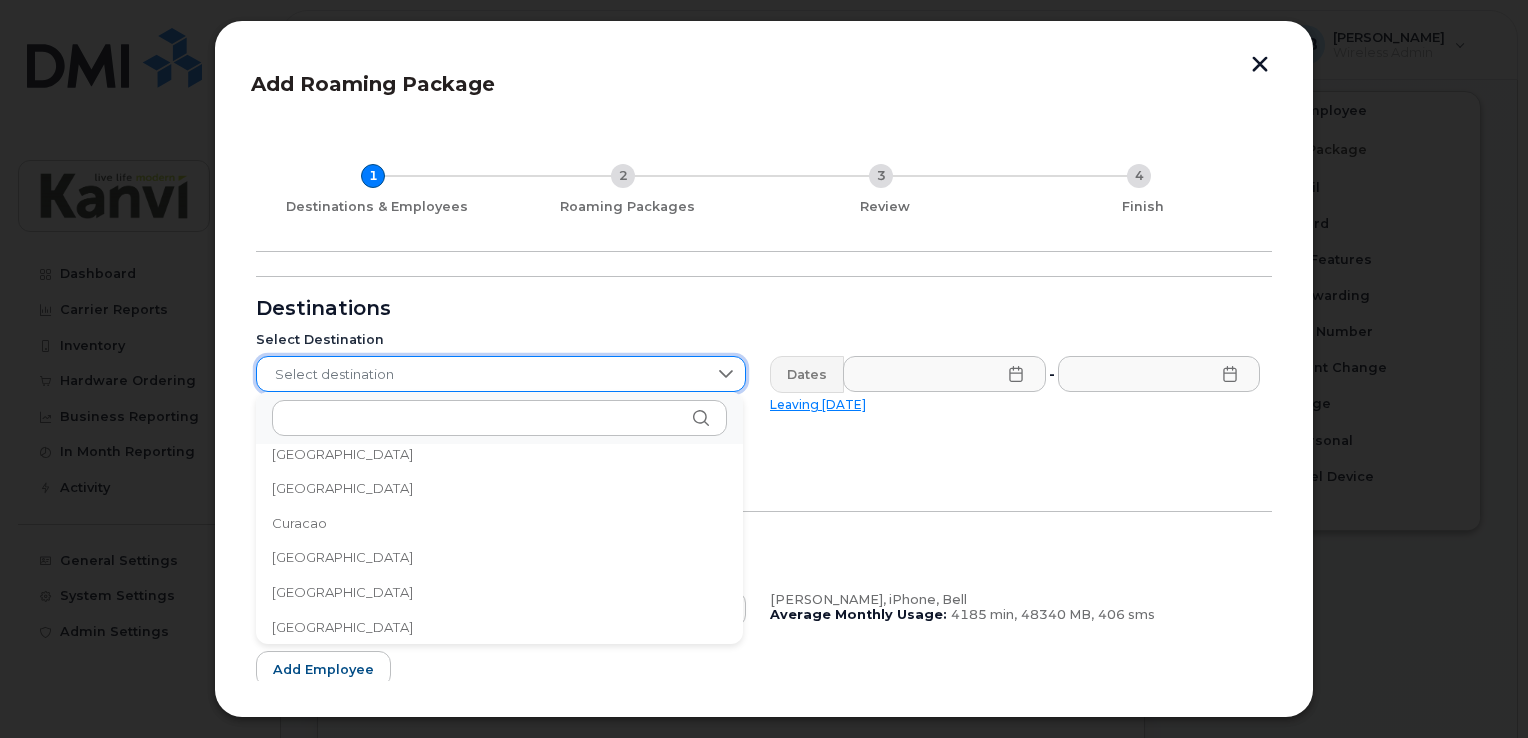 scroll, scrollTop: 492, scrollLeft: 0, axis: vertical 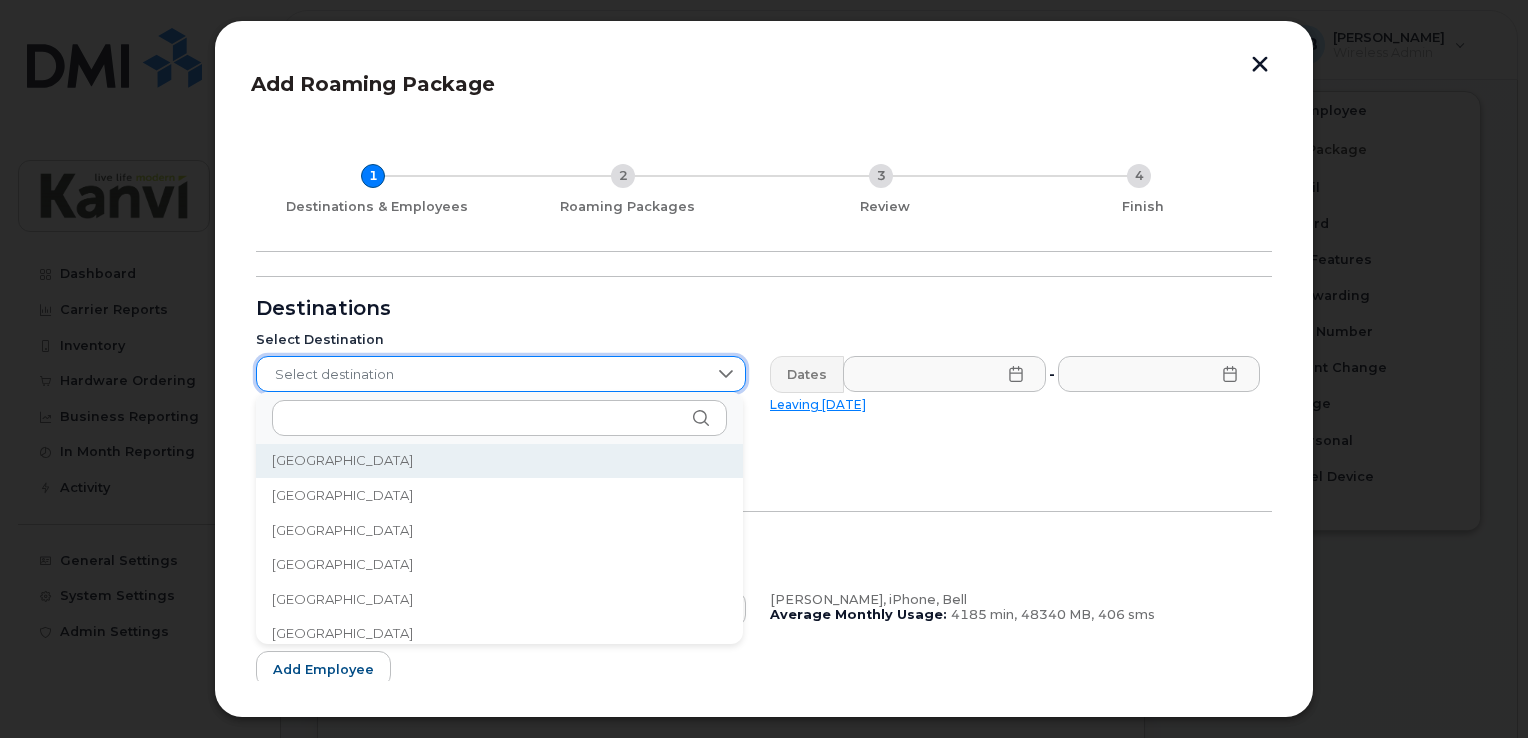 click on "Select destination" at bounding box center (482, 375) 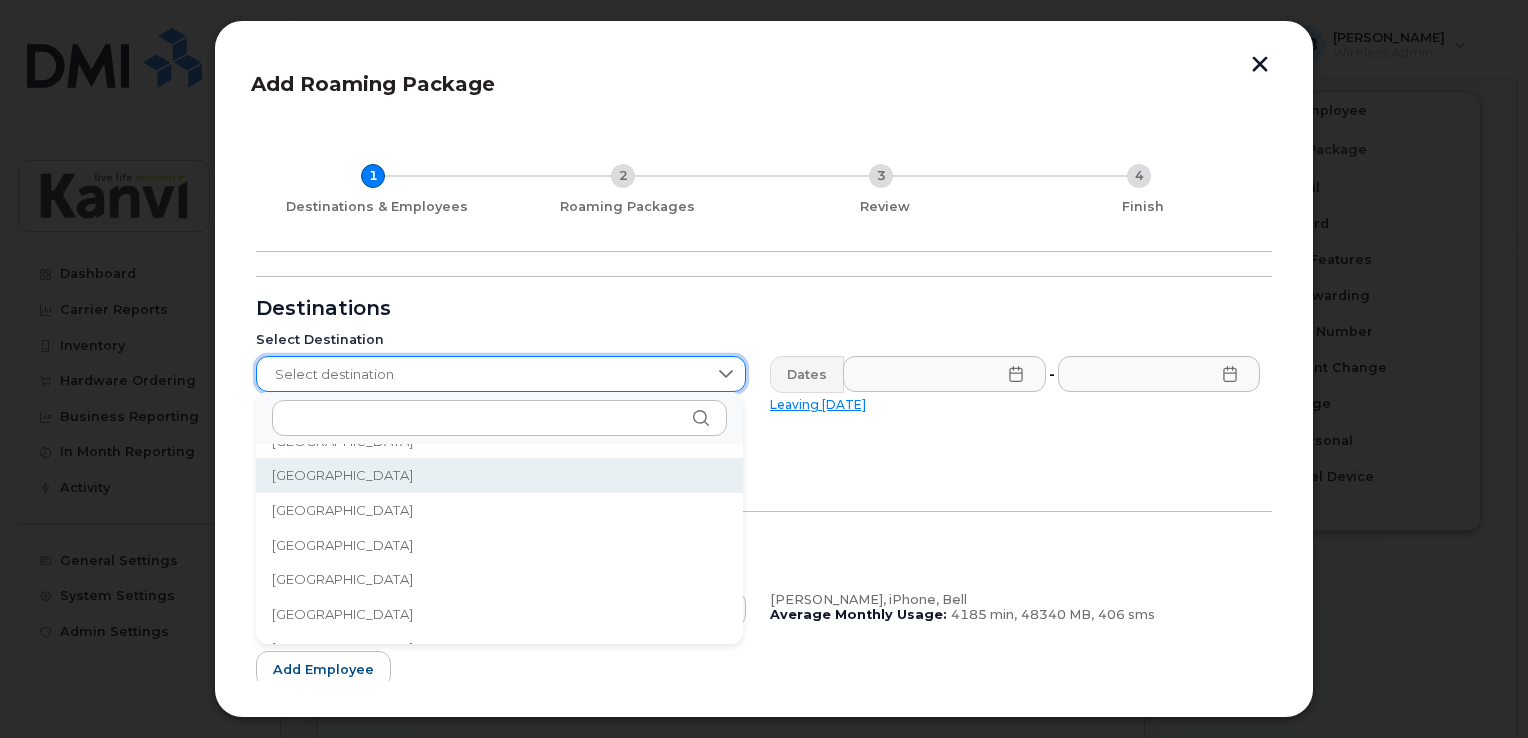 scroll, scrollTop: 2116, scrollLeft: 0, axis: vertical 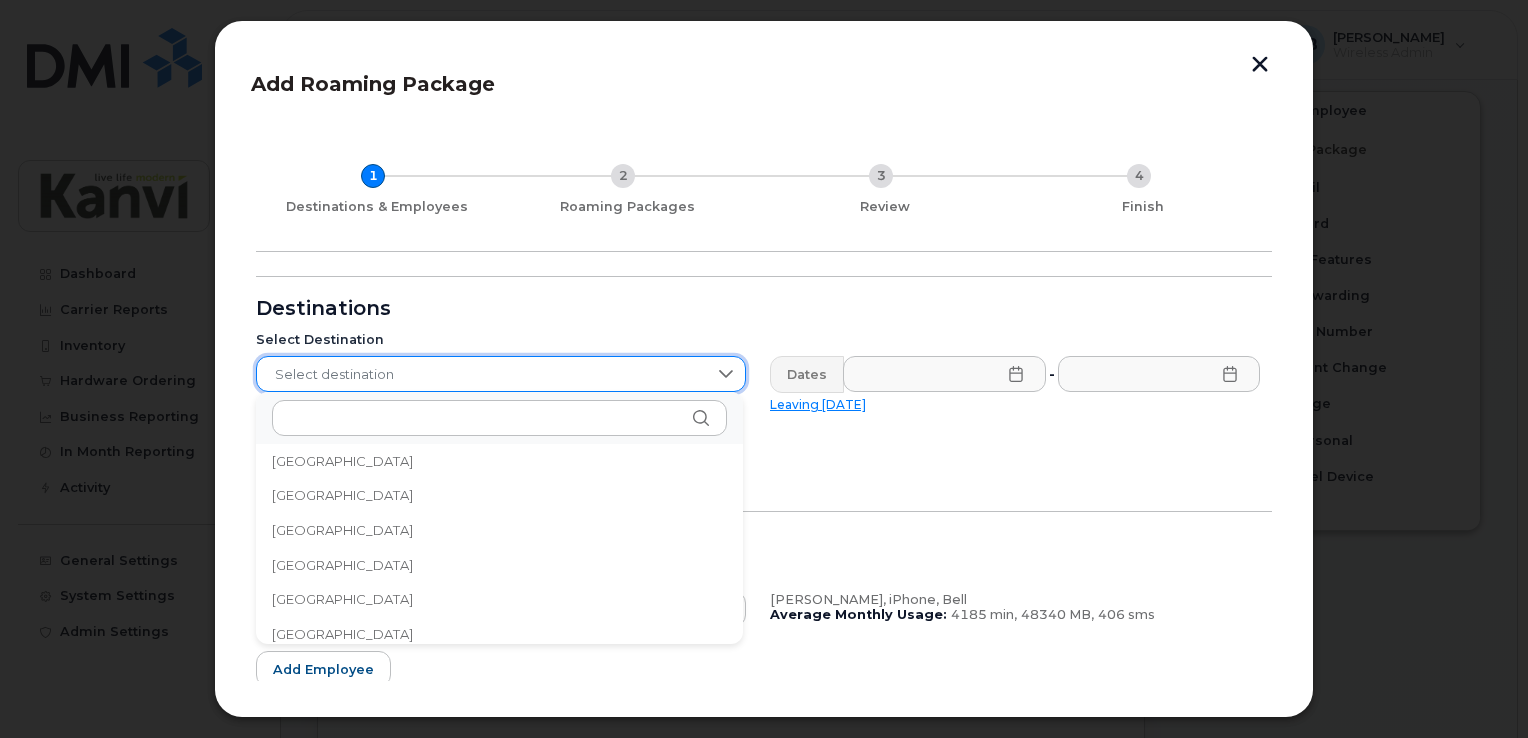 click on "Select destination" at bounding box center (482, 375) 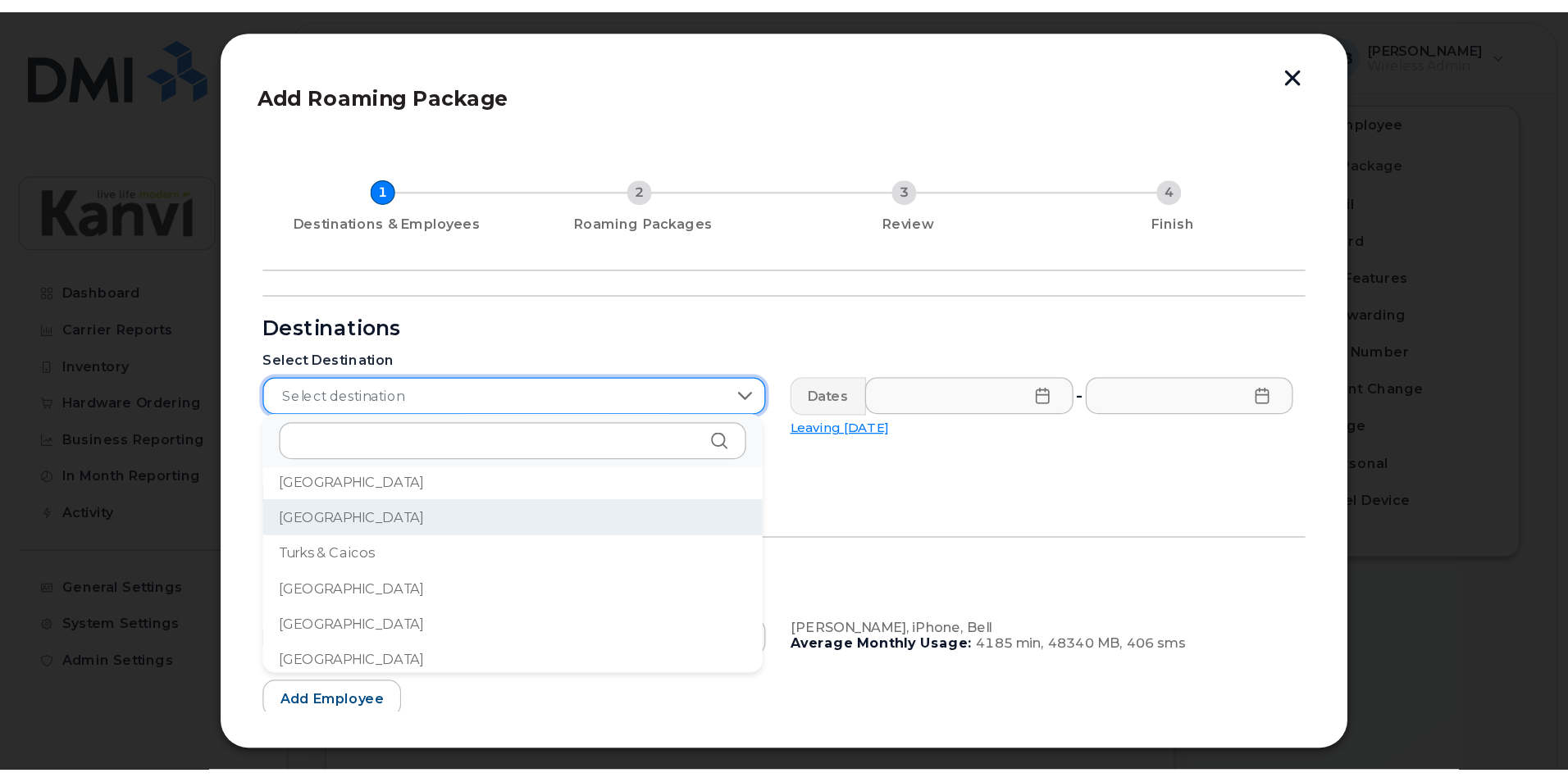 scroll, scrollTop: 5392, scrollLeft: 0, axis: vertical 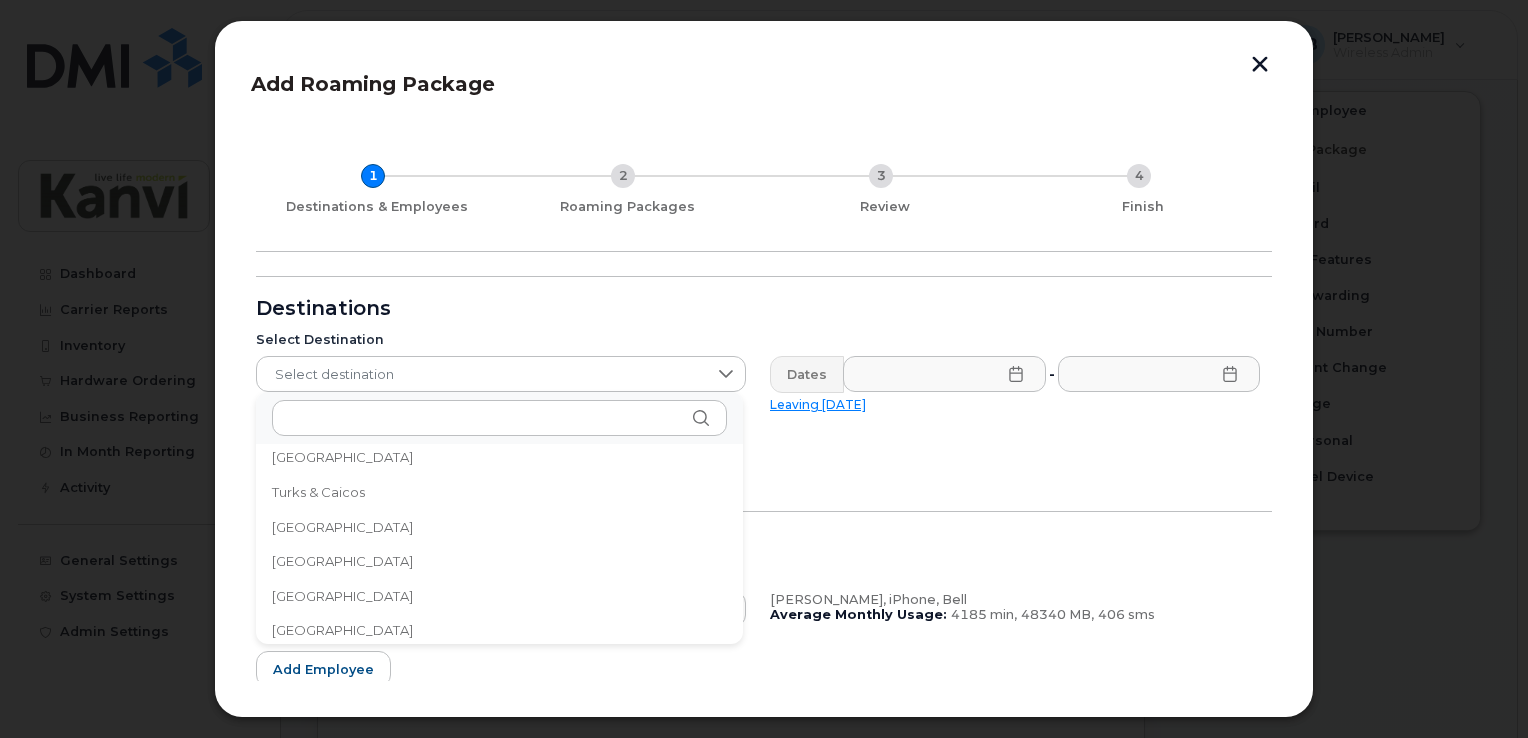 click on "[GEOGRAPHIC_DATA]" 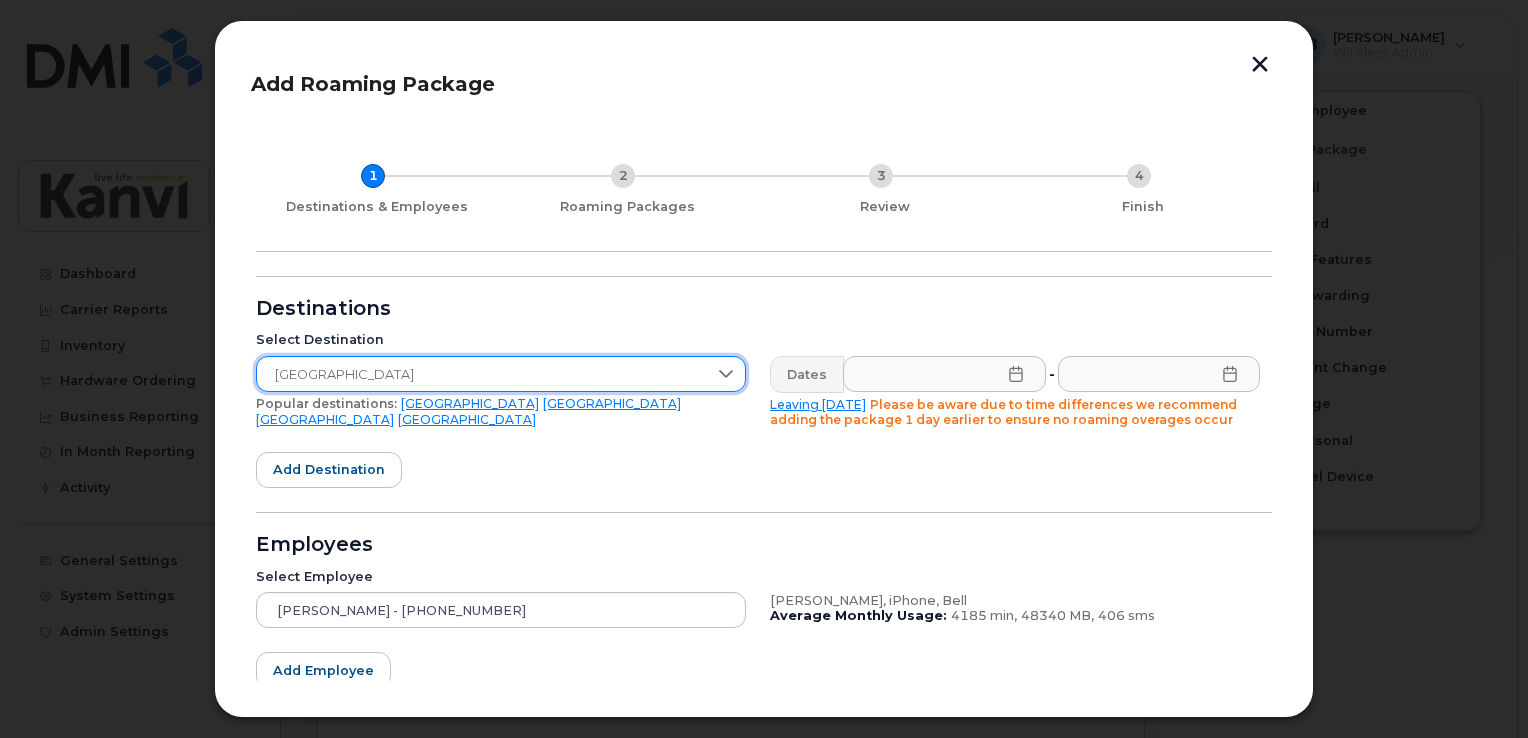 click 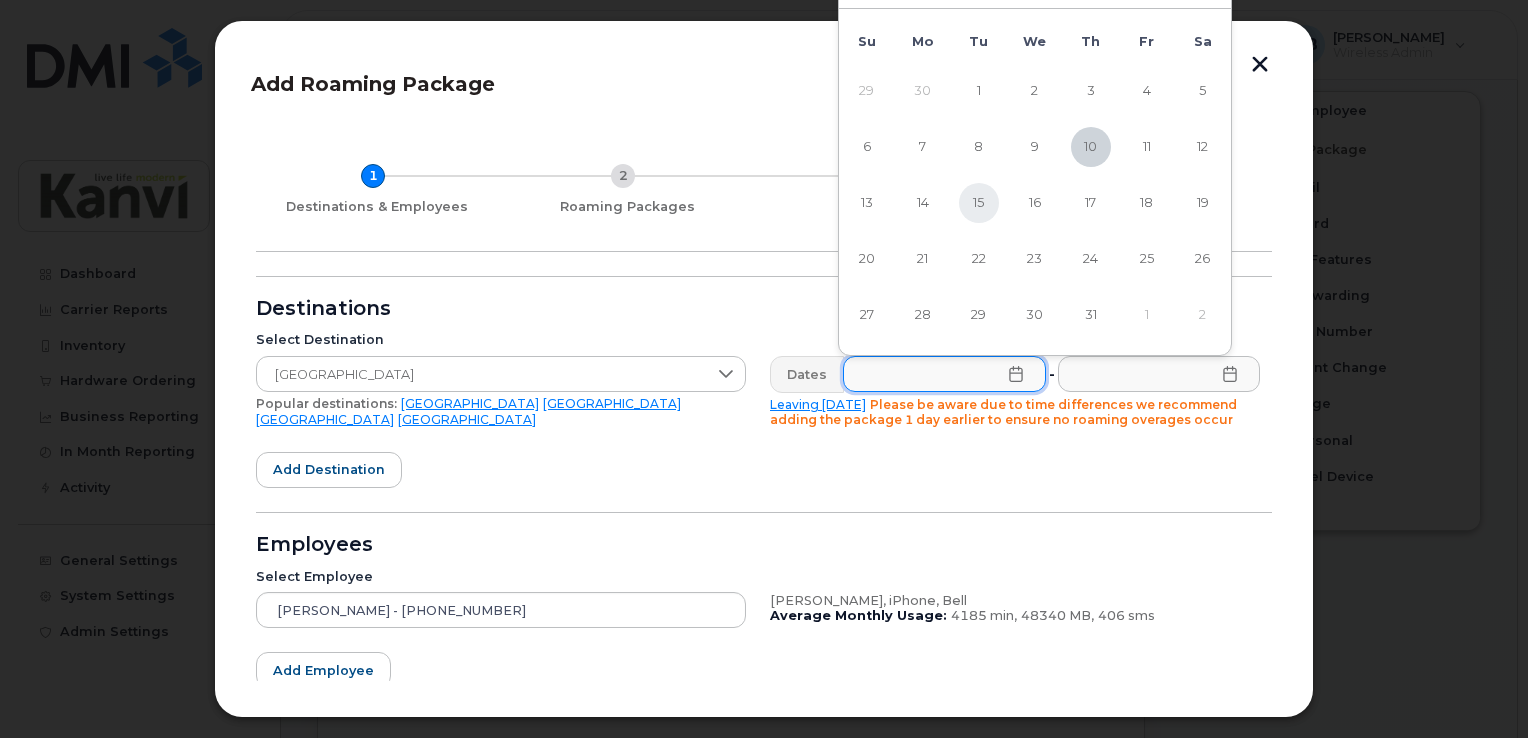 click on "15" at bounding box center (979, 203) 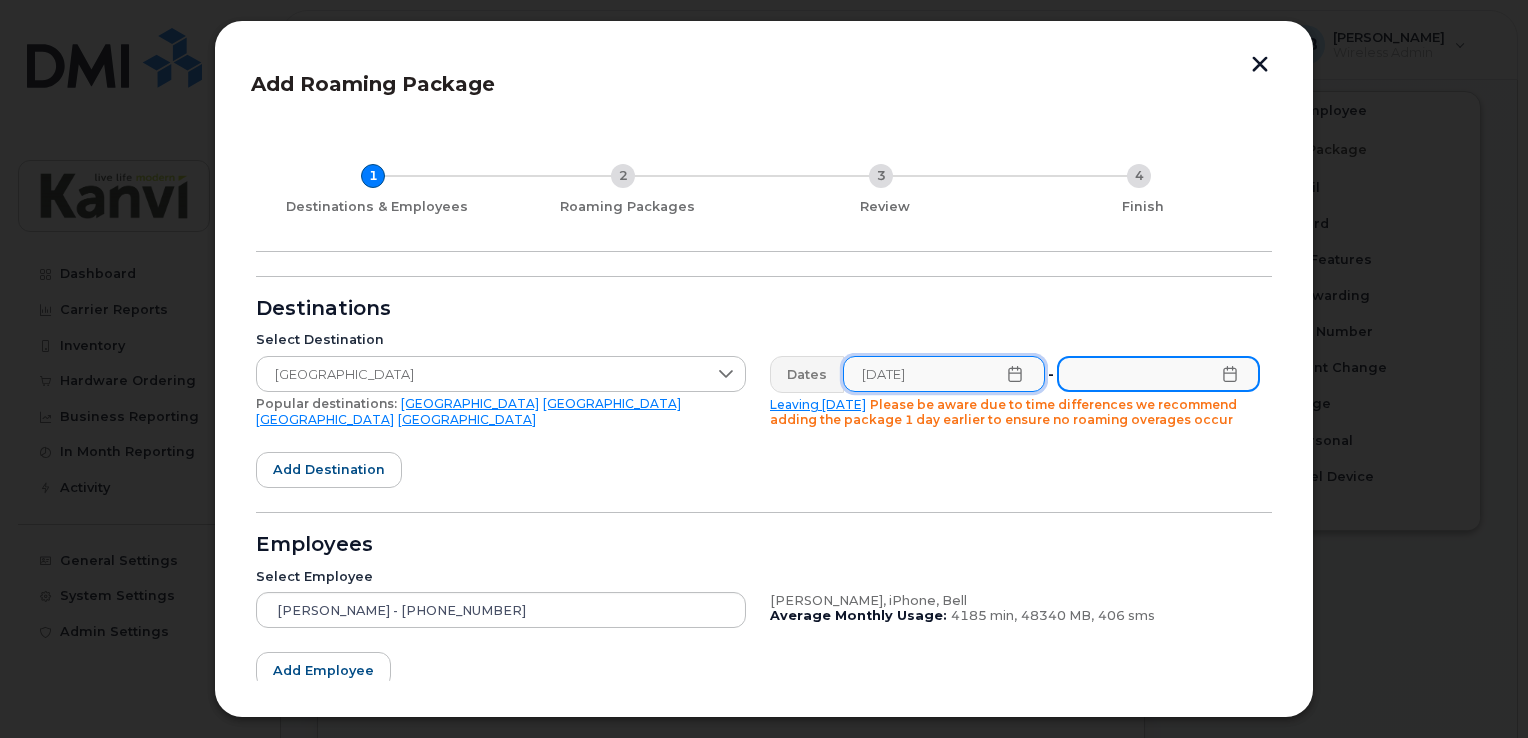 click at bounding box center (1158, 374) 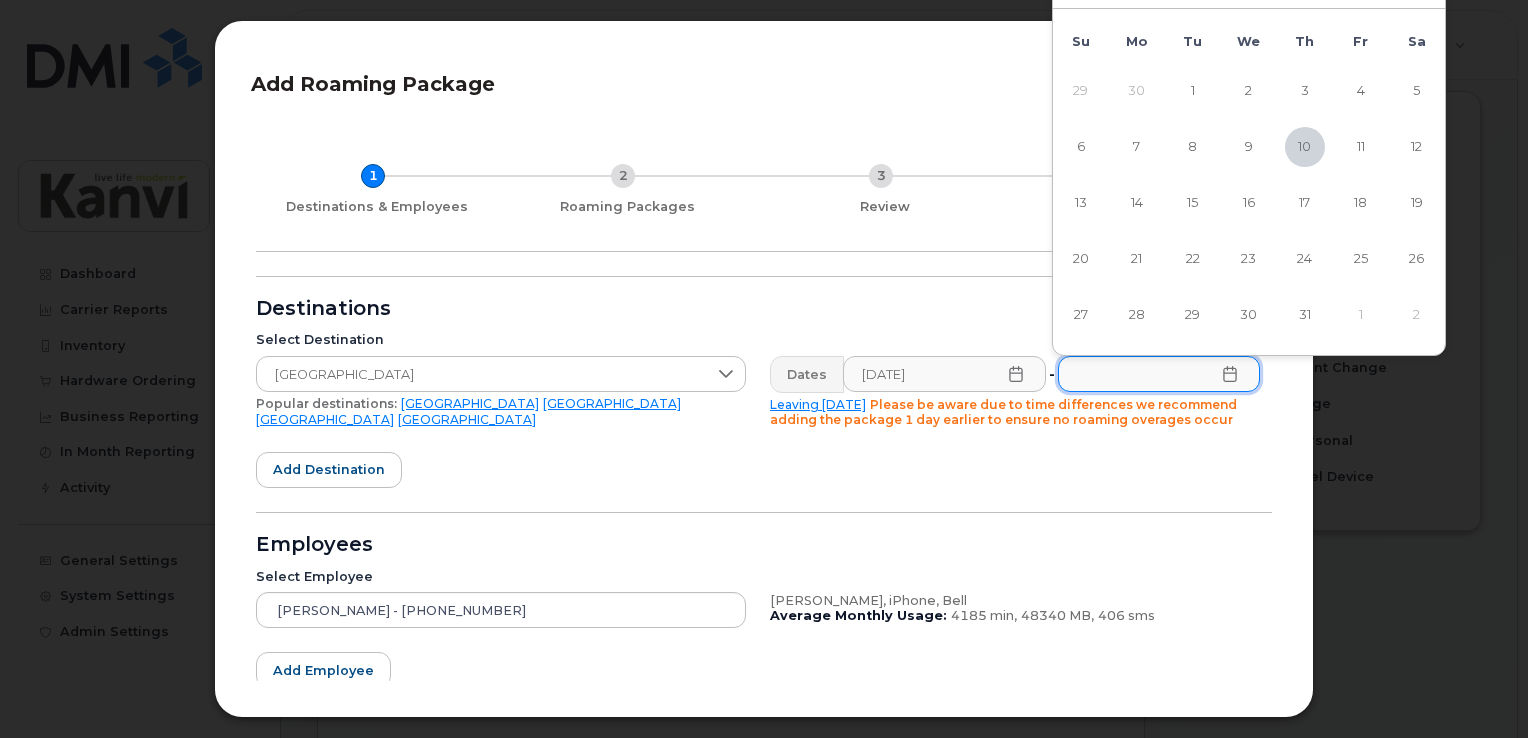 click at bounding box center (764, 369) 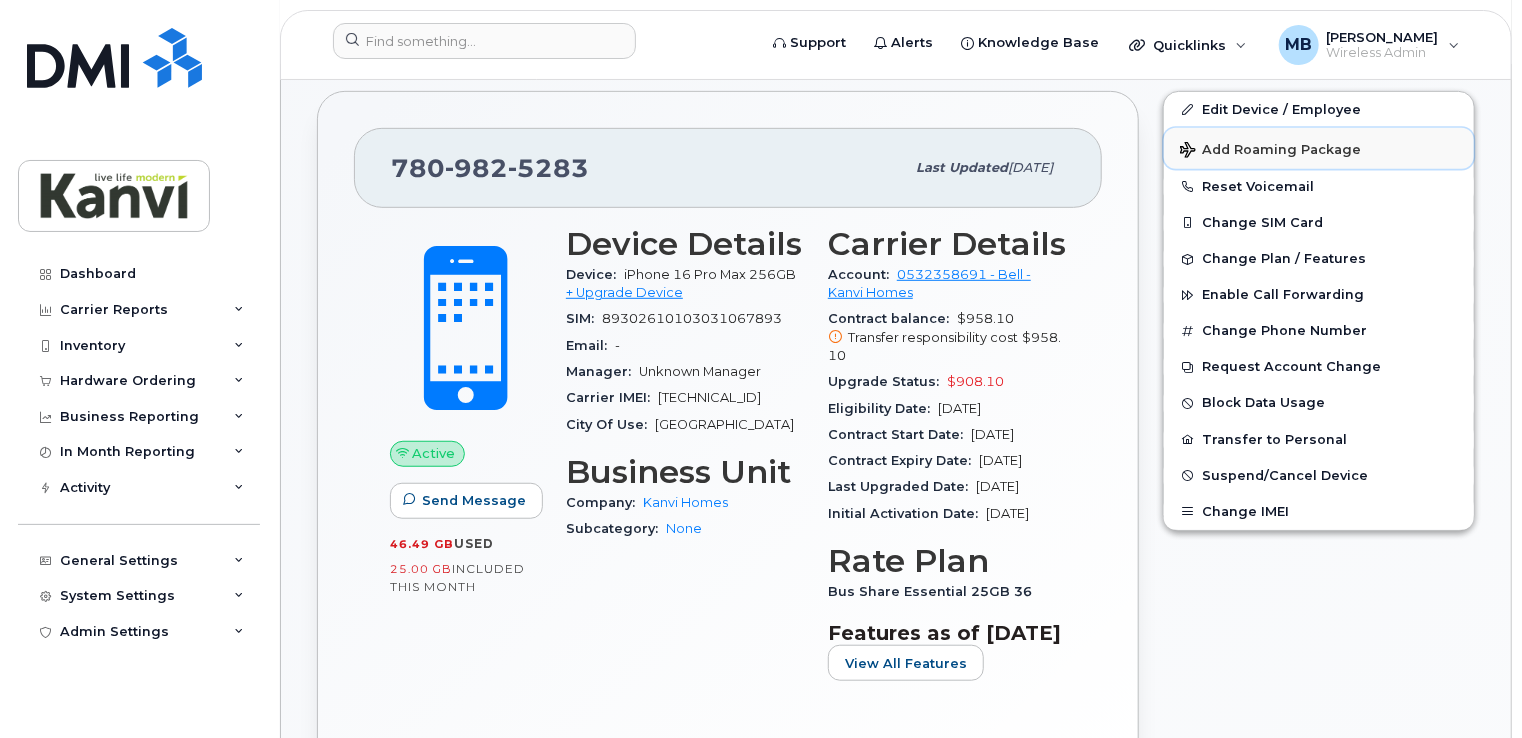 click on "Add Roaming Package" at bounding box center [1270, 151] 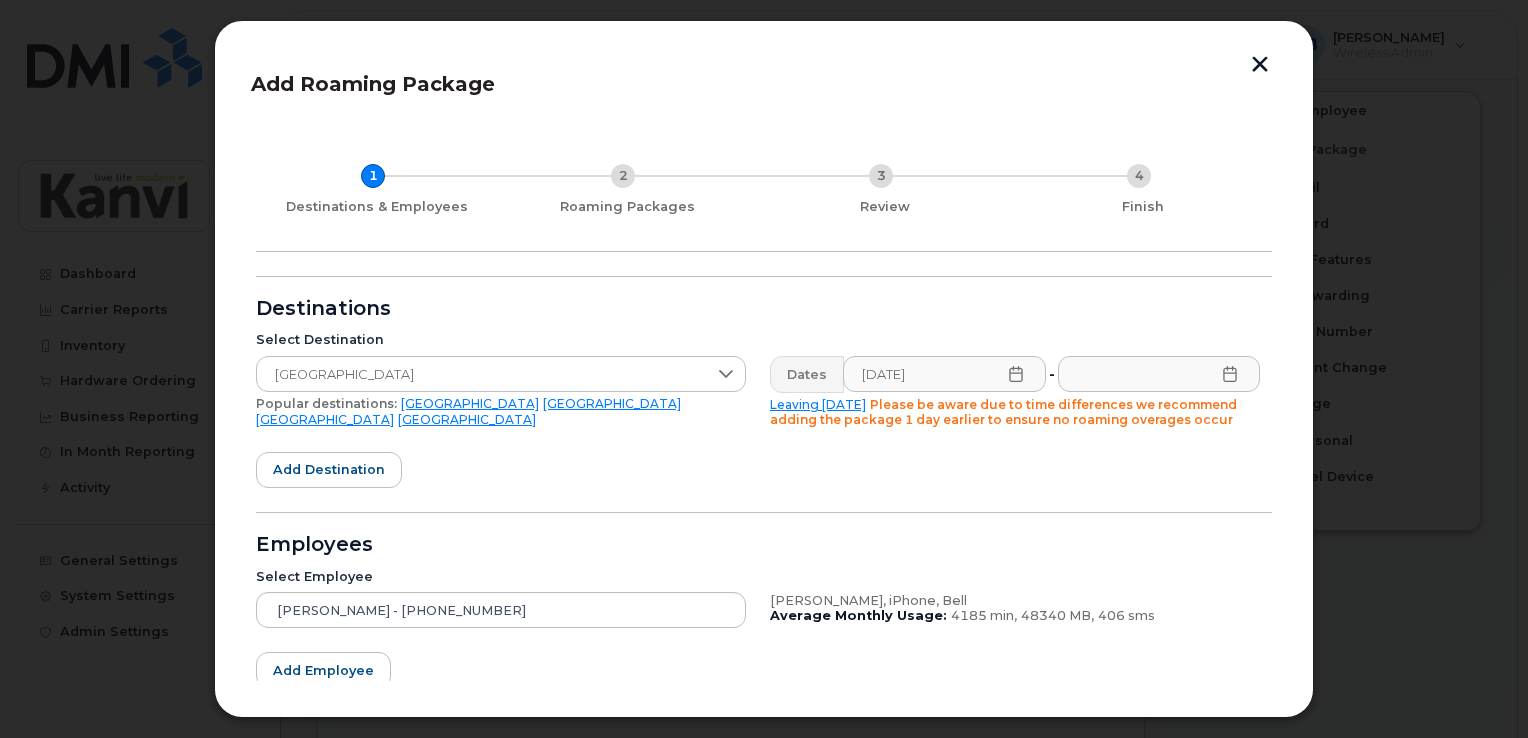 click 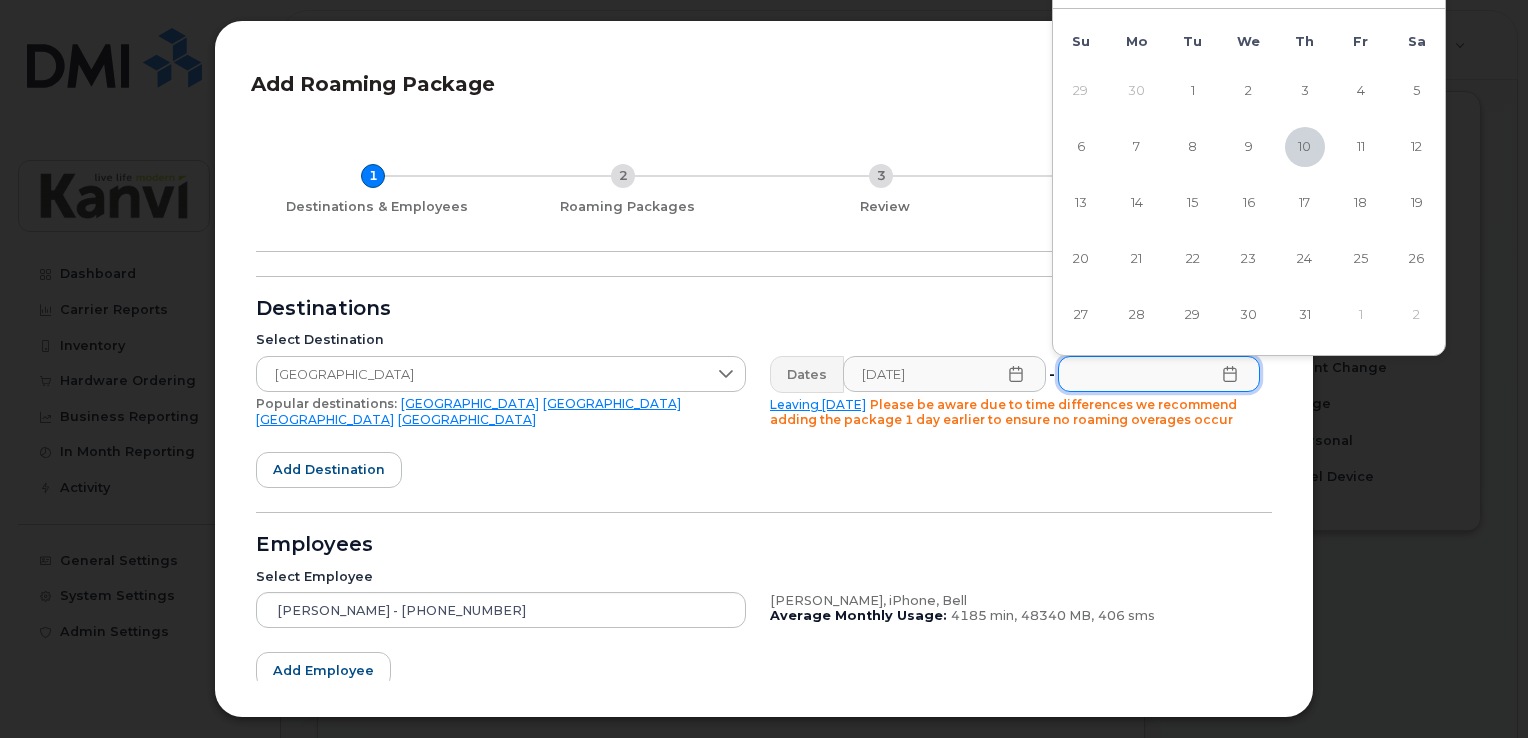 click on "July 2025 Su Mo Tu We Th Fr Sa 29 30 1 2 3 4 5 6 7 8 9 10 11 12 13 14 15 16 17 18 19 20 21 22 23 24 25 26 27 28 29 30 31 1 2" 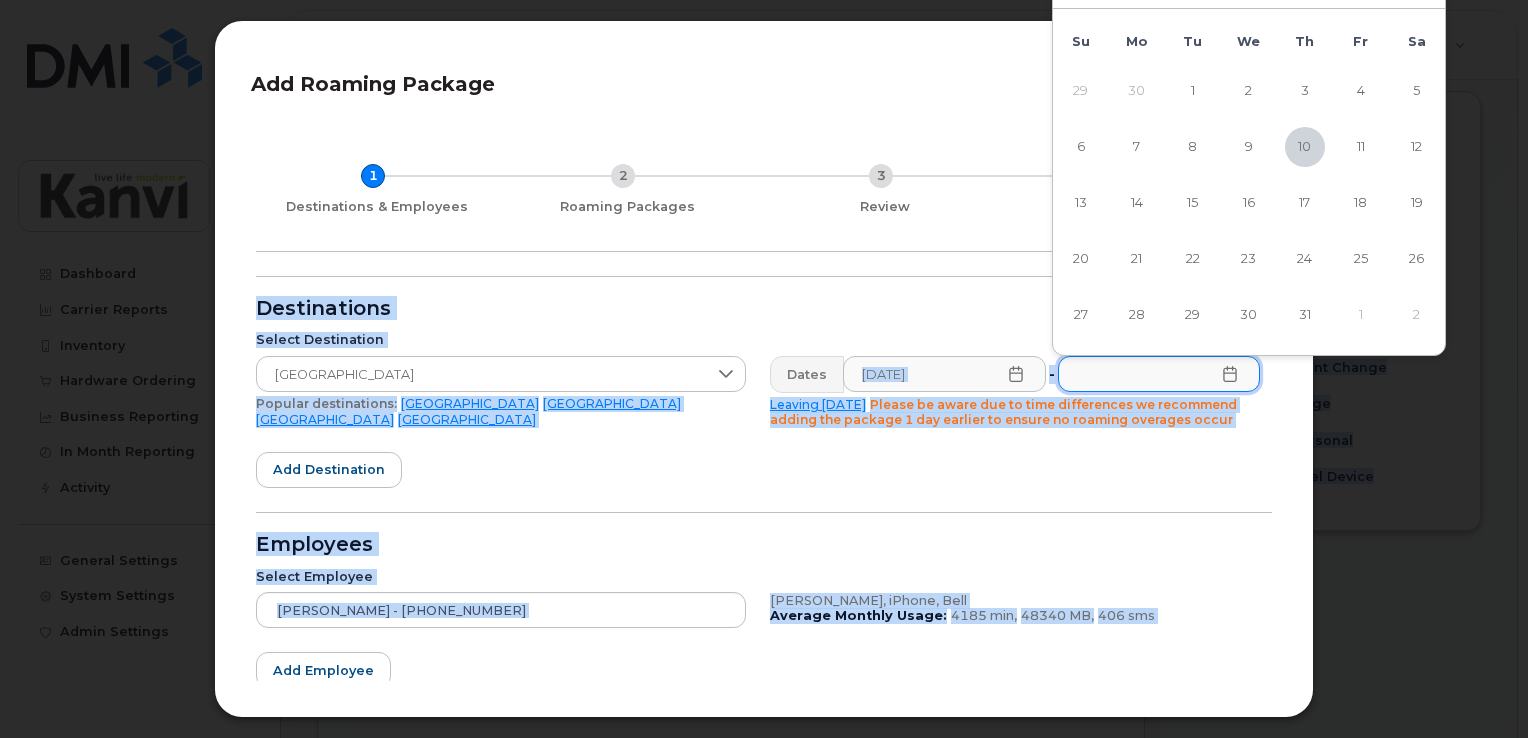 drag, startPoint x: 1263, startPoint y: 16, endPoint x: 1035, endPoint y: 135, distance: 257.1867 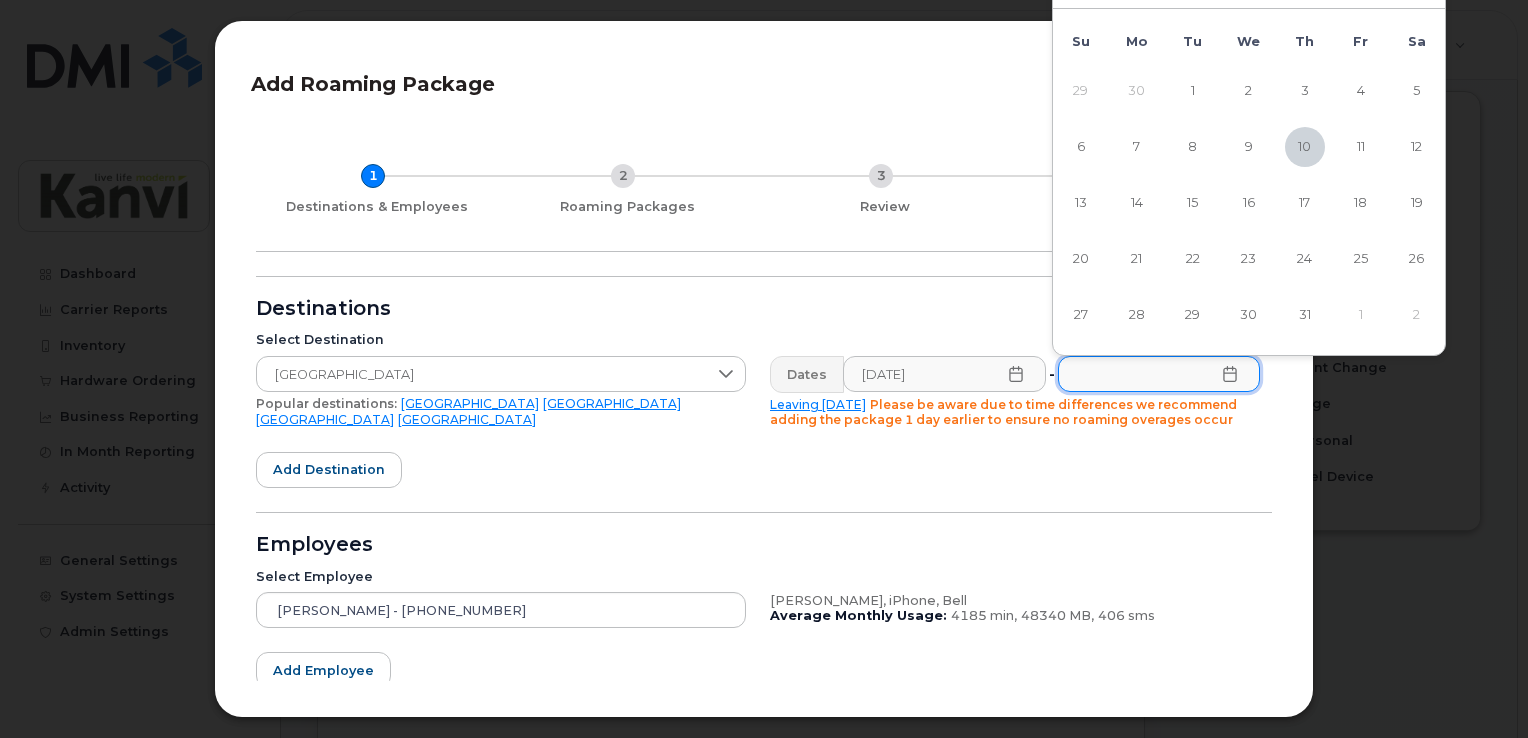 click at bounding box center [764, 369] 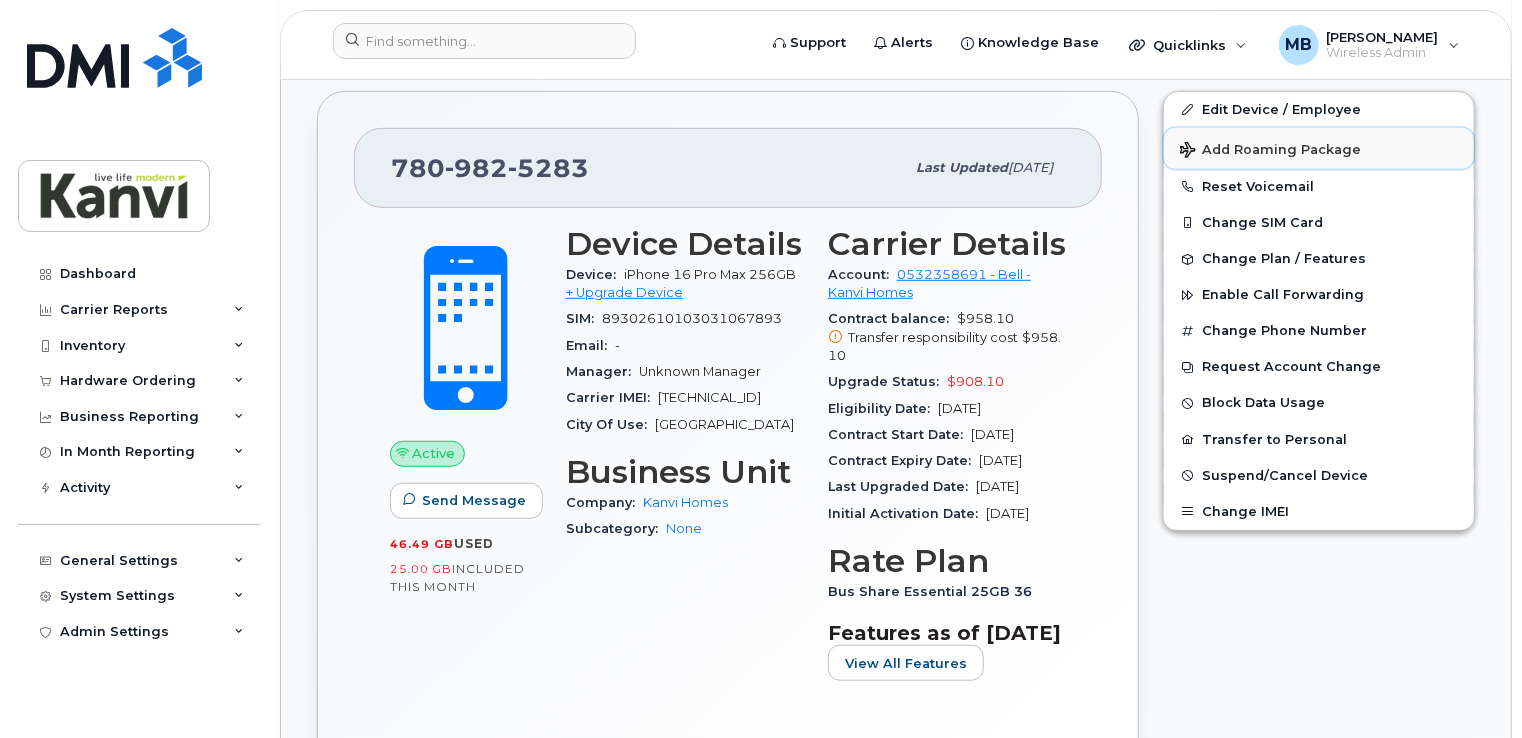 click on "Add Roaming Package" at bounding box center [1270, 151] 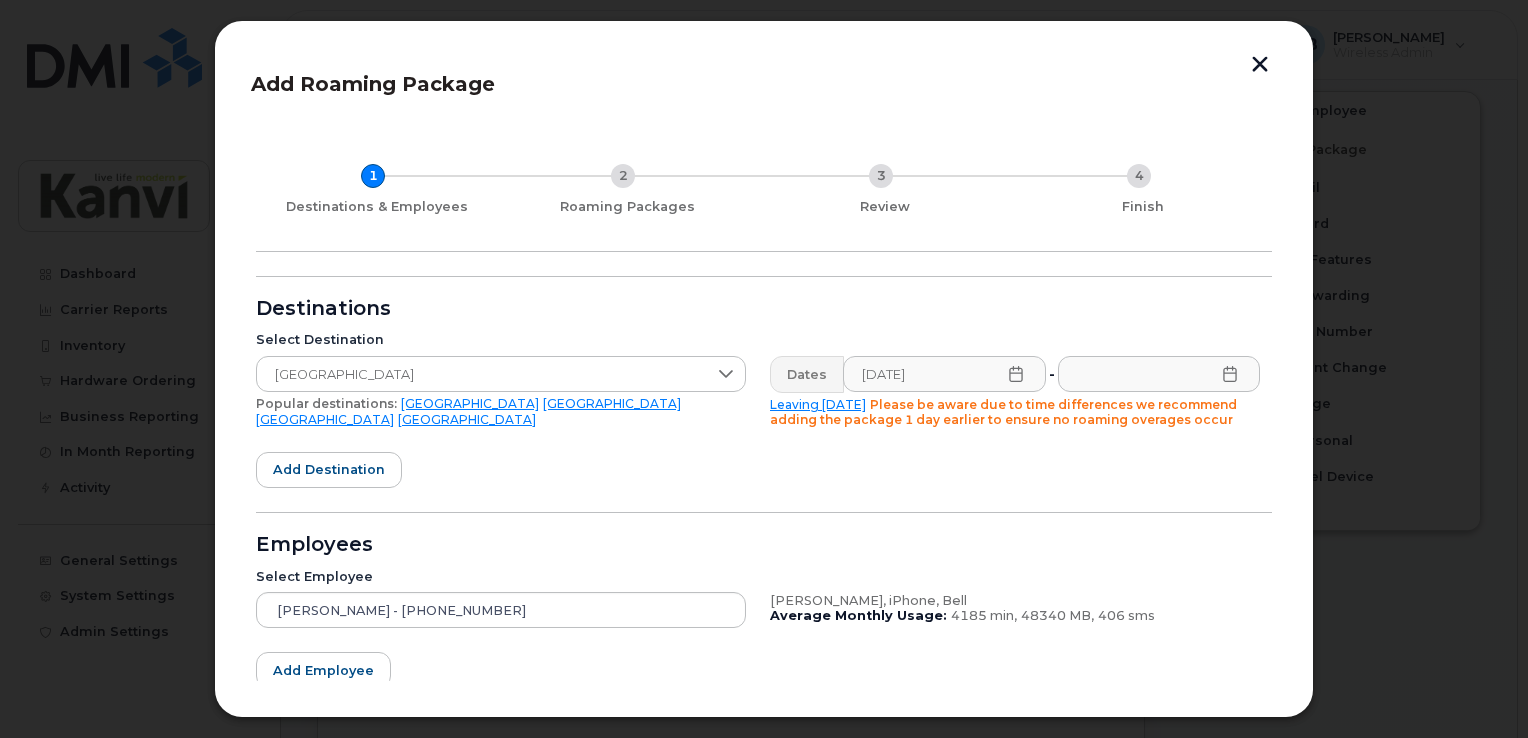 click 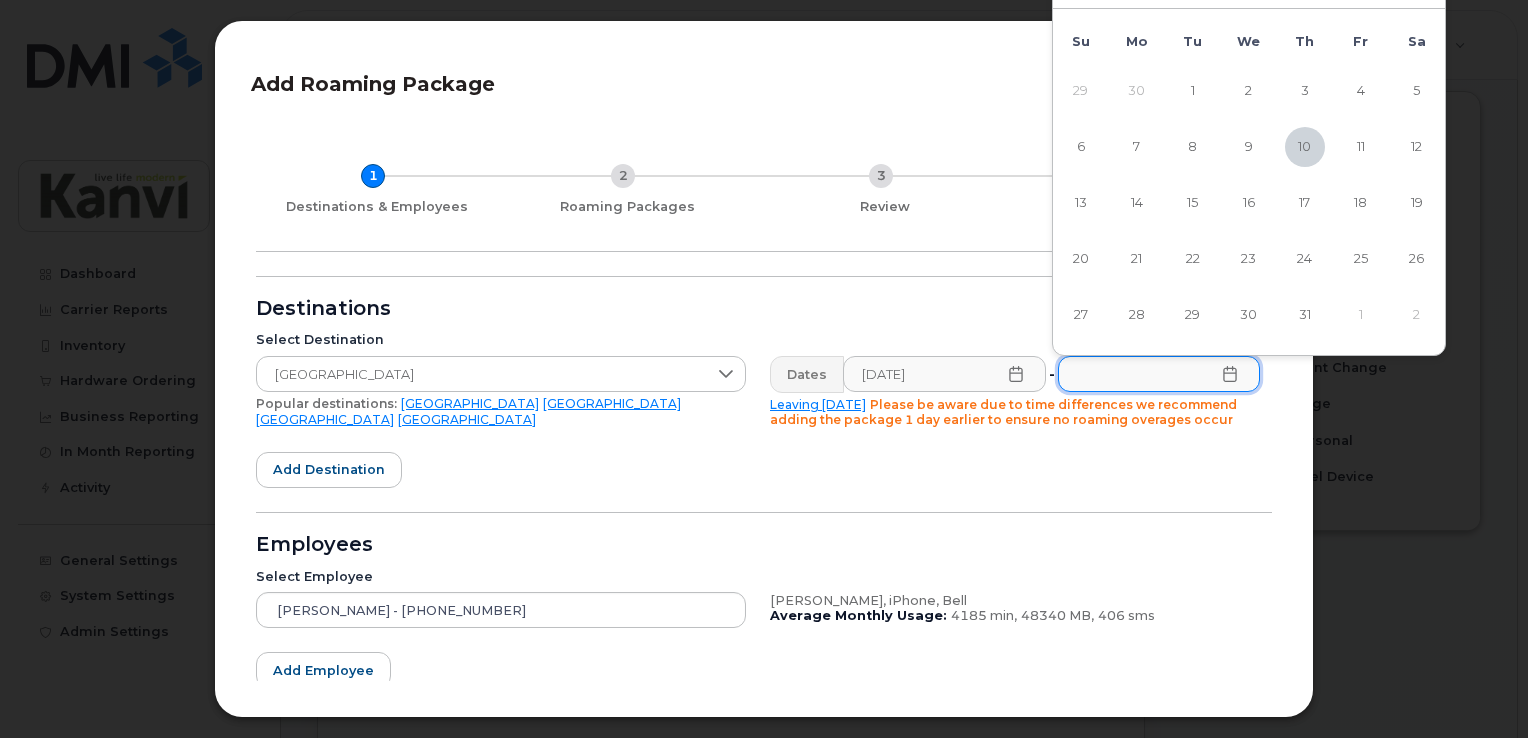 click on "2" 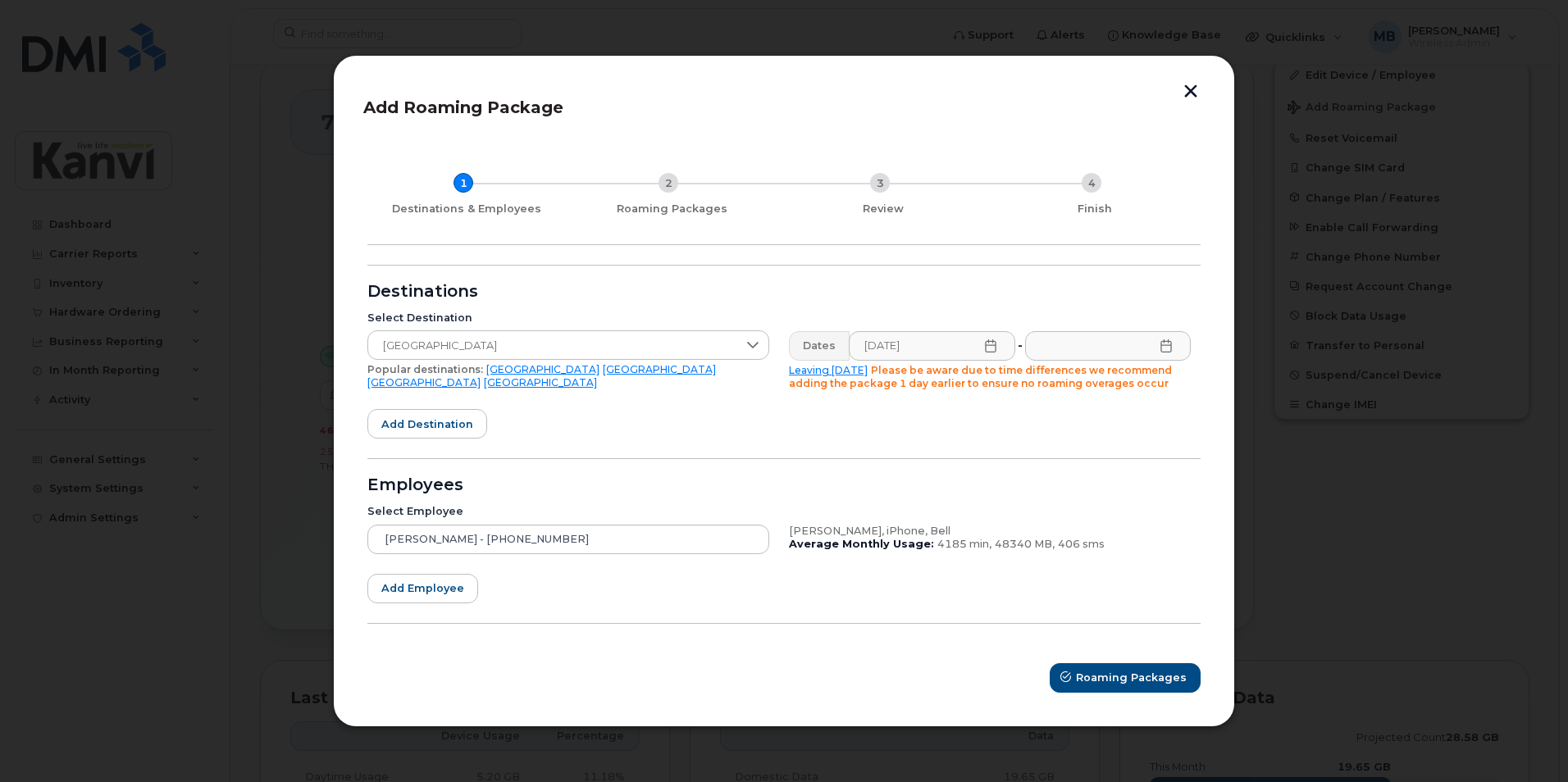 click 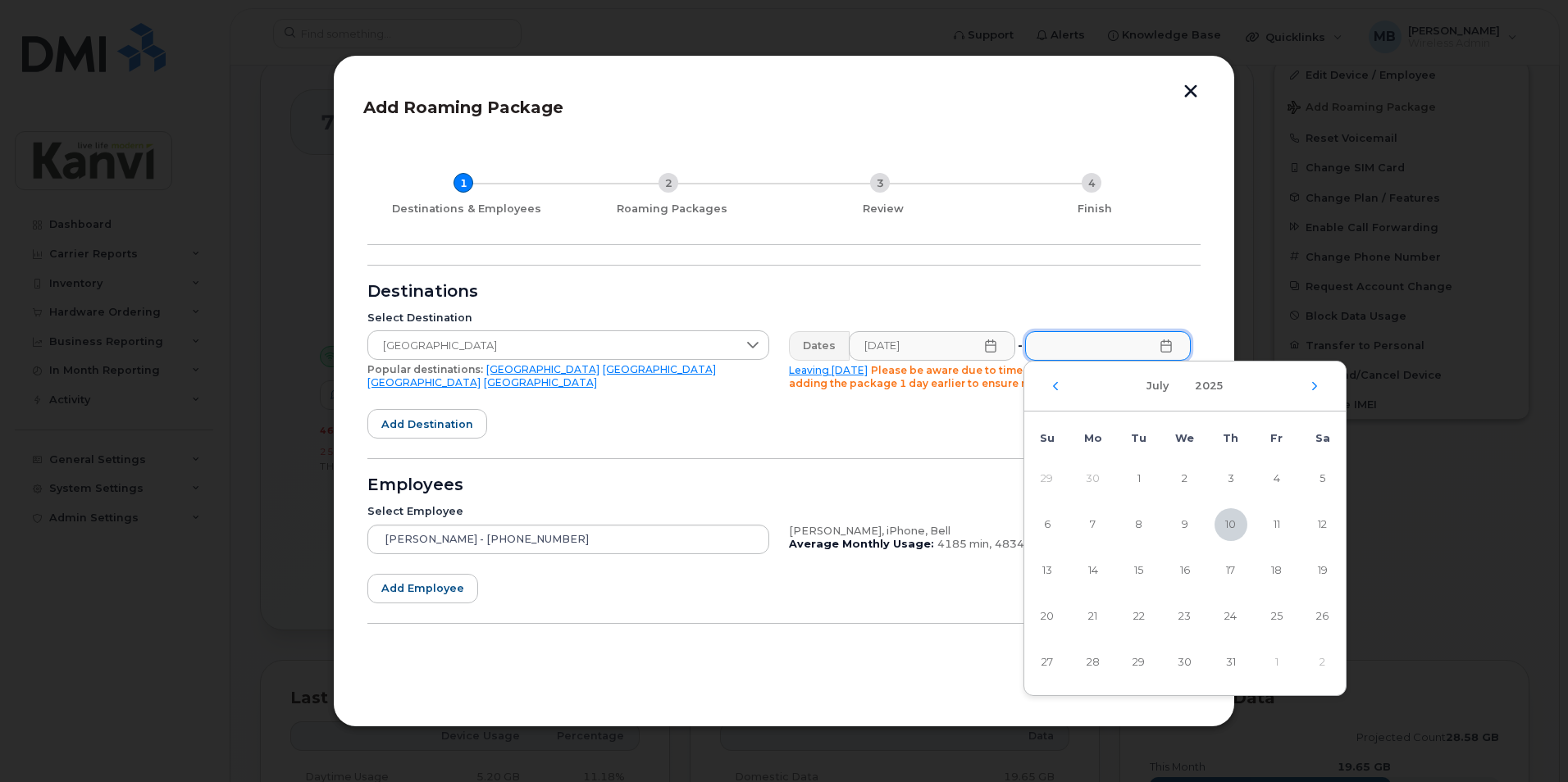 click on "July 2025" at bounding box center (1185, 386) 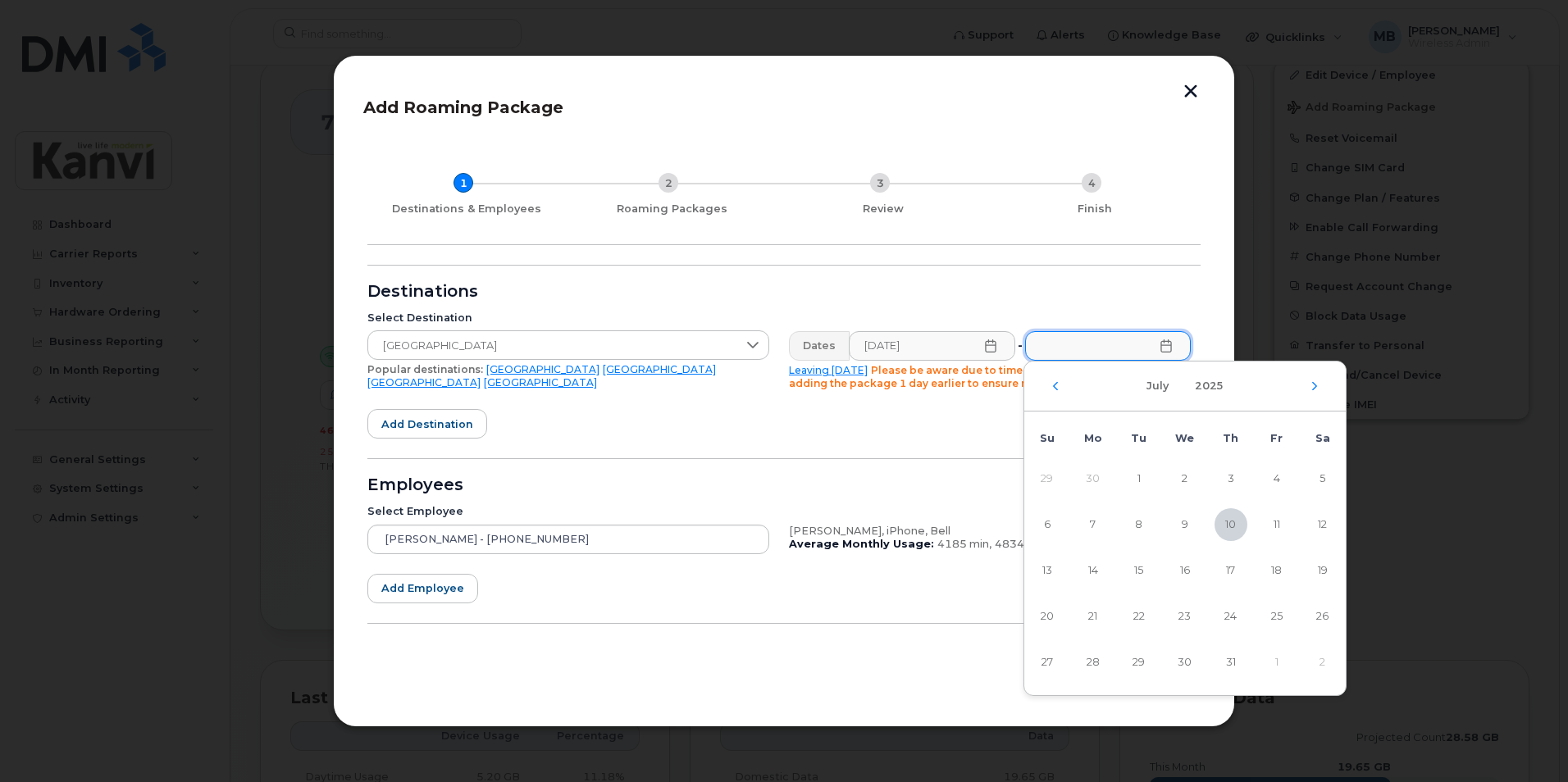 click on "July 2025" at bounding box center (1185, 386) 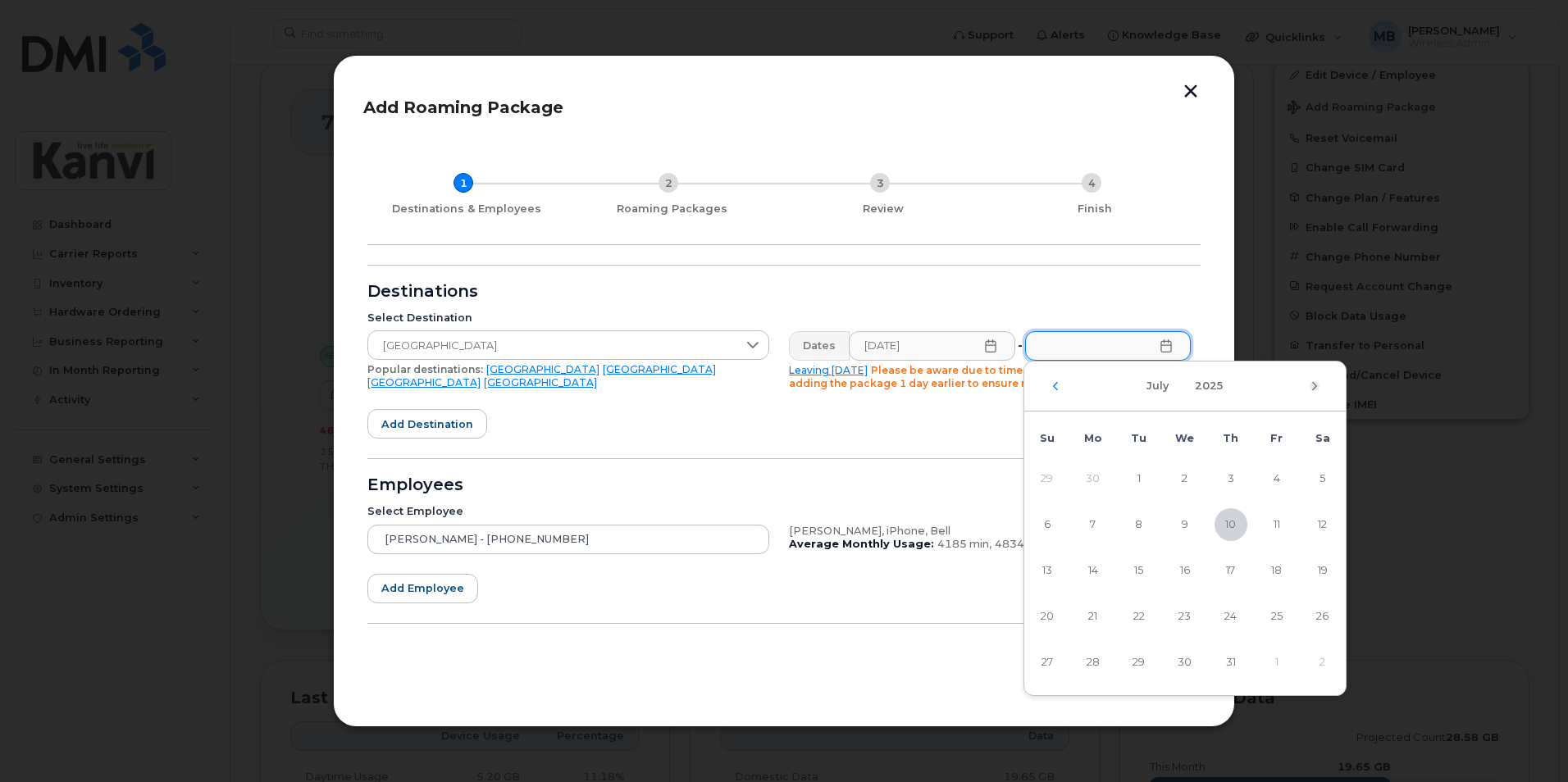 click 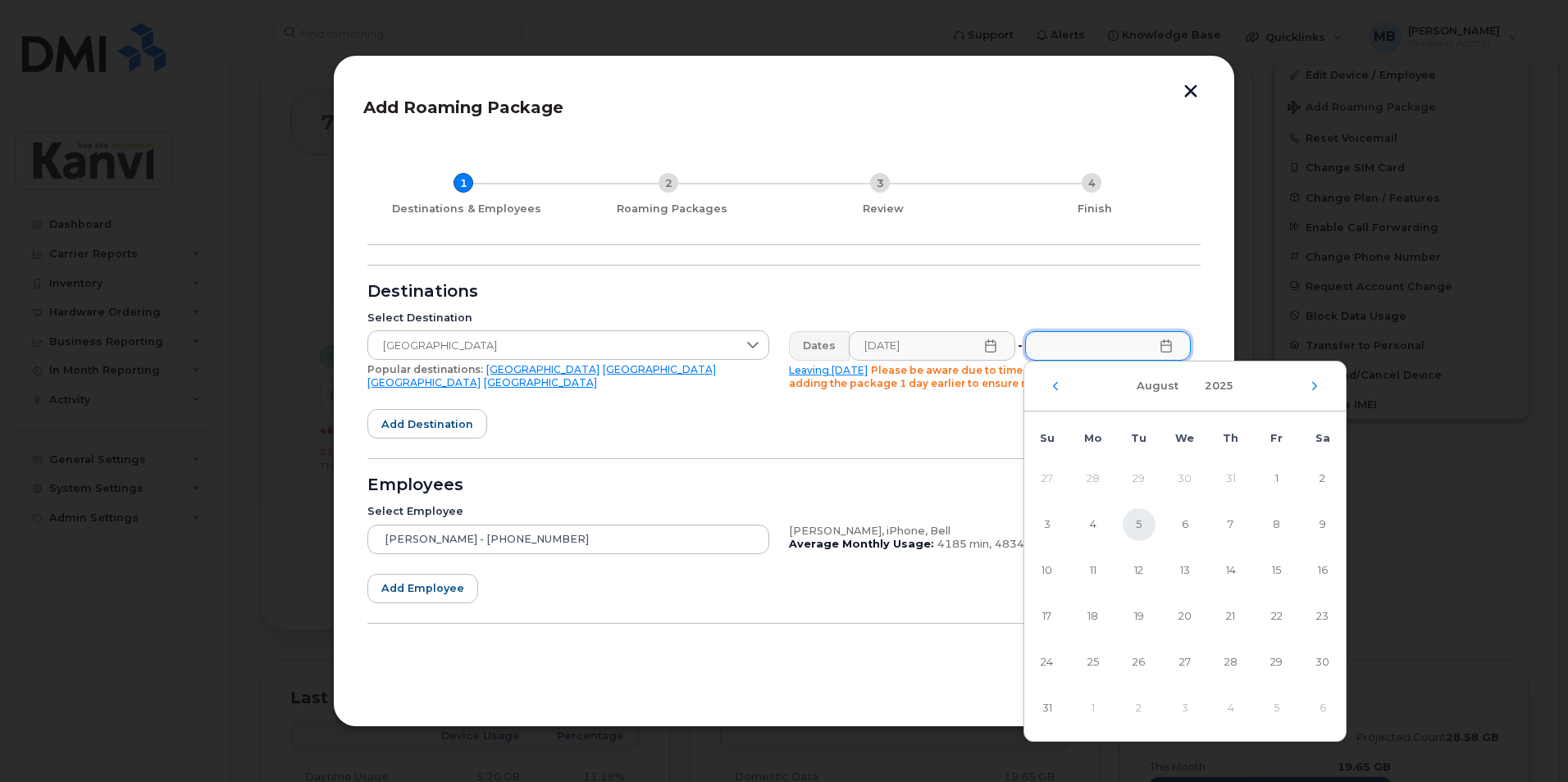 click on "5" at bounding box center [1139, 525] 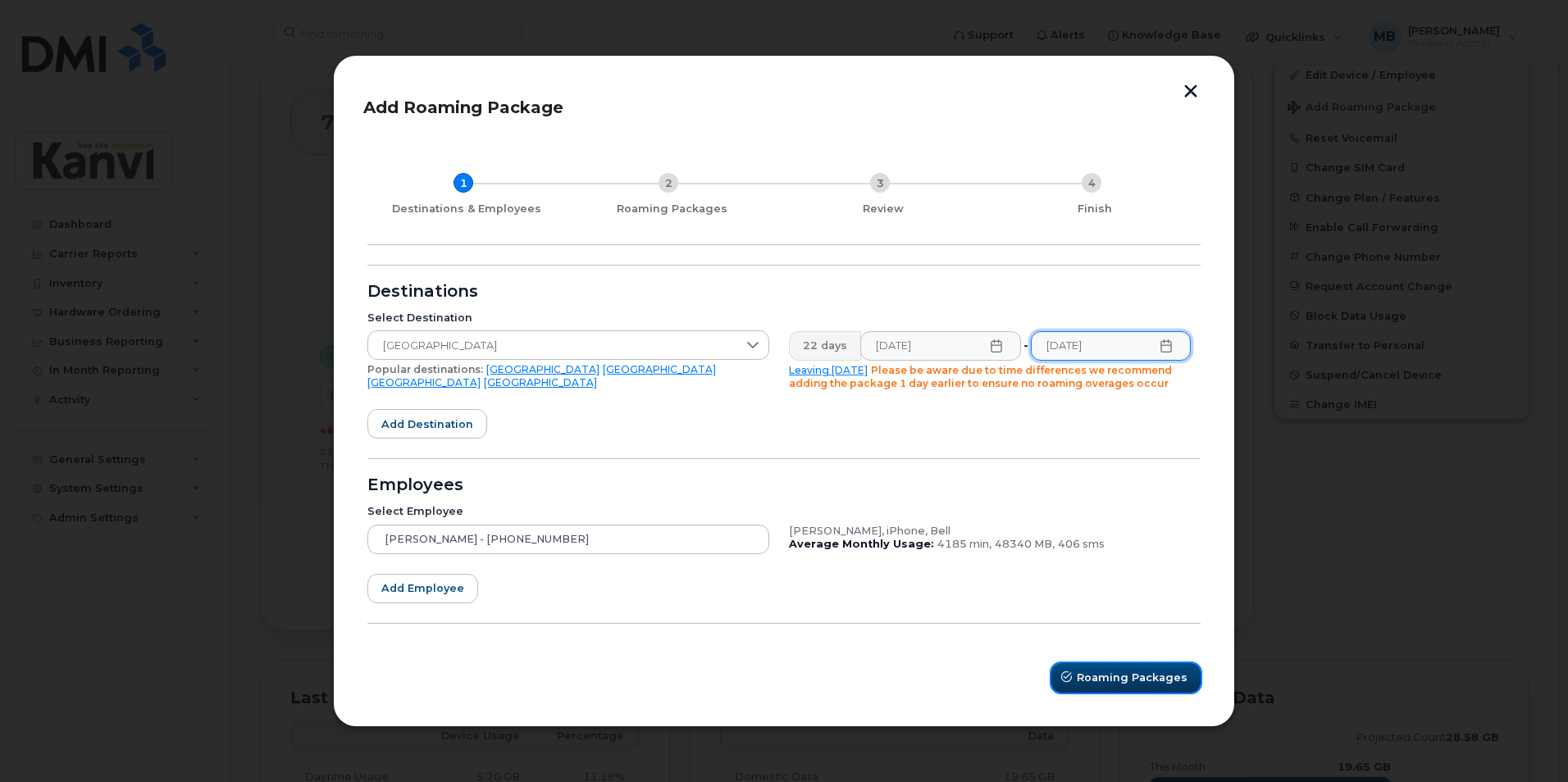 click on "Roaming Packages" at bounding box center (1132, 677) 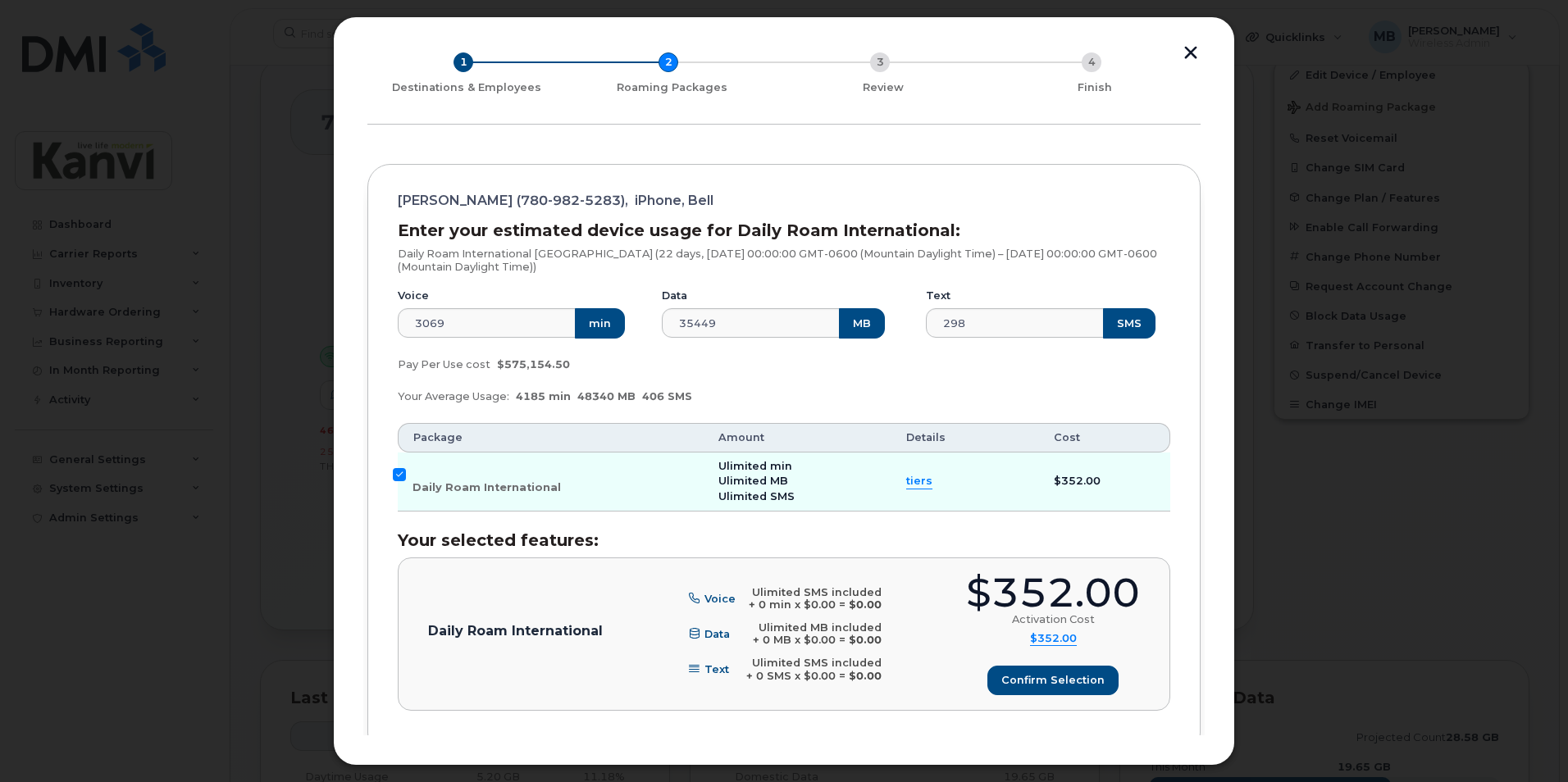 scroll, scrollTop: 175, scrollLeft: 0, axis: vertical 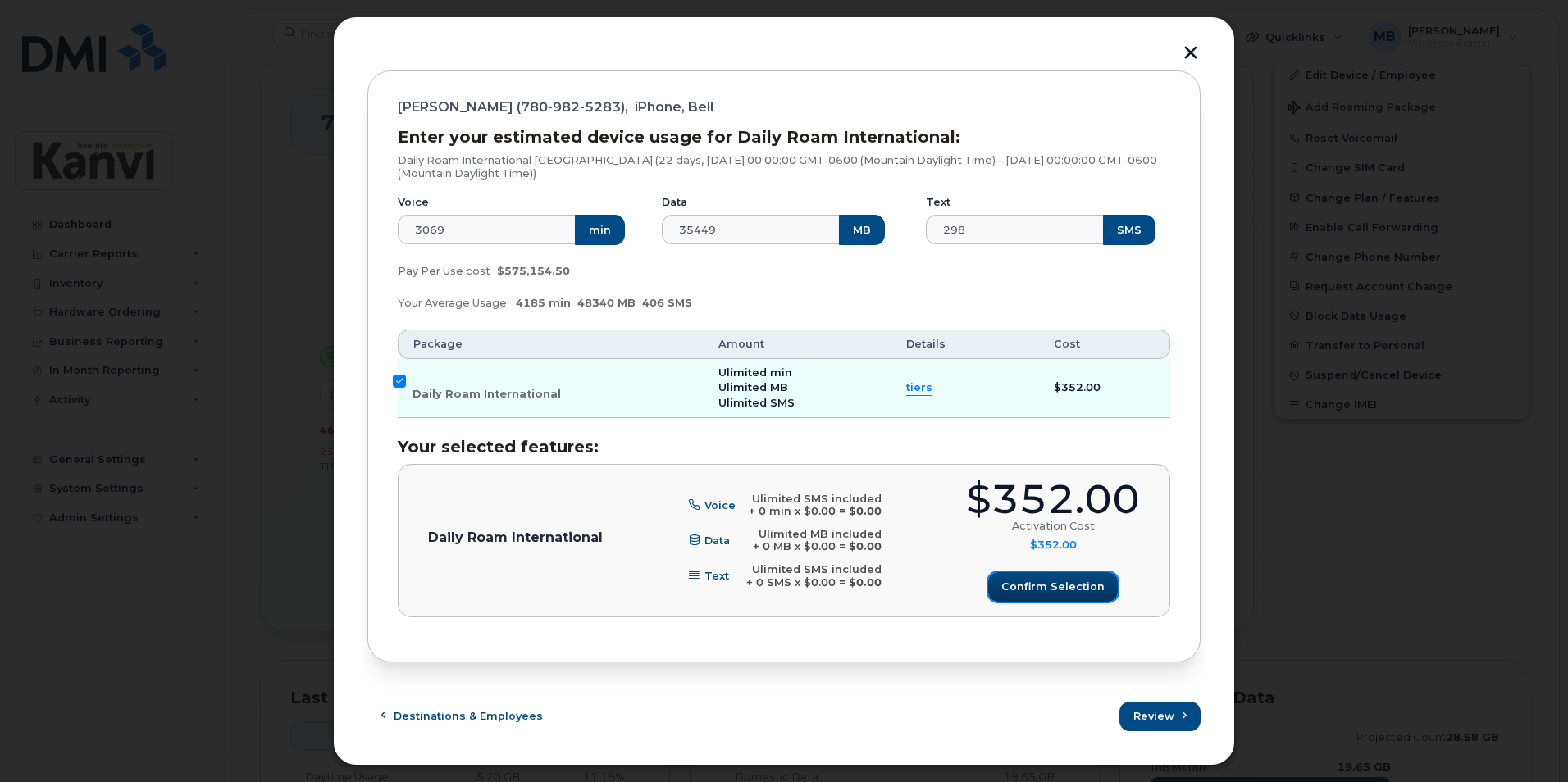 click on "Confirm selection" at bounding box center [1053, 586] 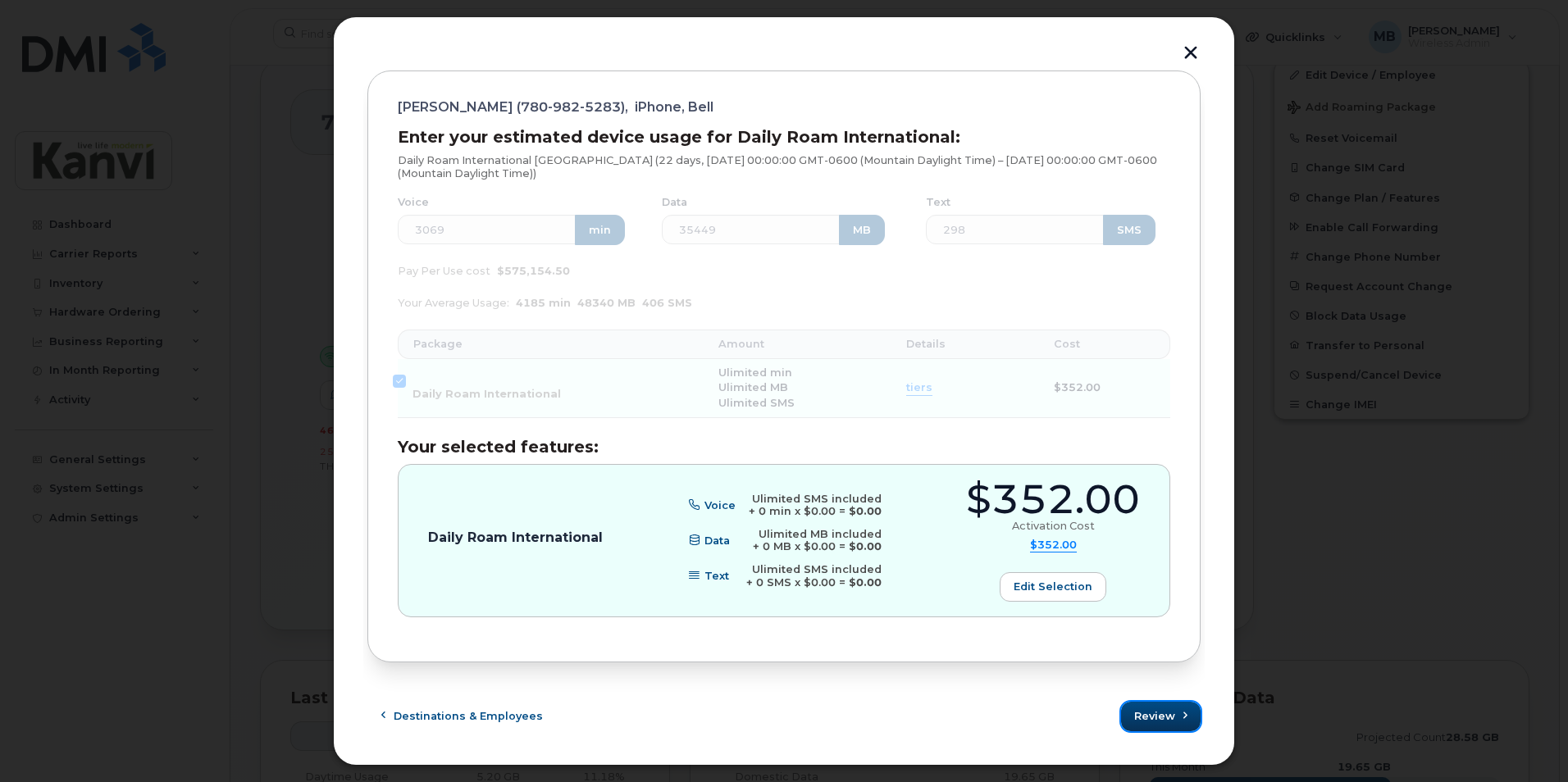 click on "Review" at bounding box center (1155, 716) 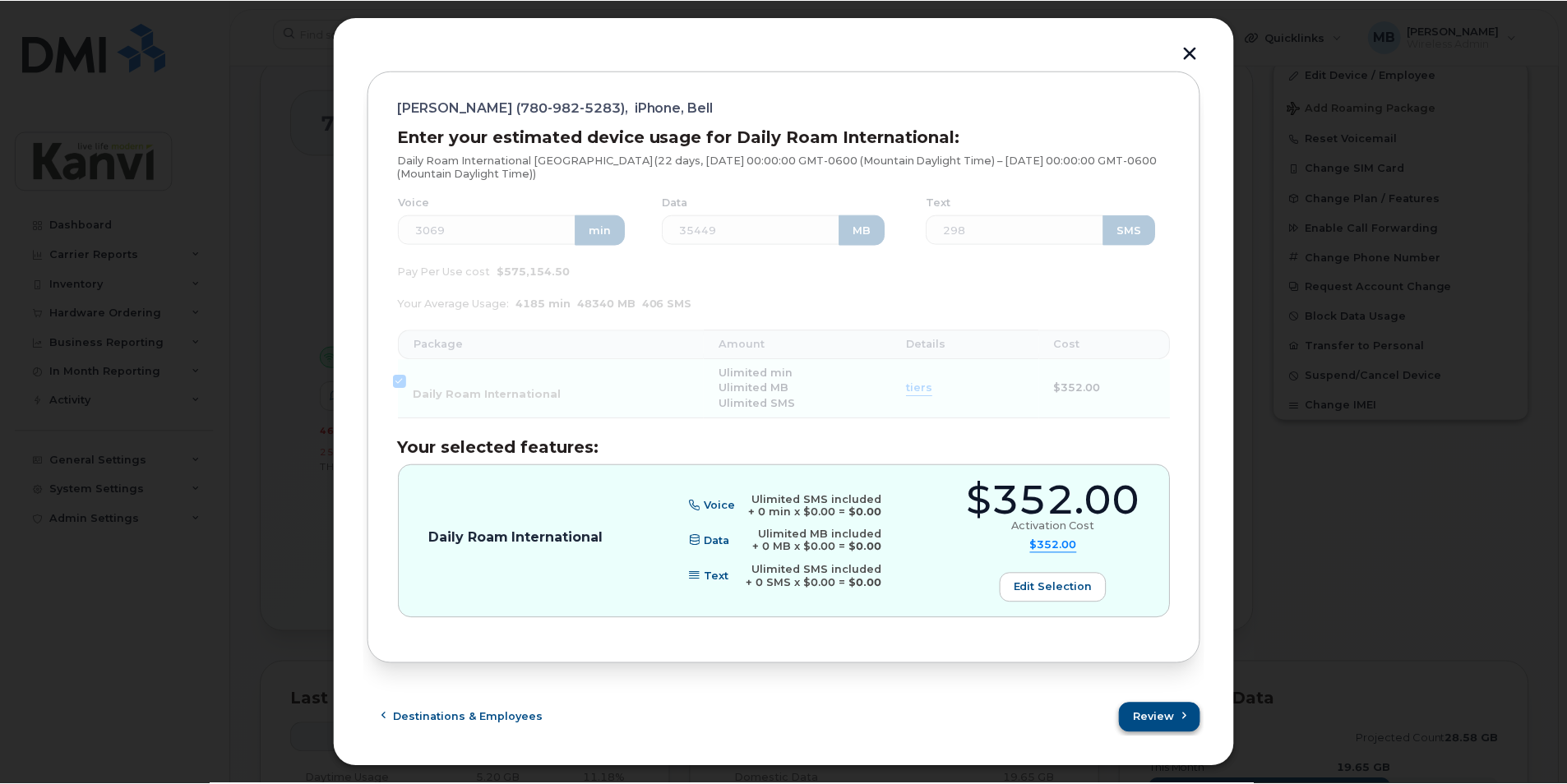 scroll, scrollTop: 0, scrollLeft: 0, axis: both 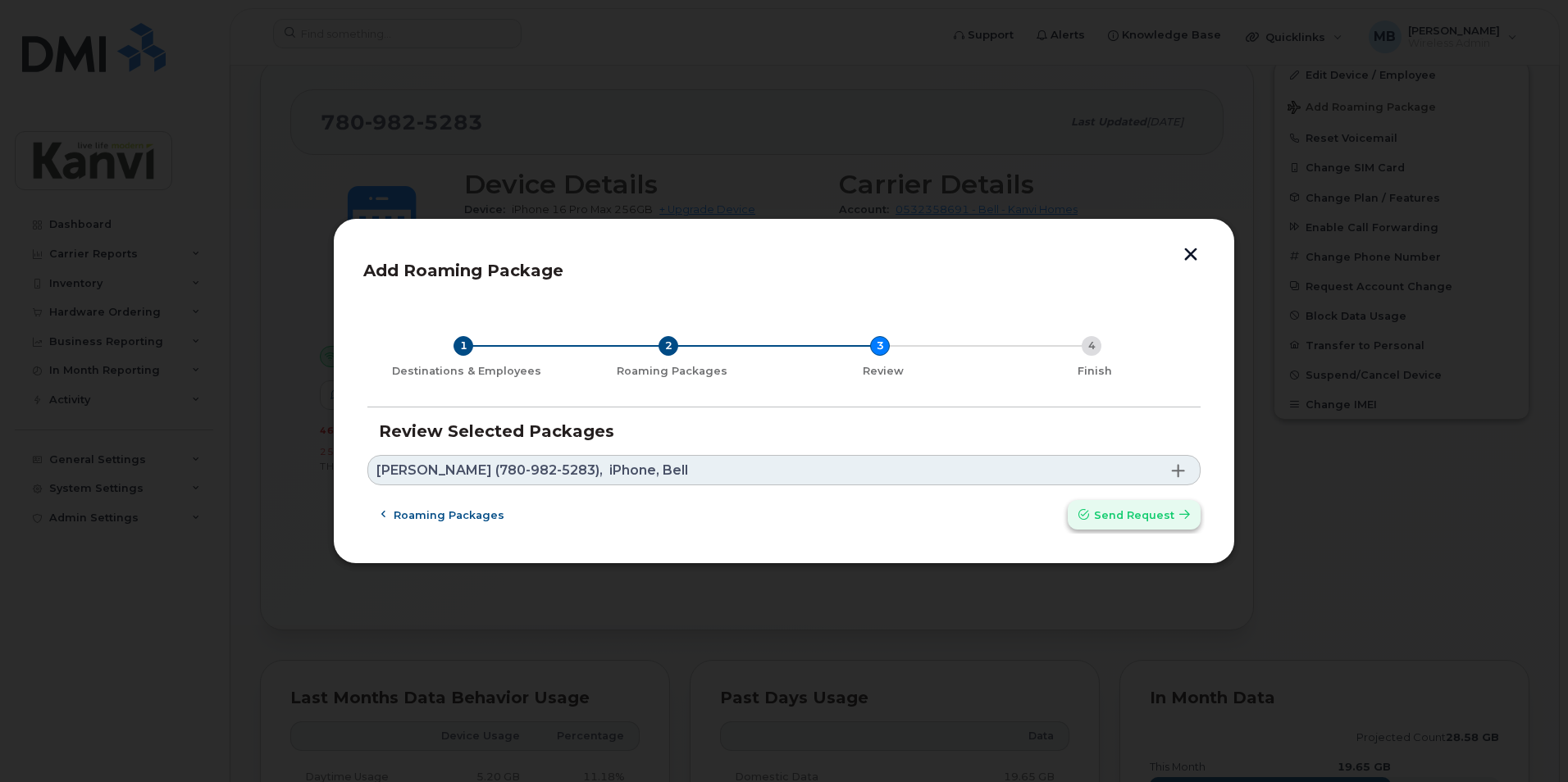 click on "Send request" at bounding box center (1134, 515) 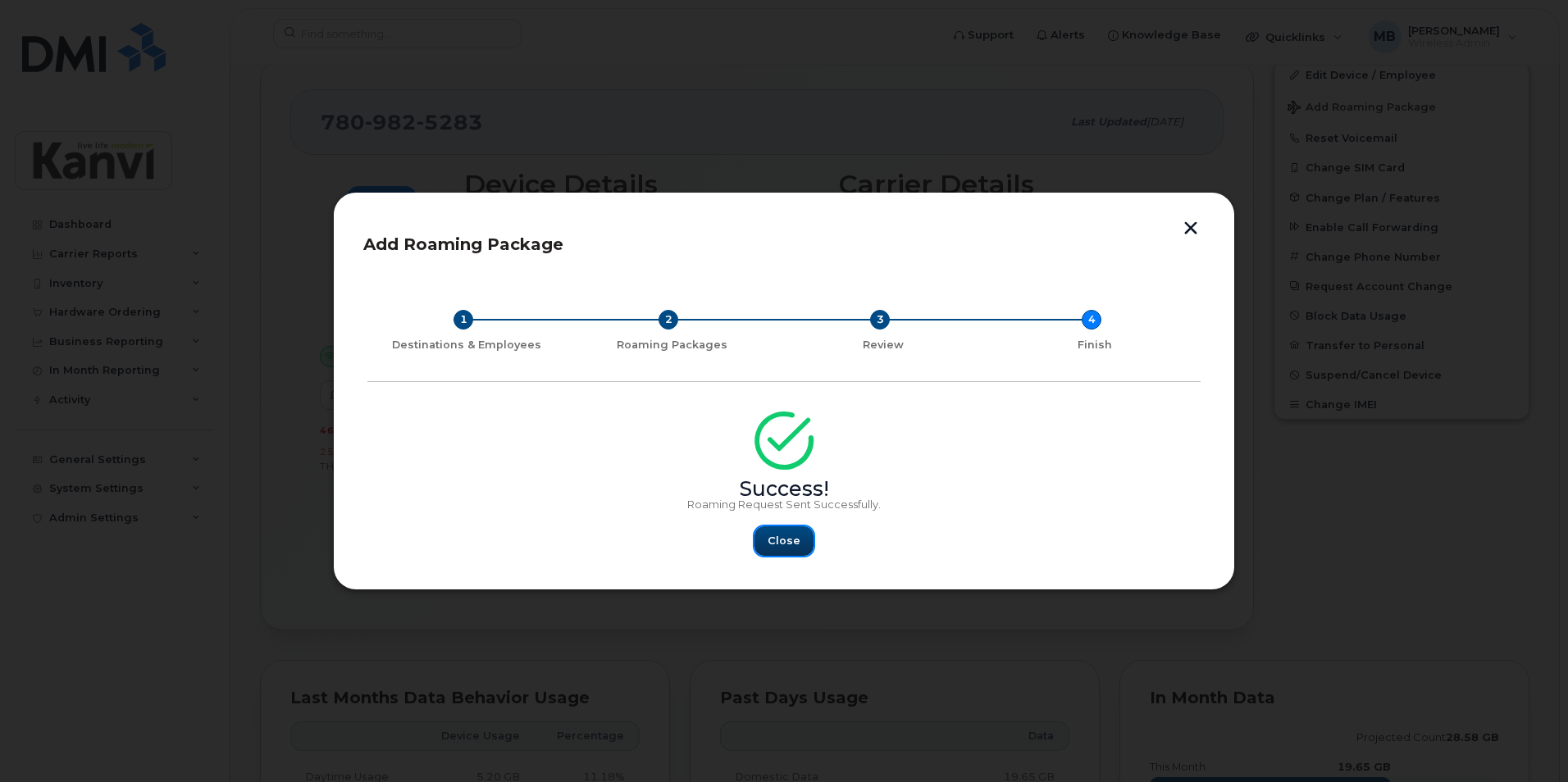 click on "Close" at bounding box center (784, 541) 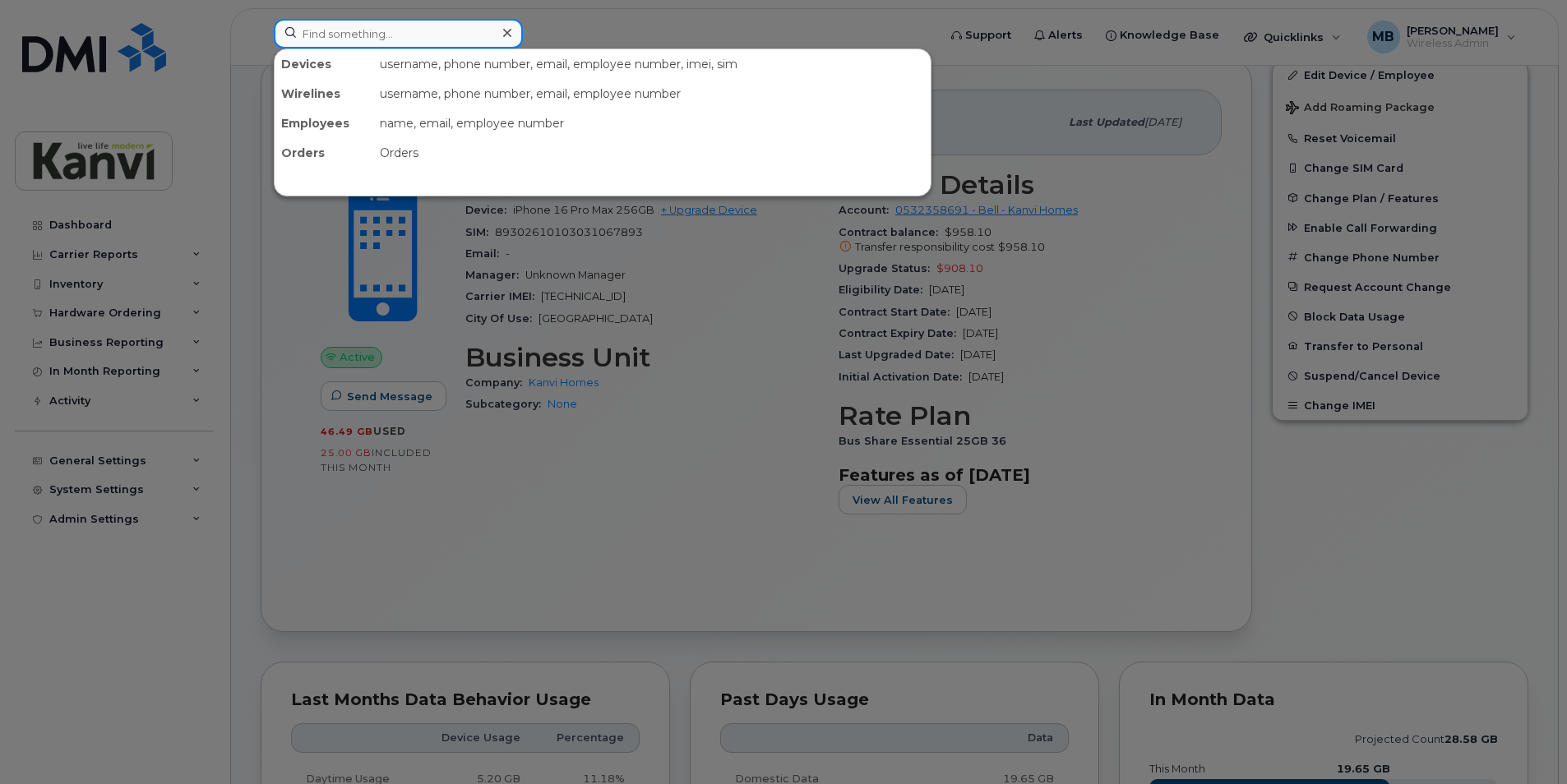 click at bounding box center [398, 34] 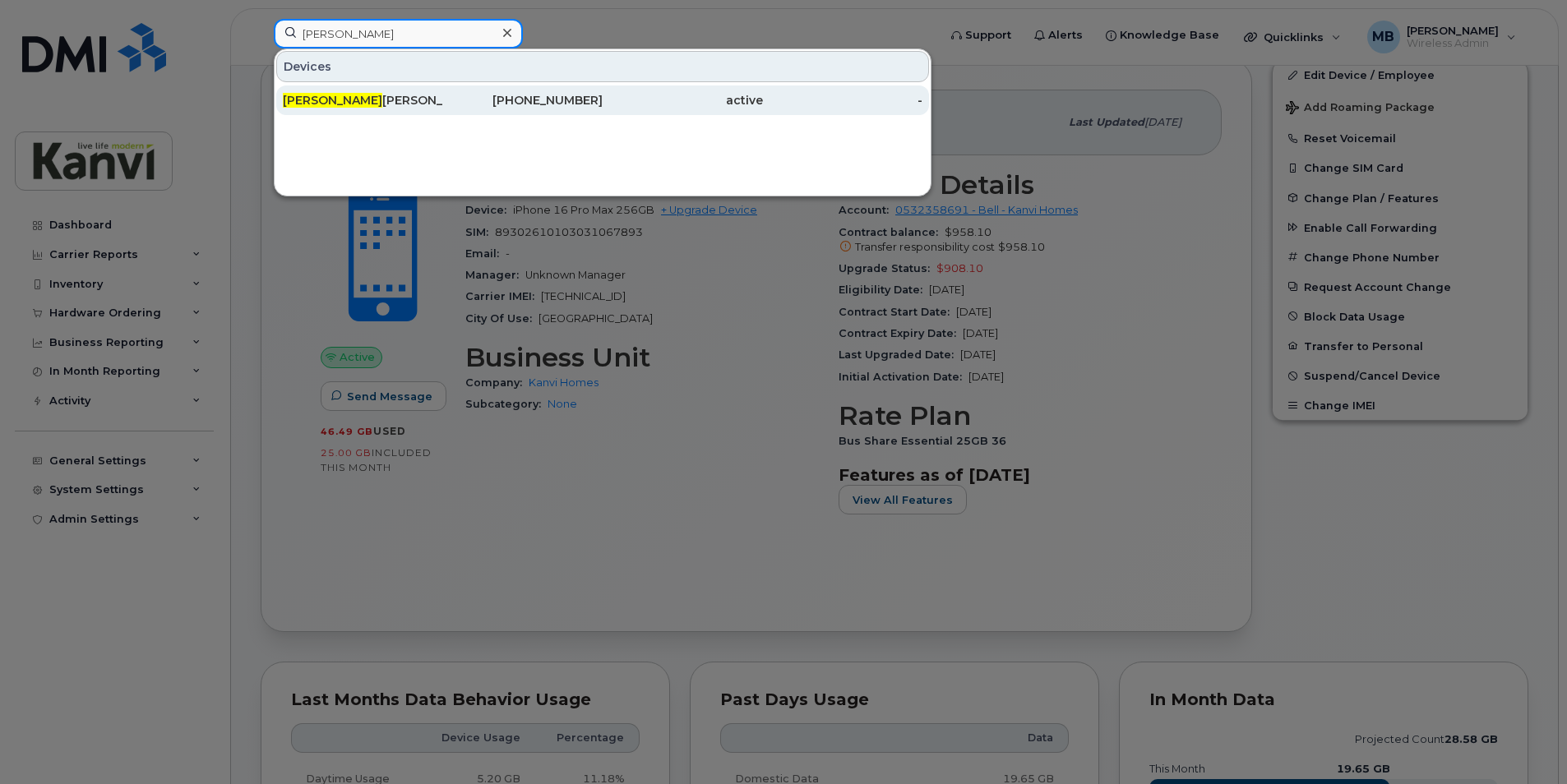 type on "tamiza" 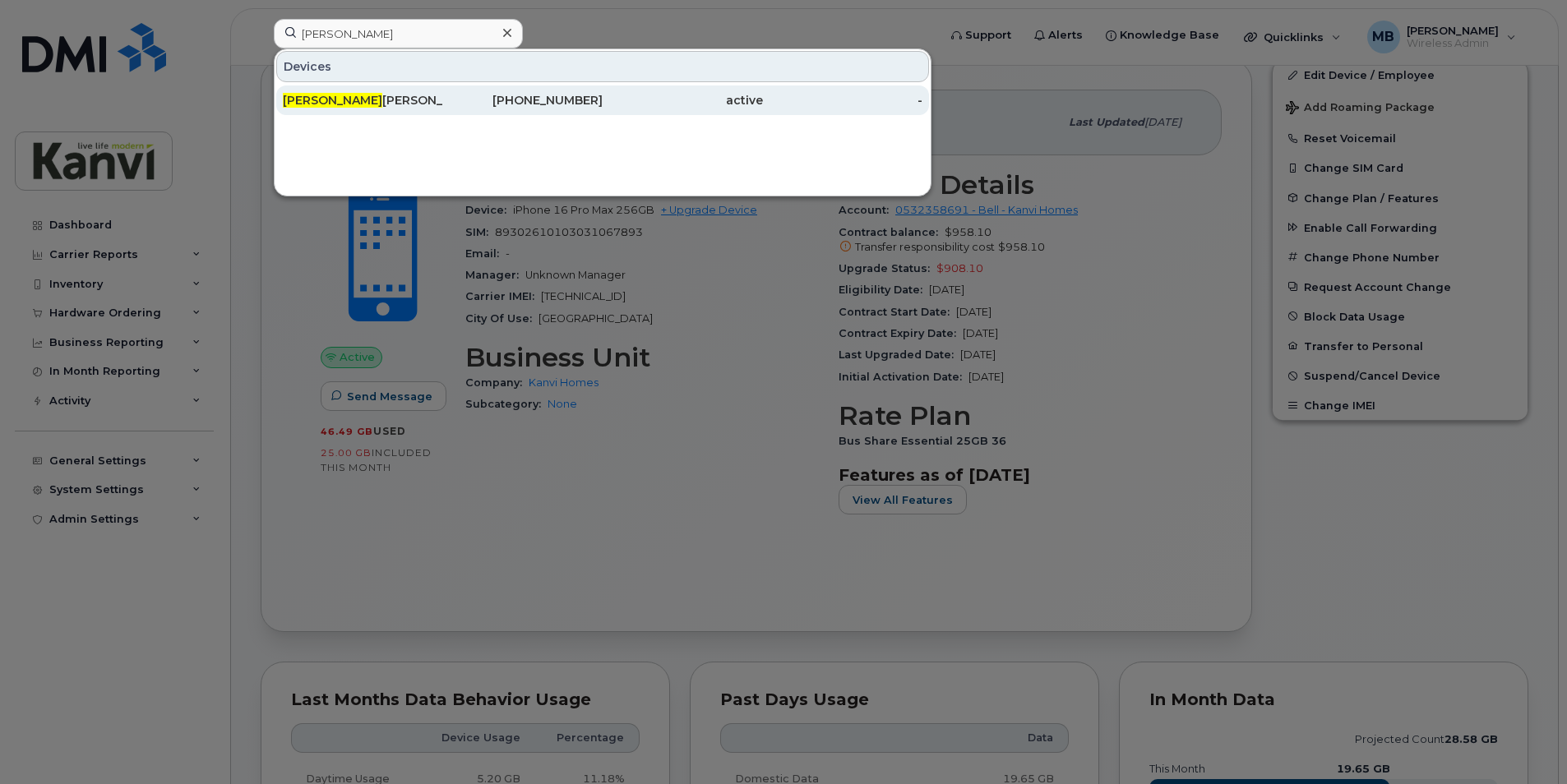 click on "Tamiza  Virani" at bounding box center [363, 100] 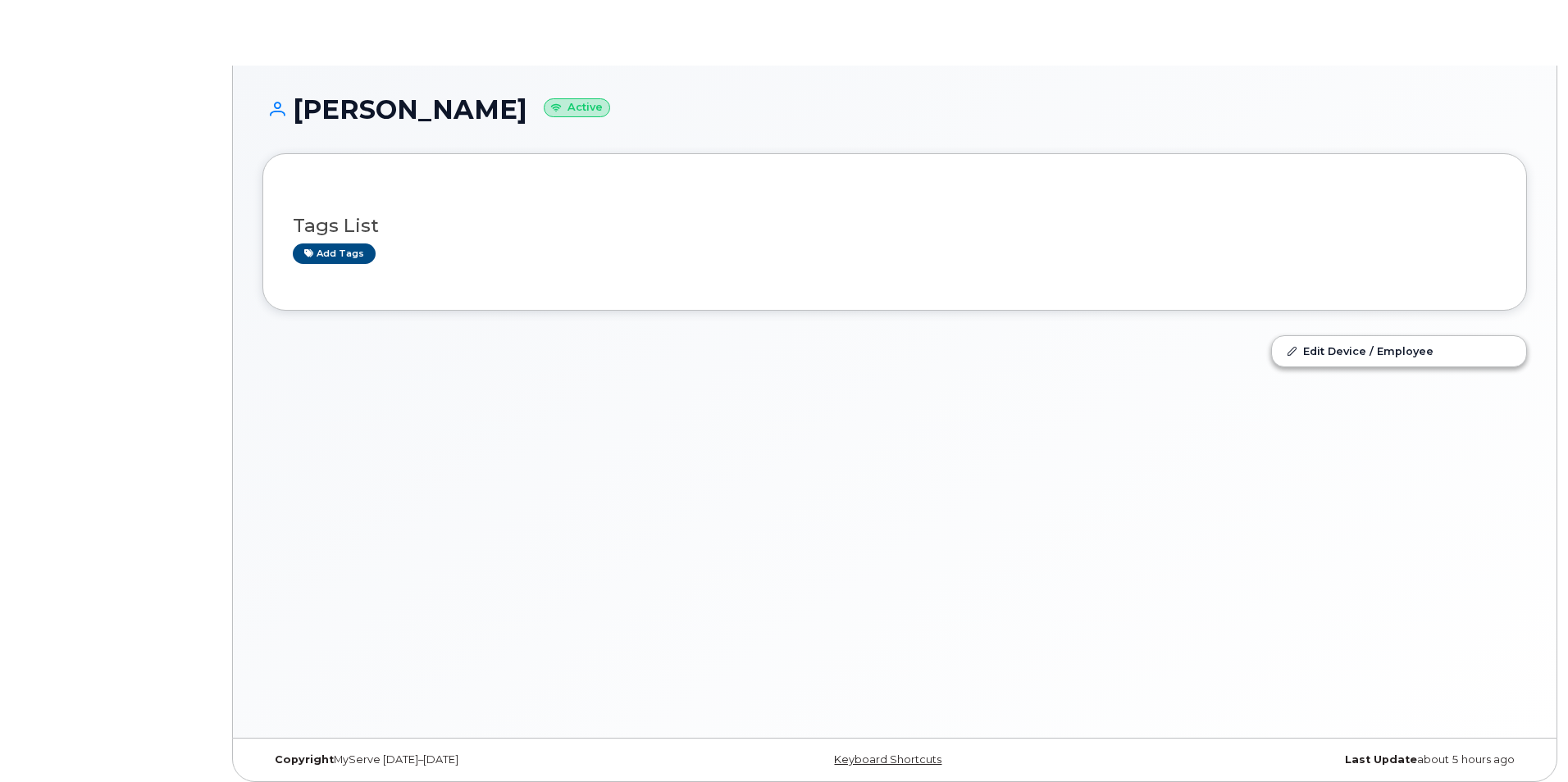 scroll, scrollTop: 0, scrollLeft: 0, axis: both 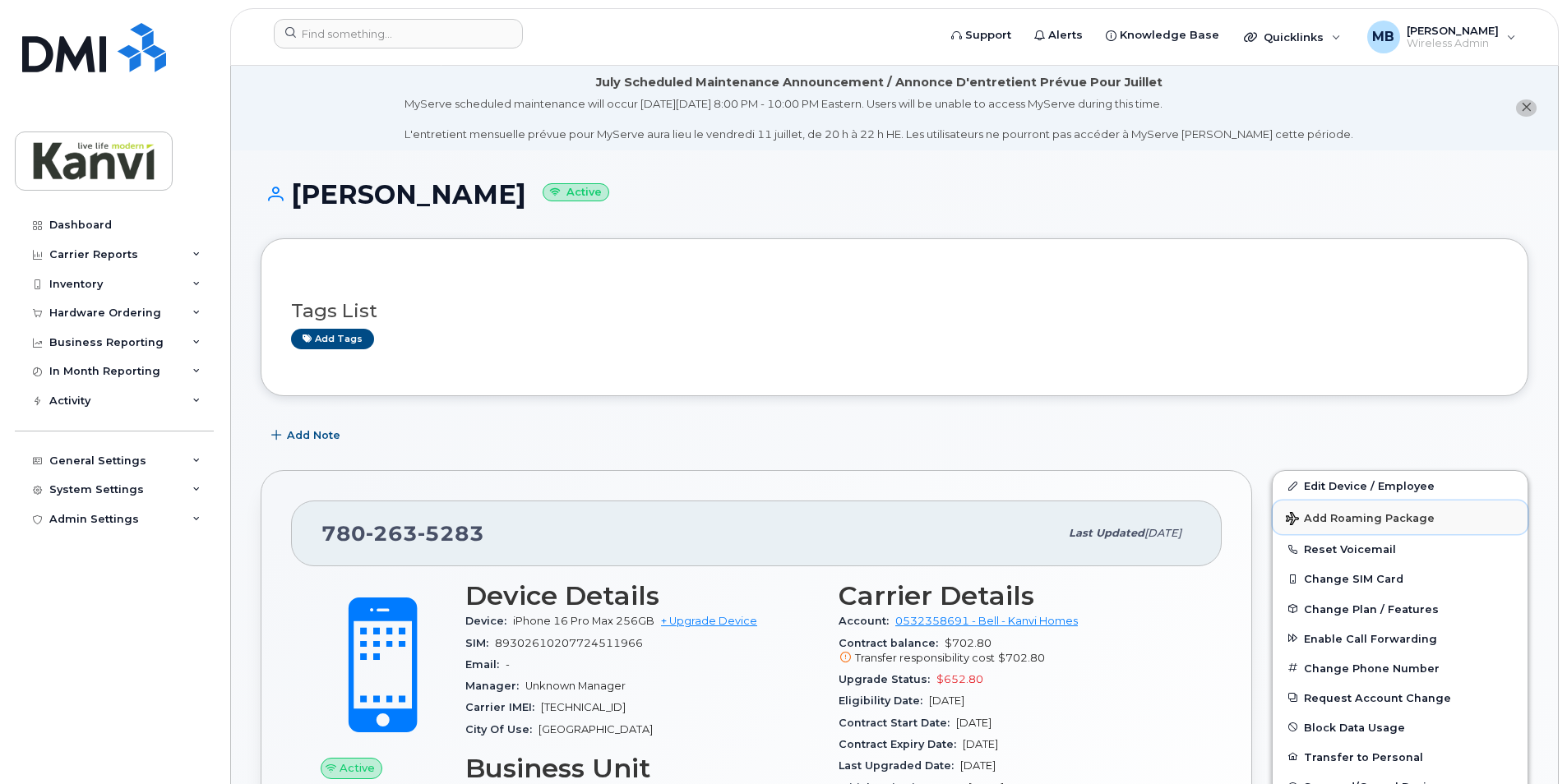 click on "Add Roaming Package" at bounding box center [1360, 519] 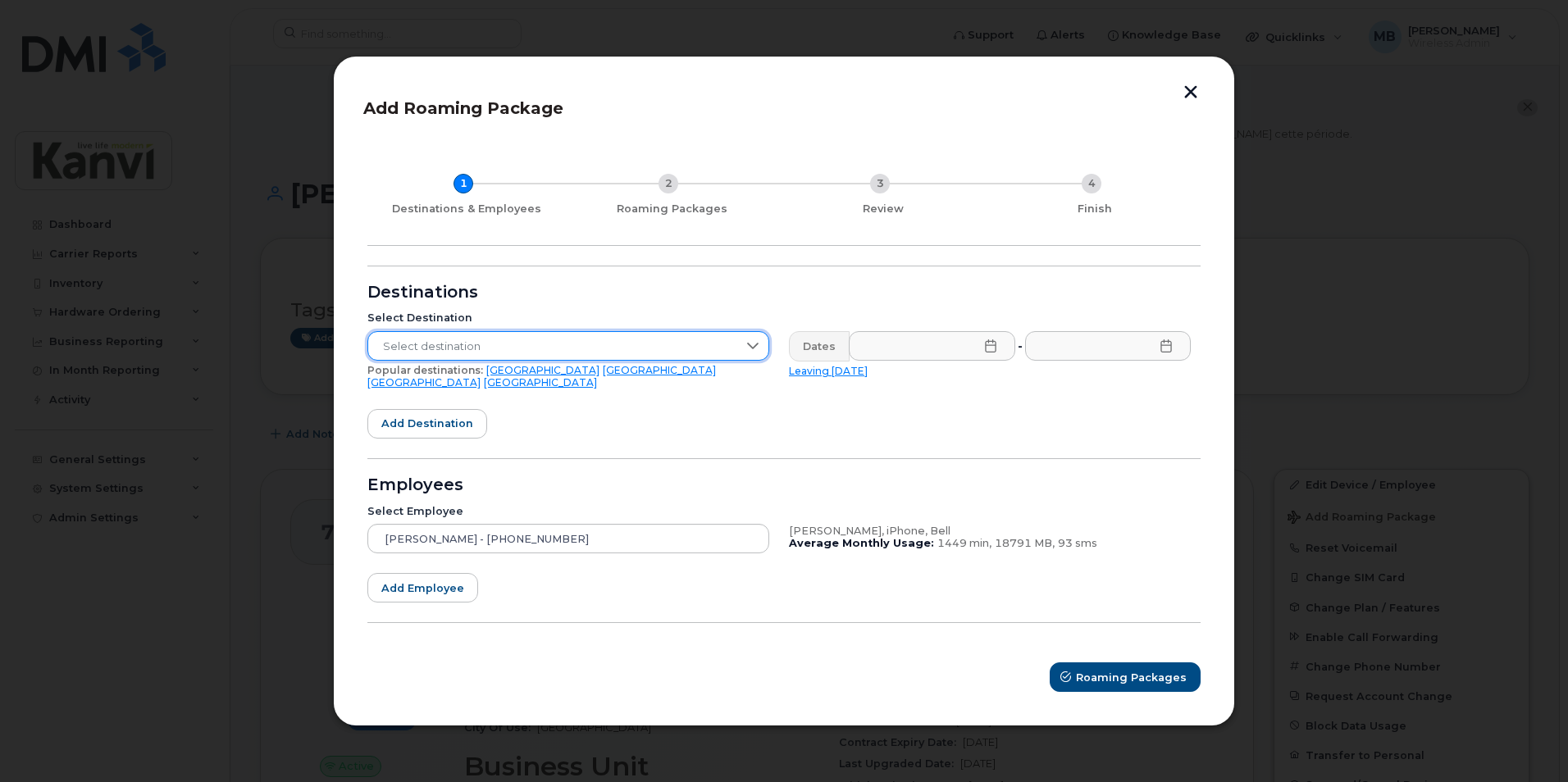 click on "Select destination" at bounding box center [553, 347] 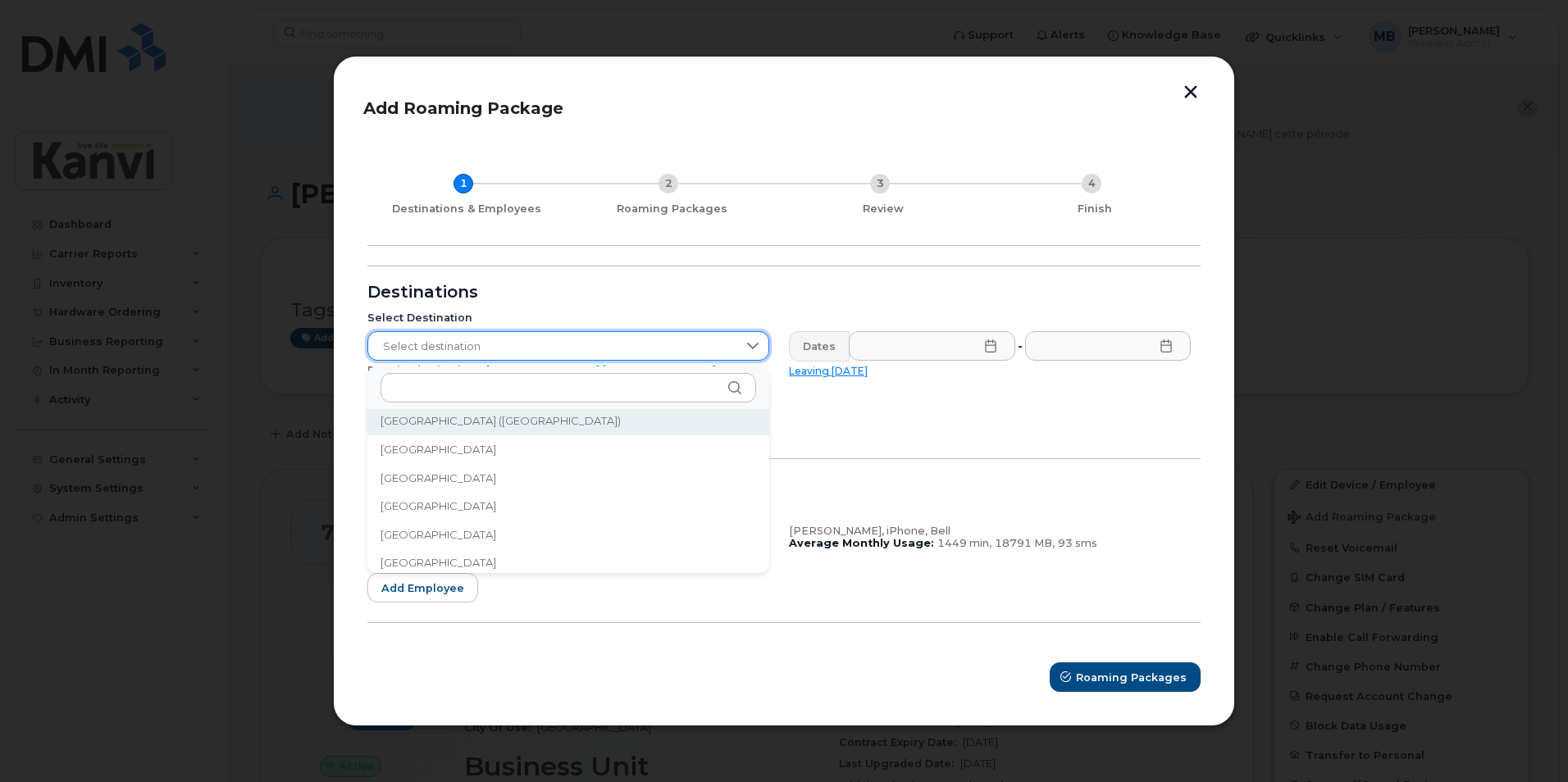 scroll, scrollTop: 5468, scrollLeft: 0, axis: vertical 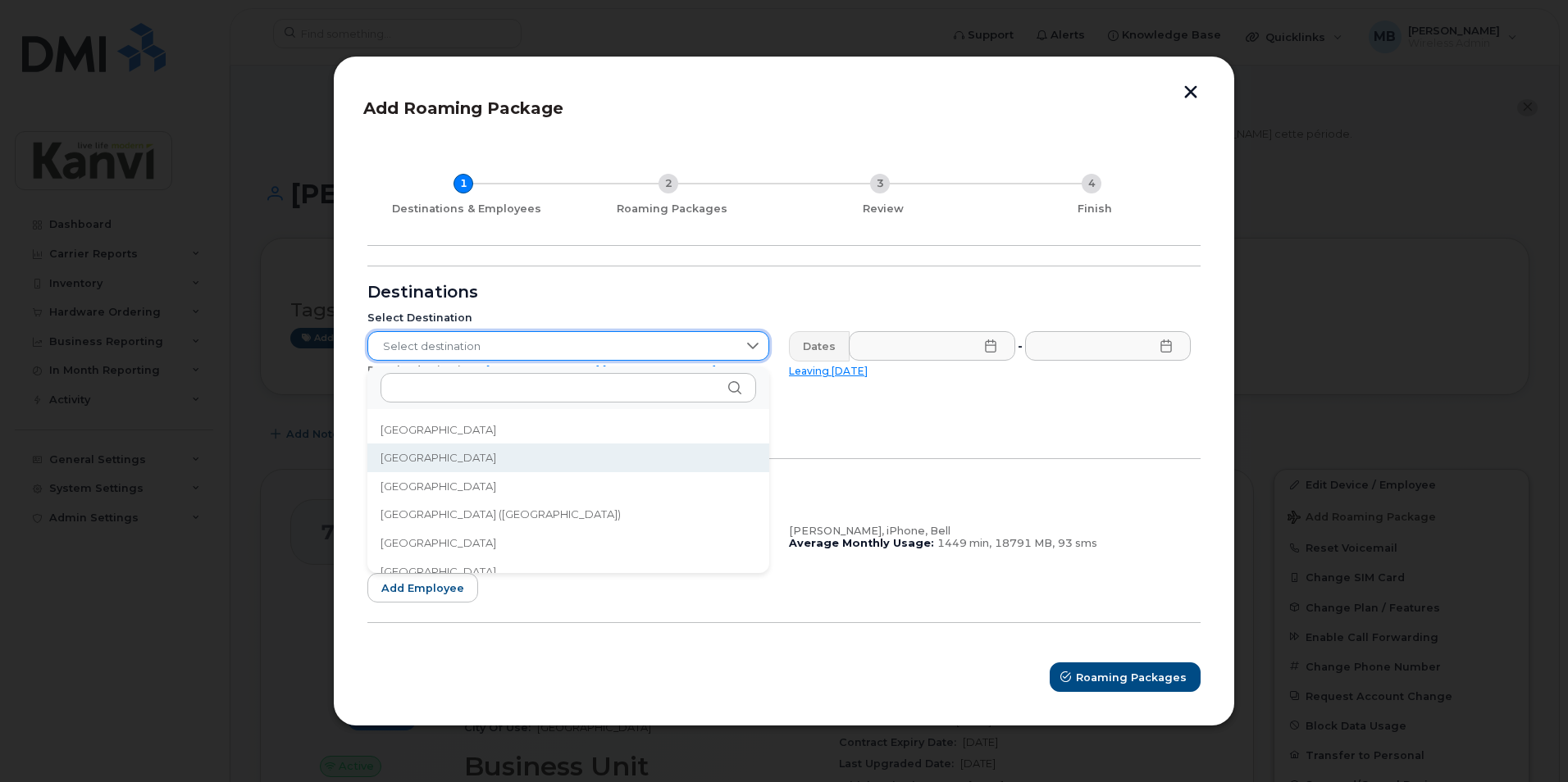 click on "[GEOGRAPHIC_DATA]" 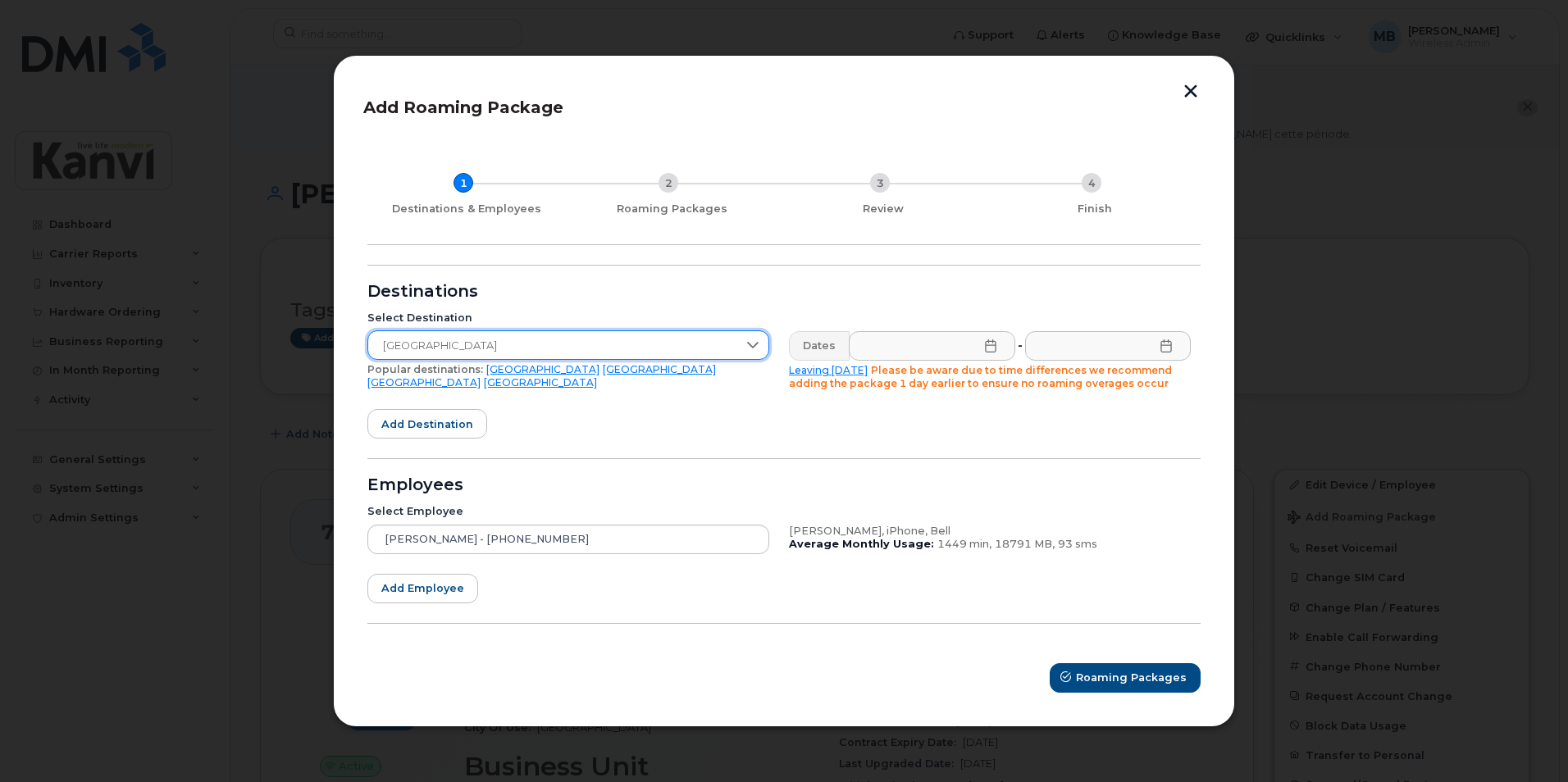 click 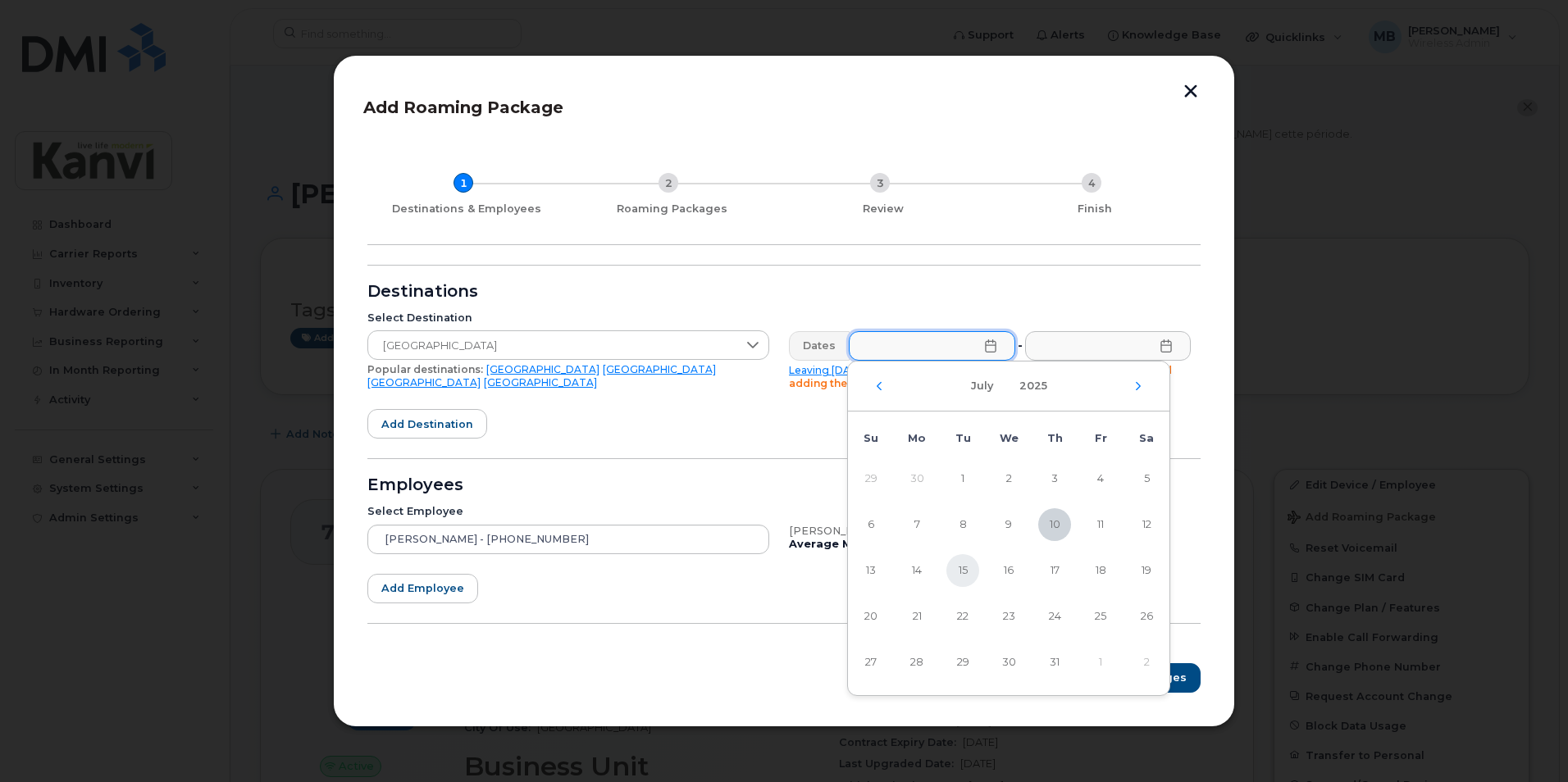 click on "15" at bounding box center [963, 571] 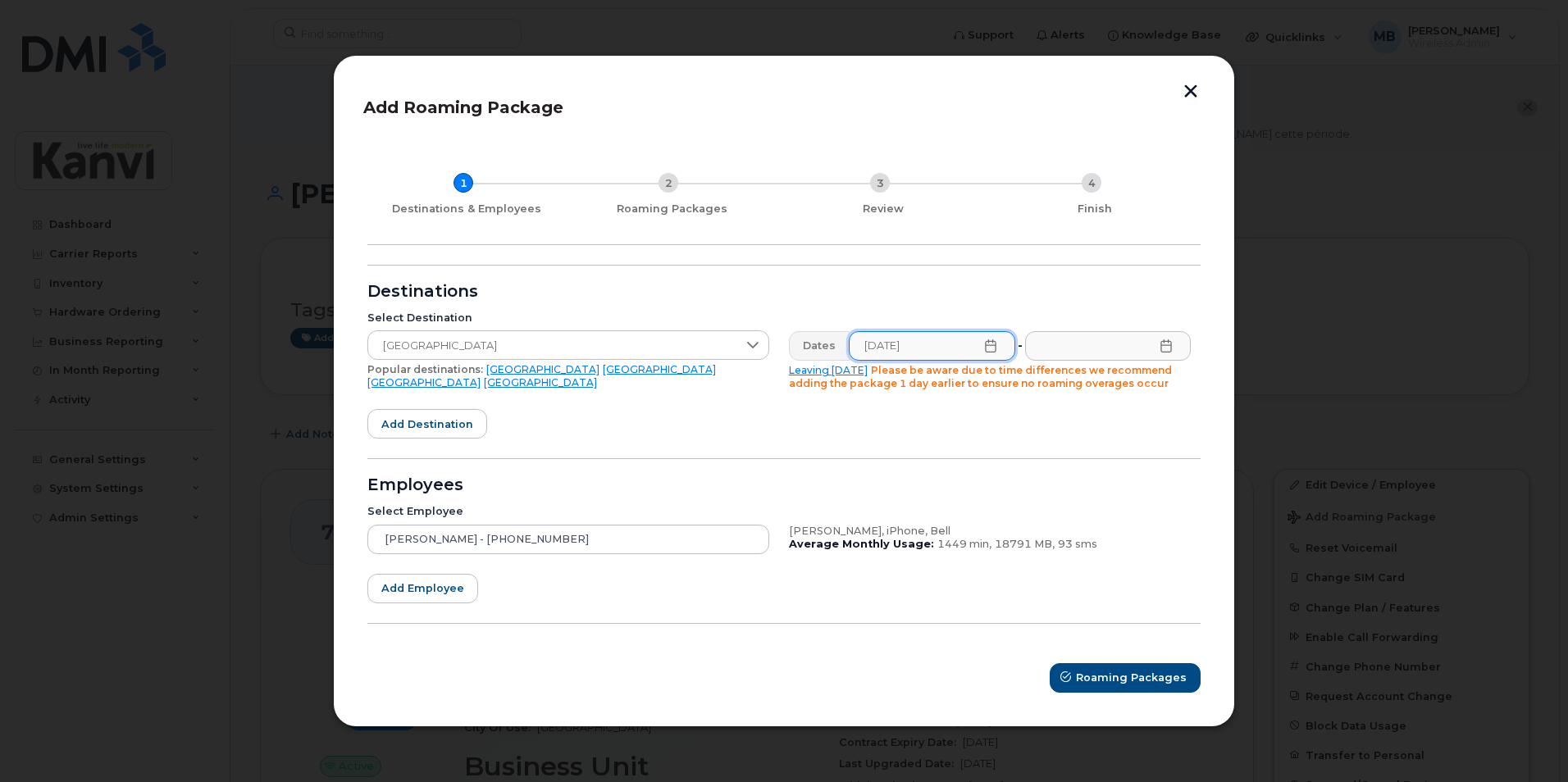 click 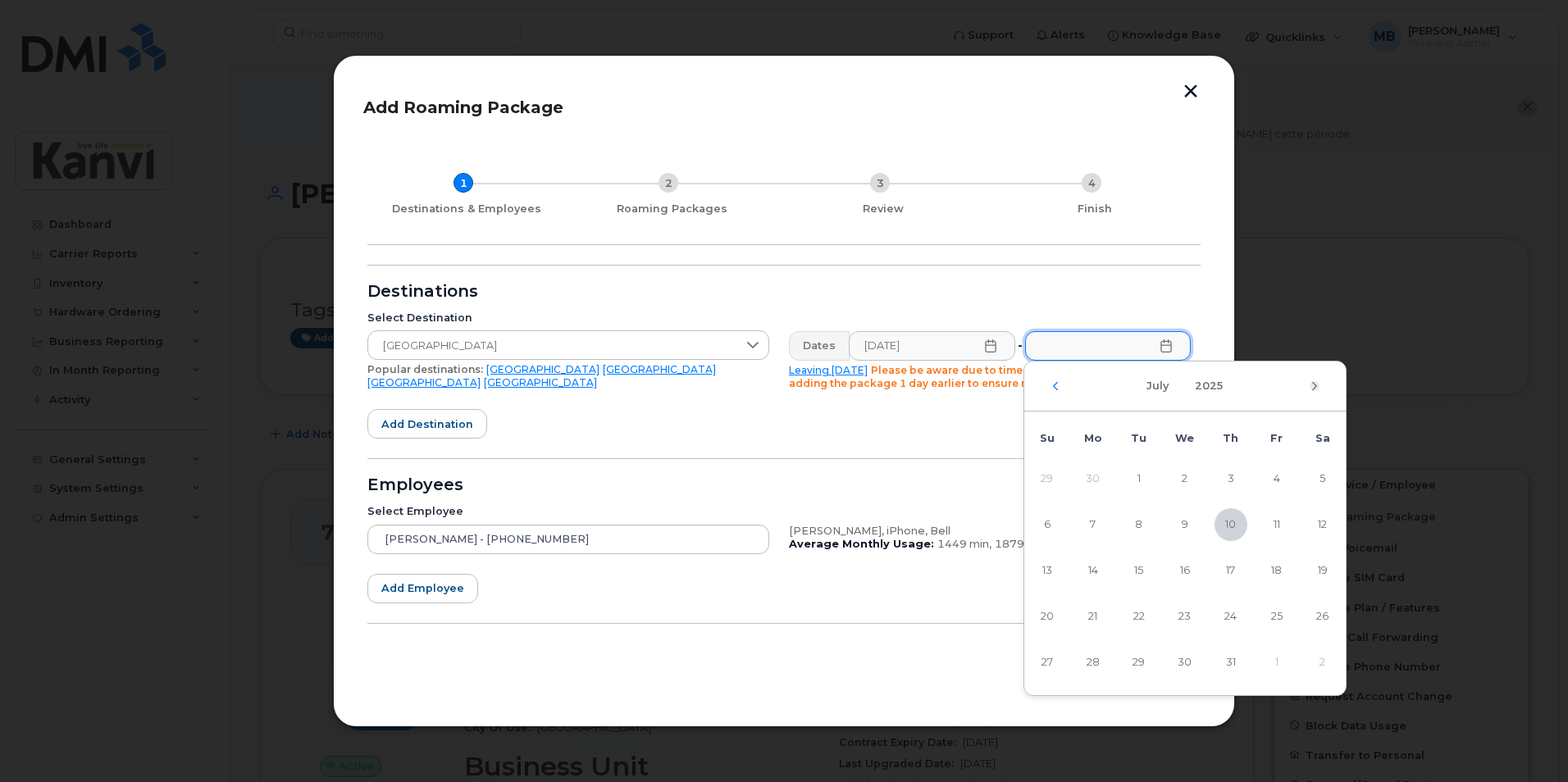 click 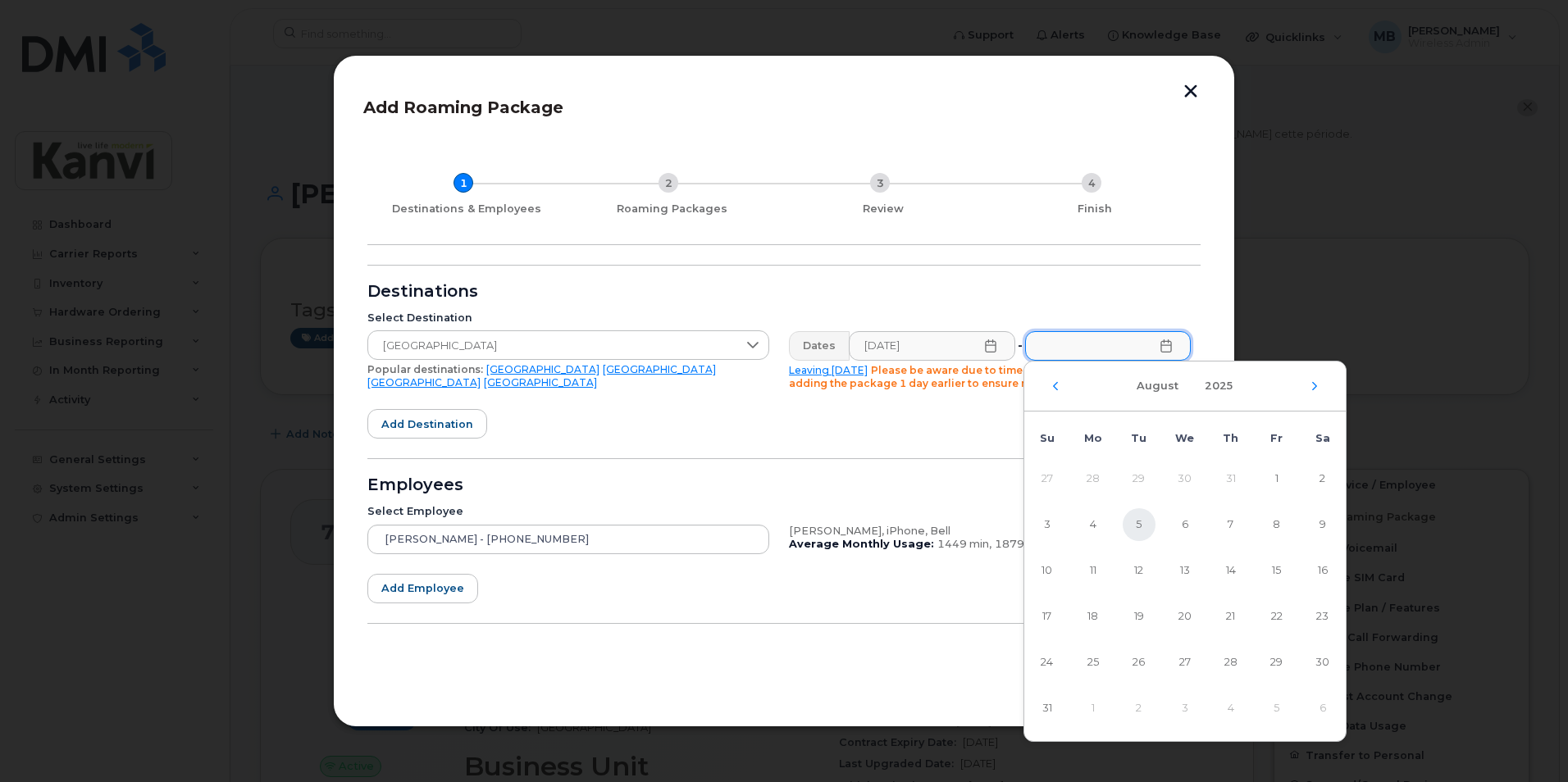 click on "5" at bounding box center [1139, 525] 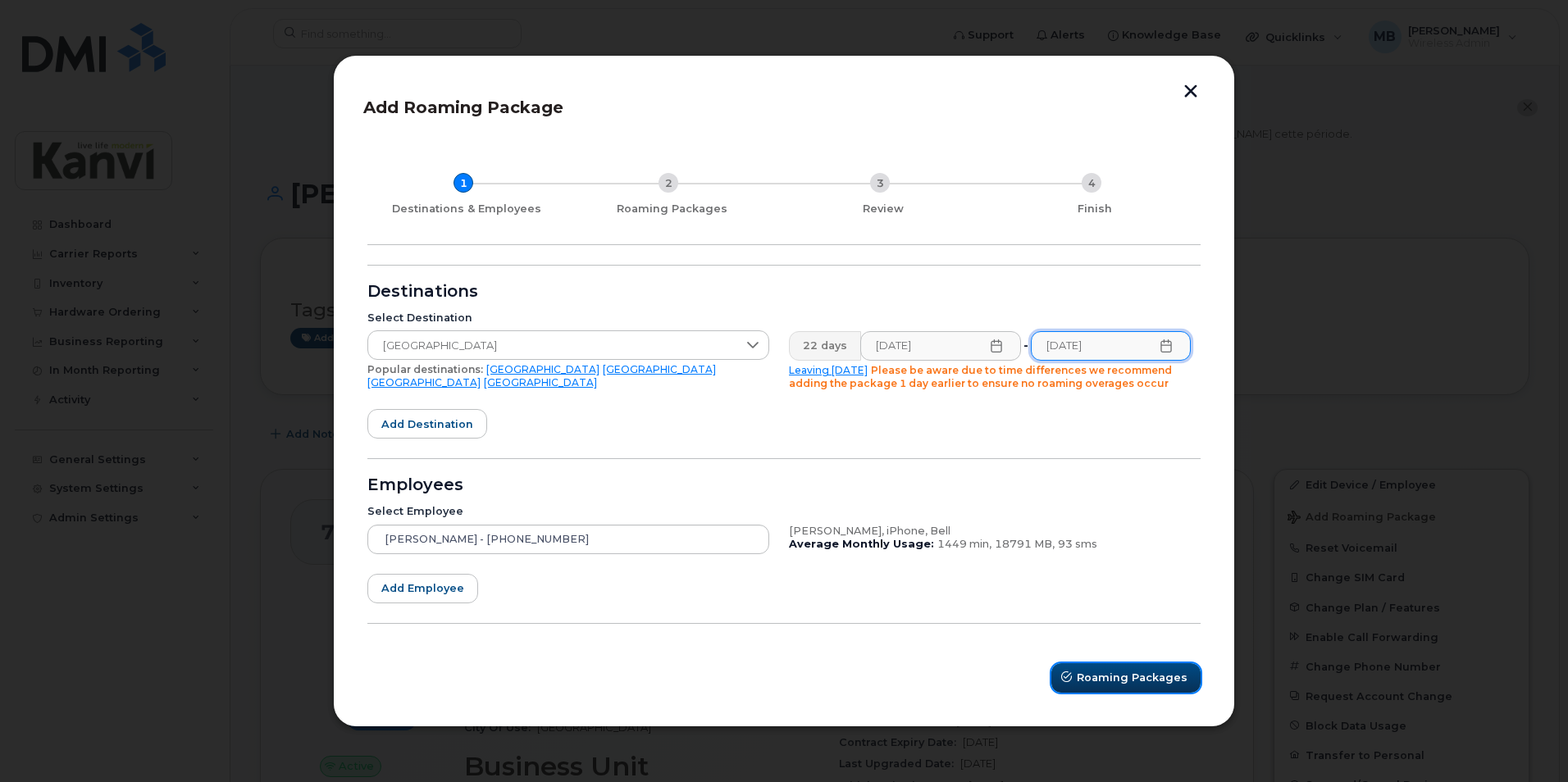 click on "Roaming Packages" at bounding box center [1132, 677] 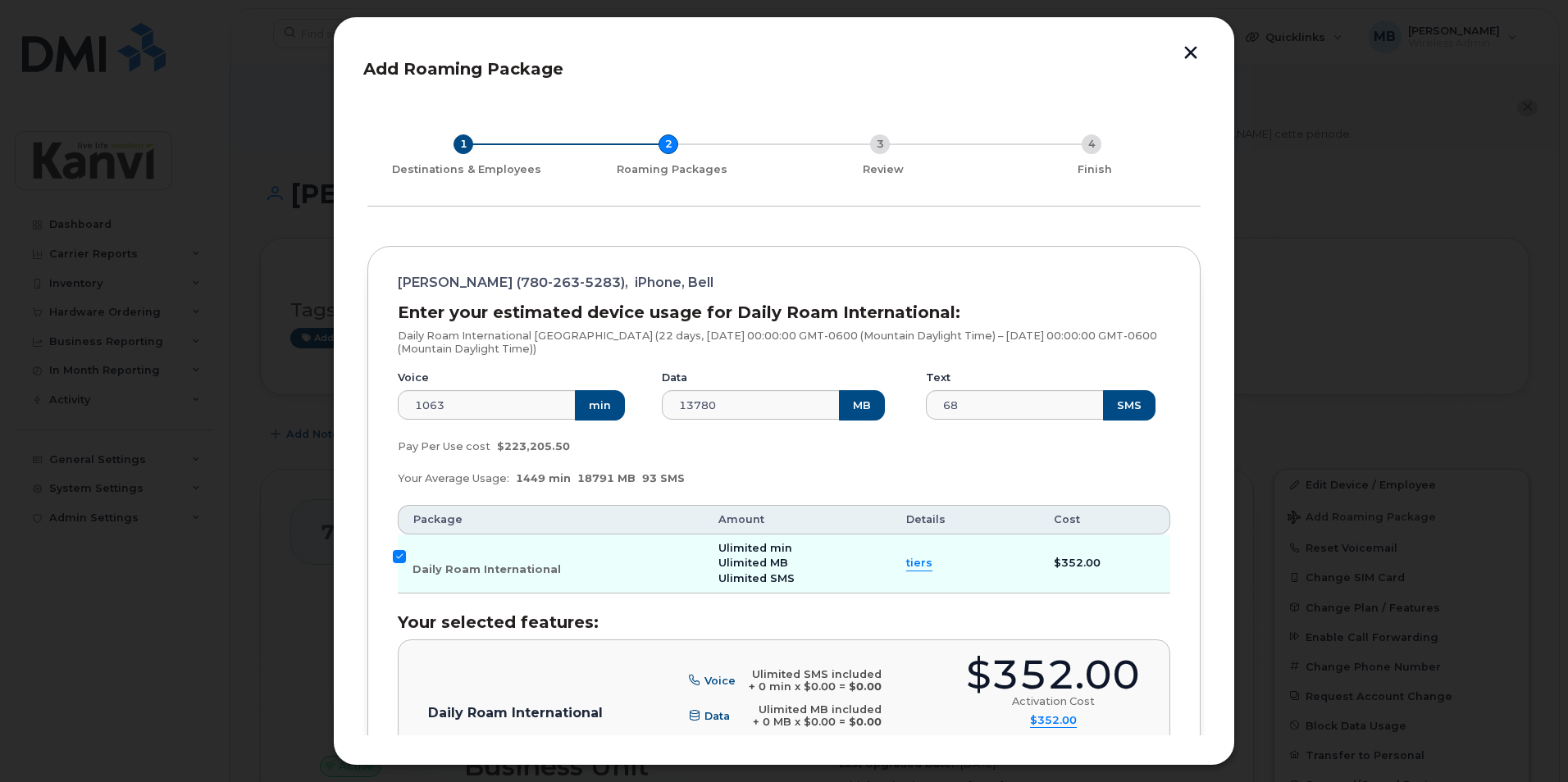 click on "Add Roaming Package 1 Destinations & Employees 2 Roaming Packages 3 Review 4 Finish Tamiza Virani (780-263-5283), iPhone, Bell Enter your estimated device usage for Daily Roam International: Daily Roam International United Arab Emirates (22 days, Tue Jul 15 2025 00:00:00 GMT-0600 (Mountain Daylight Time) – Tue Aug 05 2025 00:00:00 GMT-0600 (Mountain Daylight Time)) Voice 1063 min Data 13780 MB Text 68 SMS Pay Per Use cost $223,205.50 Your Average Usage: 1449 min 18791 MB 93 SMS Package Amount Details Cost Daily Roam International Ulimited min Ulimited MB Ulimited SMS tiers Unlimited Talk & Text, Data is based on domestic plan $16/day $16.00 $352.00 Your selected features: Daily Roam International Voice Ulimited SMS included + 0 min x $0.00 = $0.00 Data Ulimited MB included + 0 MB x $0.00 = $0.00 Text Ulimited SMS included + 0 SMS x $0.00 = $0.00 $352.00 Activation Cost $352.00 Activation Cost $352 Voice $0 Data $0 Text $0 tiers $0 Confirm selection Destinations & Employees Review" at bounding box center [784, 391] 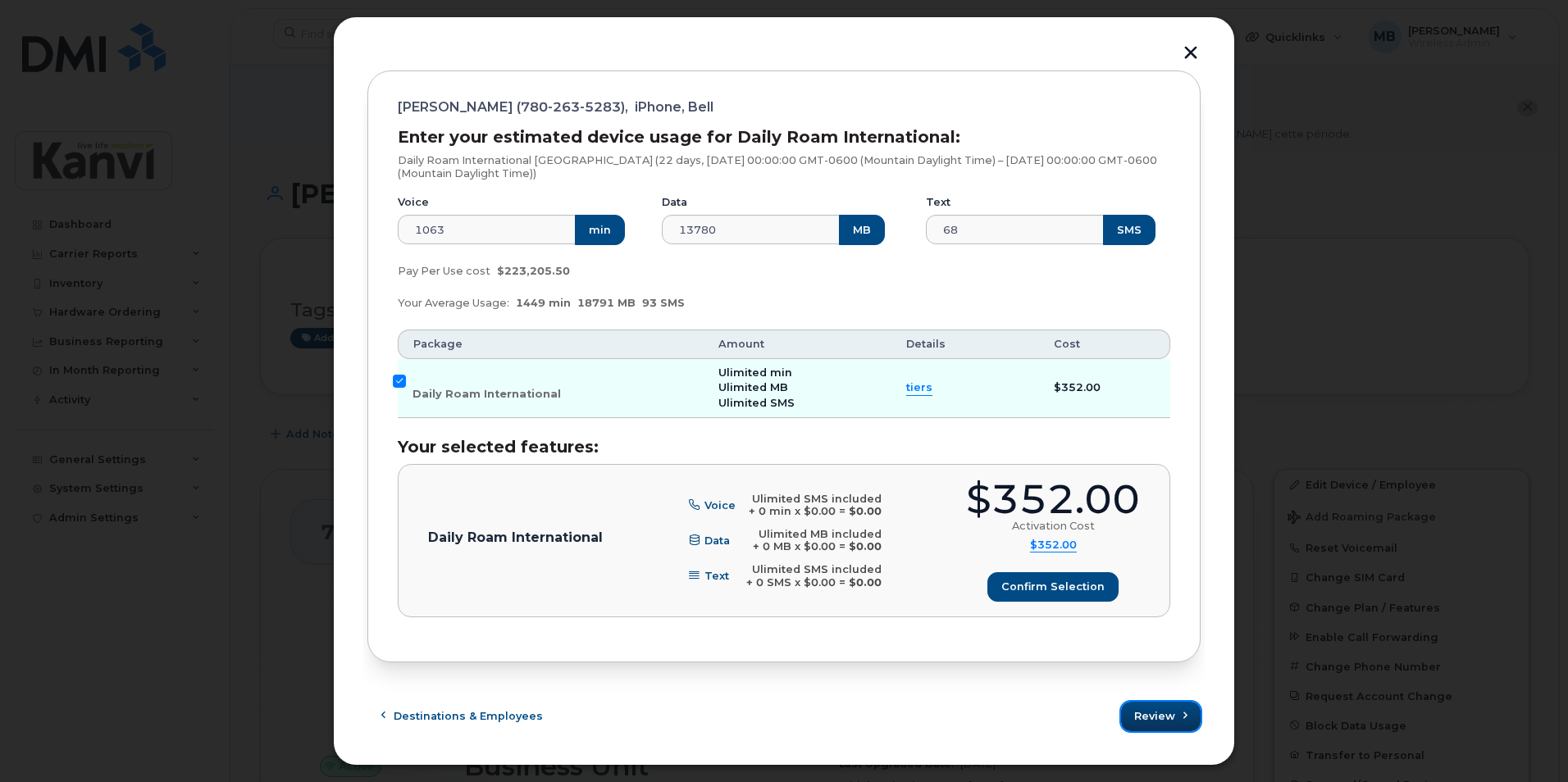 click on "Review" at bounding box center (1155, 716) 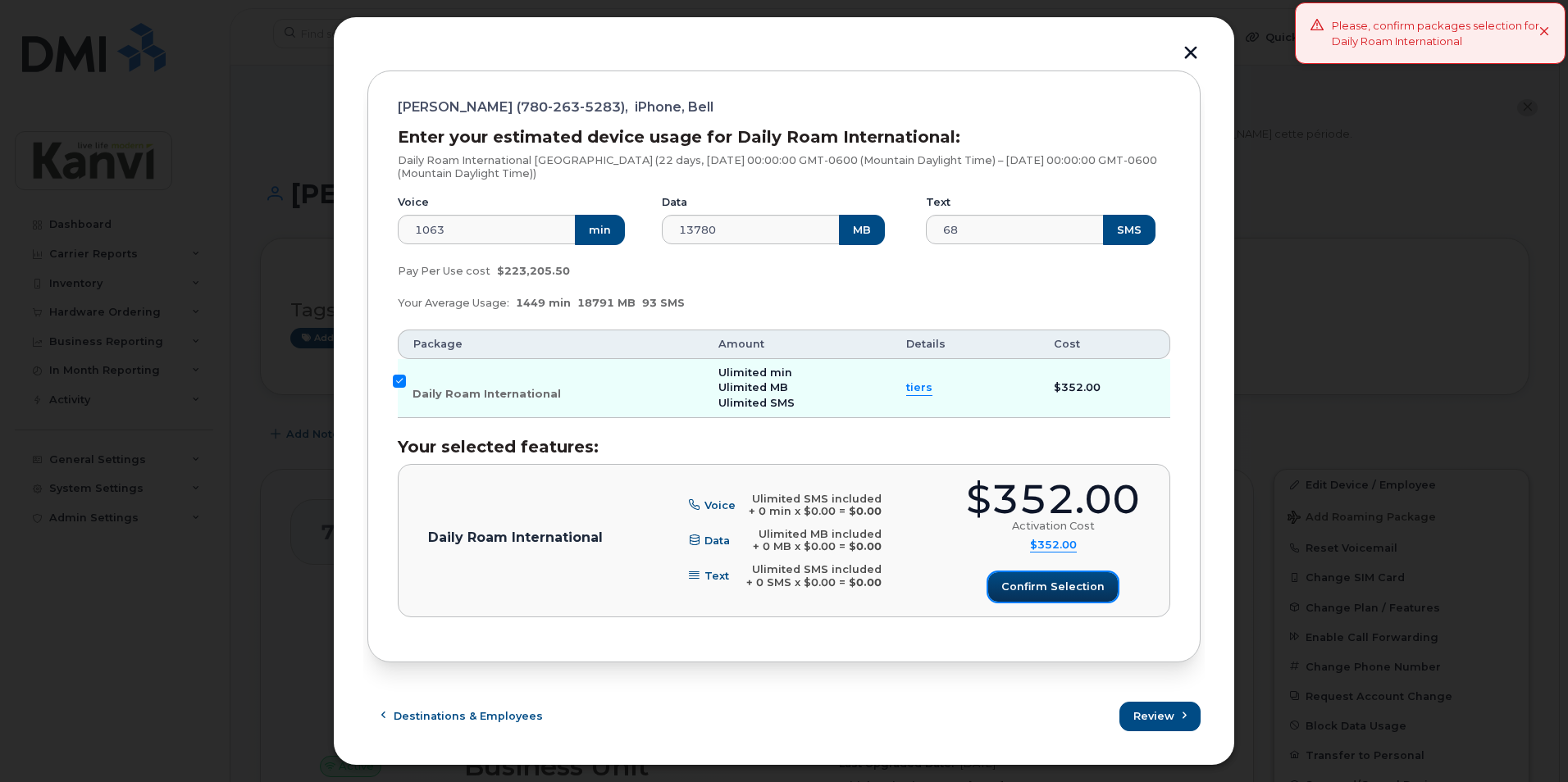 click on "Confirm selection" at bounding box center [1053, 586] 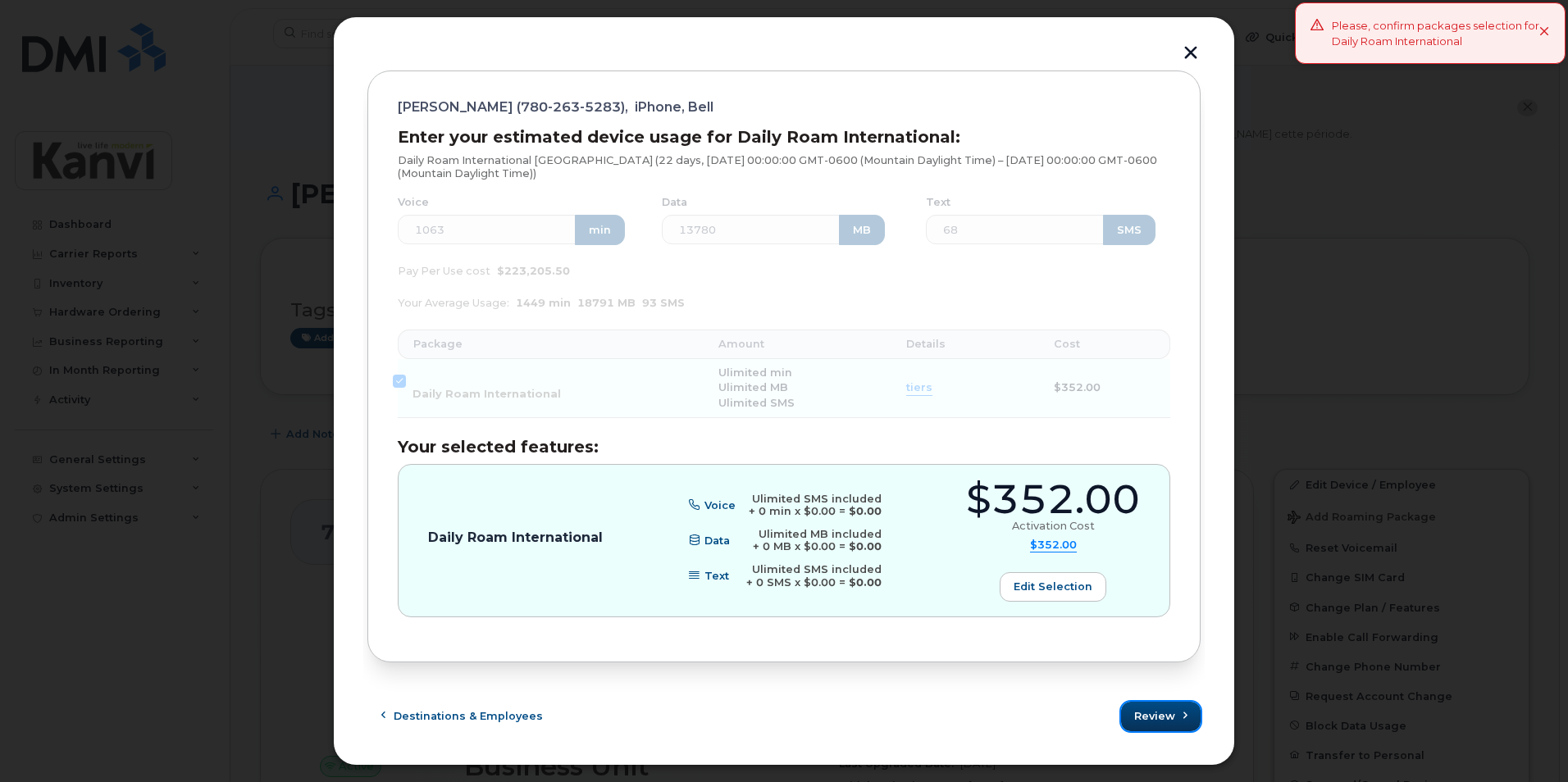 click on "Review" at bounding box center (1160, 716) 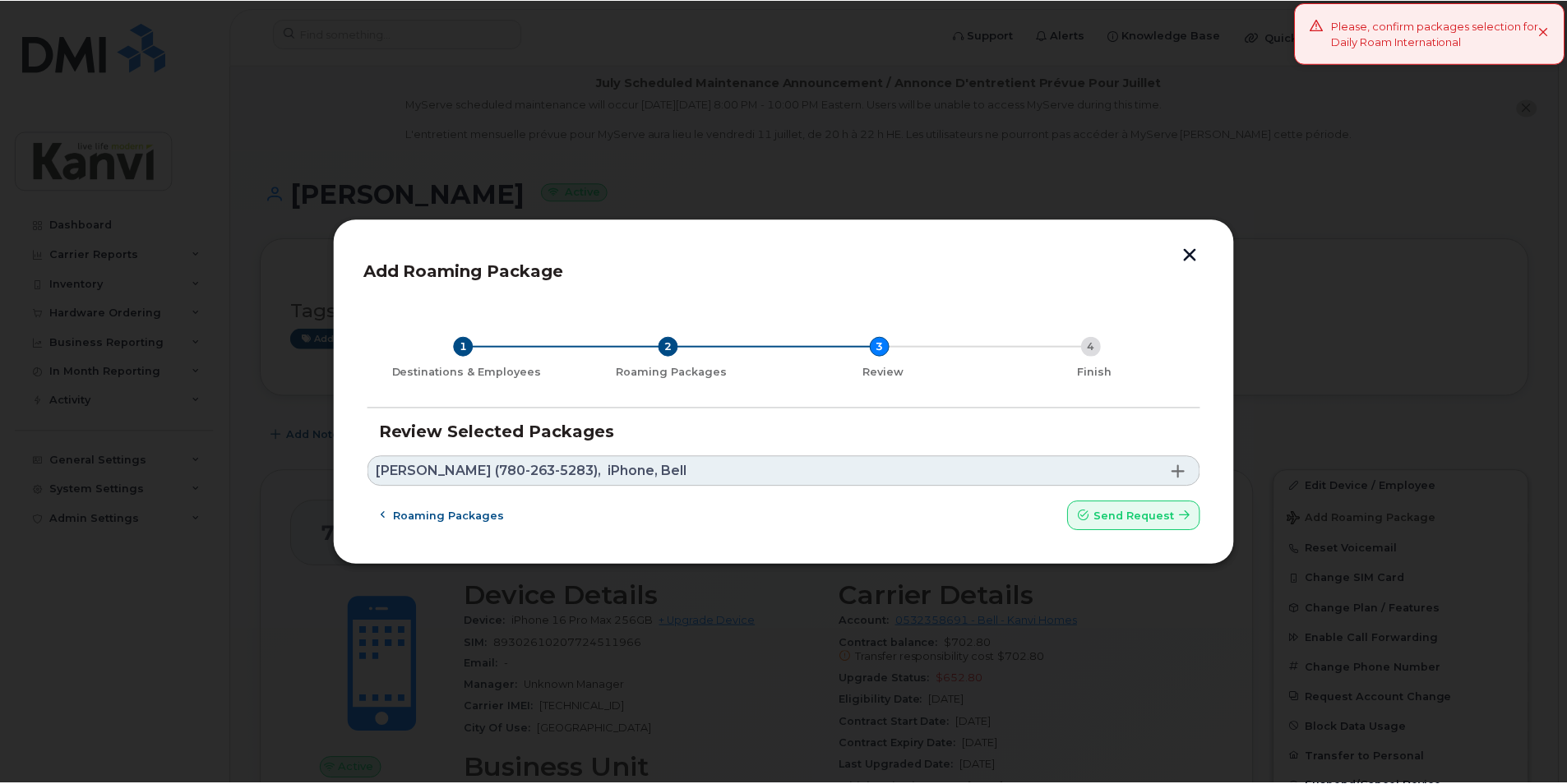 scroll, scrollTop: 0, scrollLeft: 0, axis: both 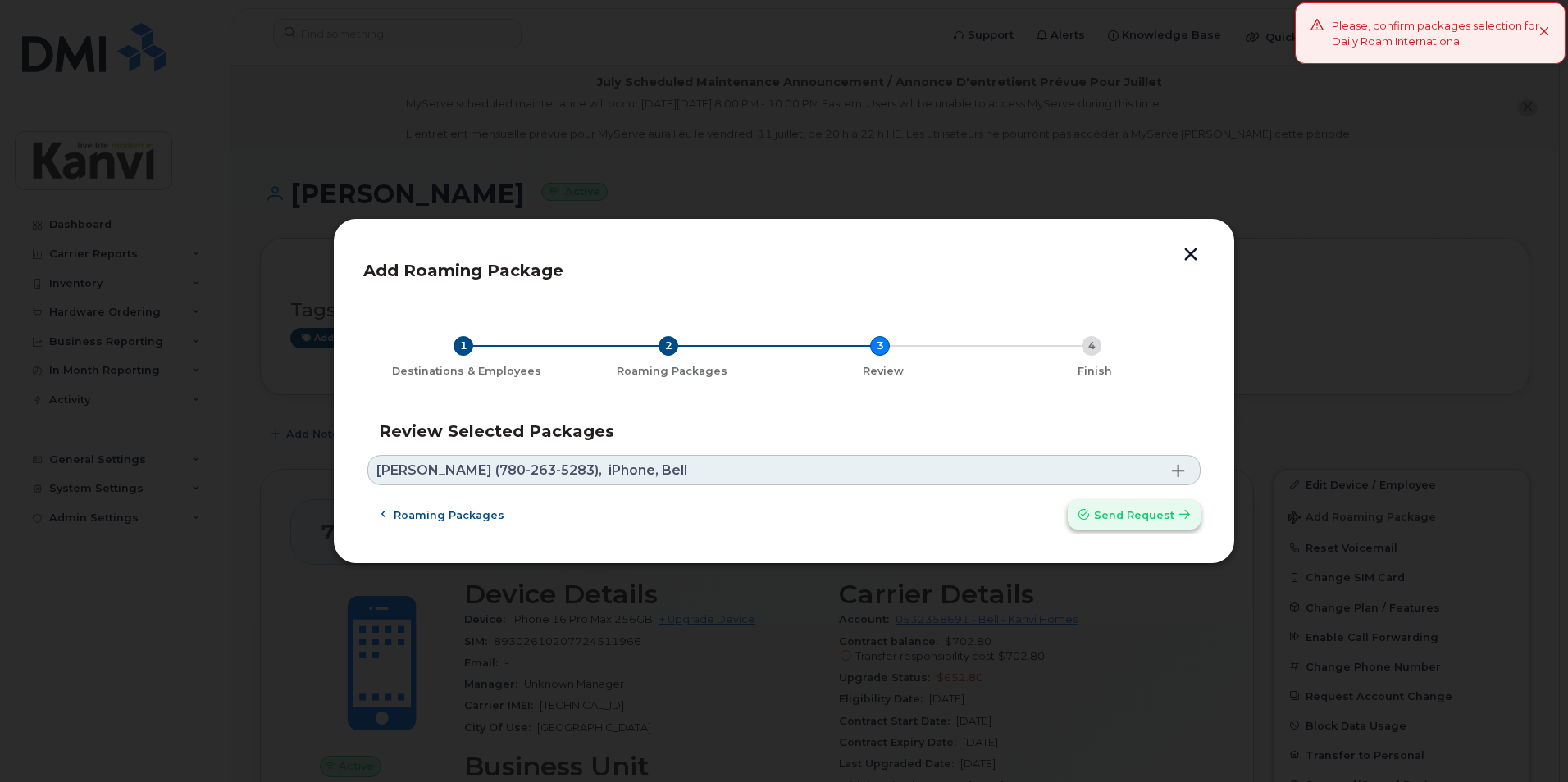 click on "Send request" at bounding box center (1134, 515) 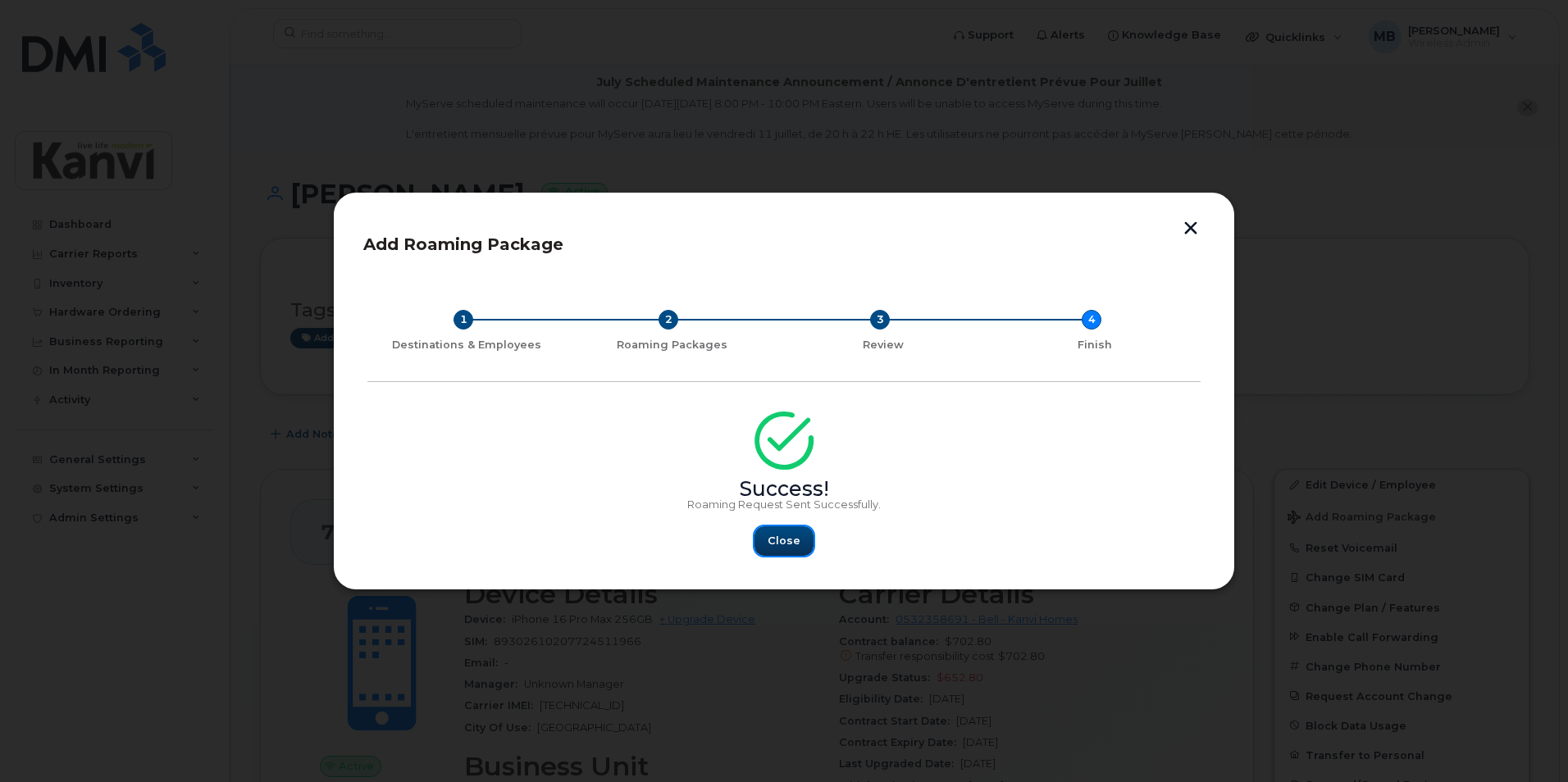 click on "Close" at bounding box center (784, 540) 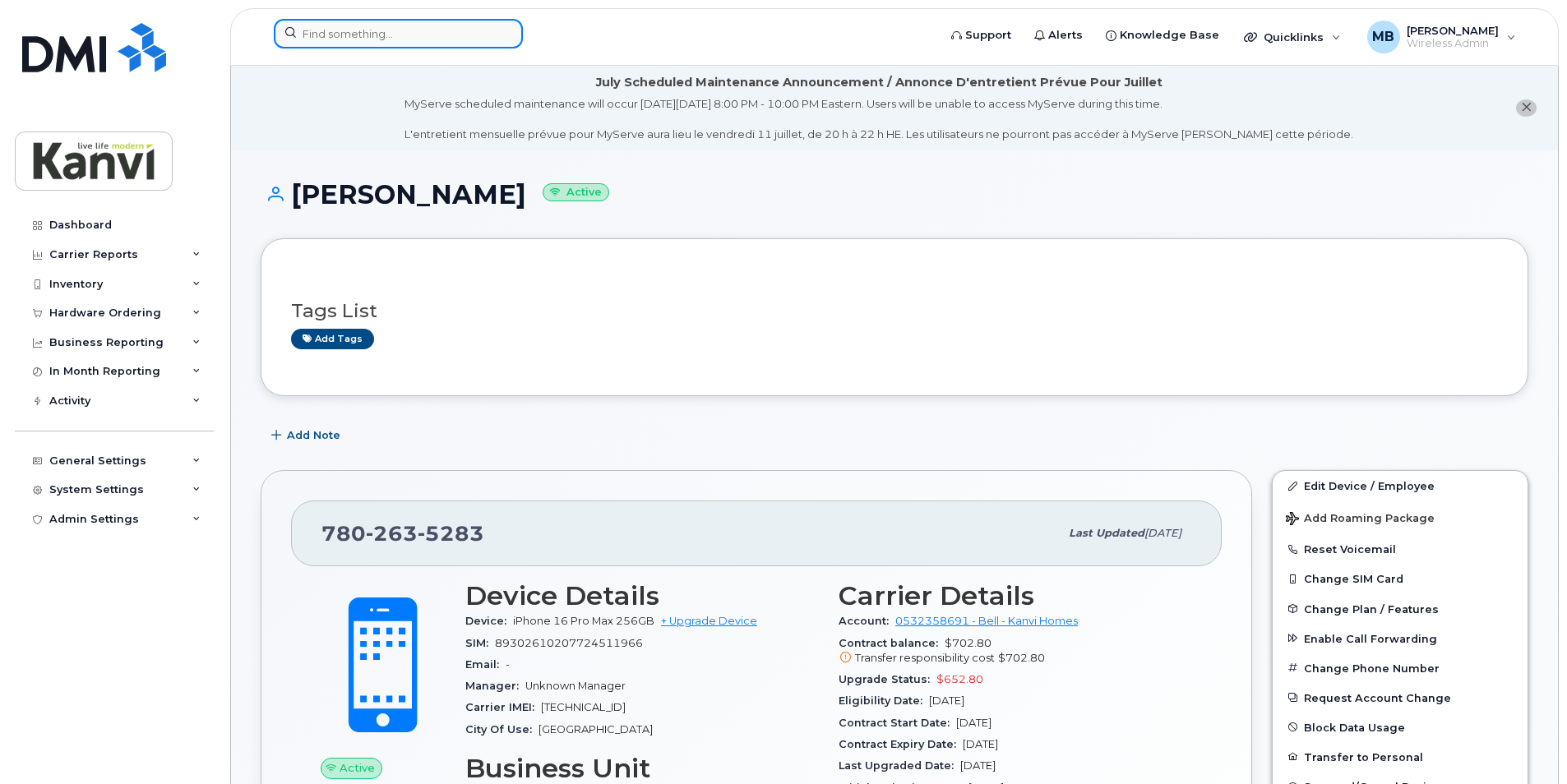 click at bounding box center [398, 34] 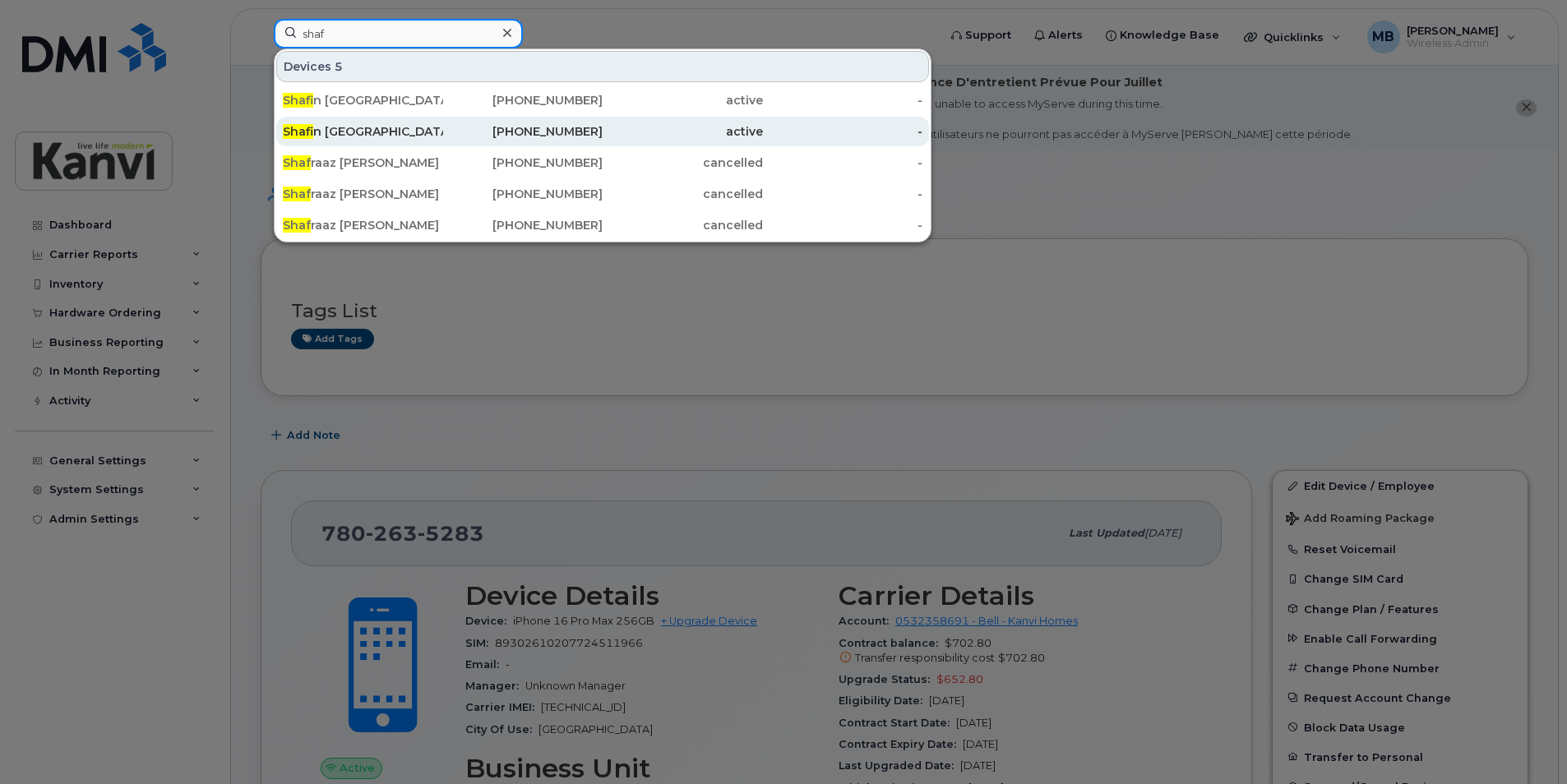 type on "shaf" 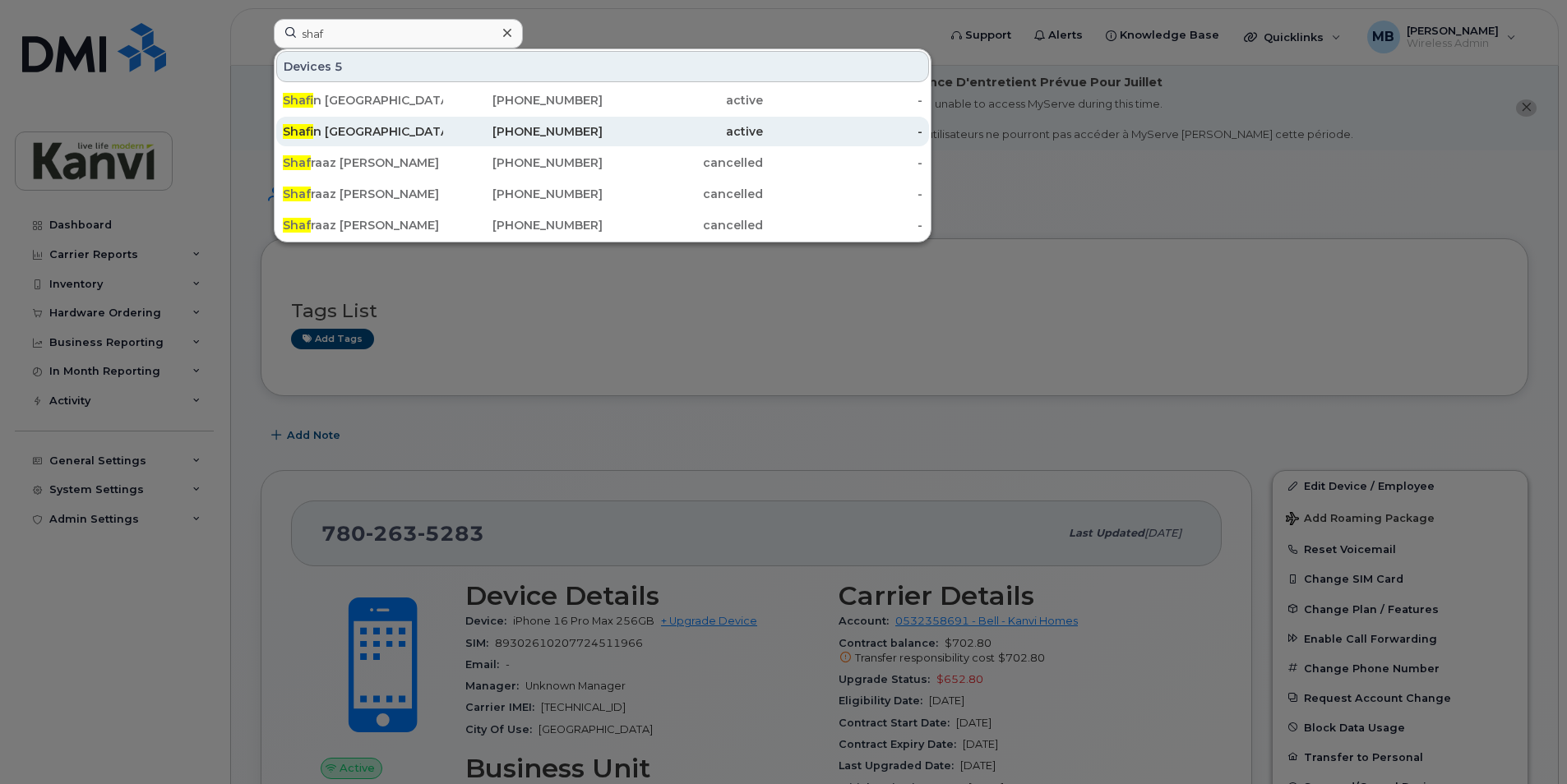 click on "Shaf in Kanji" at bounding box center [363, 131] 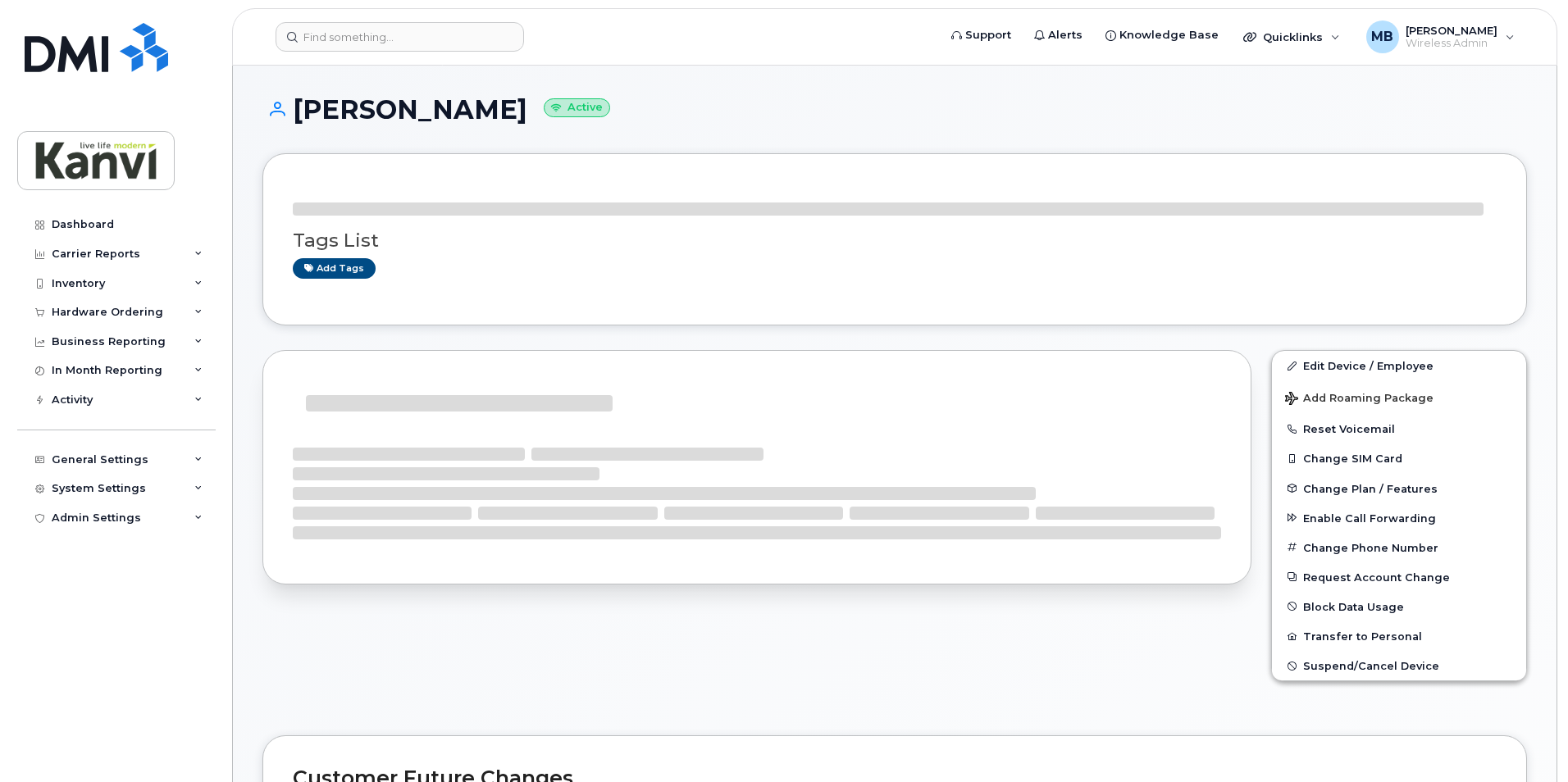 scroll, scrollTop: 0, scrollLeft: 0, axis: both 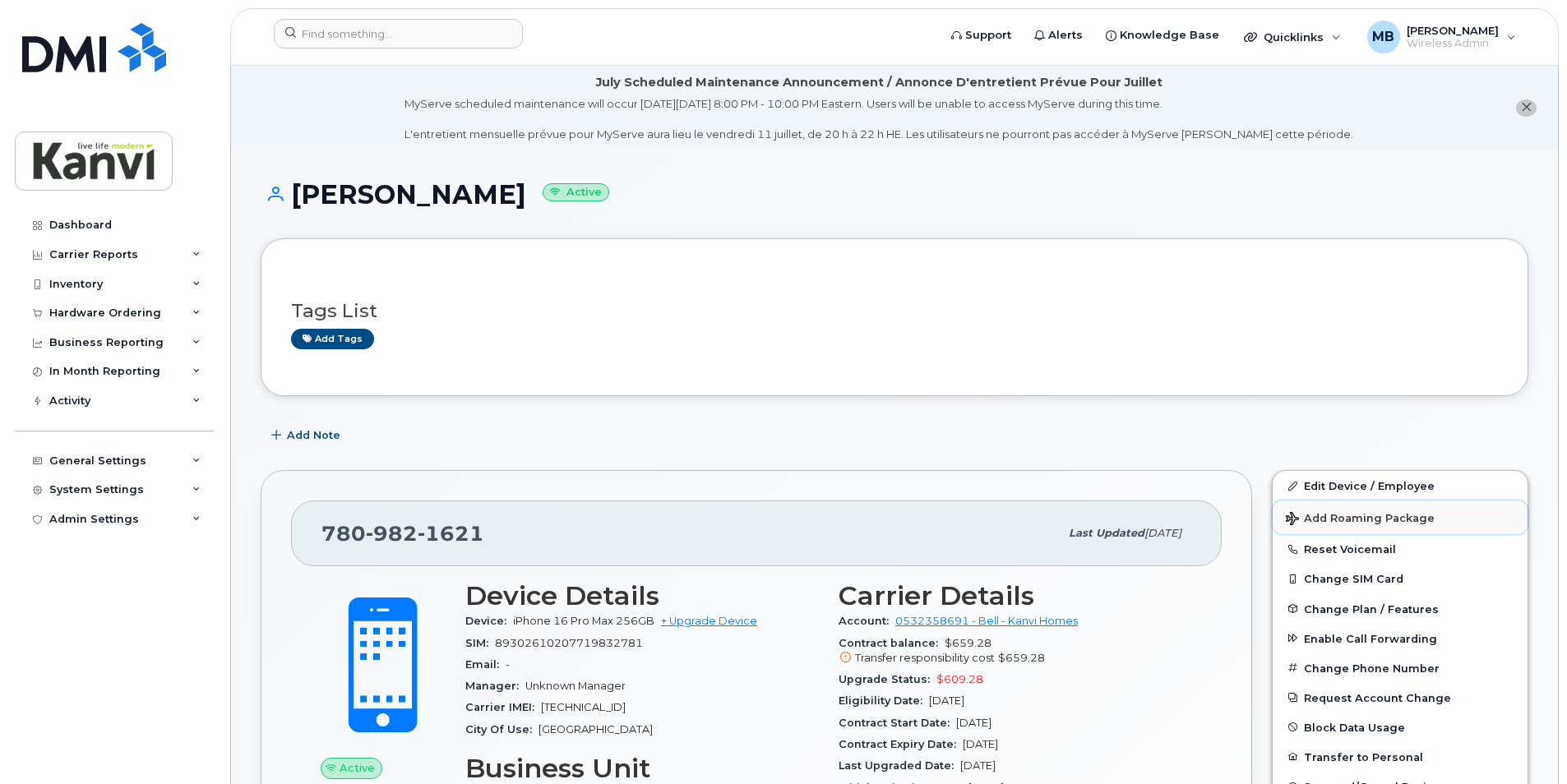 click on "Add Roaming Package" at bounding box center [1360, 519] 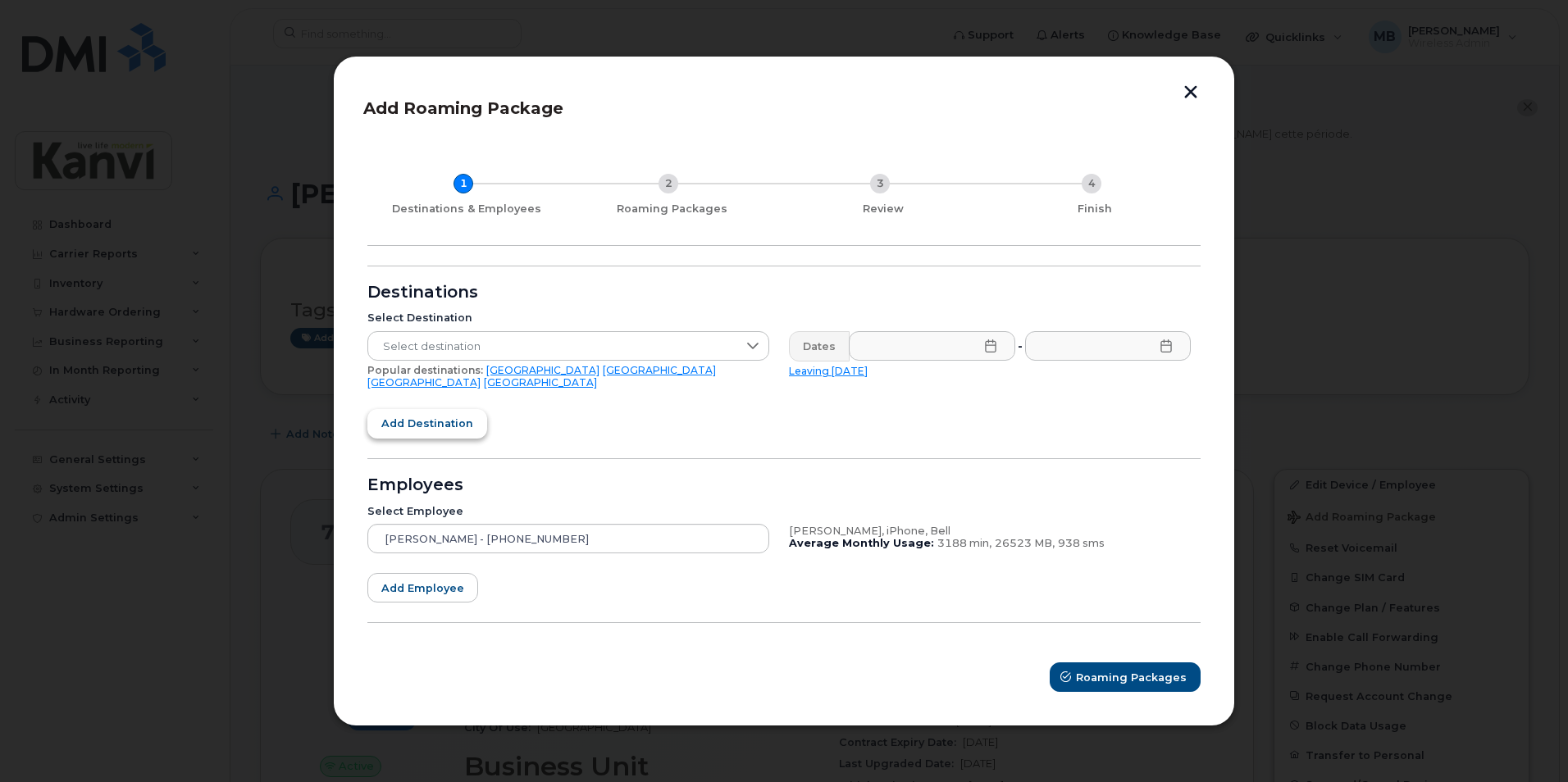 click on "Add destination" at bounding box center [427, 423] 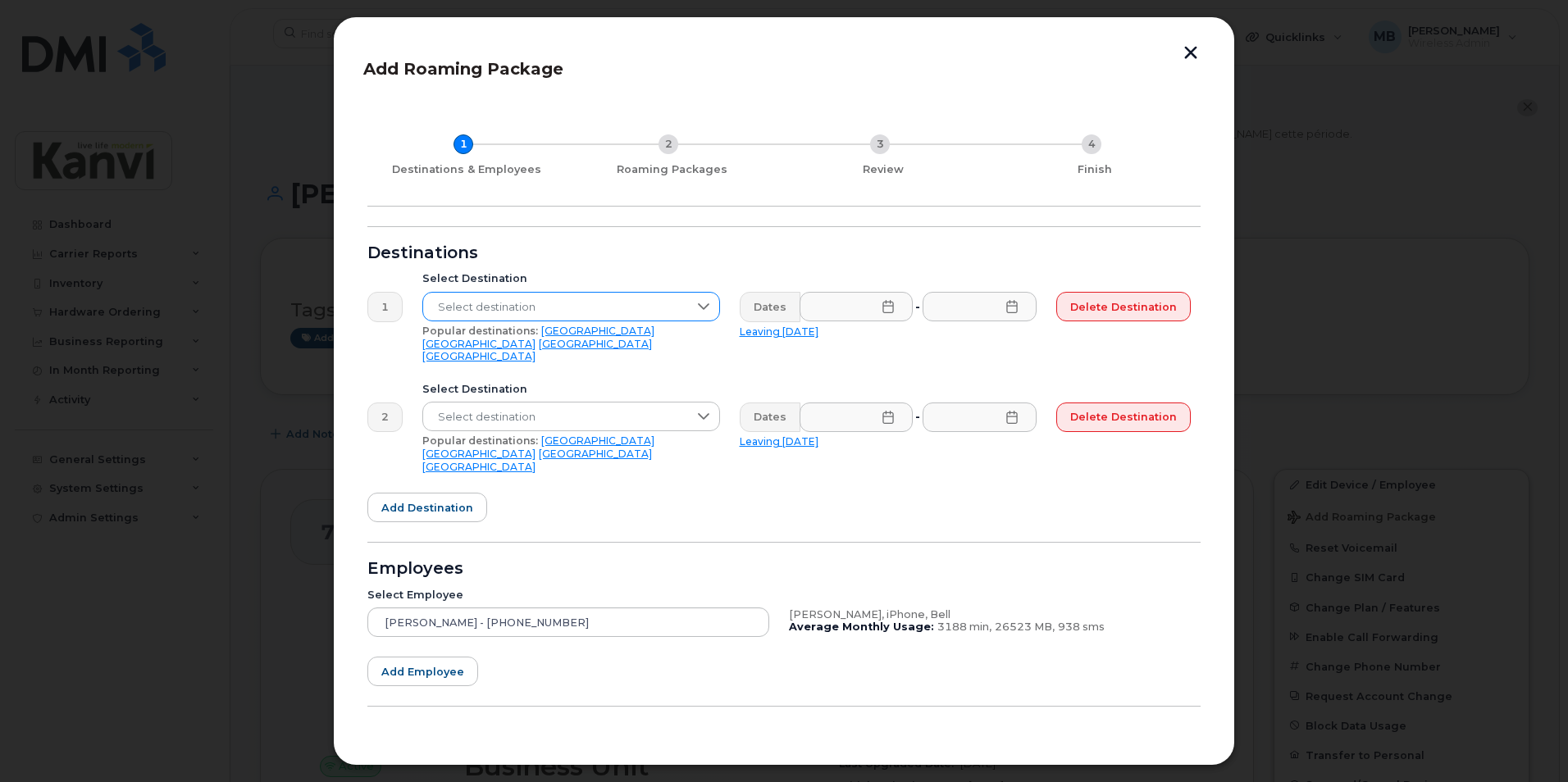 click 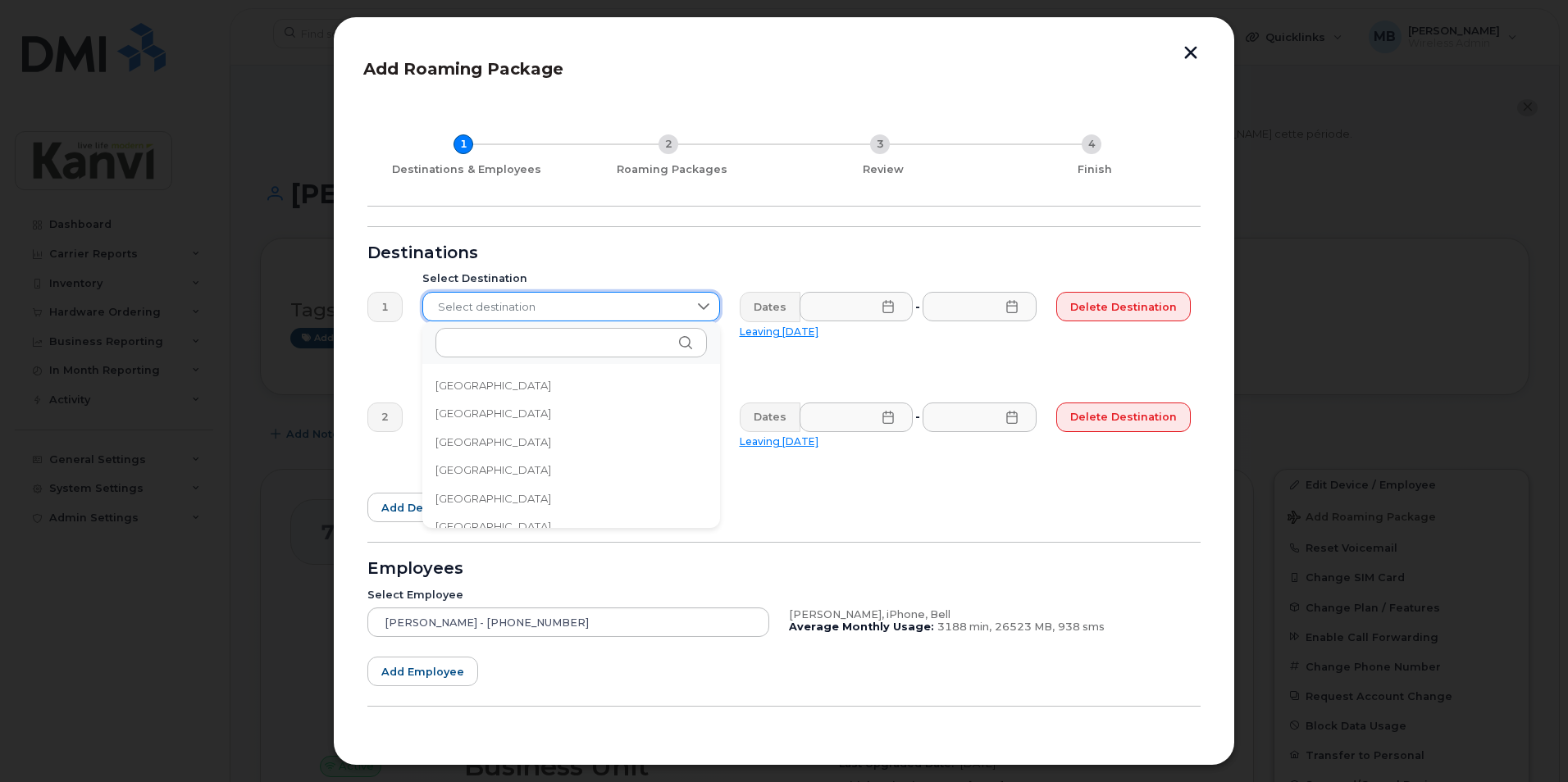 scroll, scrollTop: 2122, scrollLeft: 0, axis: vertical 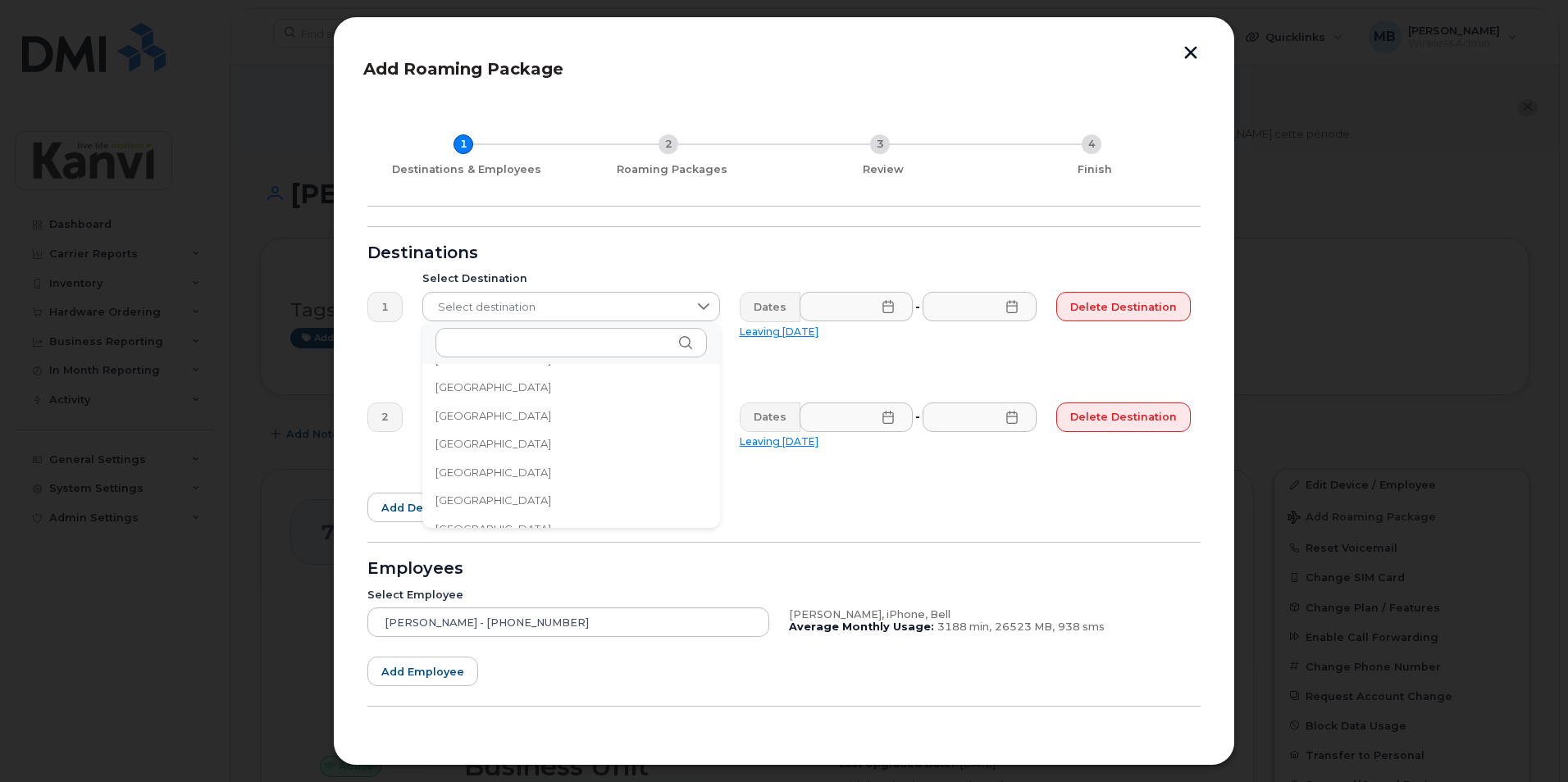 click on "[GEOGRAPHIC_DATA]" 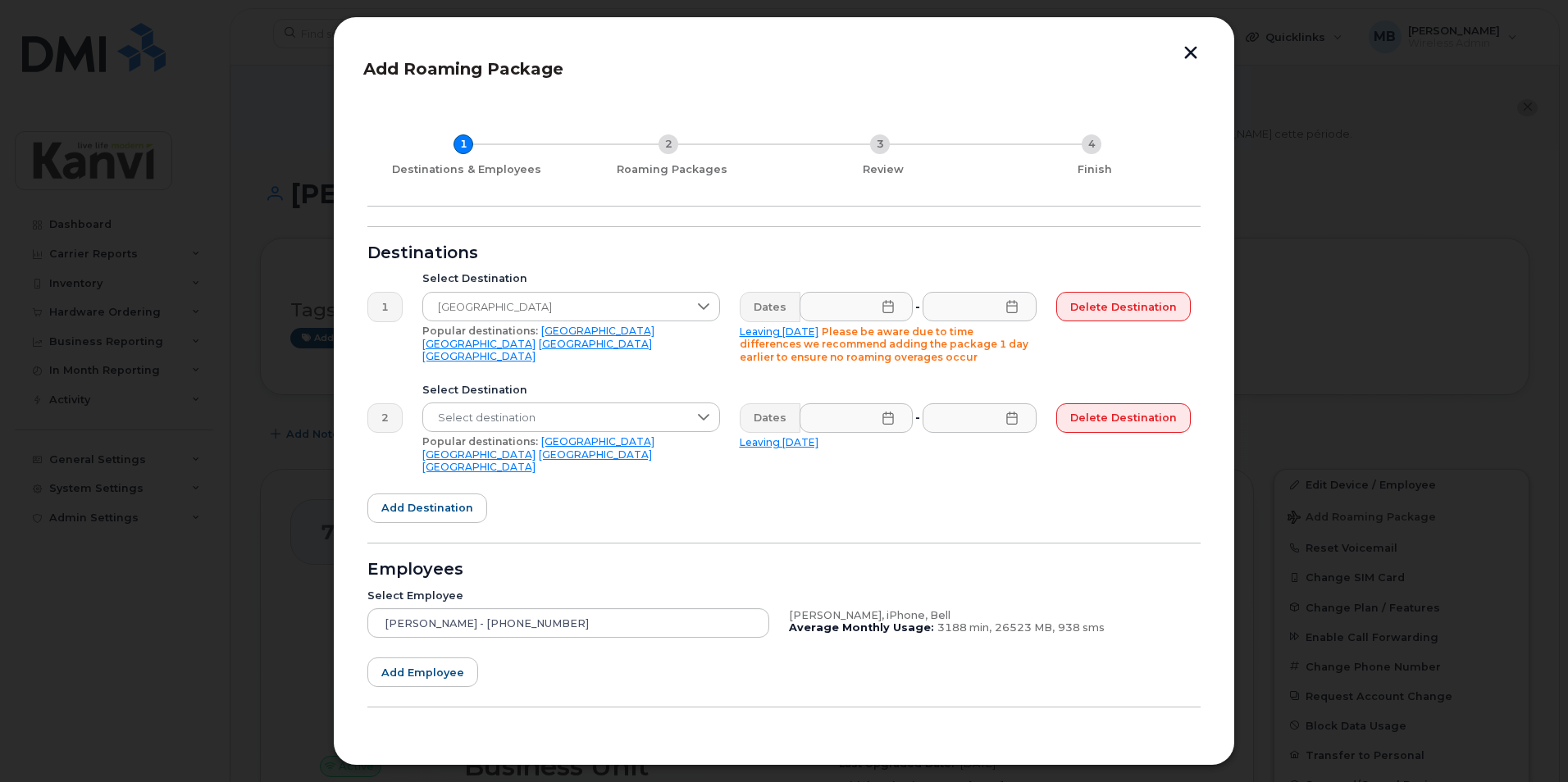 click 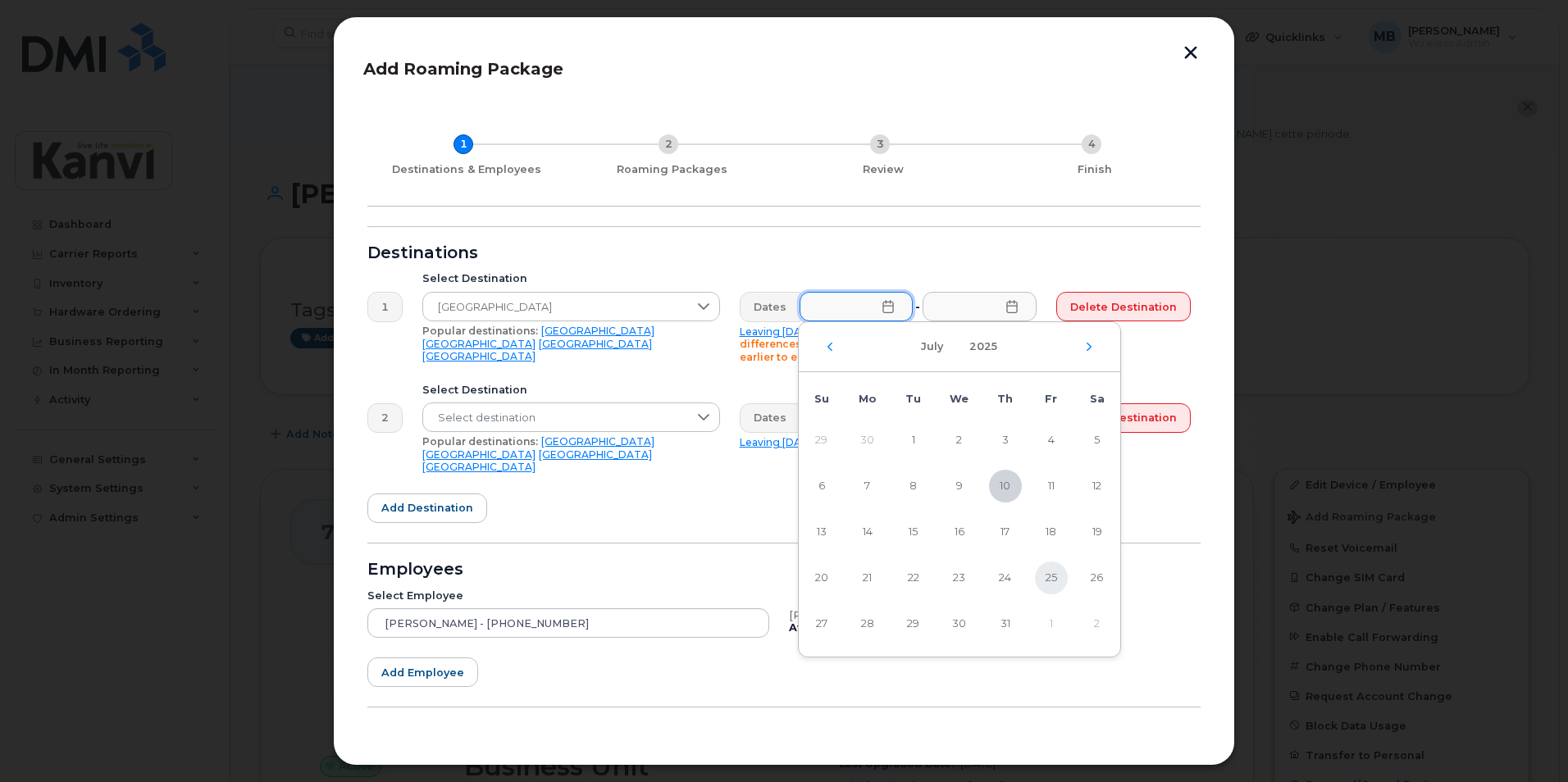 click on "25" at bounding box center (1051, 578) 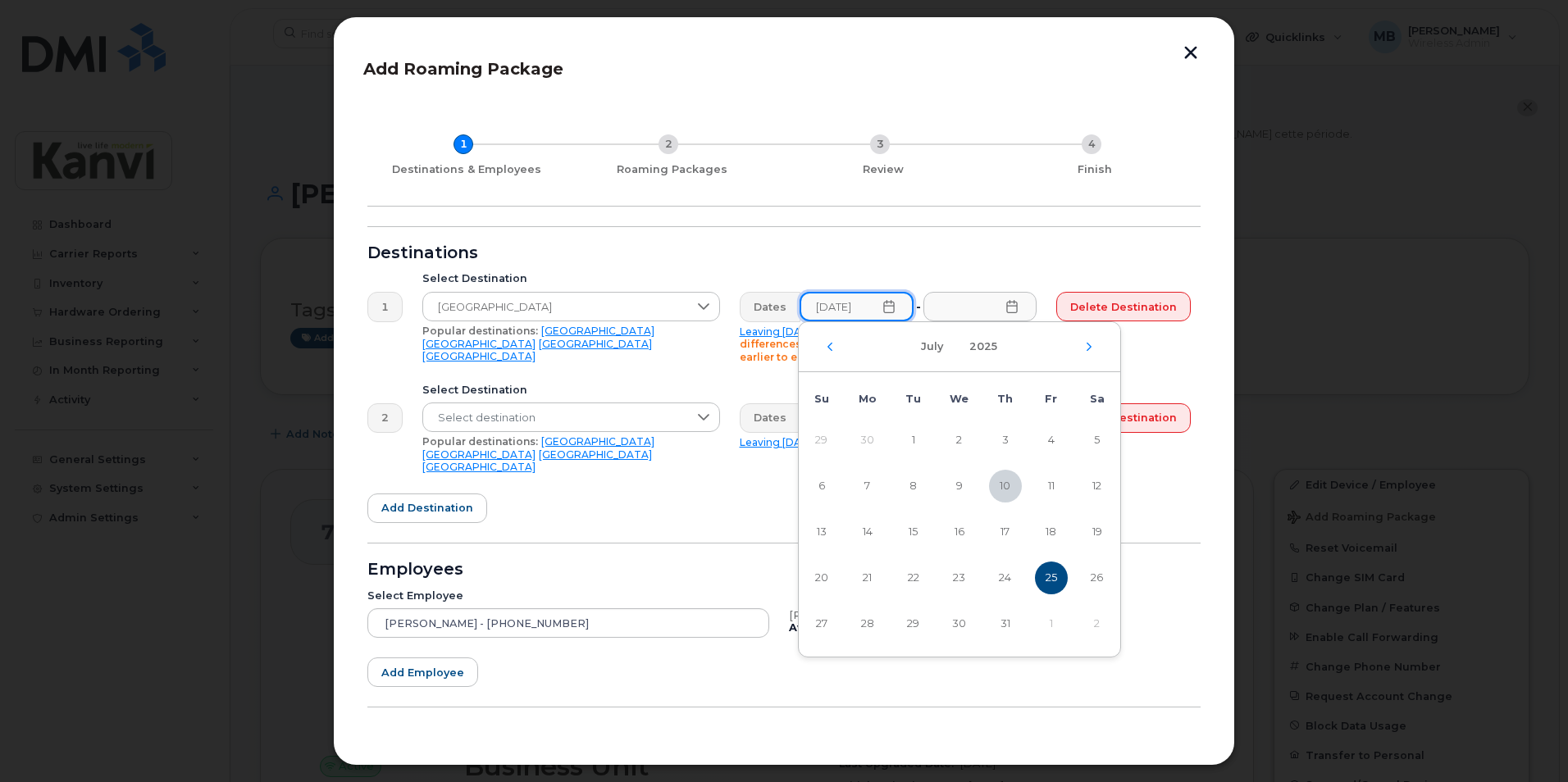 scroll, scrollTop: 0, scrollLeft: 2, axis: horizontal 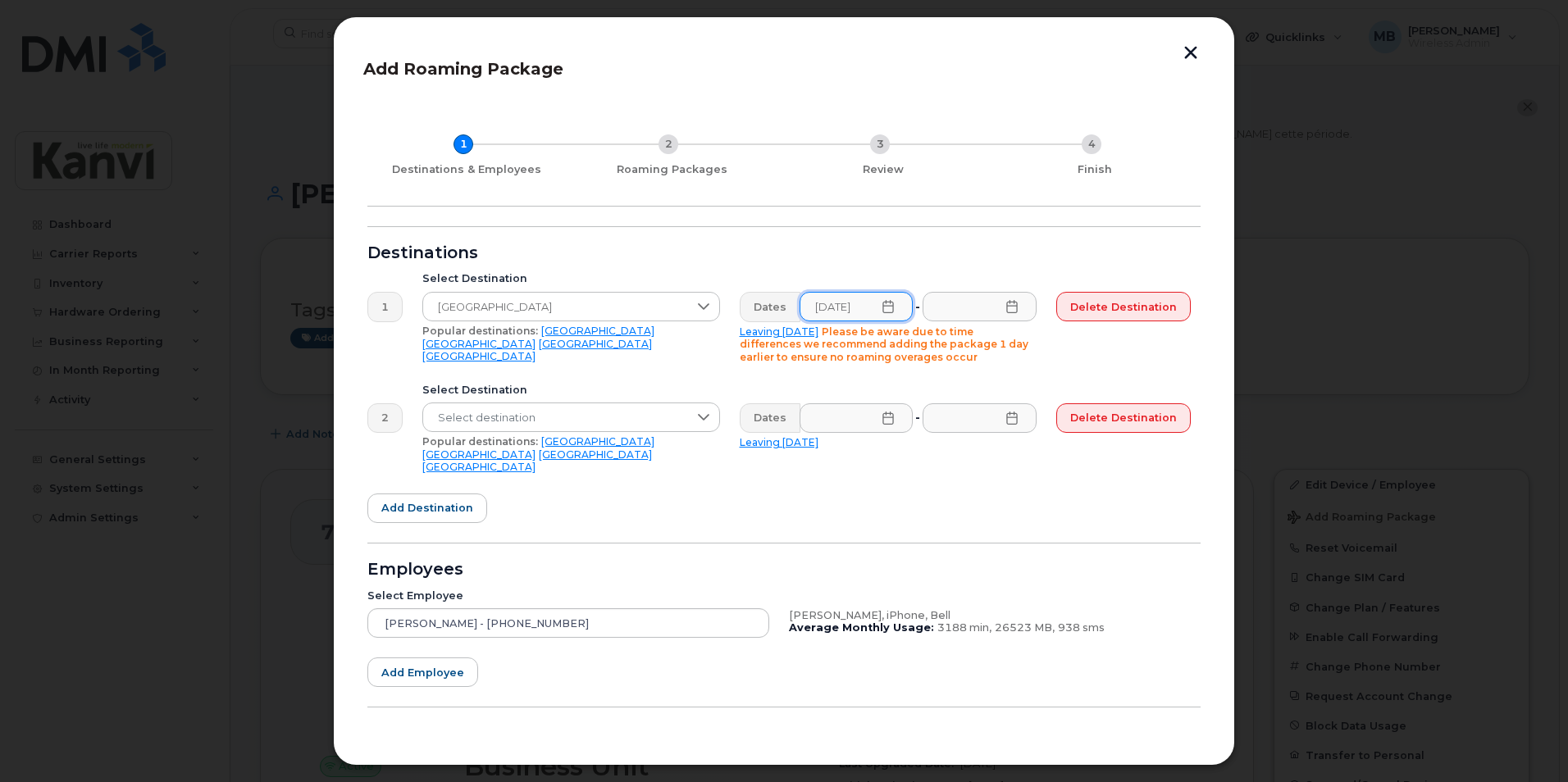 click 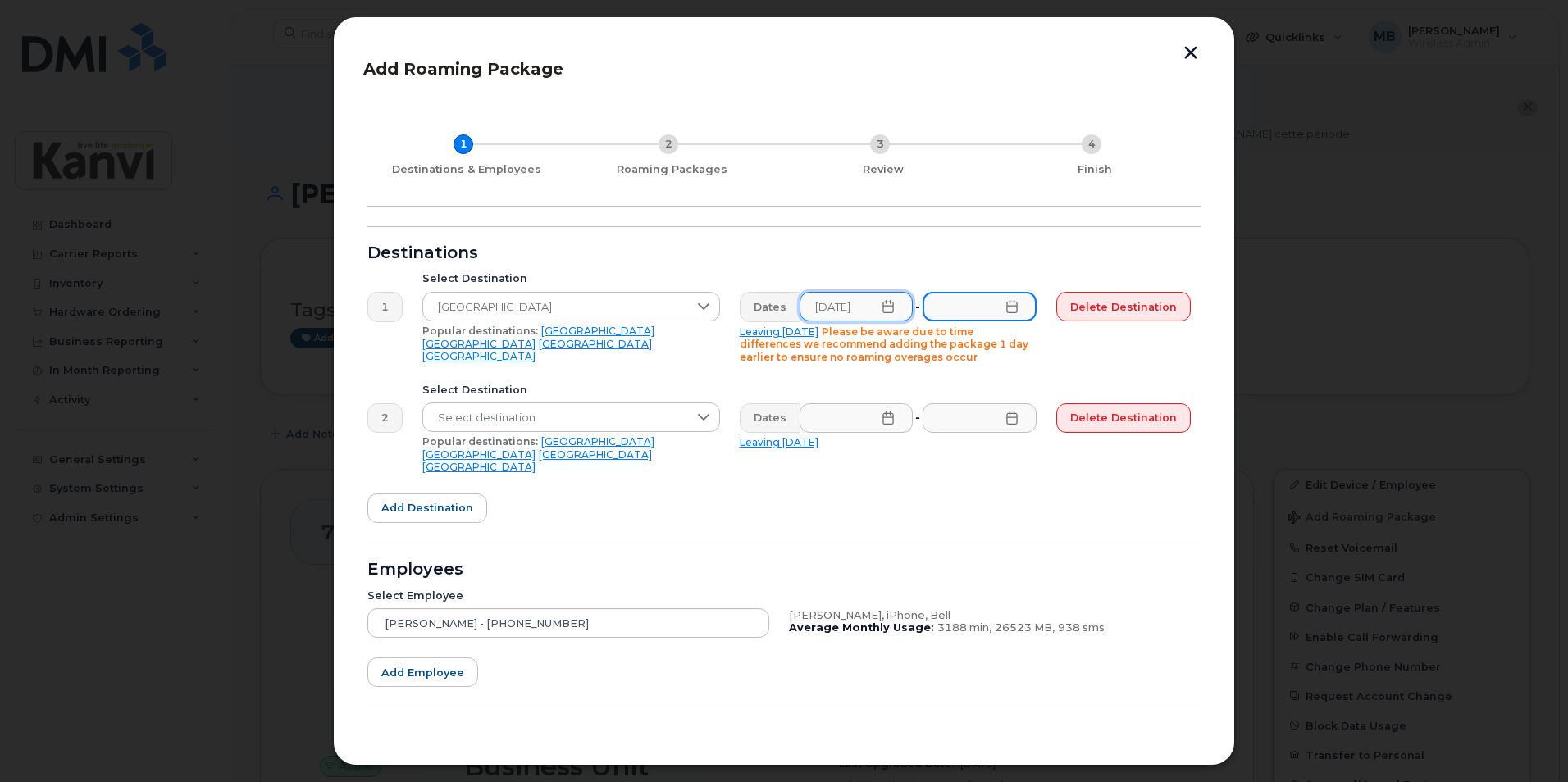 scroll, scrollTop: 0, scrollLeft: 0, axis: both 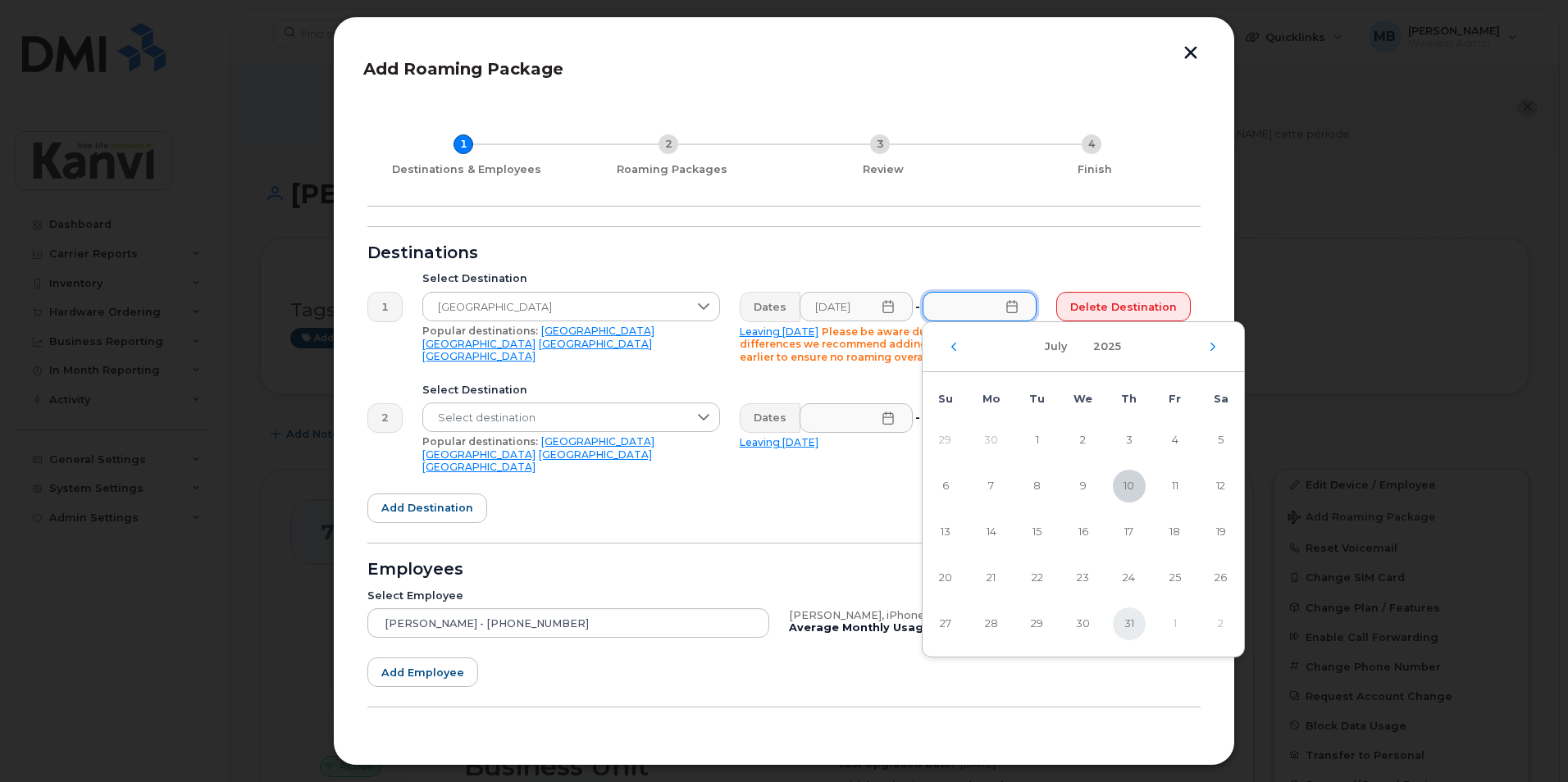 click on "31" at bounding box center [1129, 624] 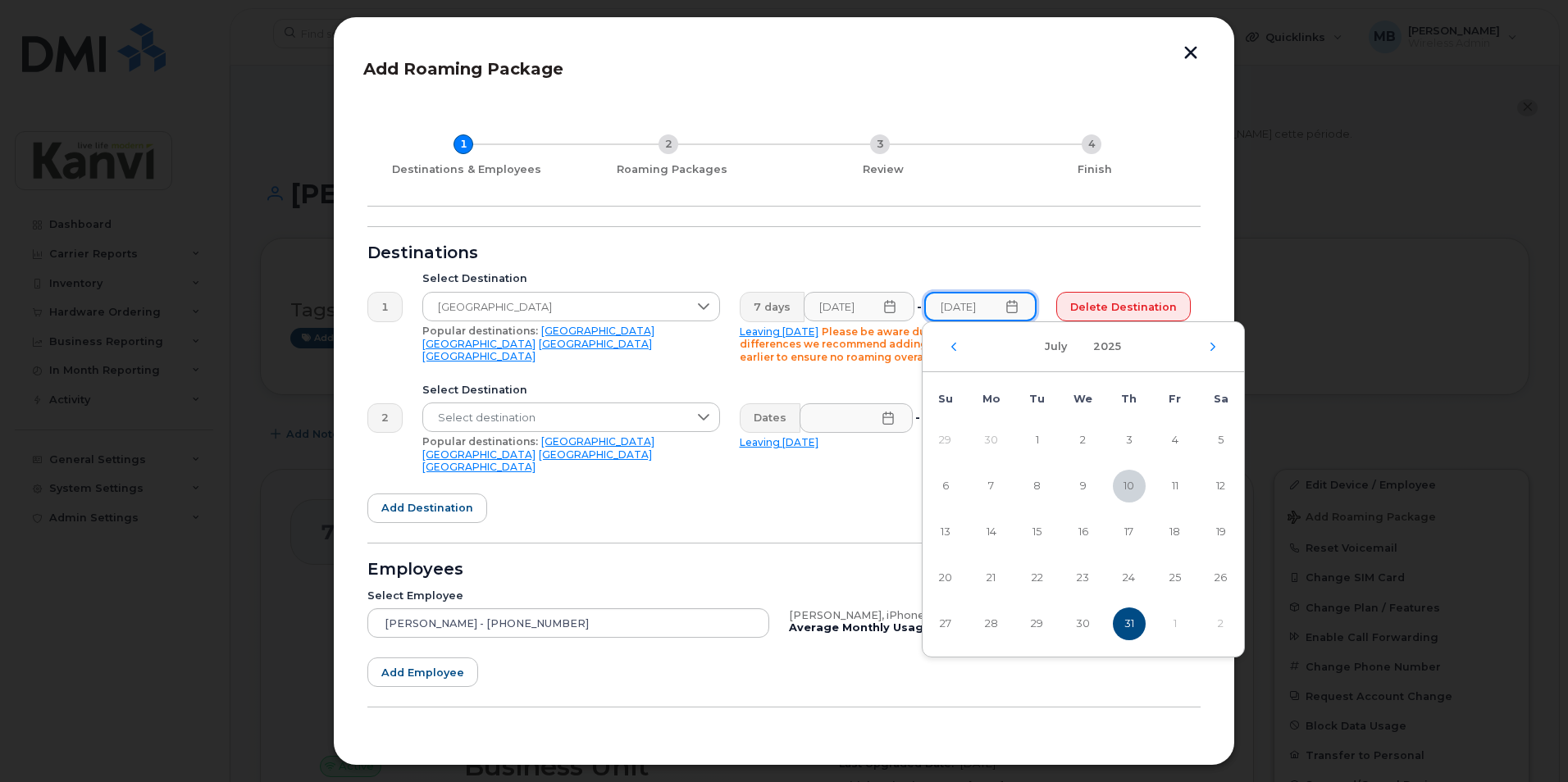 scroll, scrollTop: 0, scrollLeft: 2, axis: horizontal 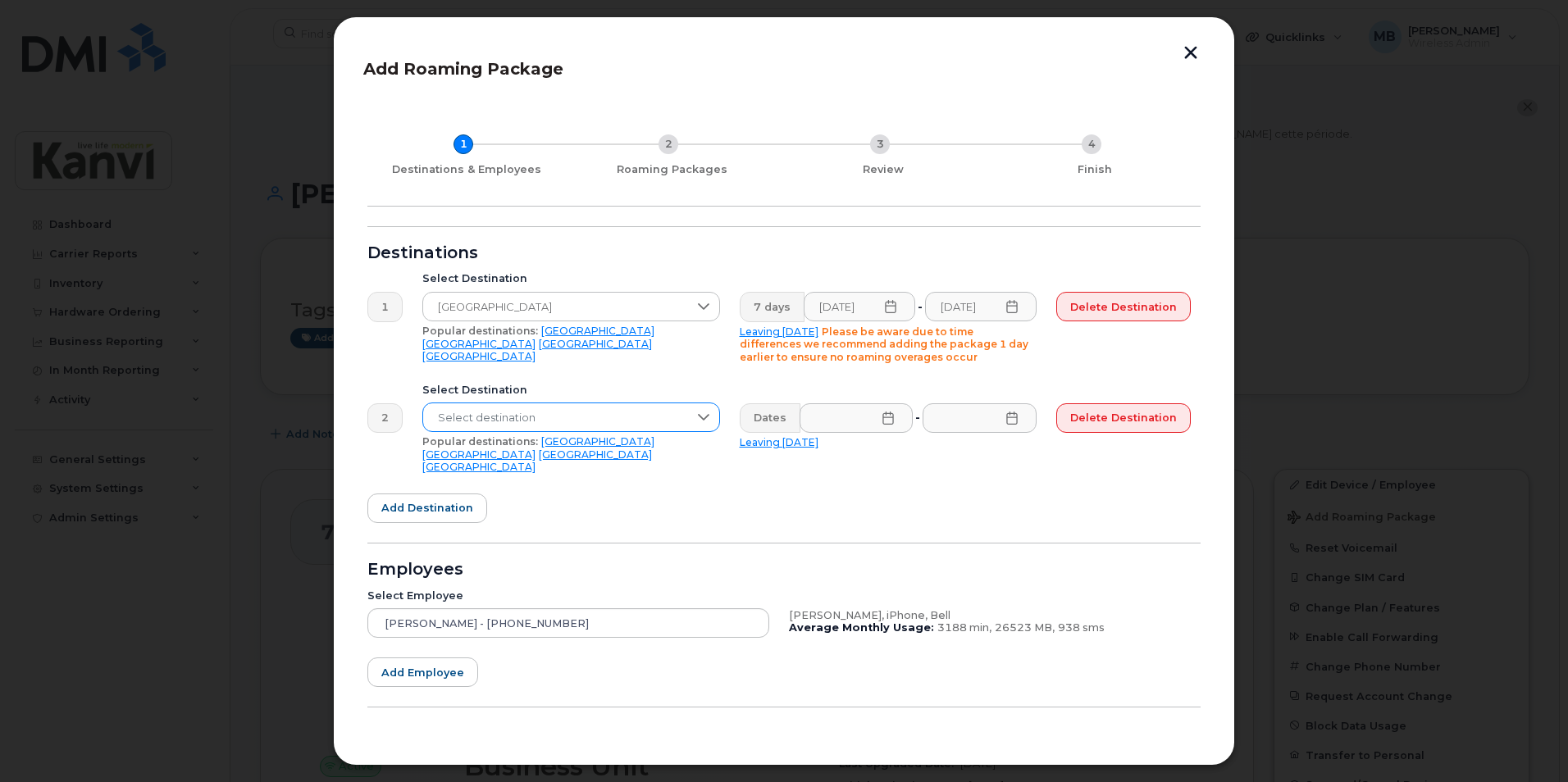 click 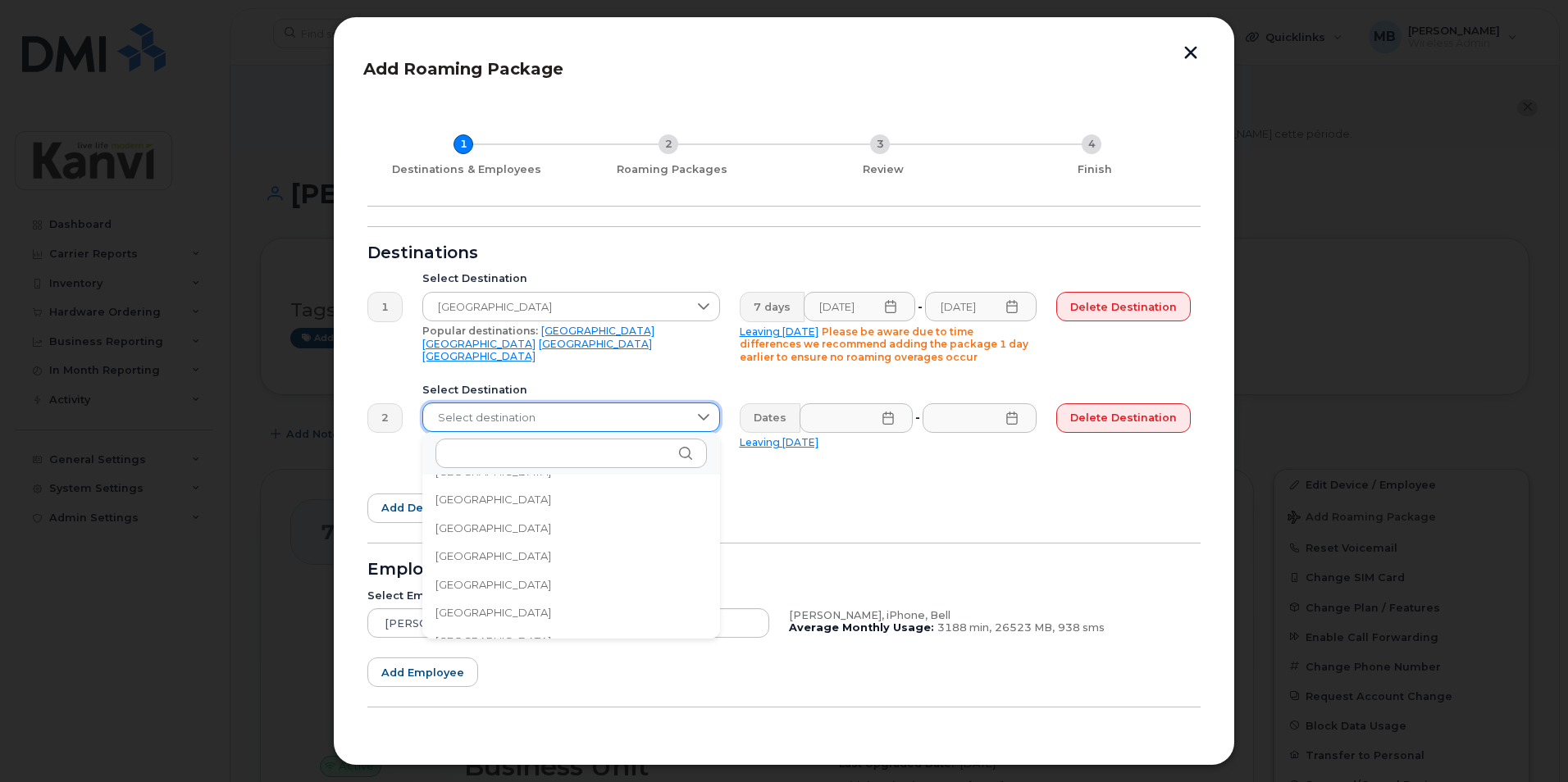 scroll, scrollTop: 5273, scrollLeft: 0, axis: vertical 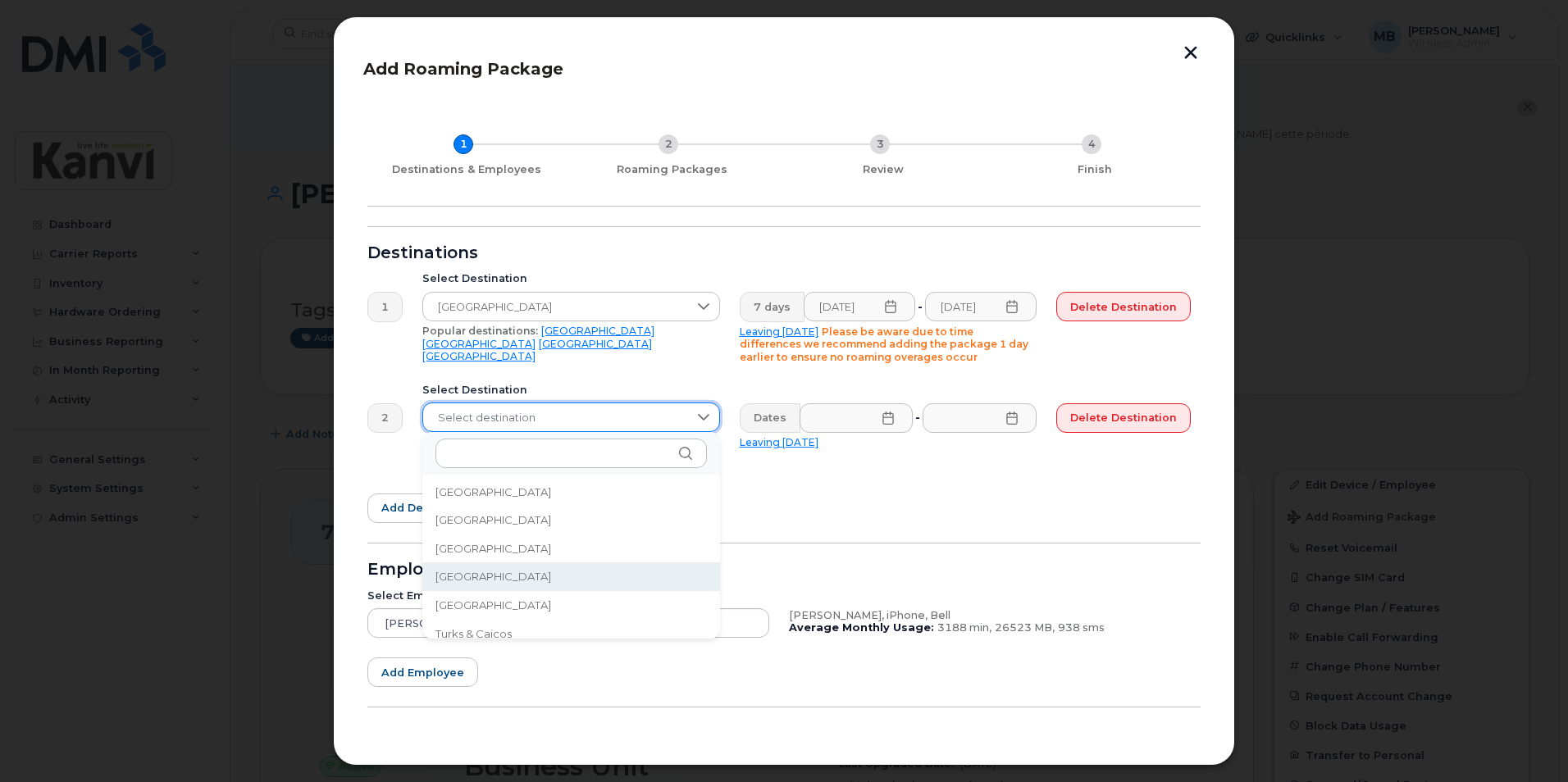 click on "[GEOGRAPHIC_DATA]" 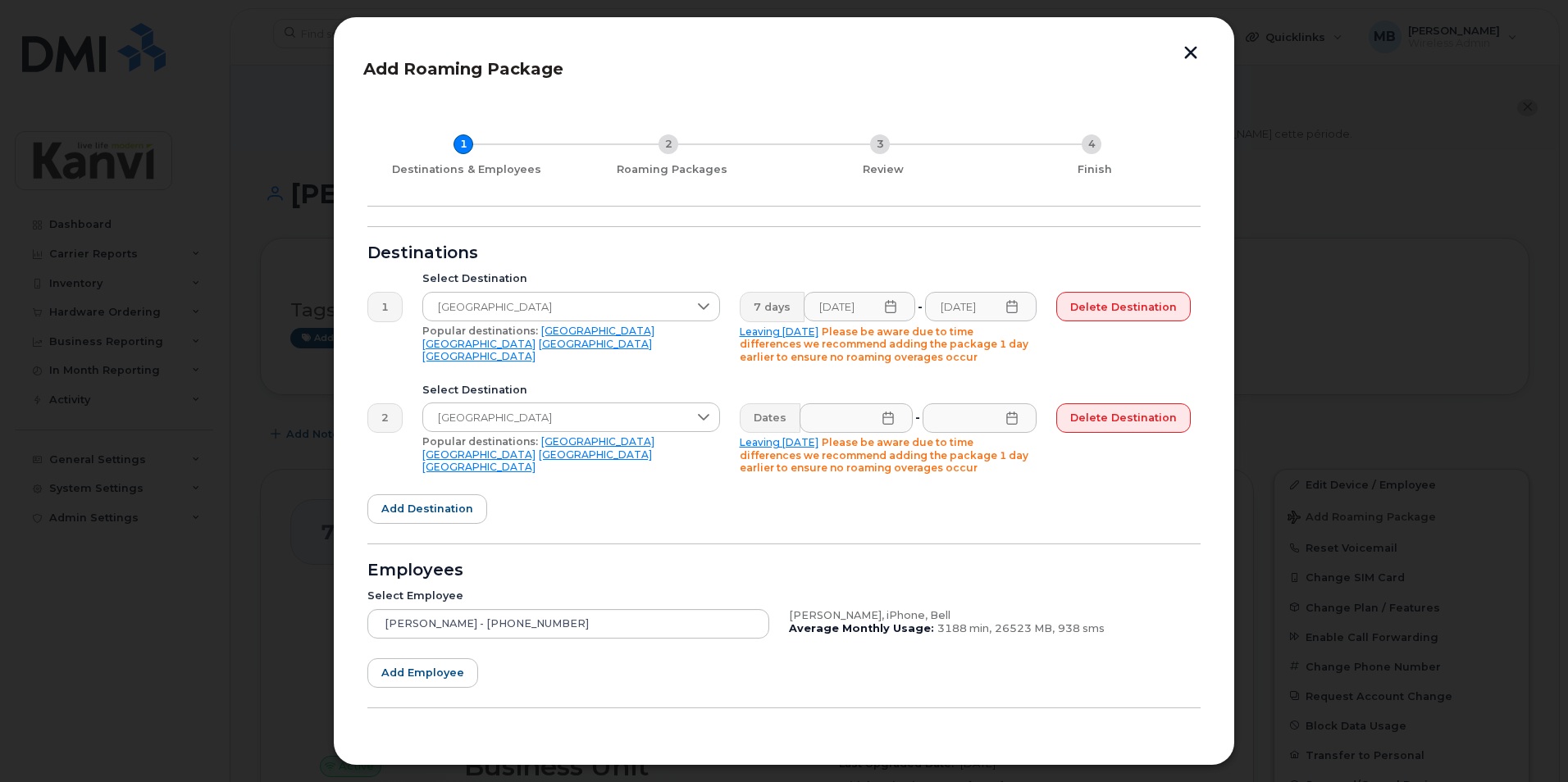 click 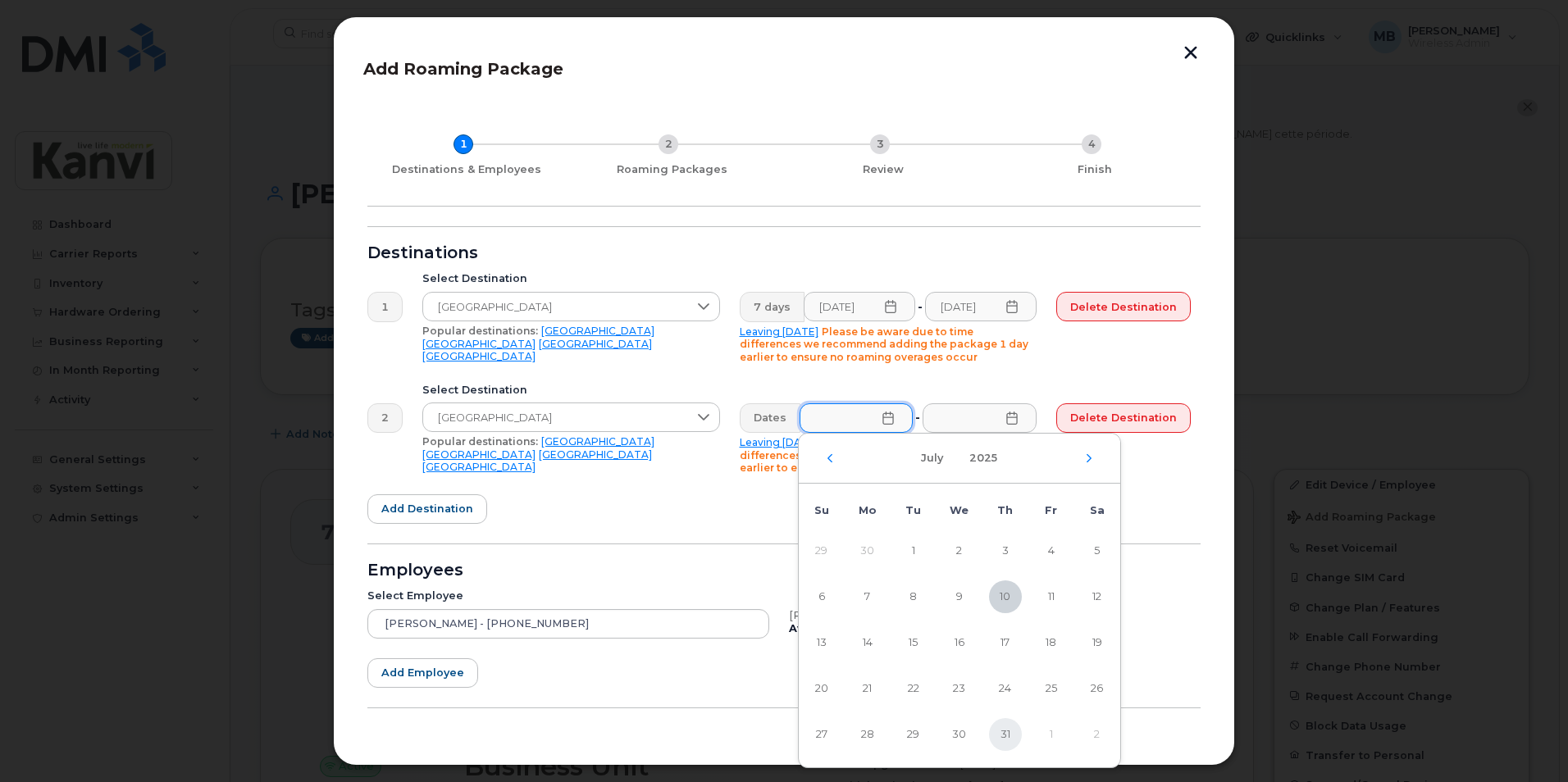 click on "31" at bounding box center (1005, 734) 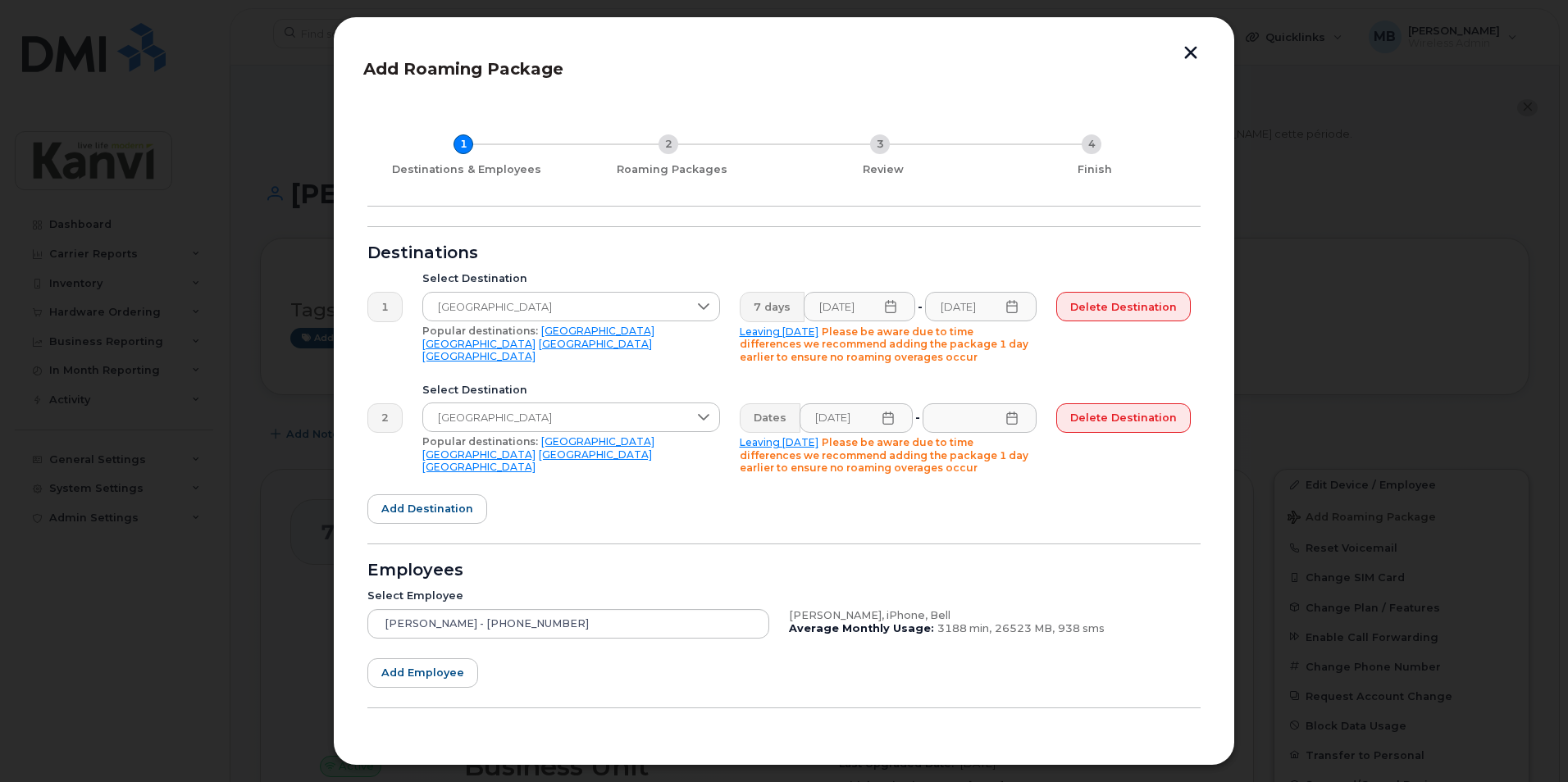 click 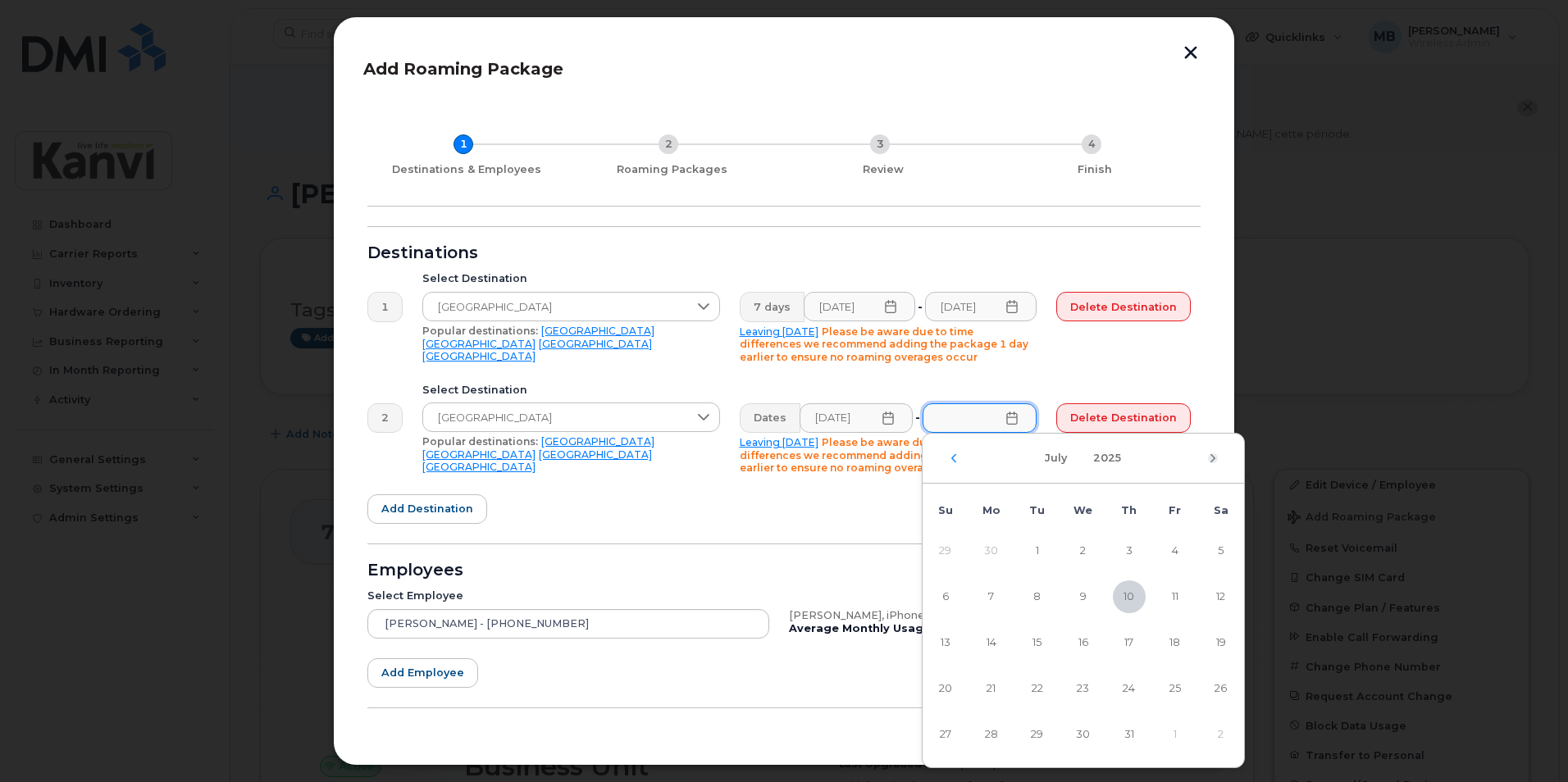 click 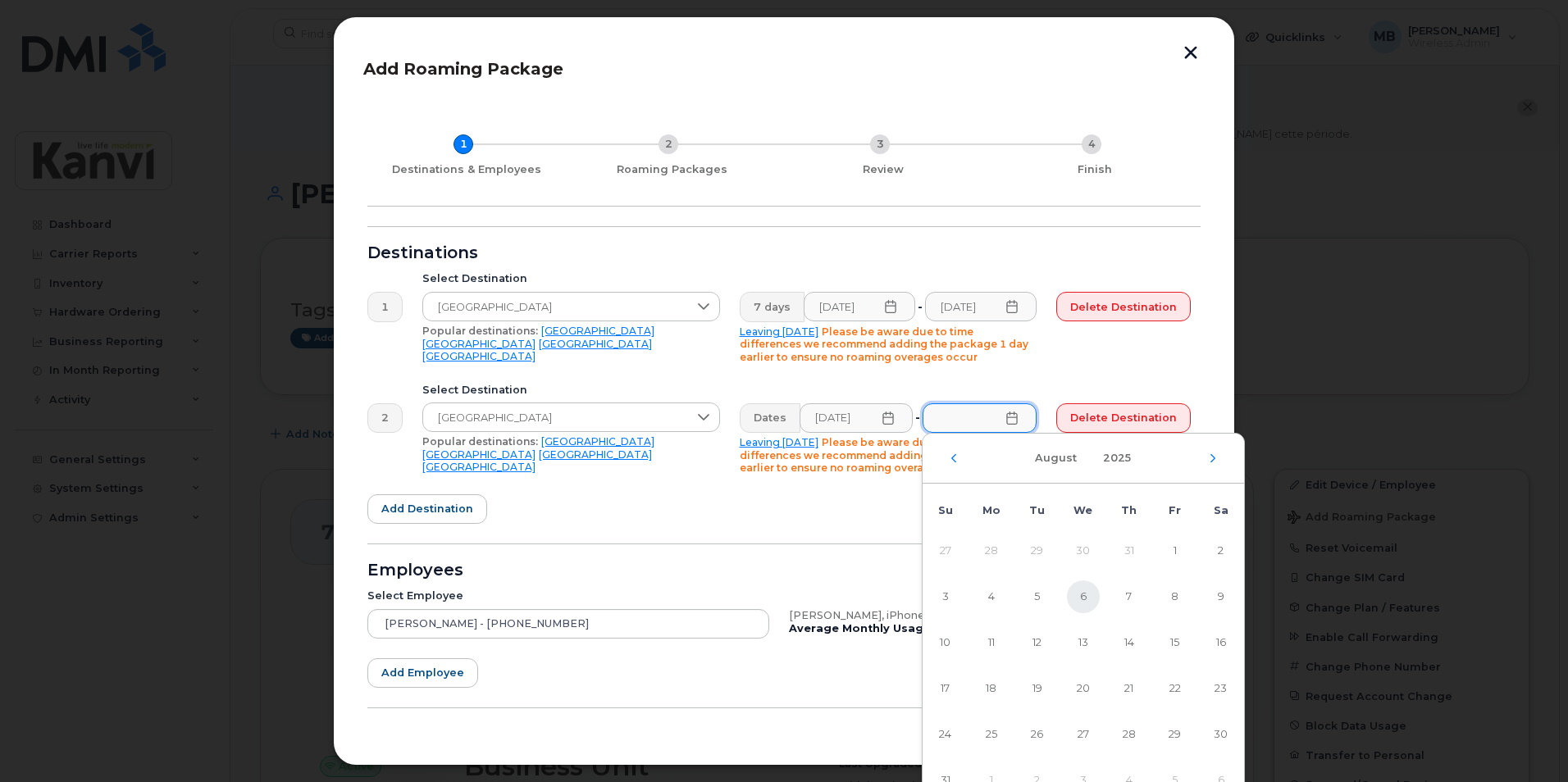 click on "6" at bounding box center (1083, 597) 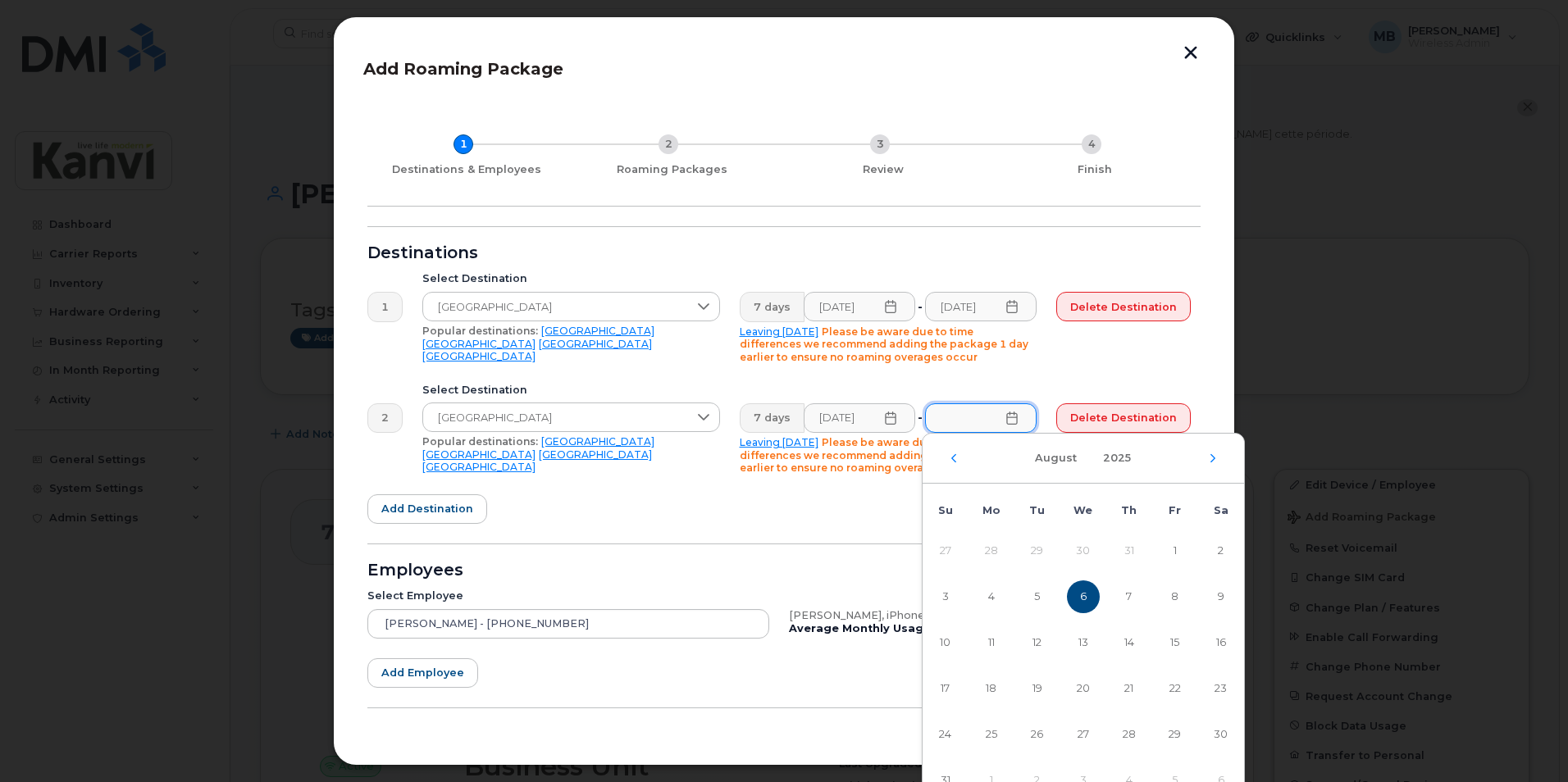 type on "[DATE]" 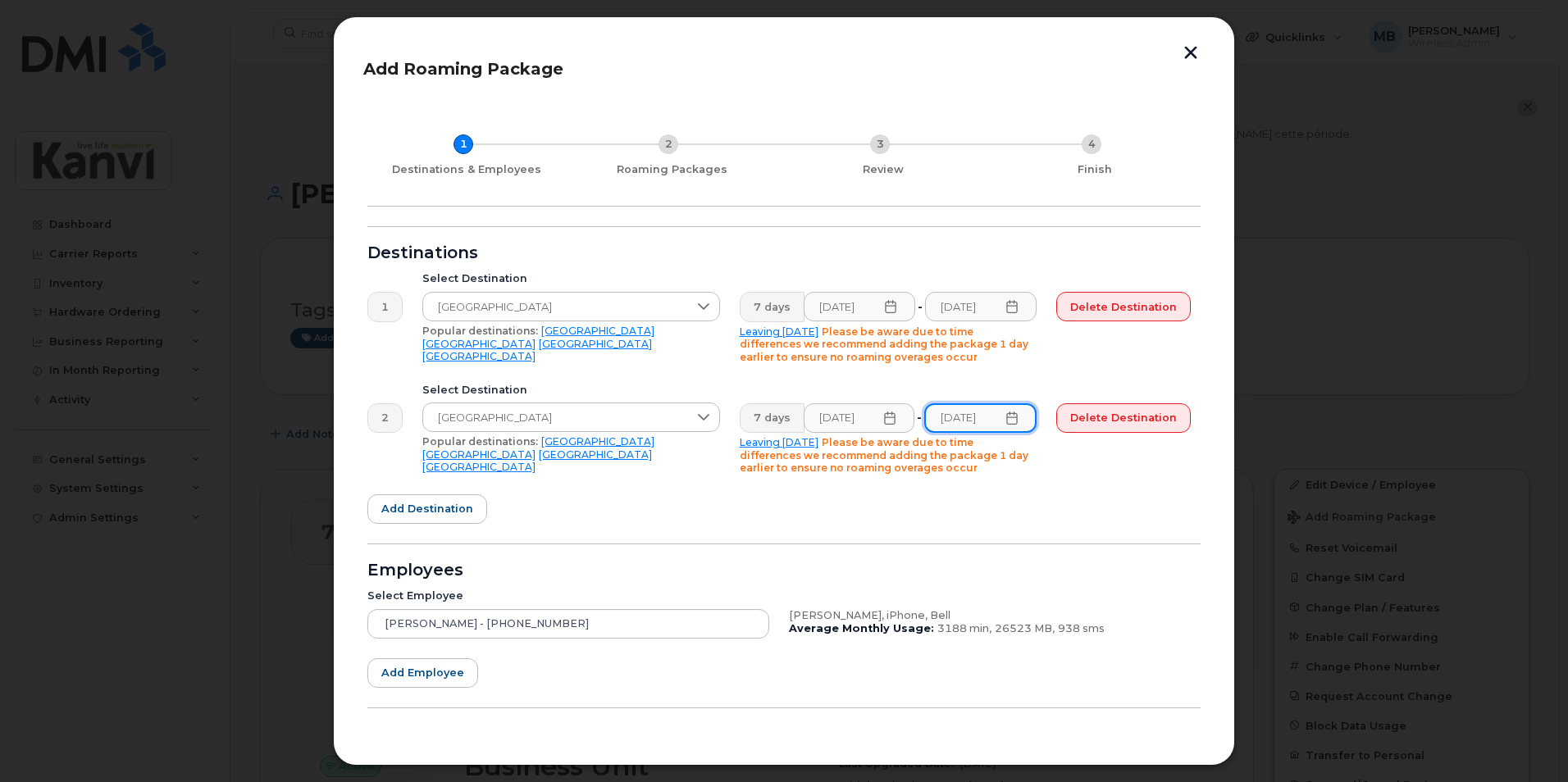 scroll, scrollTop: 0, scrollLeft: 7, axis: horizontal 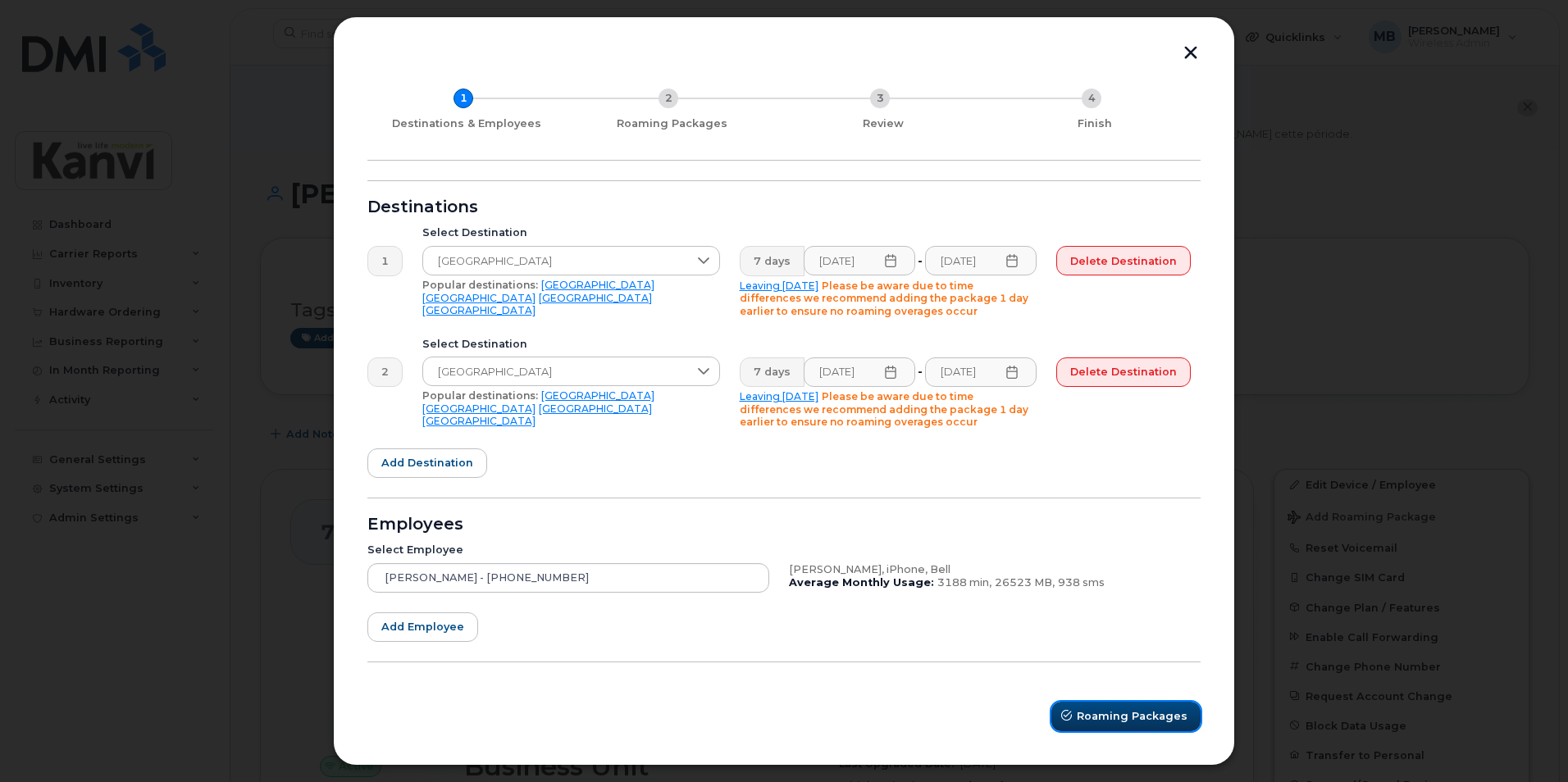 click on "Roaming Packages" at bounding box center [1132, 716] 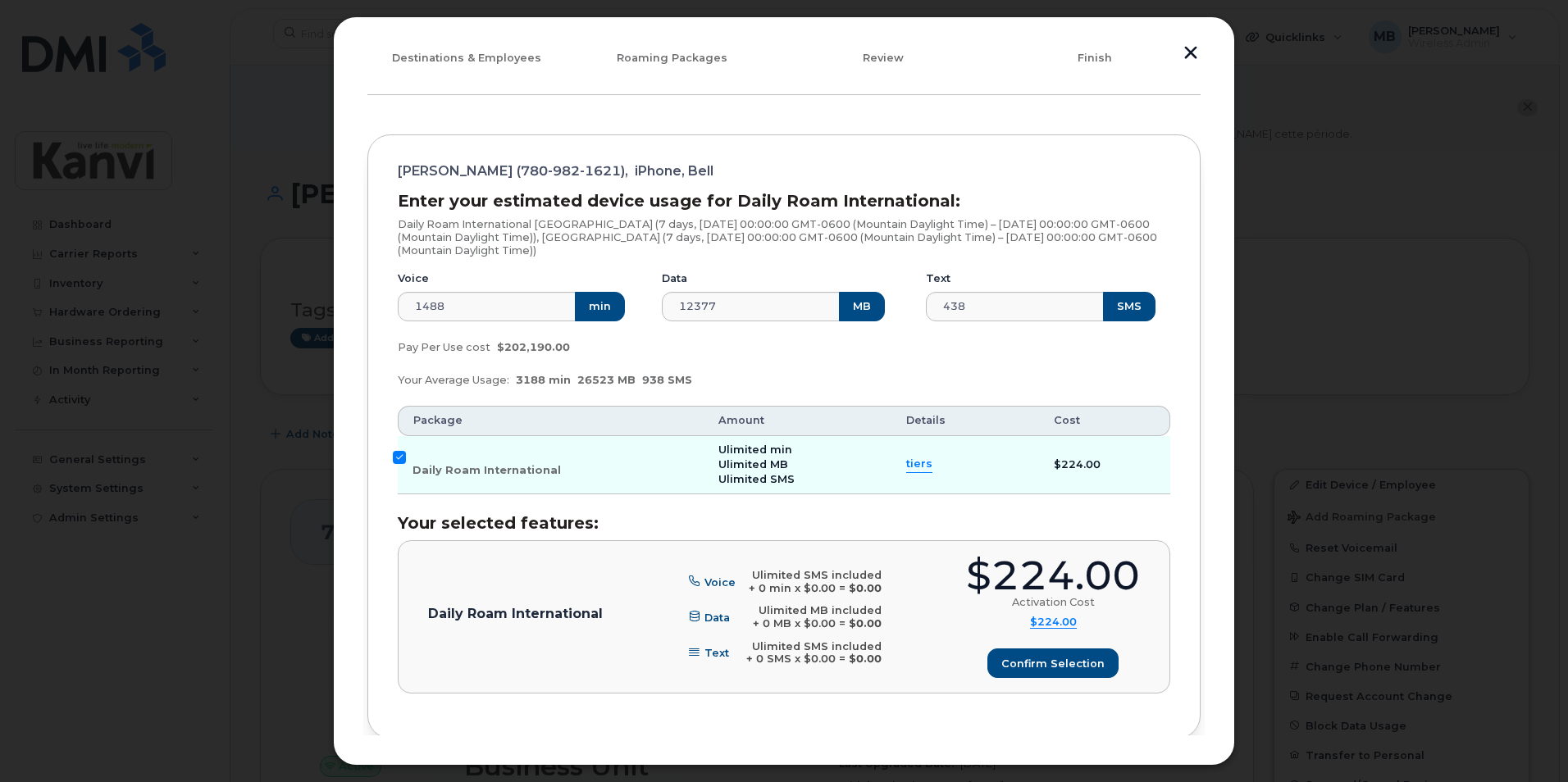 scroll, scrollTop: 188, scrollLeft: 0, axis: vertical 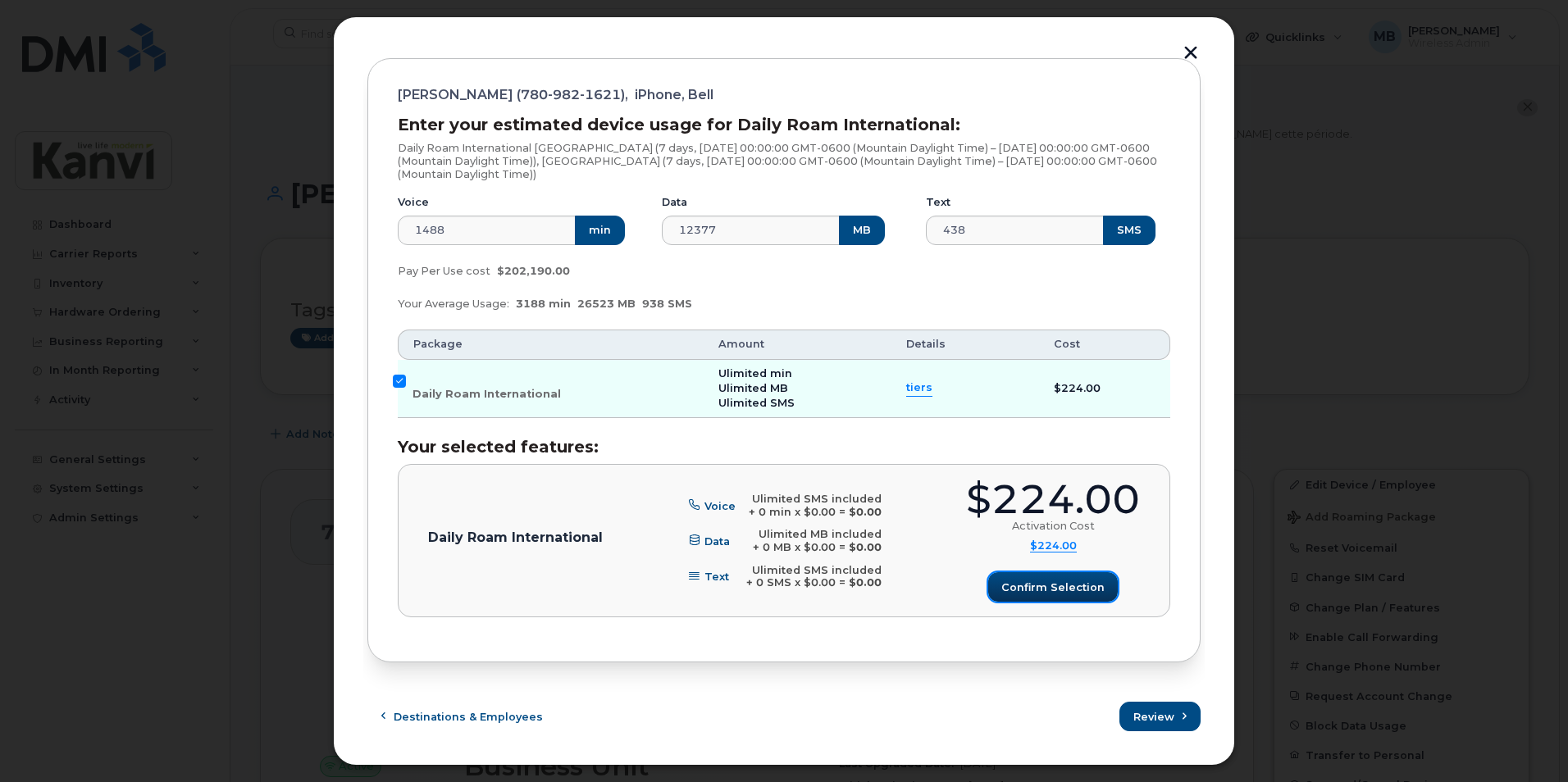 click on "Confirm selection" at bounding box center (1053, 587) 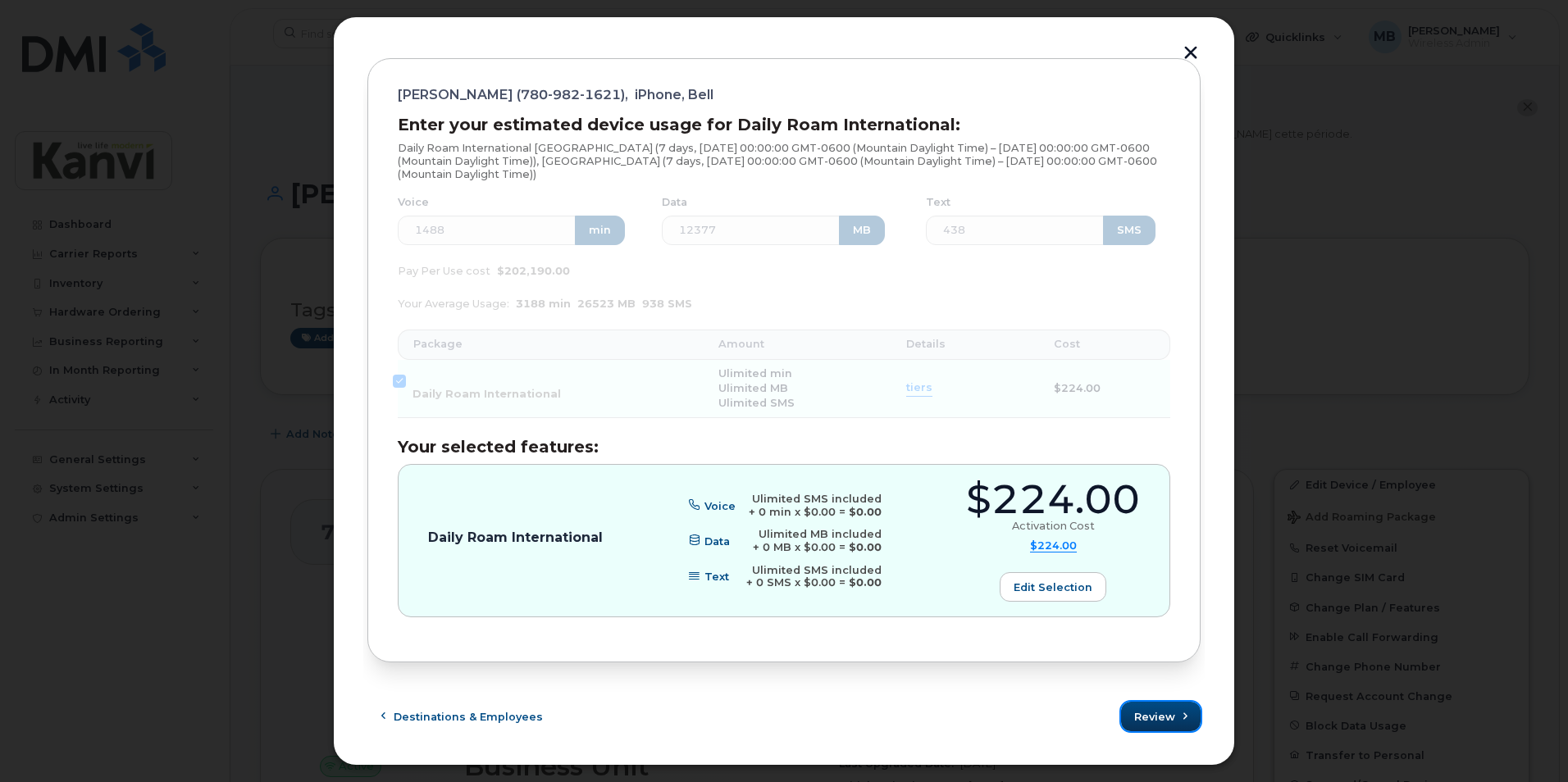 click on "Review" at bounding box center (1155, 716) 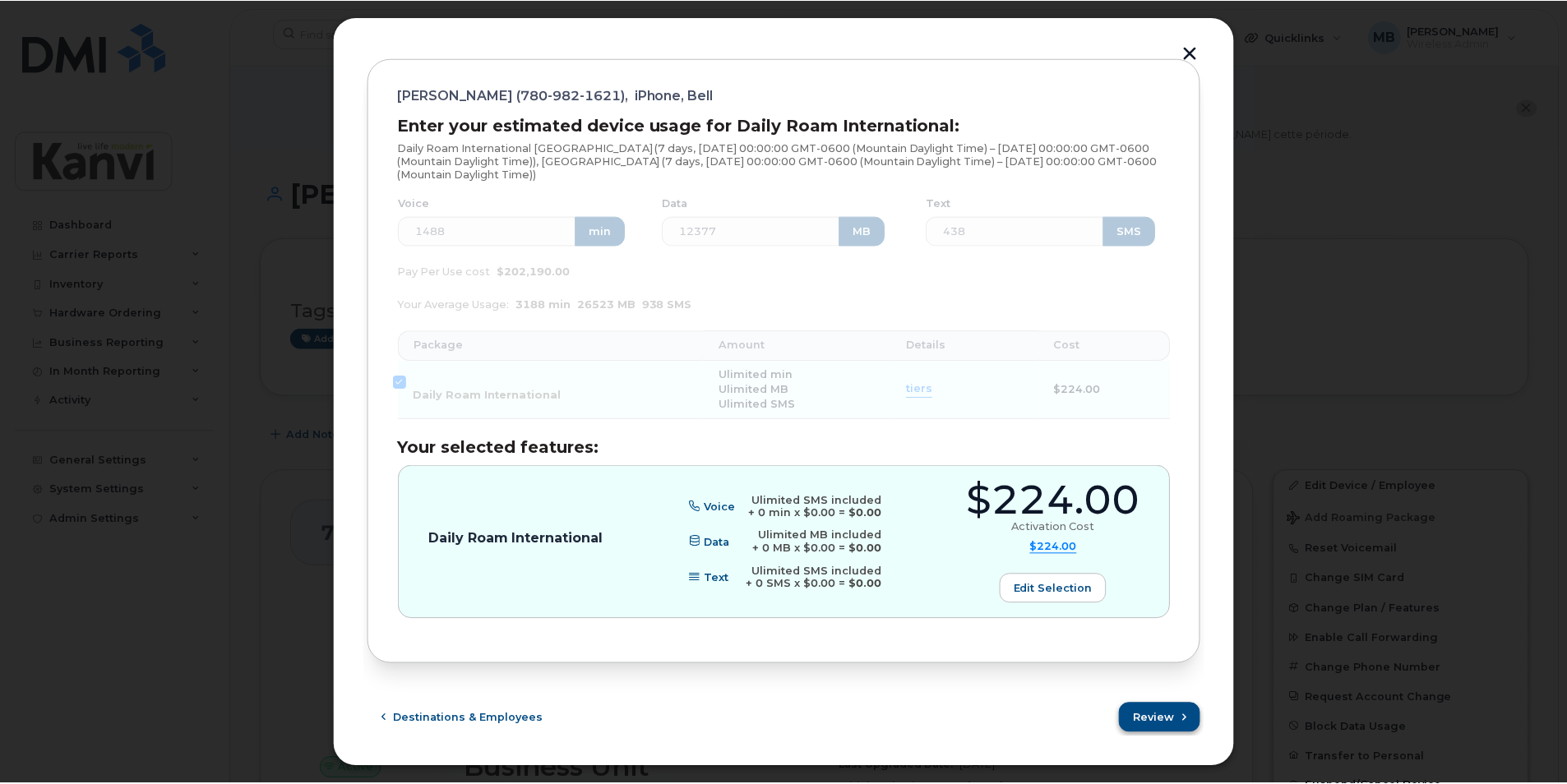 scroll, scrollTop: 0, scrollLeft: 0, axis: both 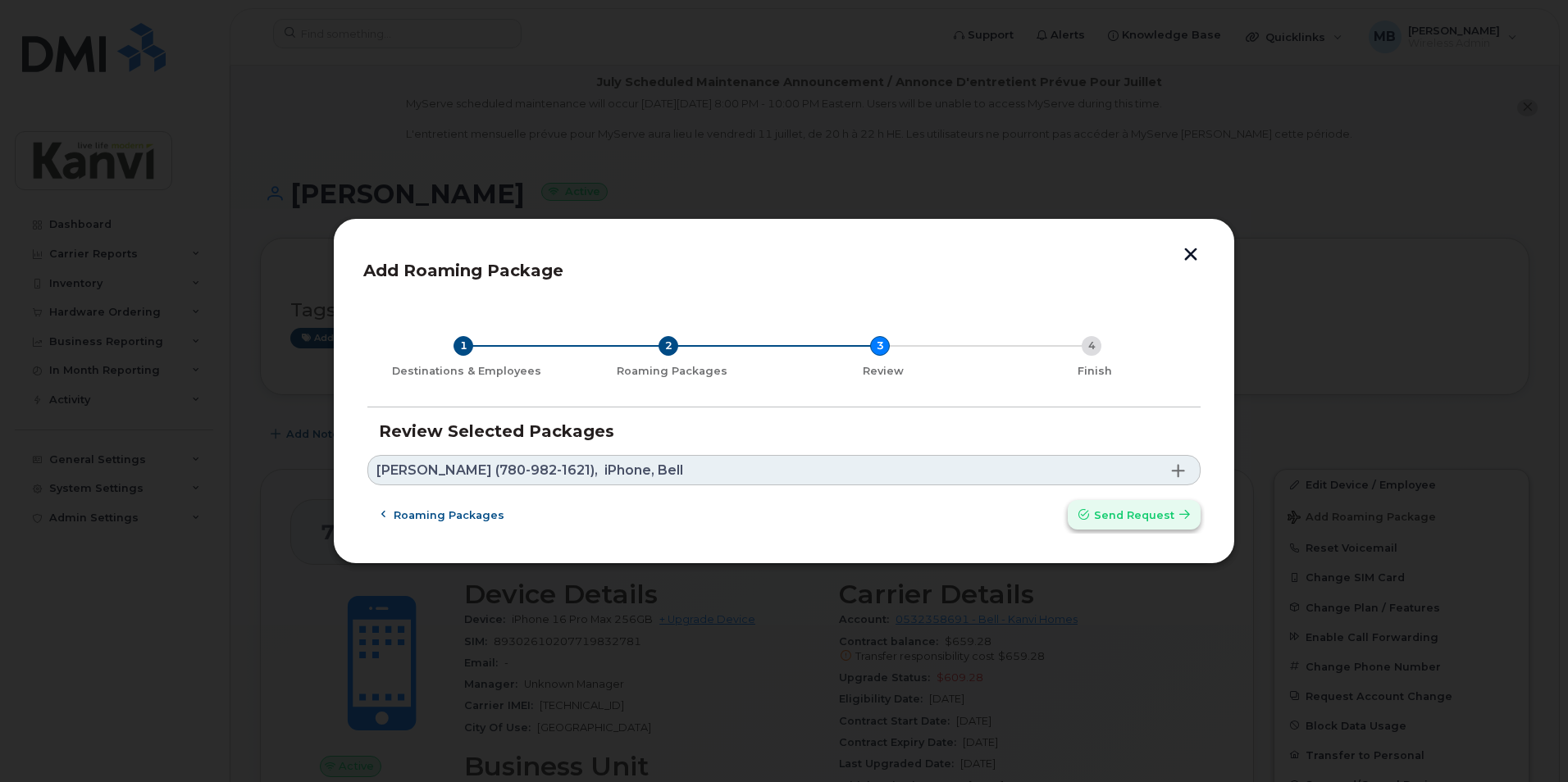 click at bounding box center (1083, 515) 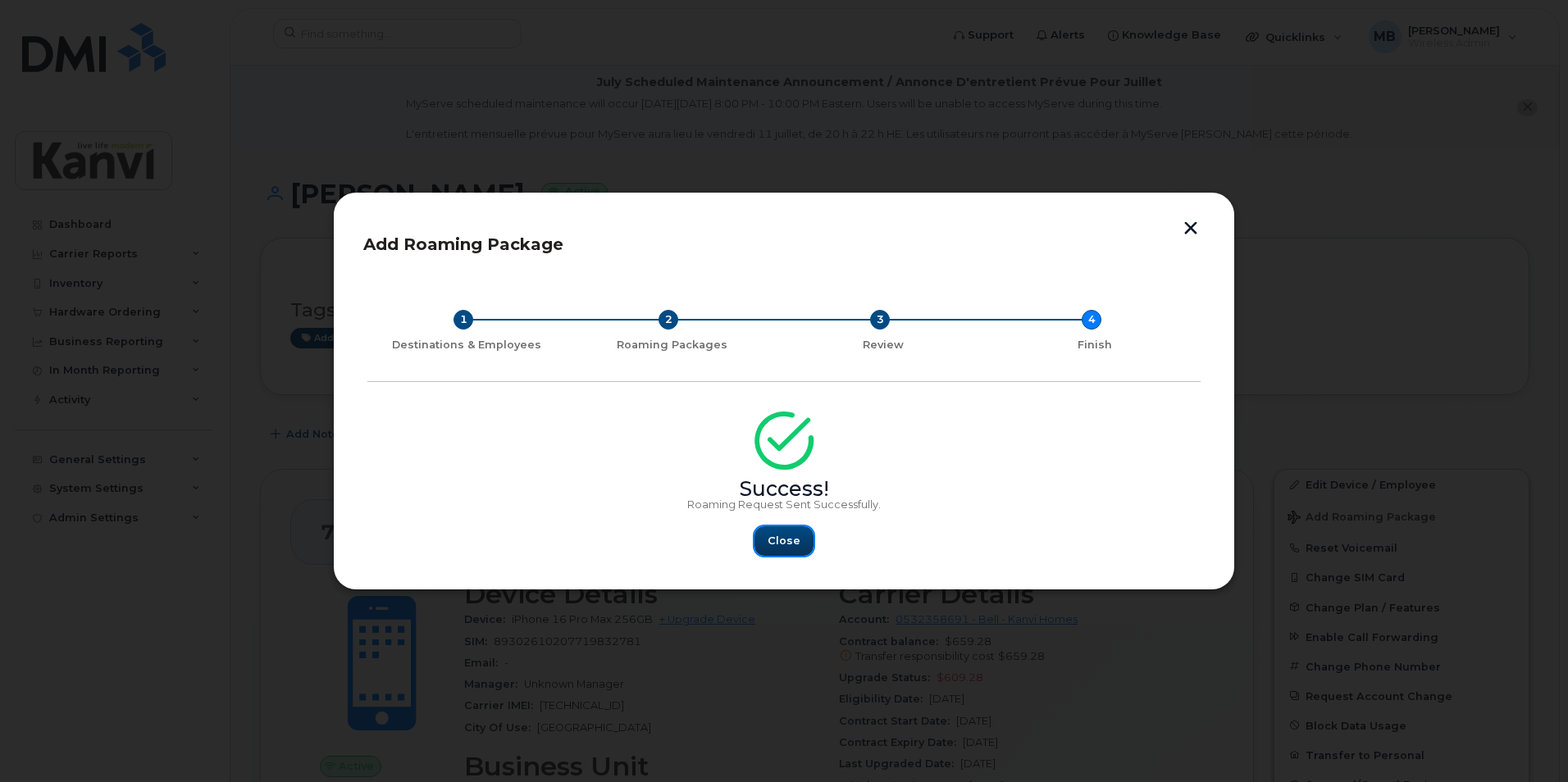 click on "Close" at bounding box center (784, 541) 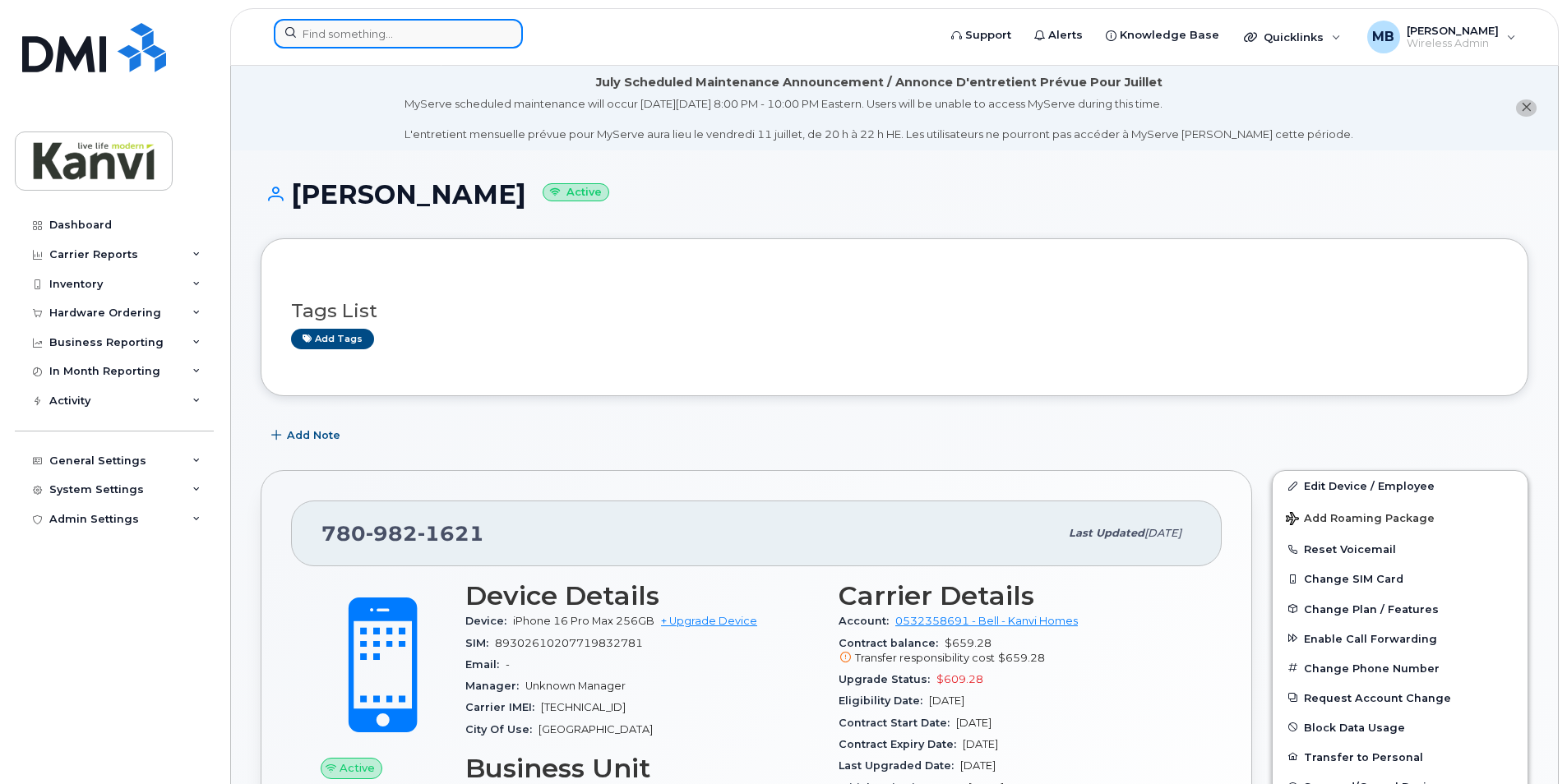 click at bounding box center (398, 34) 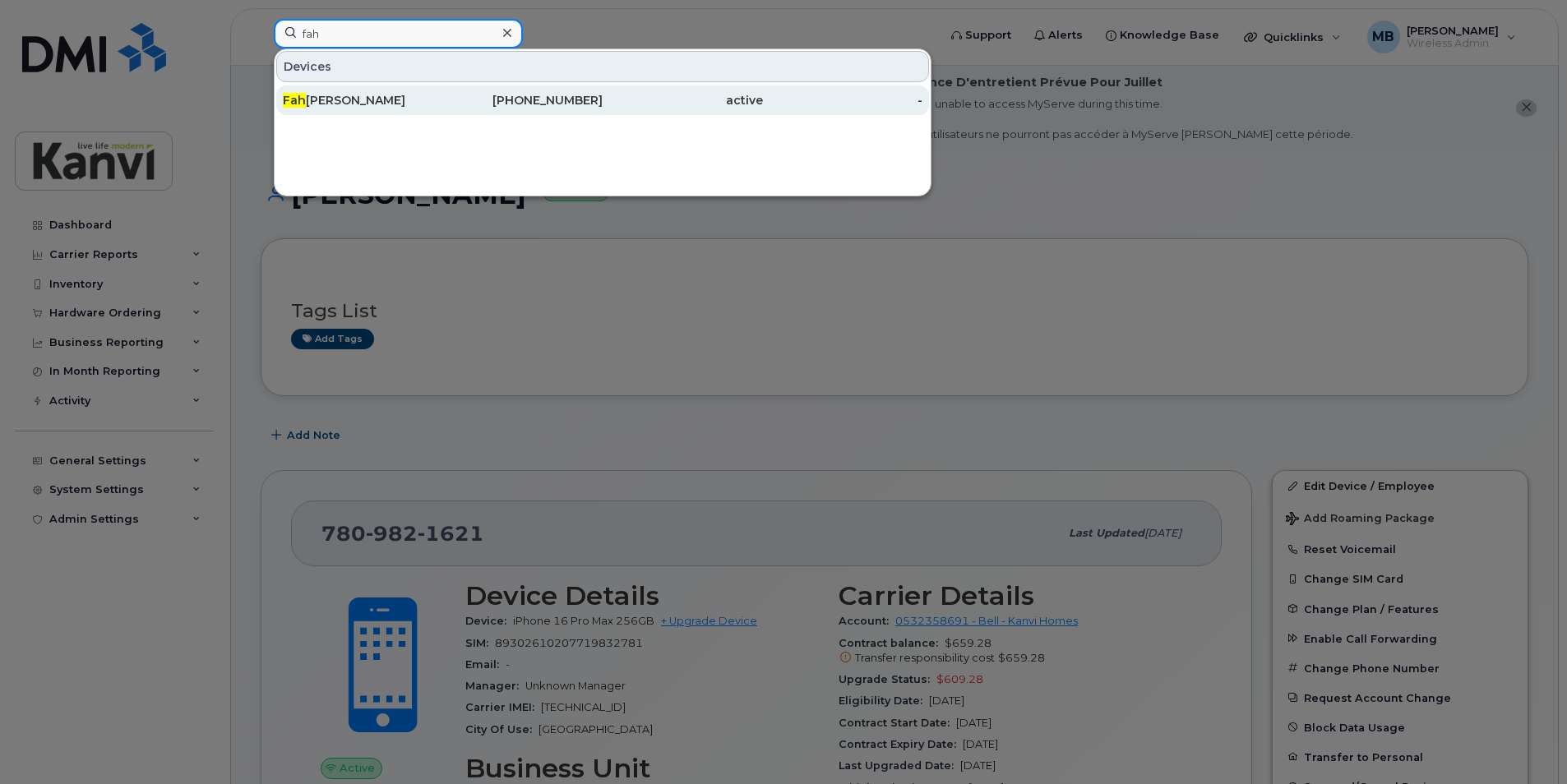 type on "fah" 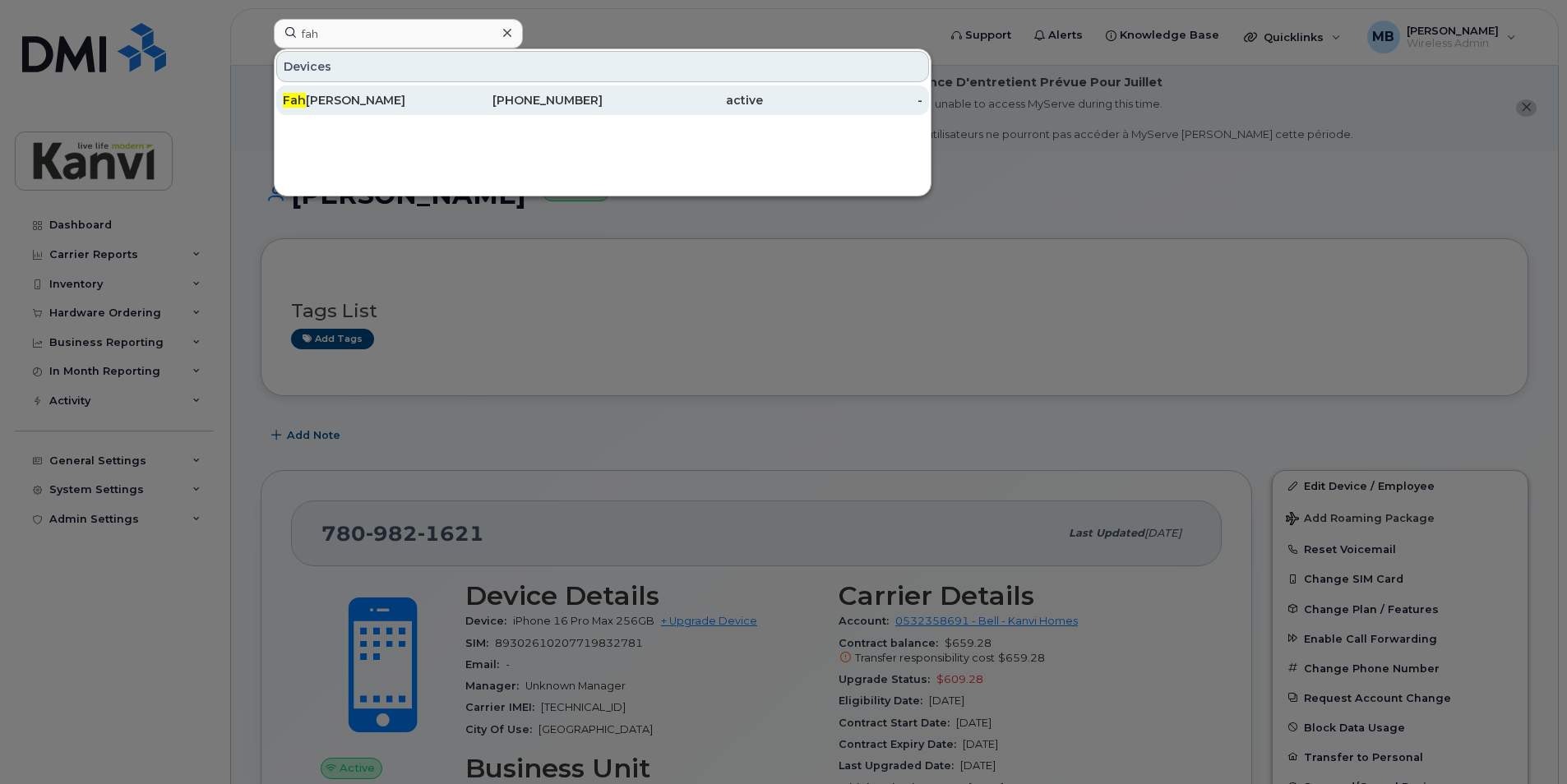 click on "Fah reen [PERSON_NAME]" at bounding box center [363, 100] 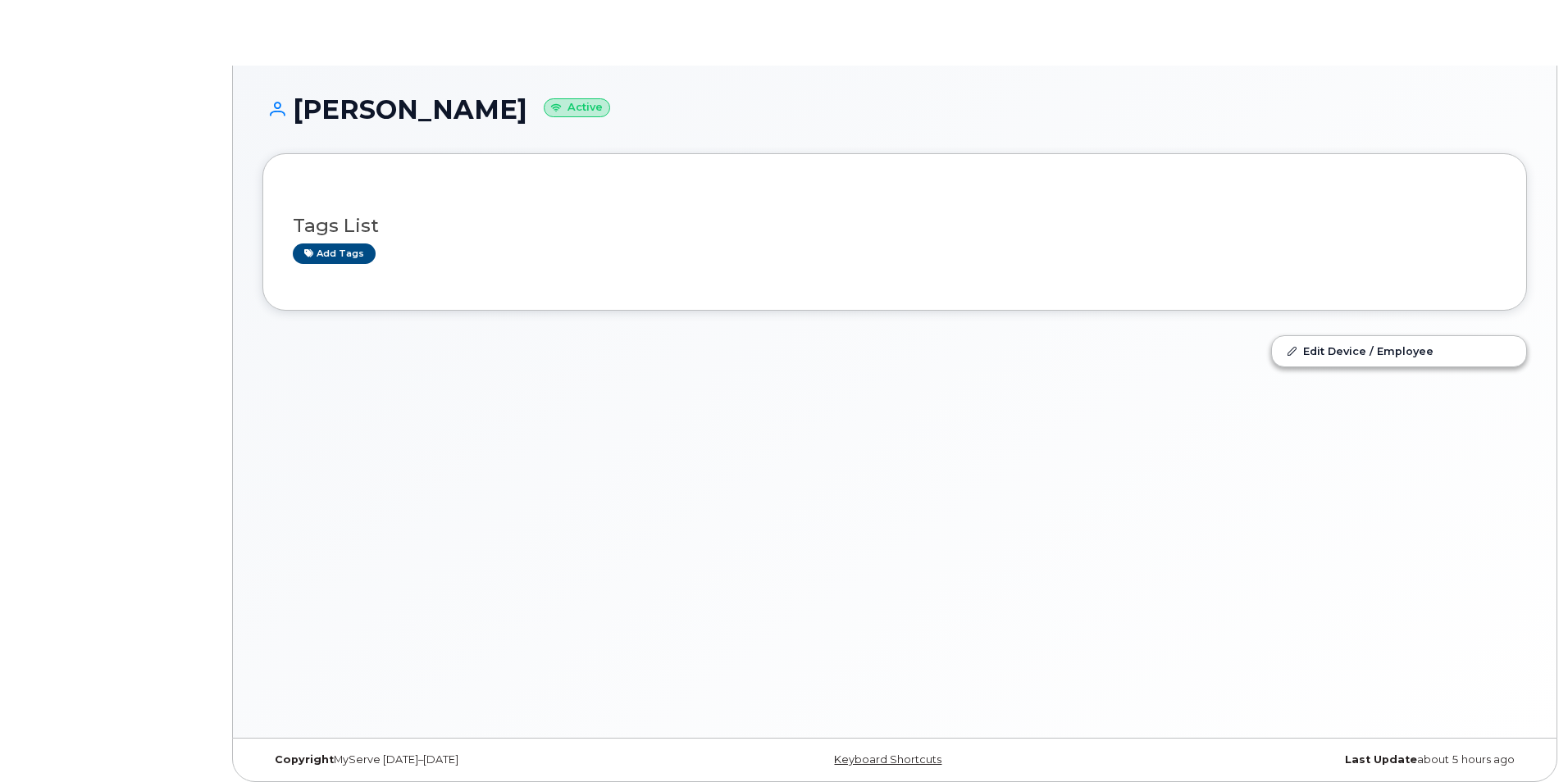 scroll, scrollTop: 0, scrollLeft: 0, axis: both 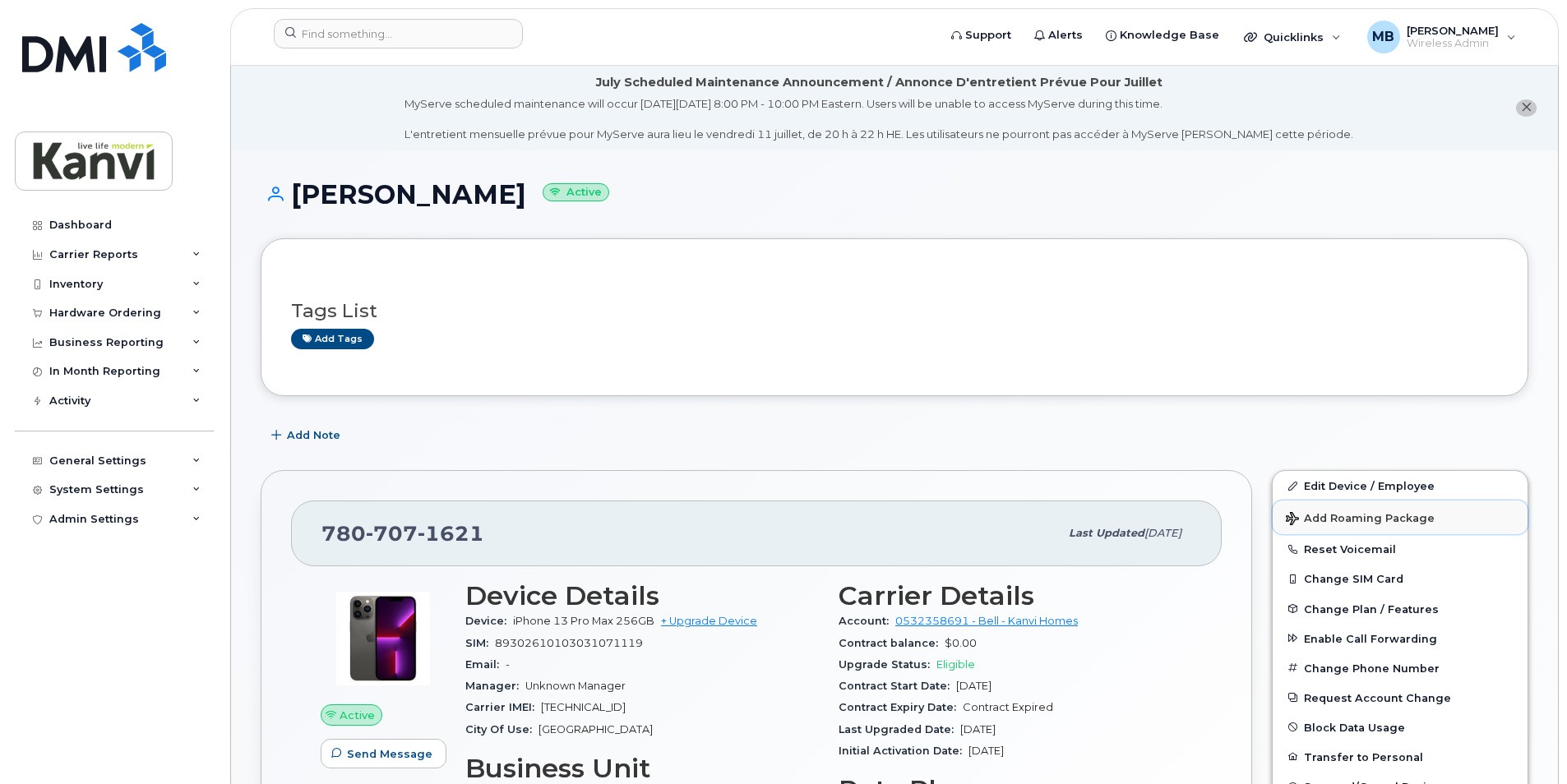 click on "Add Roaming Package" at bounding box center (1360, 519) 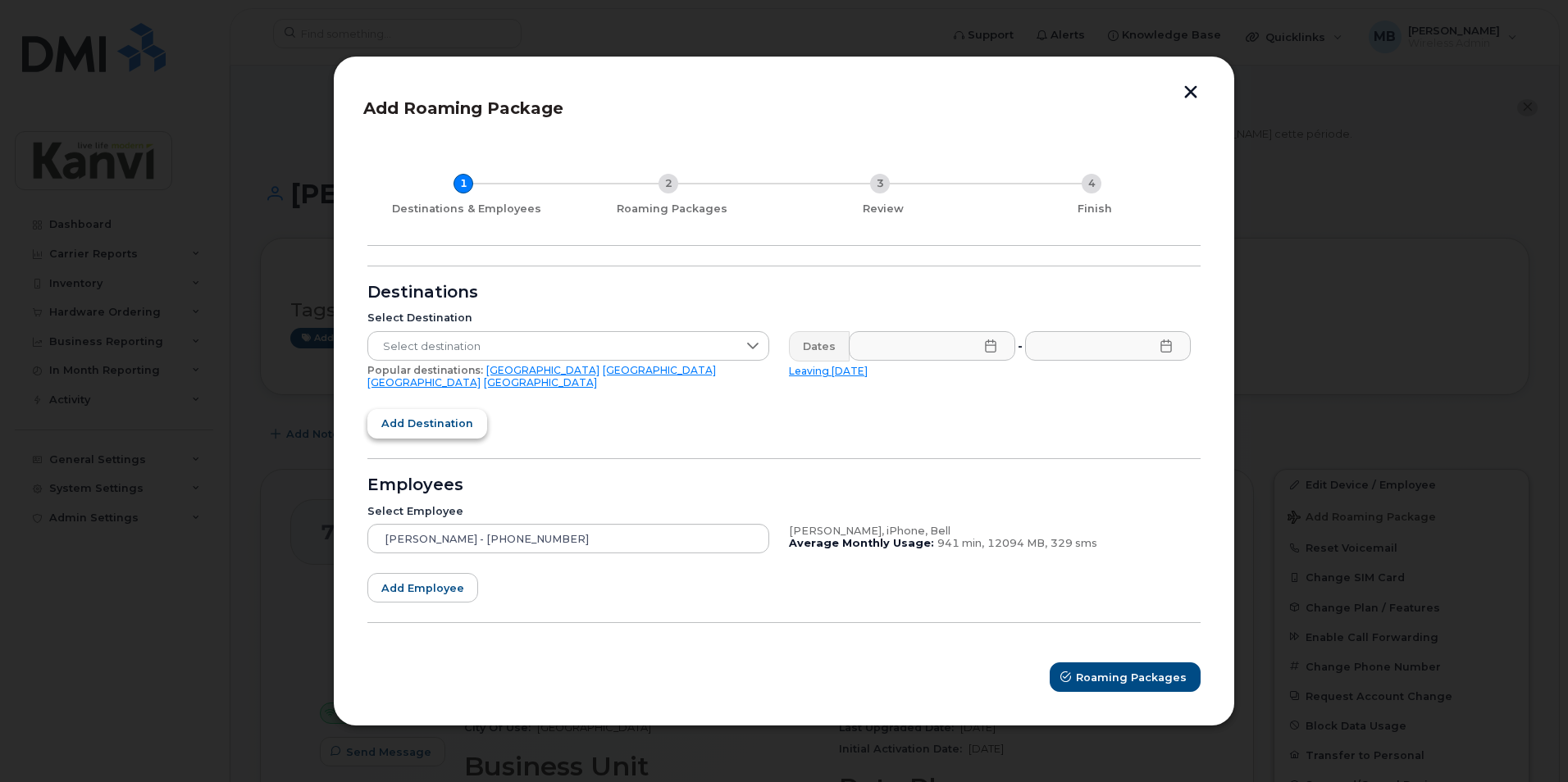 click on "Add destination" at bounding box center [427, 423] 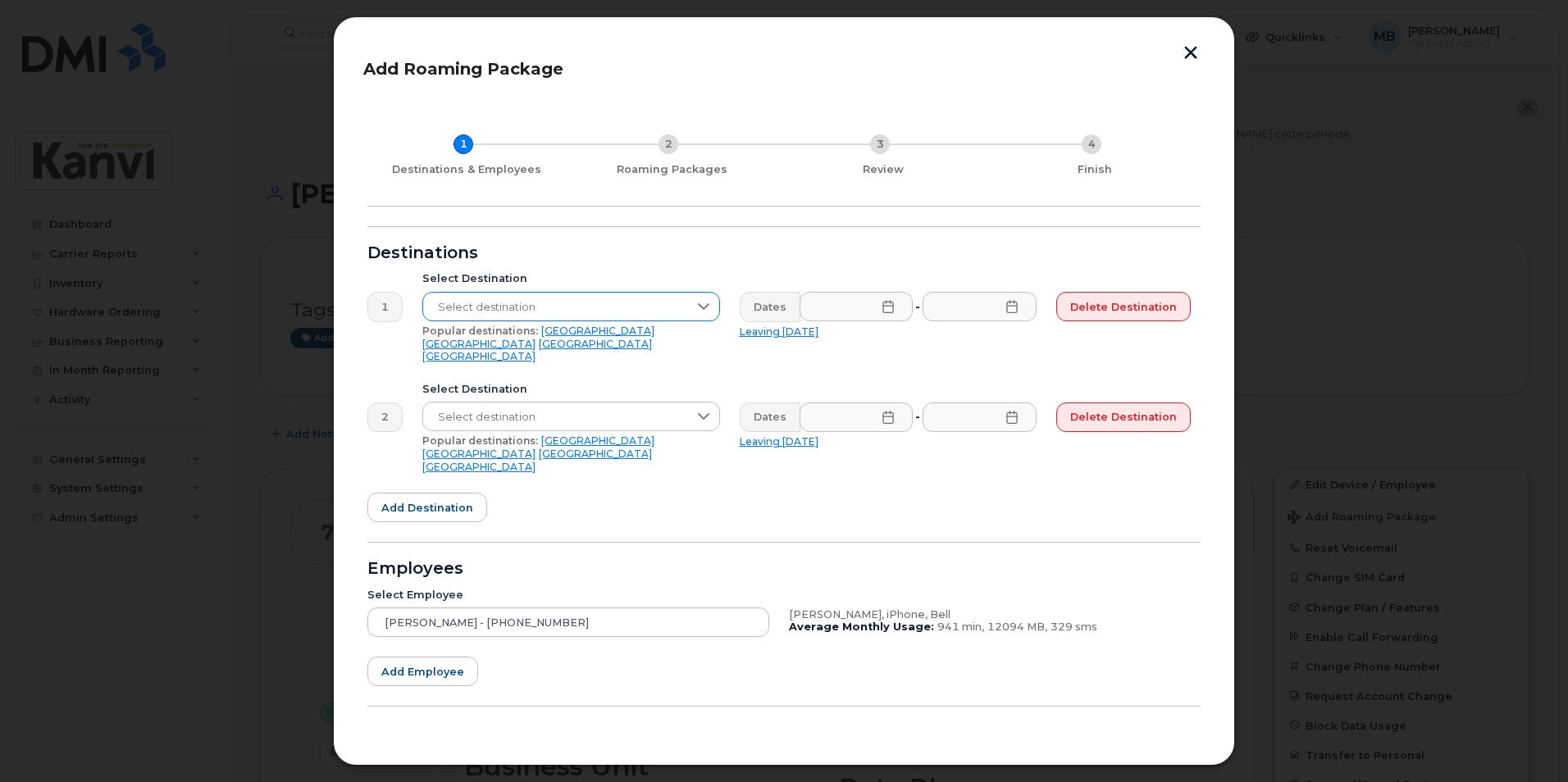 click 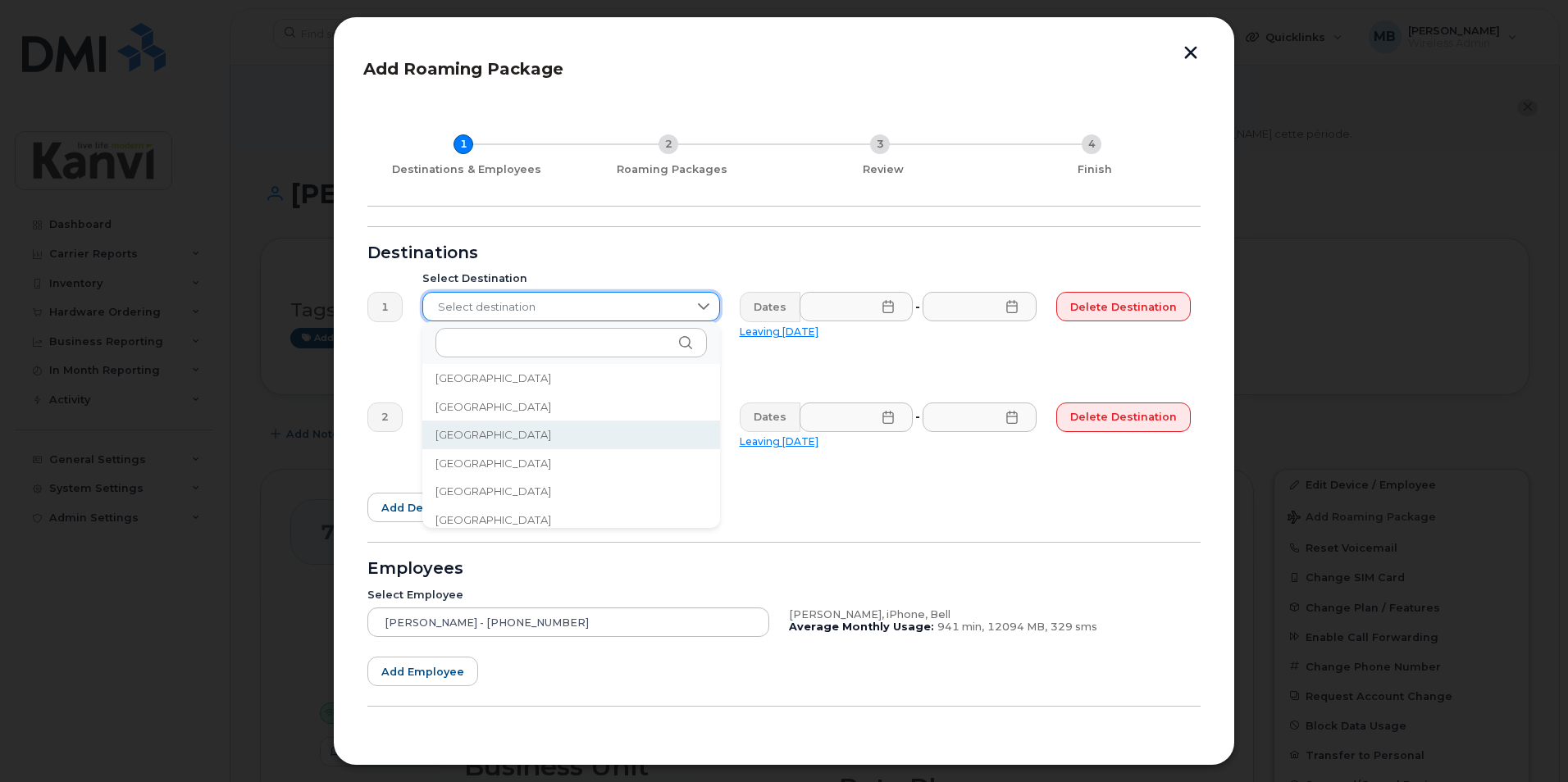 scroll, scrollTop: 2040, scrollLeft: 0, axis: vertical 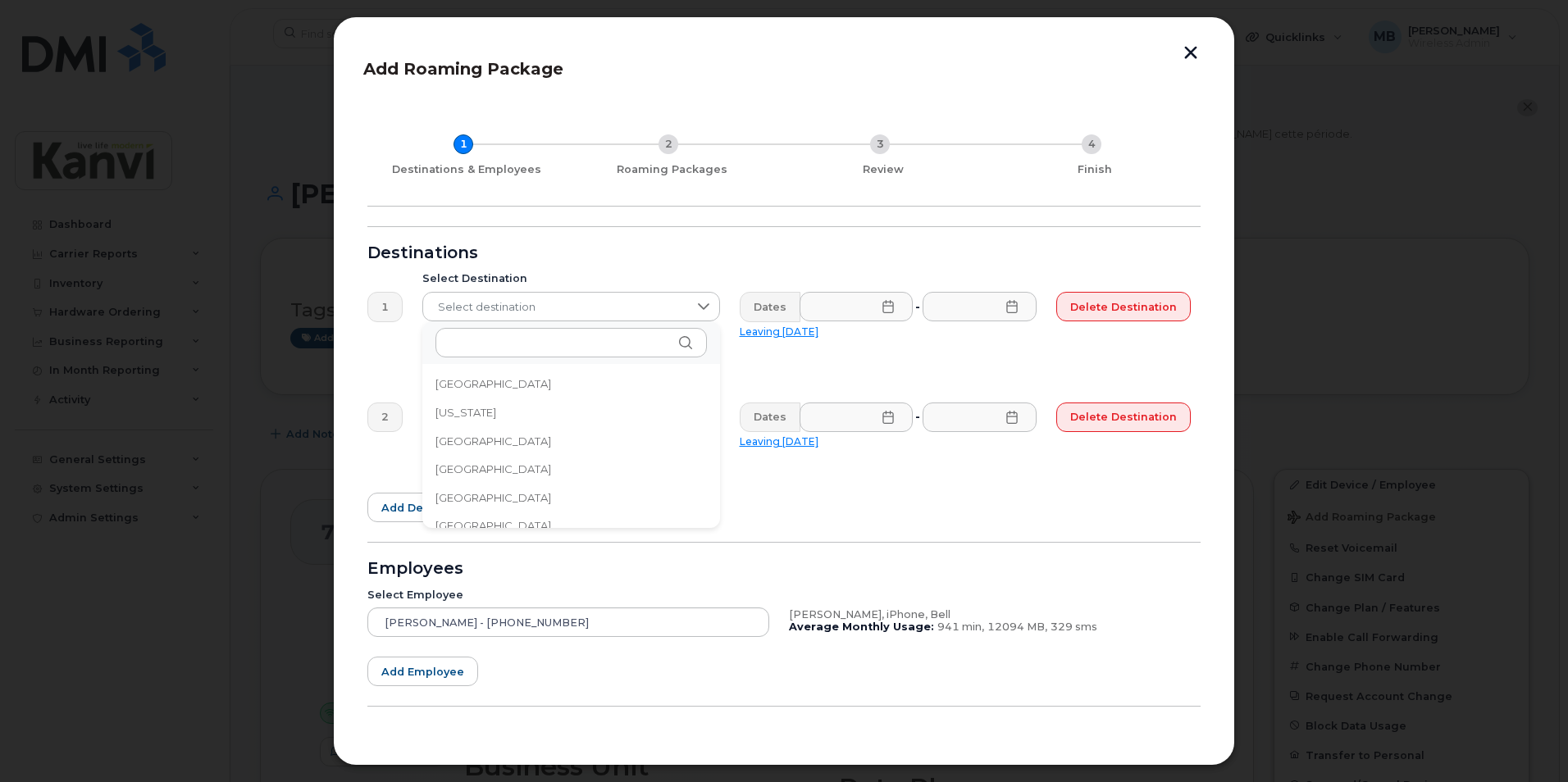 click on "[GEOGRAPHIC_DATA]" 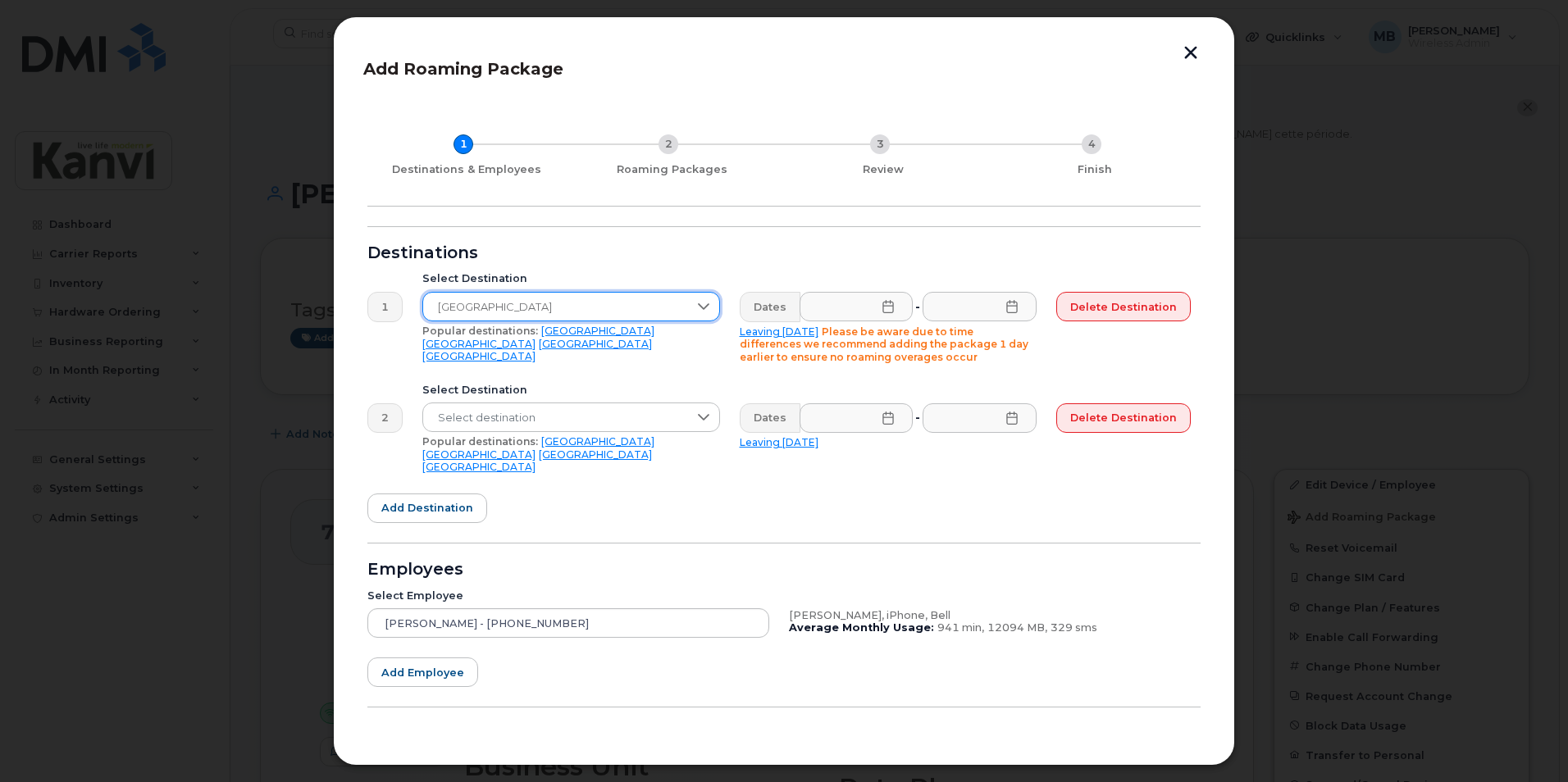 click 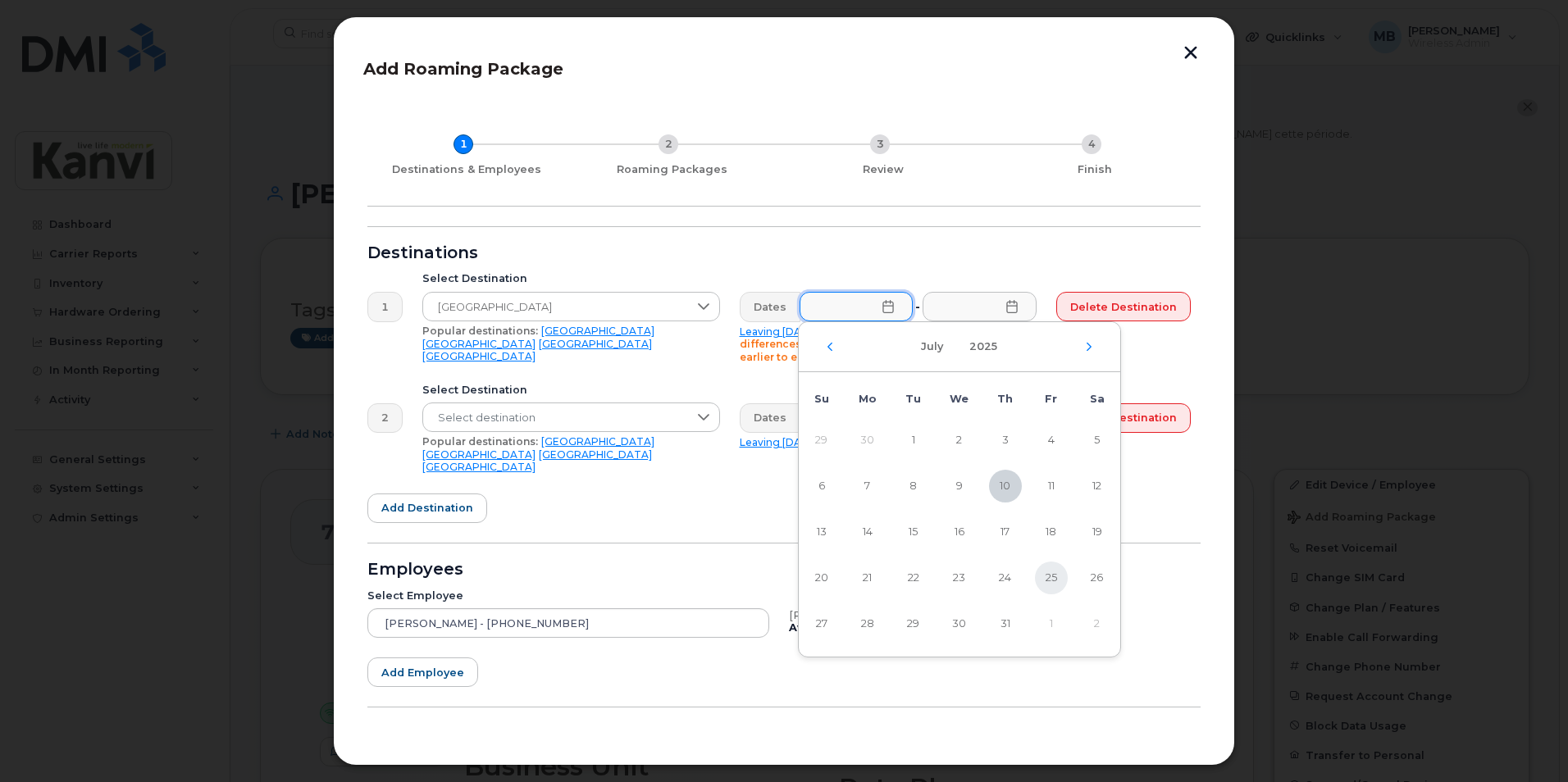 click on "25" at bounding box center [1051, 578] 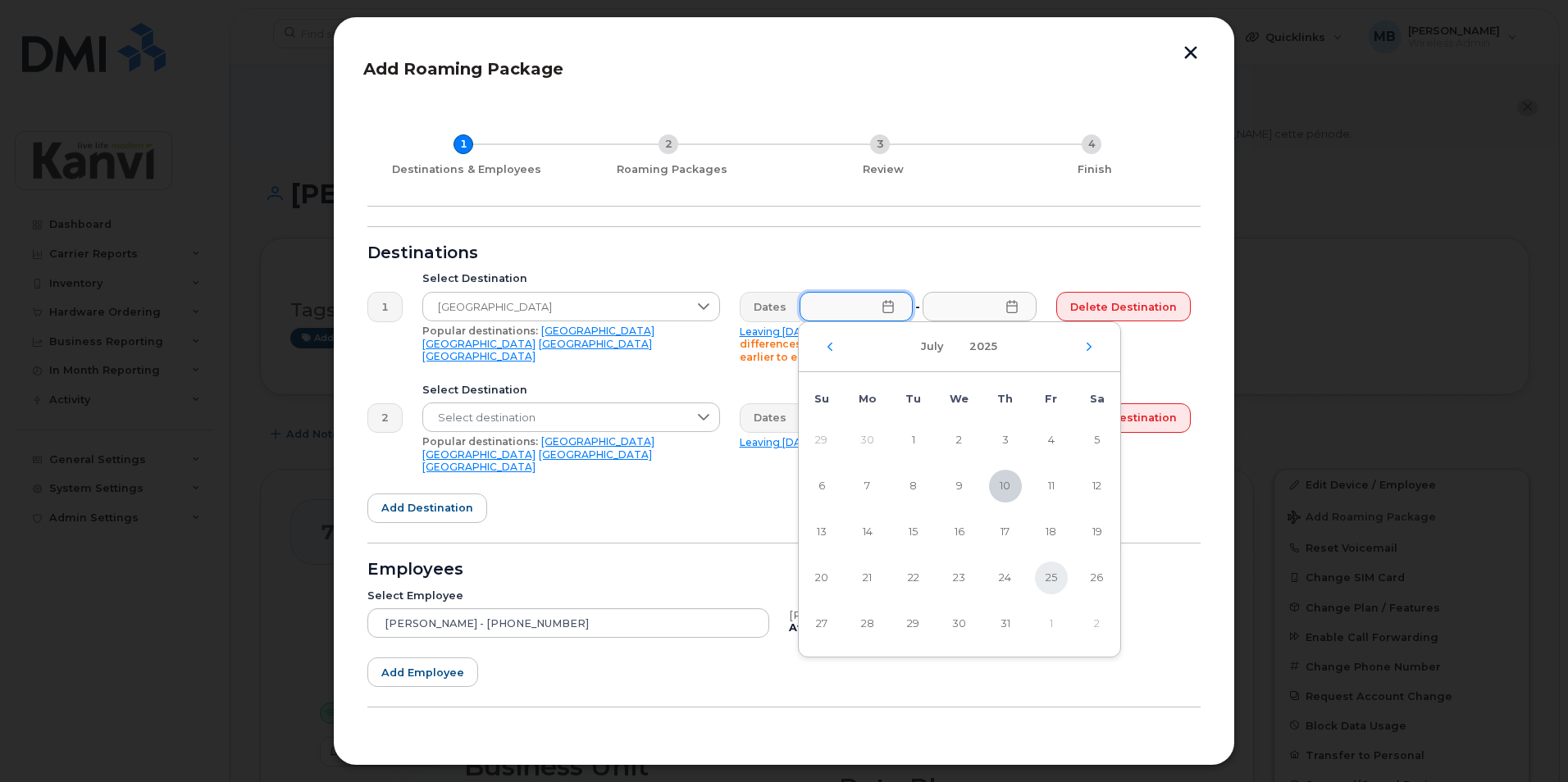 type on "[DATE]" 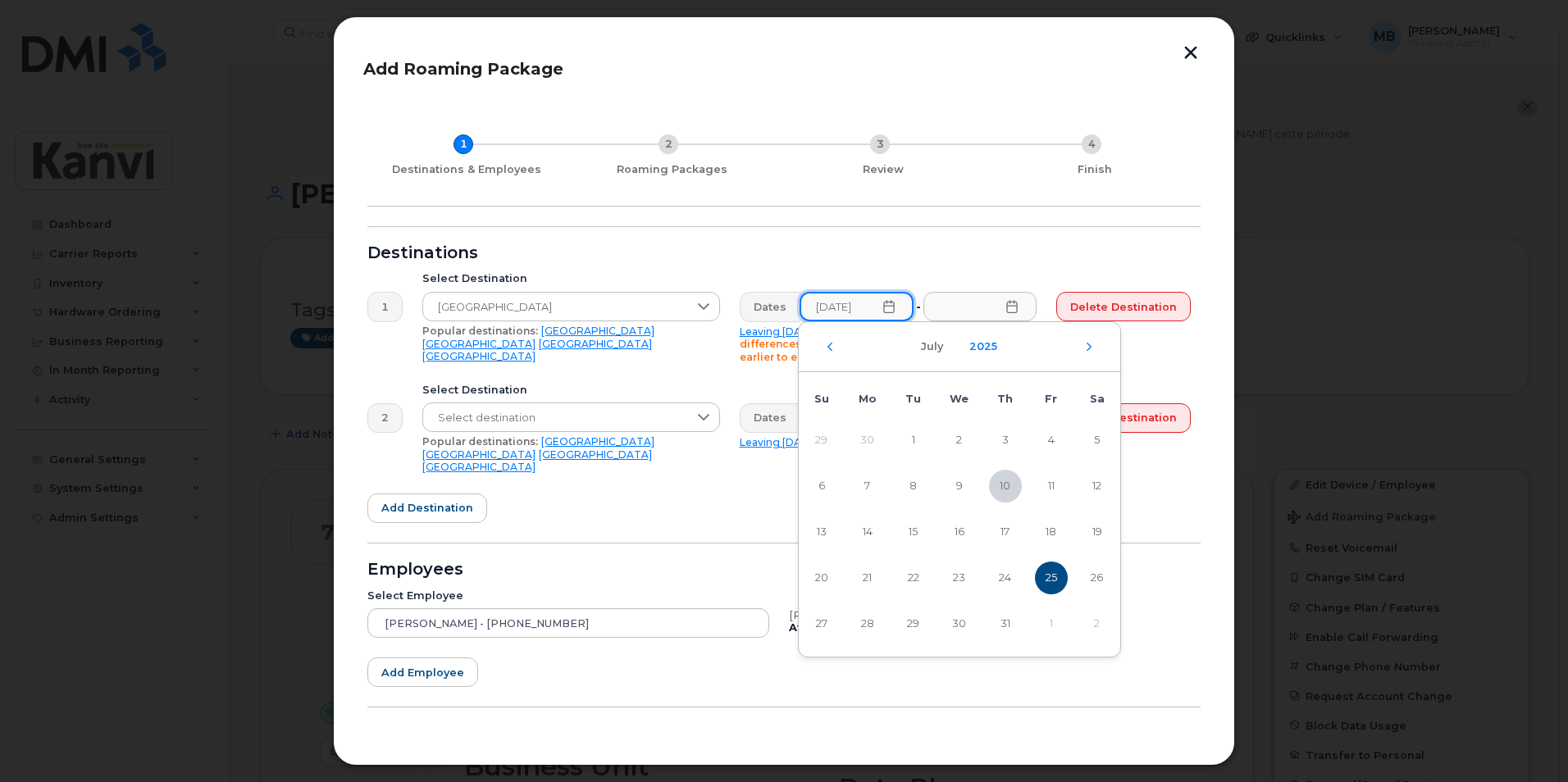 scroll, scrollTop: 0, scrollLeft: 2, axis: horizontal 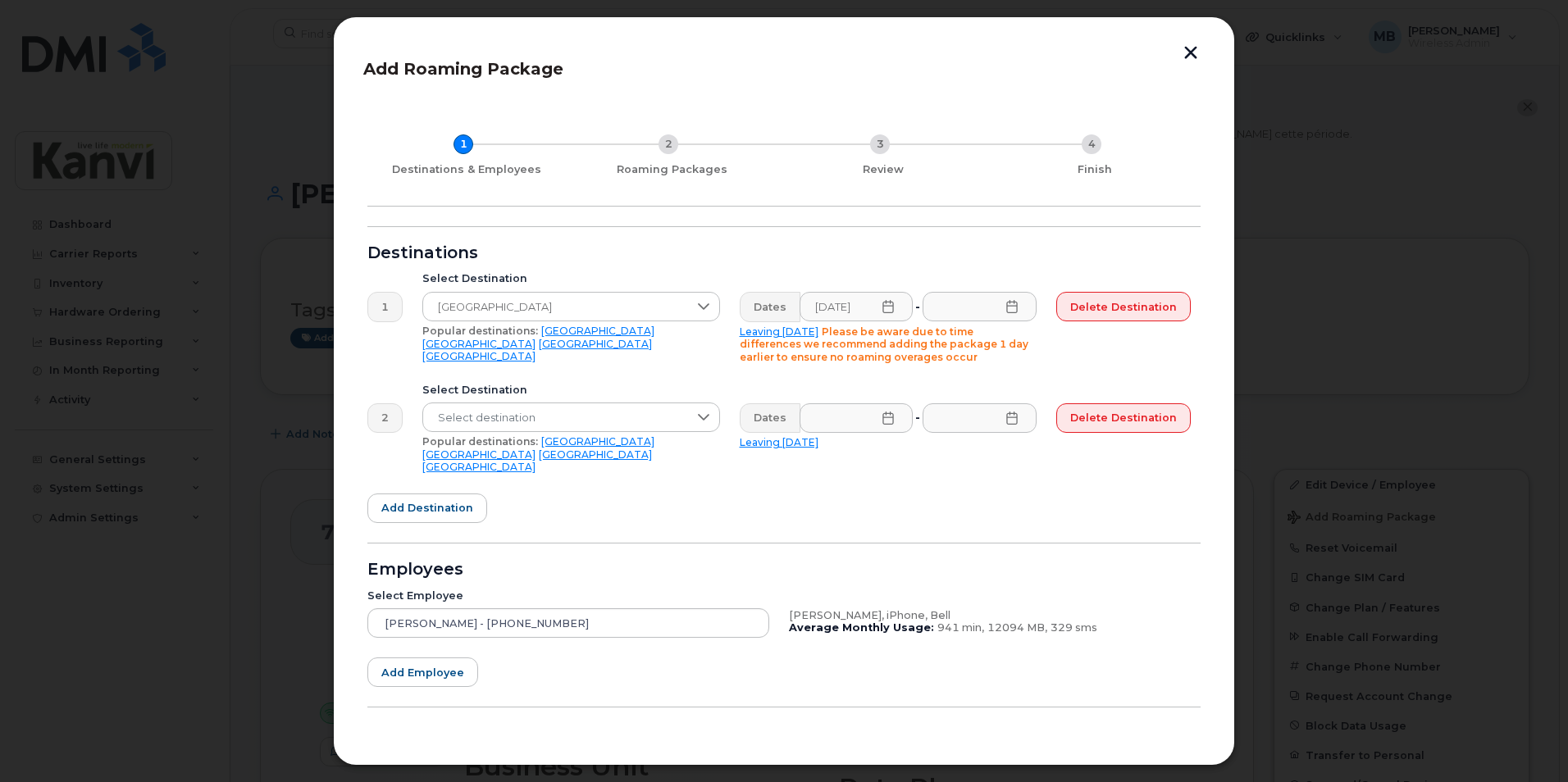 click 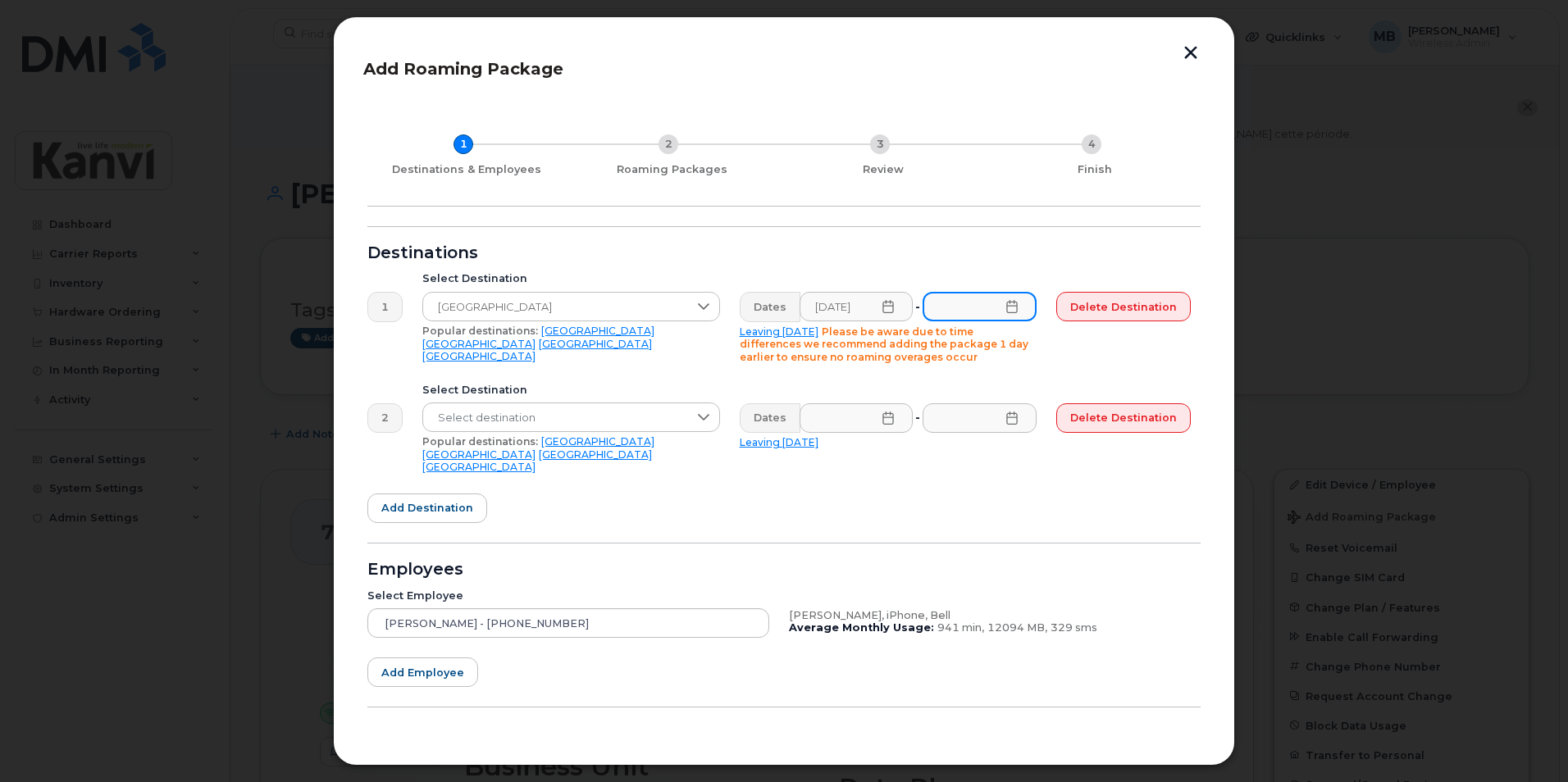scroll, scrollTop: 0, scrollLeft: 0, axis: both 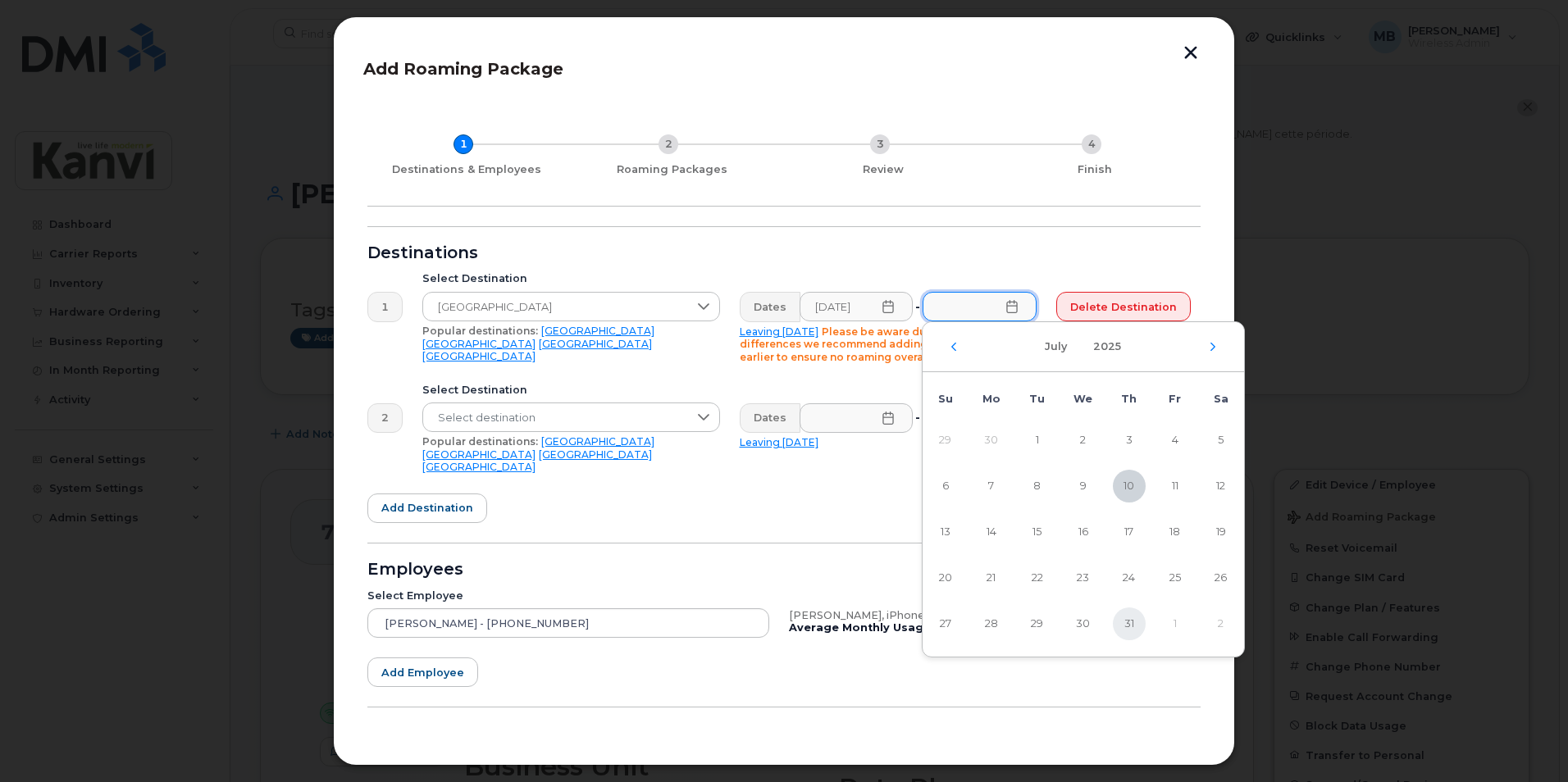 click on "31" at bounding box center [1129, 624] 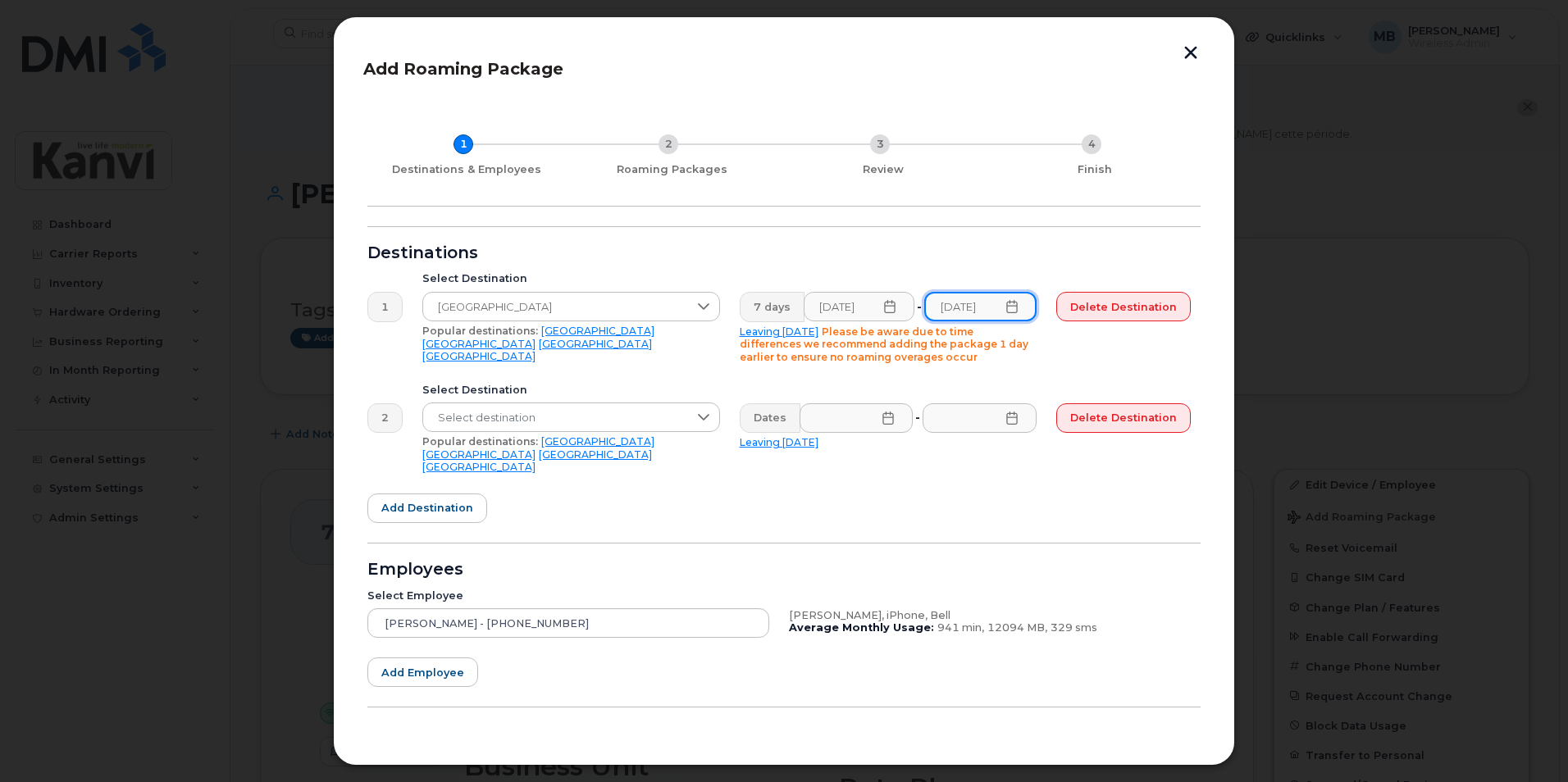 scroll, scrollTop: 0, scrollLeft: 2, axis: horizontal 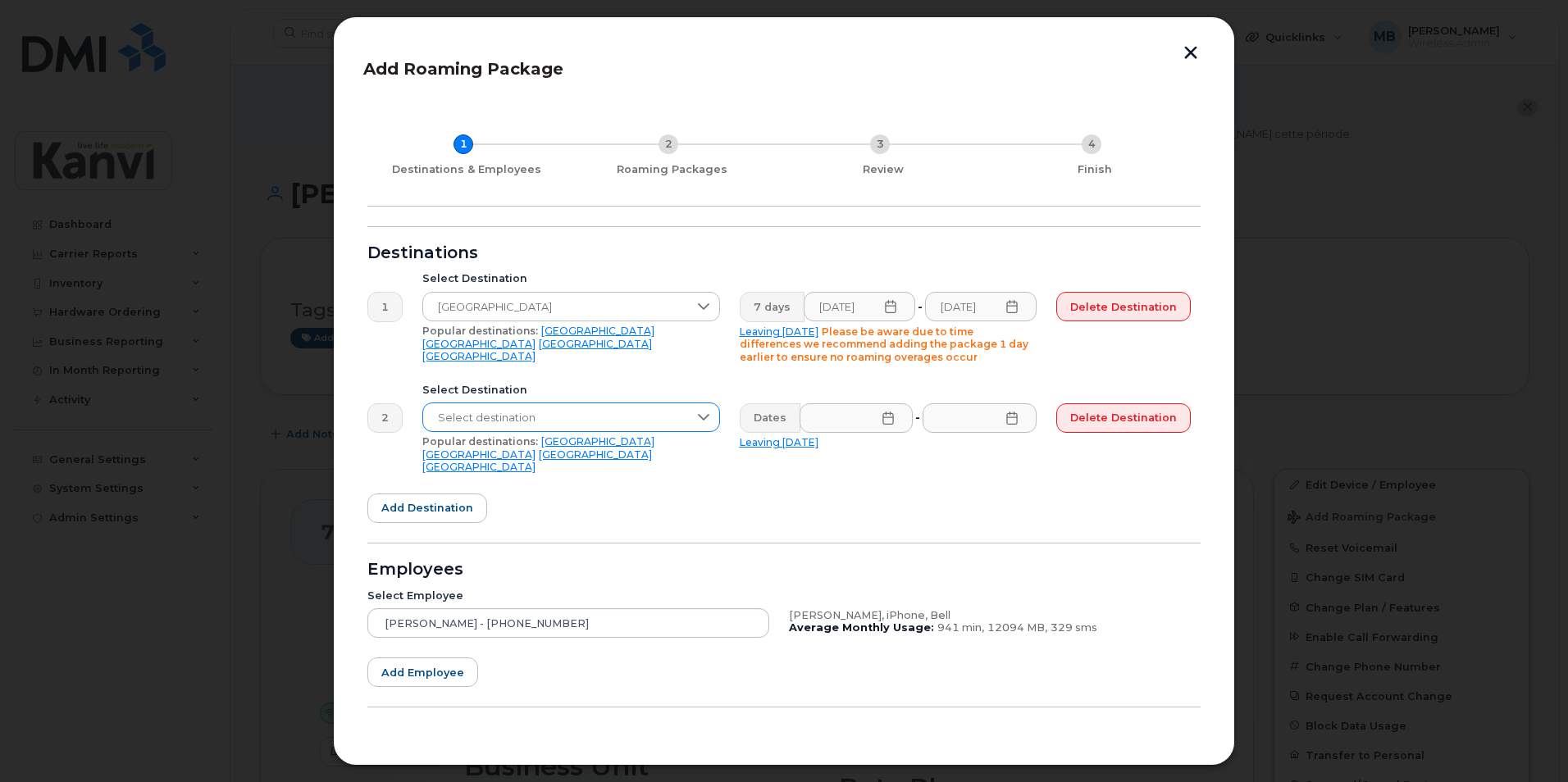 click 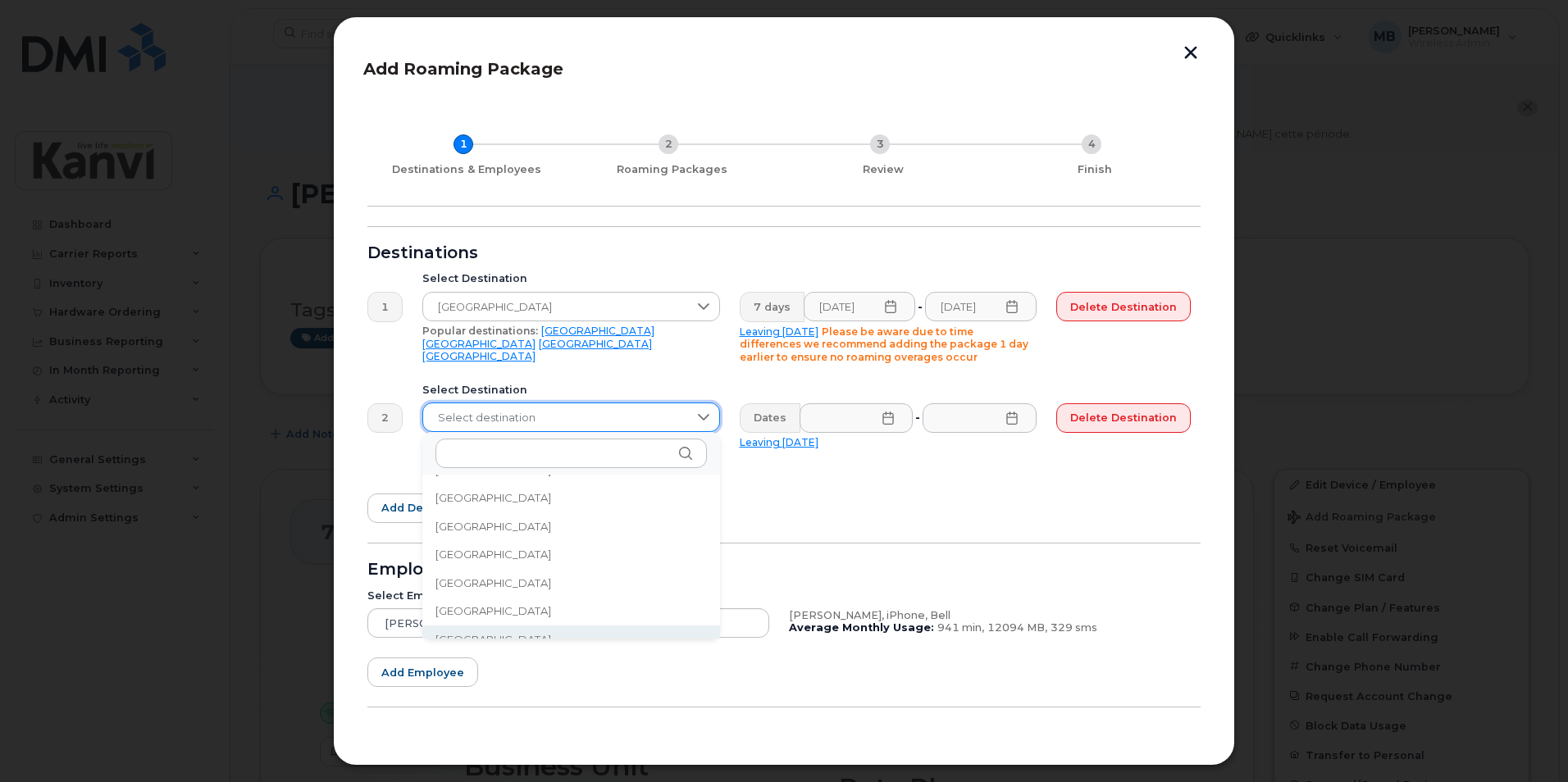 scroll, scrollTop: 5253, scrollLeft: 0, axis: vertical 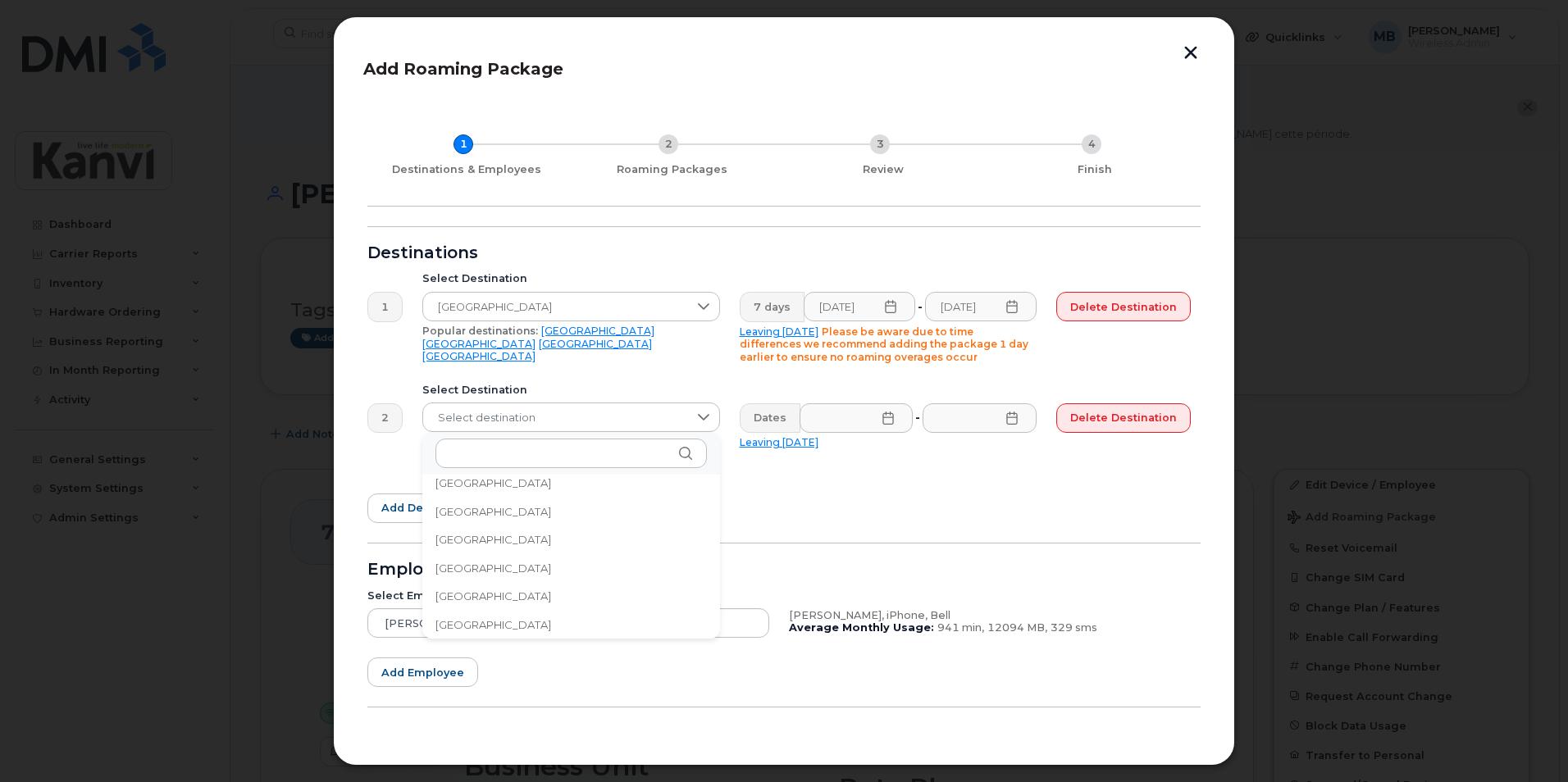 click on "Turkey" 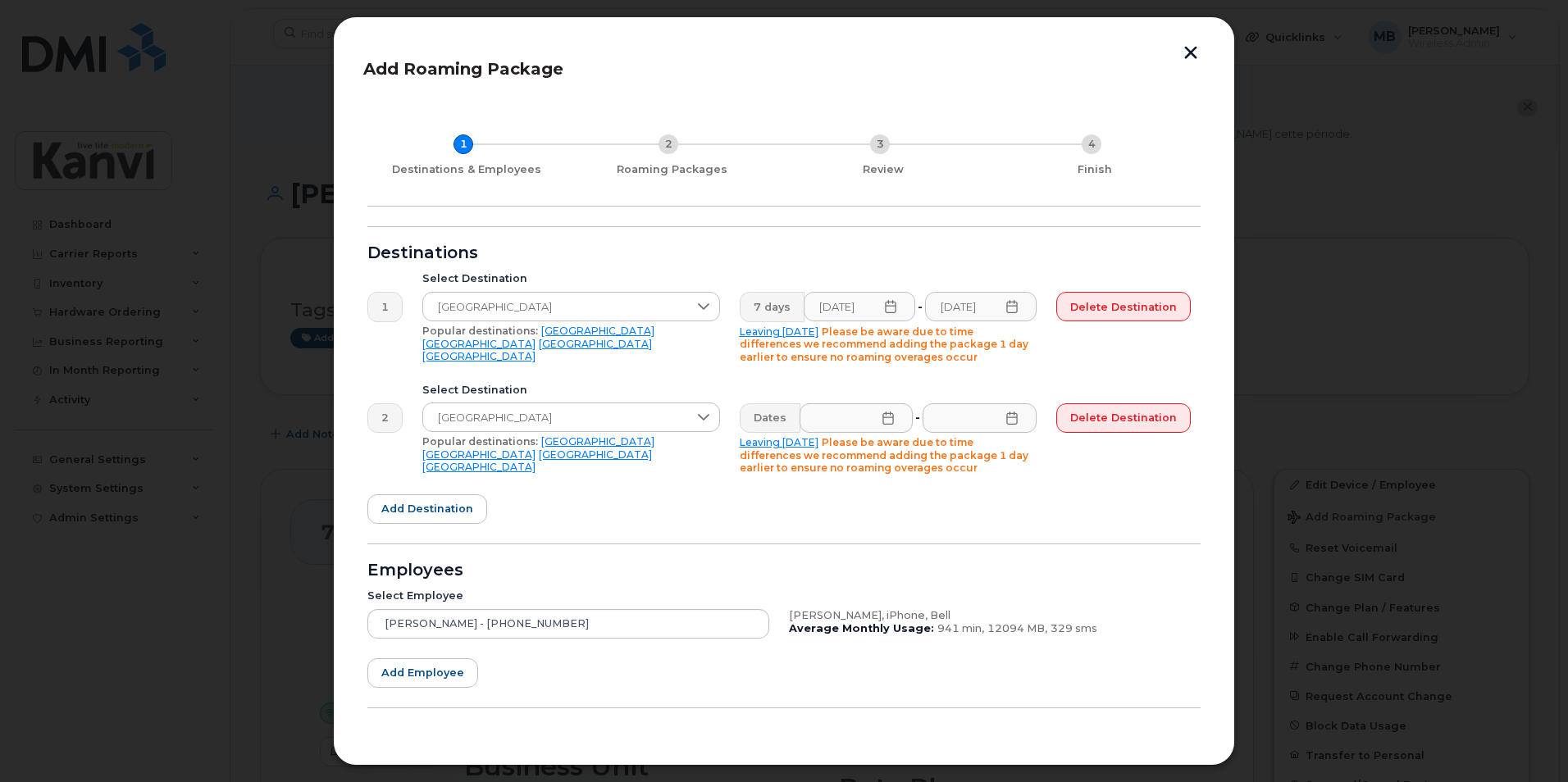 click 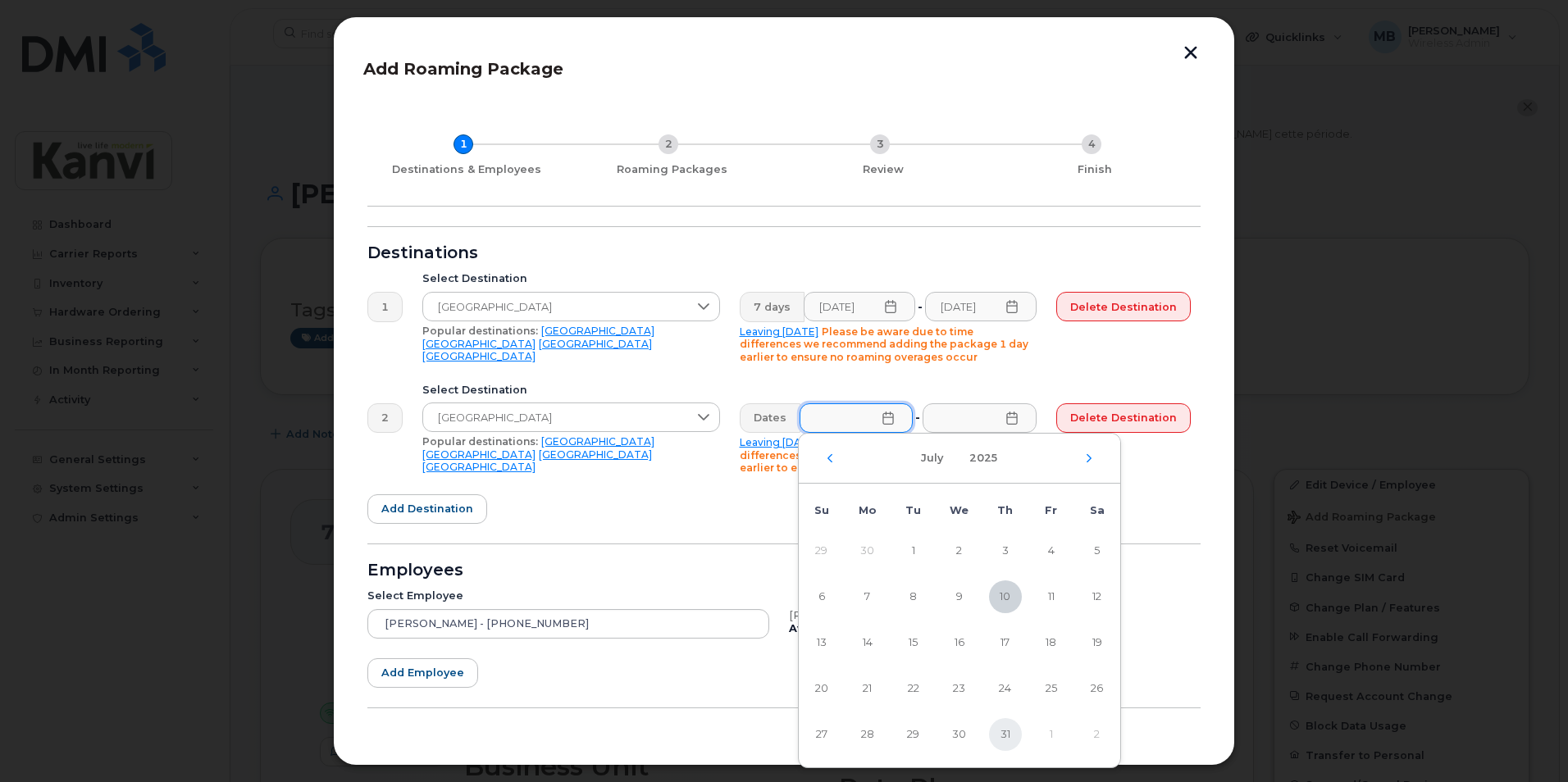 click on "31" at bounding box center (1005, 734) 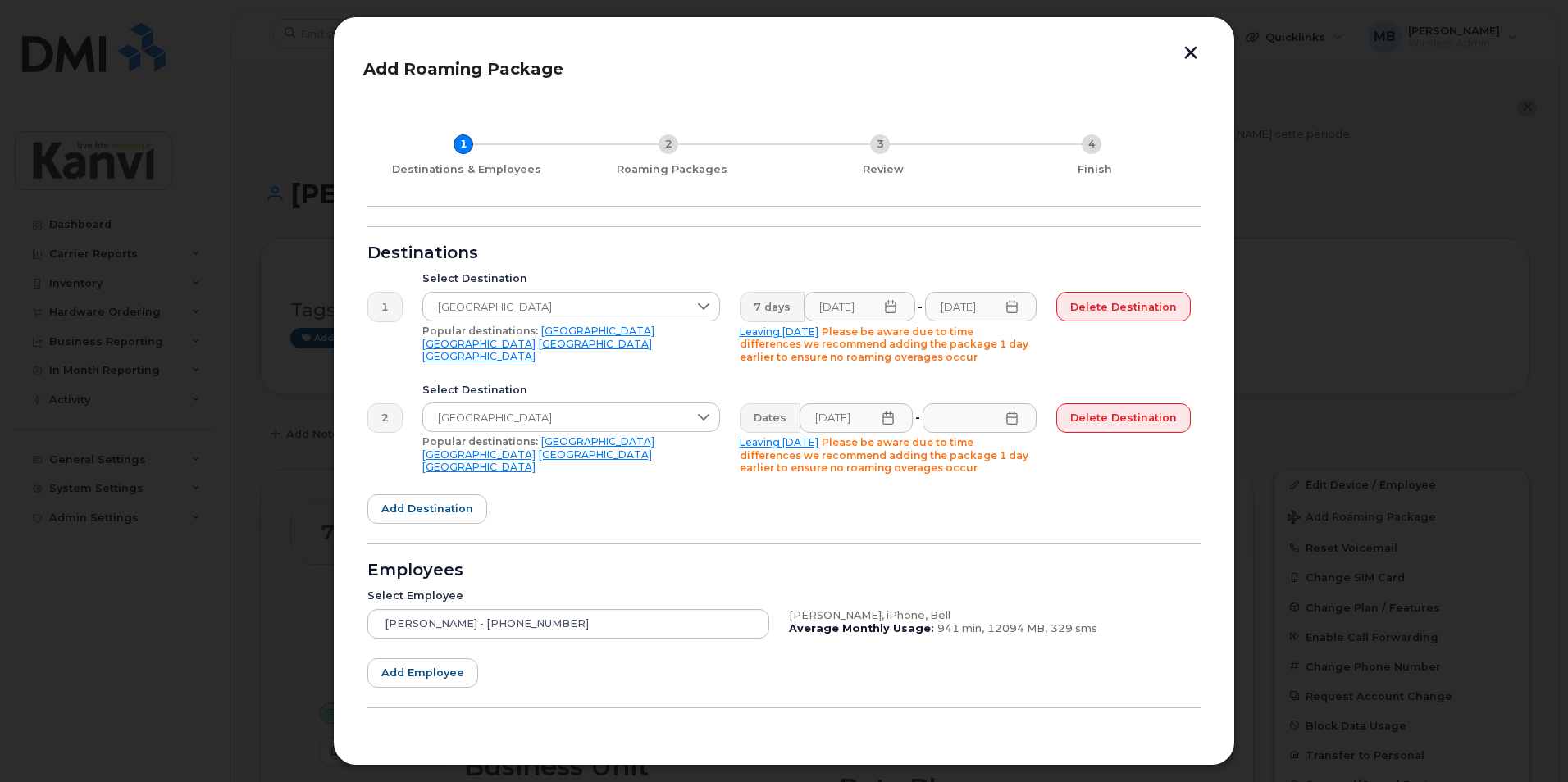 click 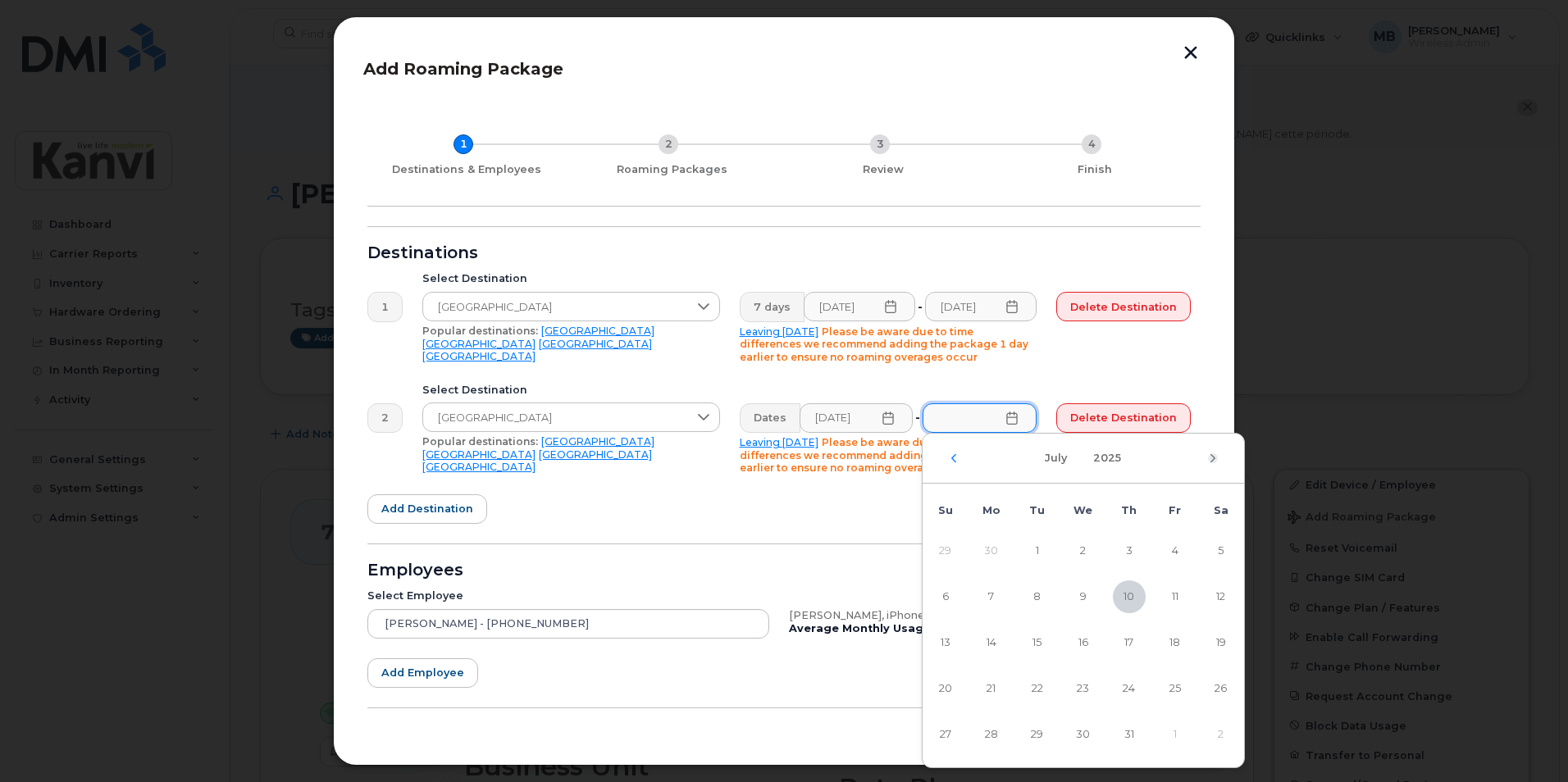 click 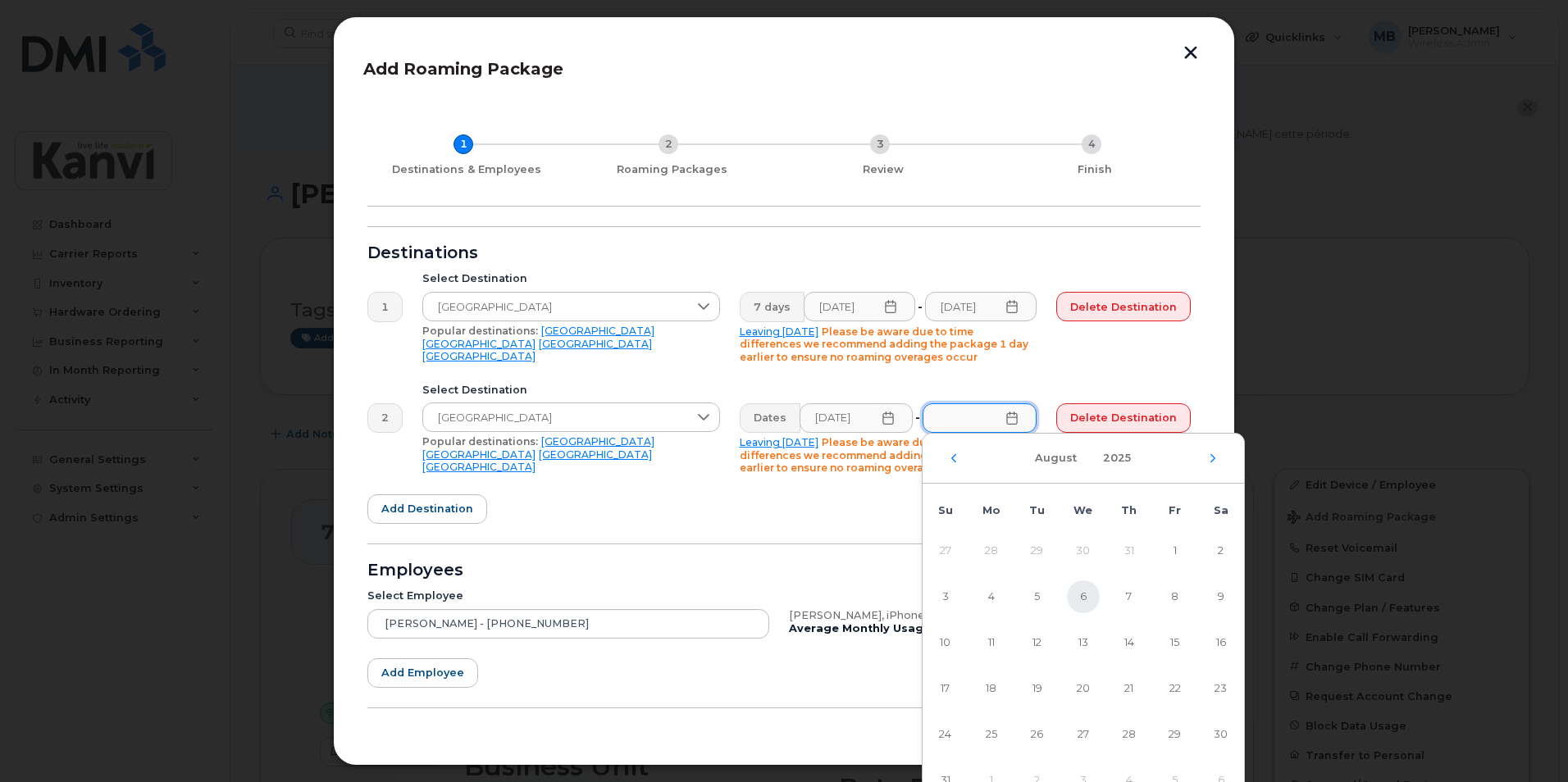 click on "6" at bounding box center (1083, 597) 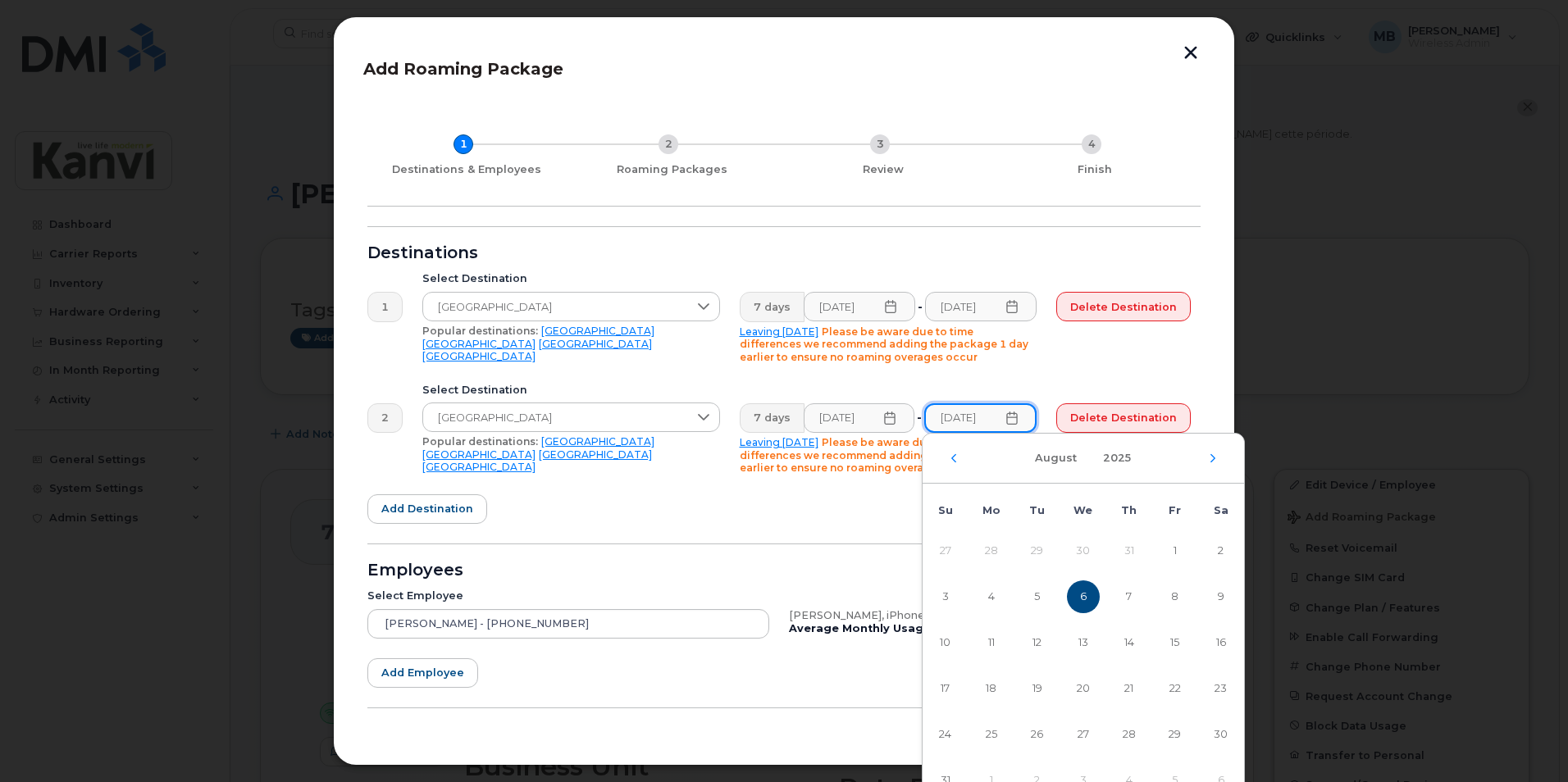 scroll, scrollTop: 0, scrollLeft: 7, axis: horizontal 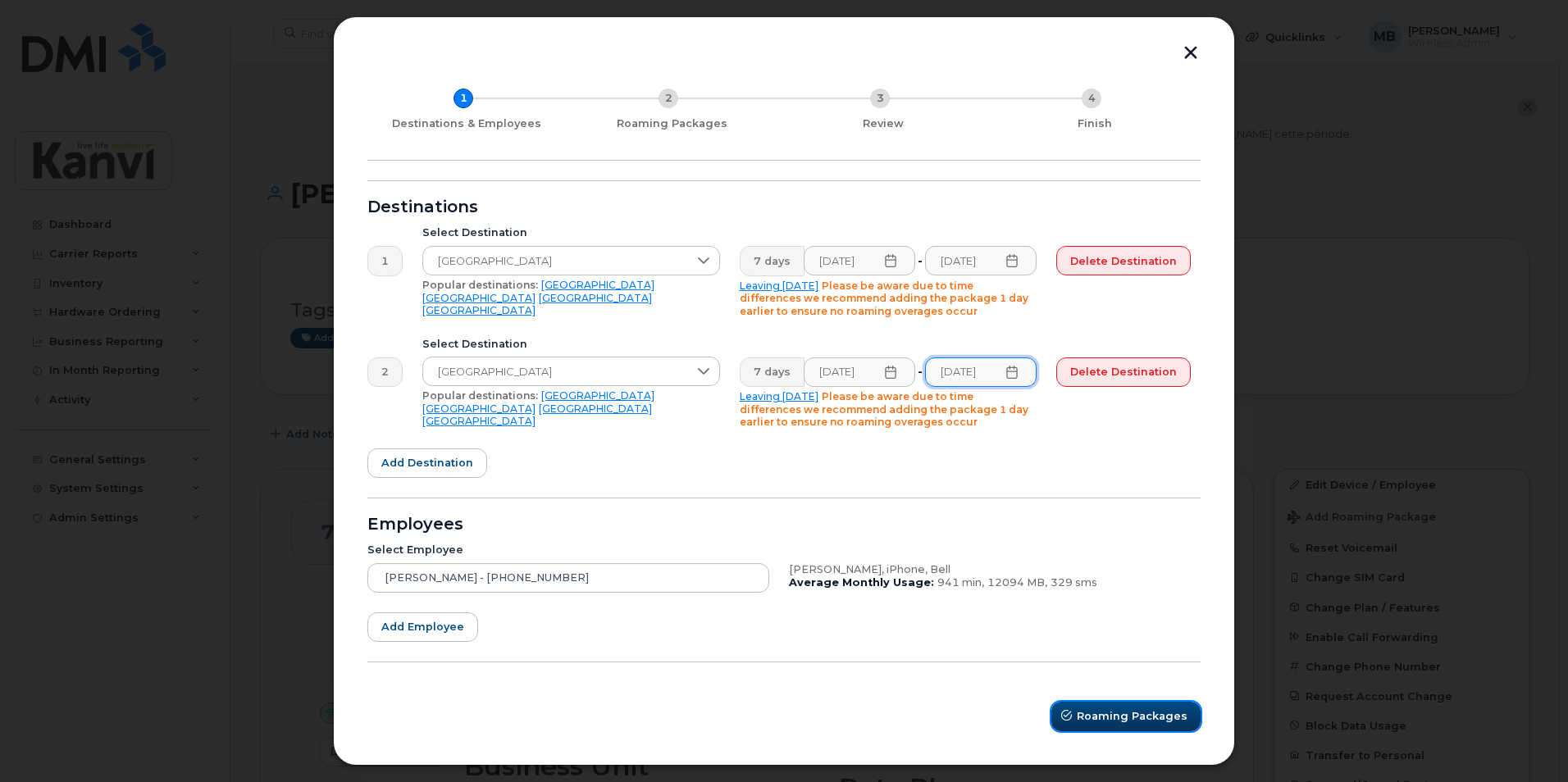 click on "Roaming Packages" at bounding box center [1132, 716] 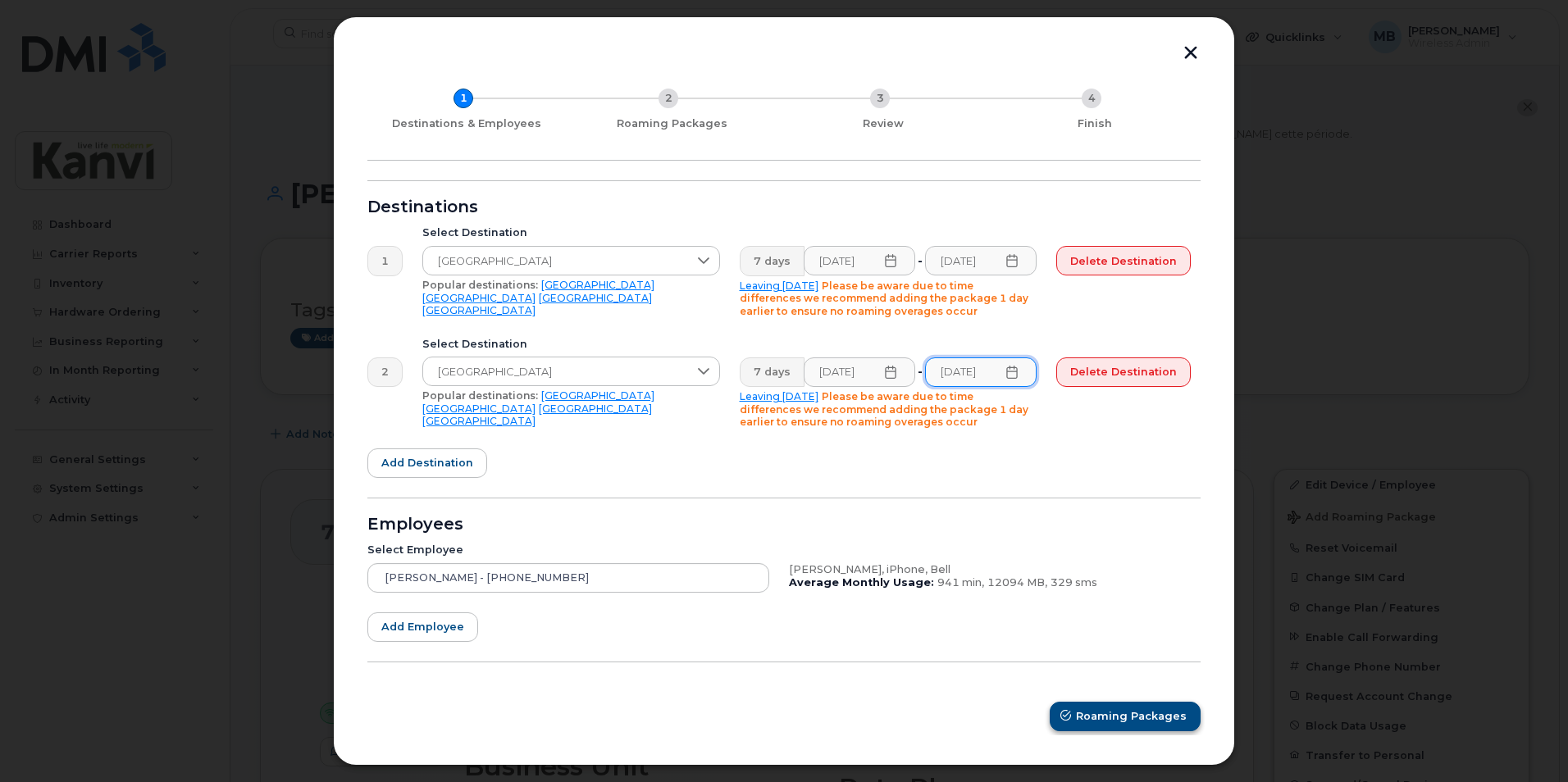 scroll, scrollTop: 0, scrollLeft: 0, axis: both 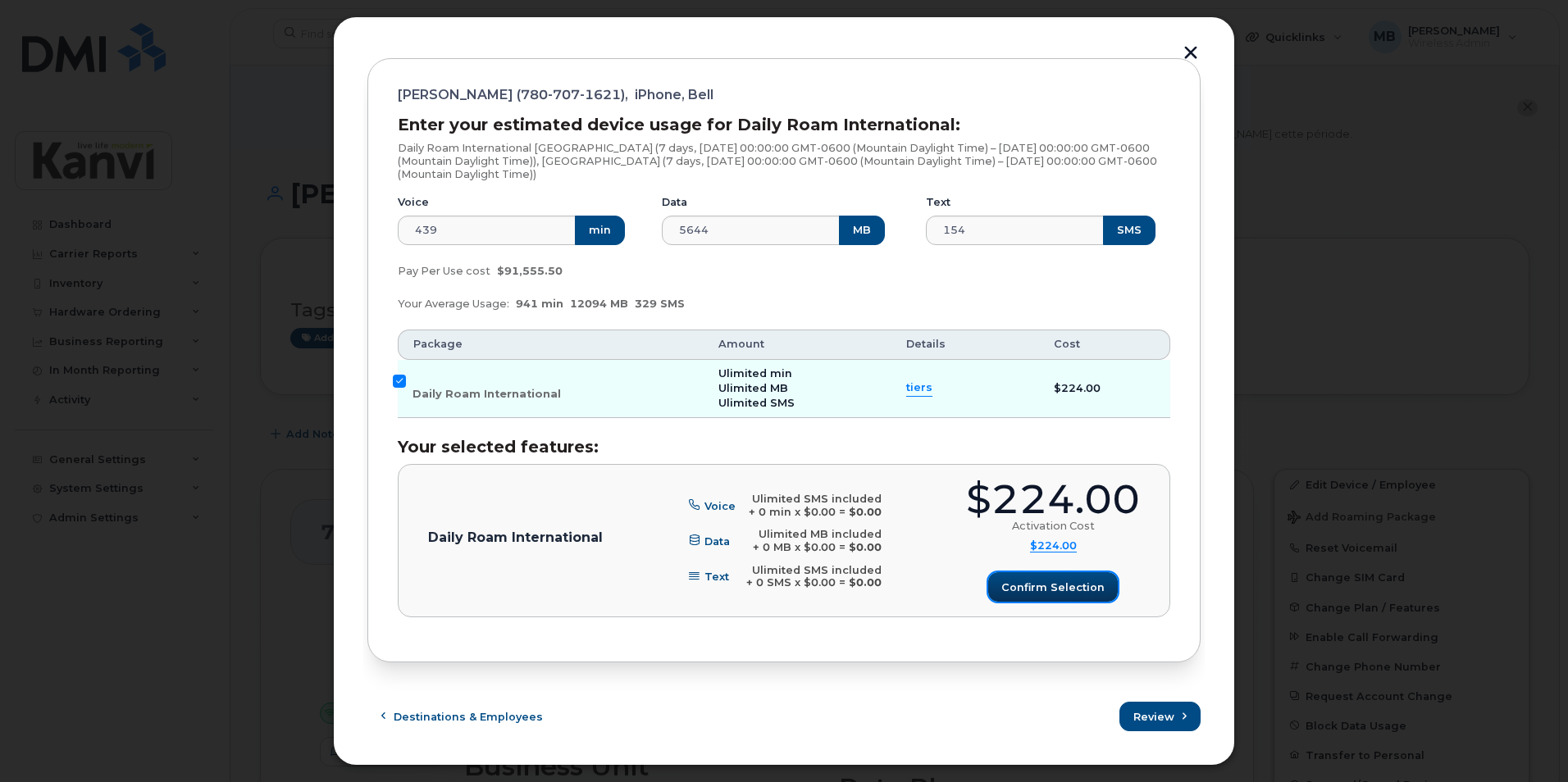 click on "Confirm selection" at bounding box center [1053, 587] 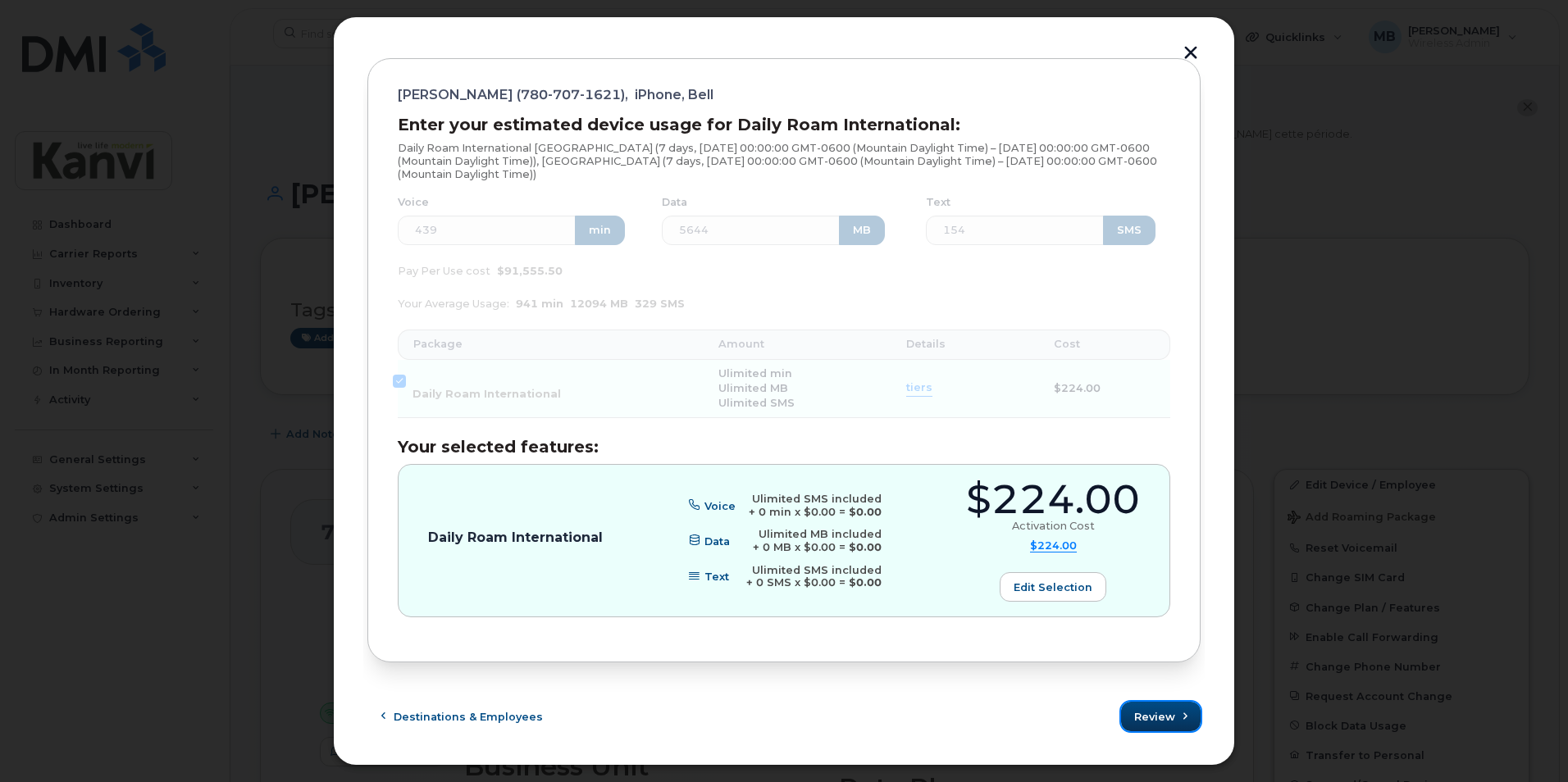 click on "Review" at bounding box center [1155, 716] 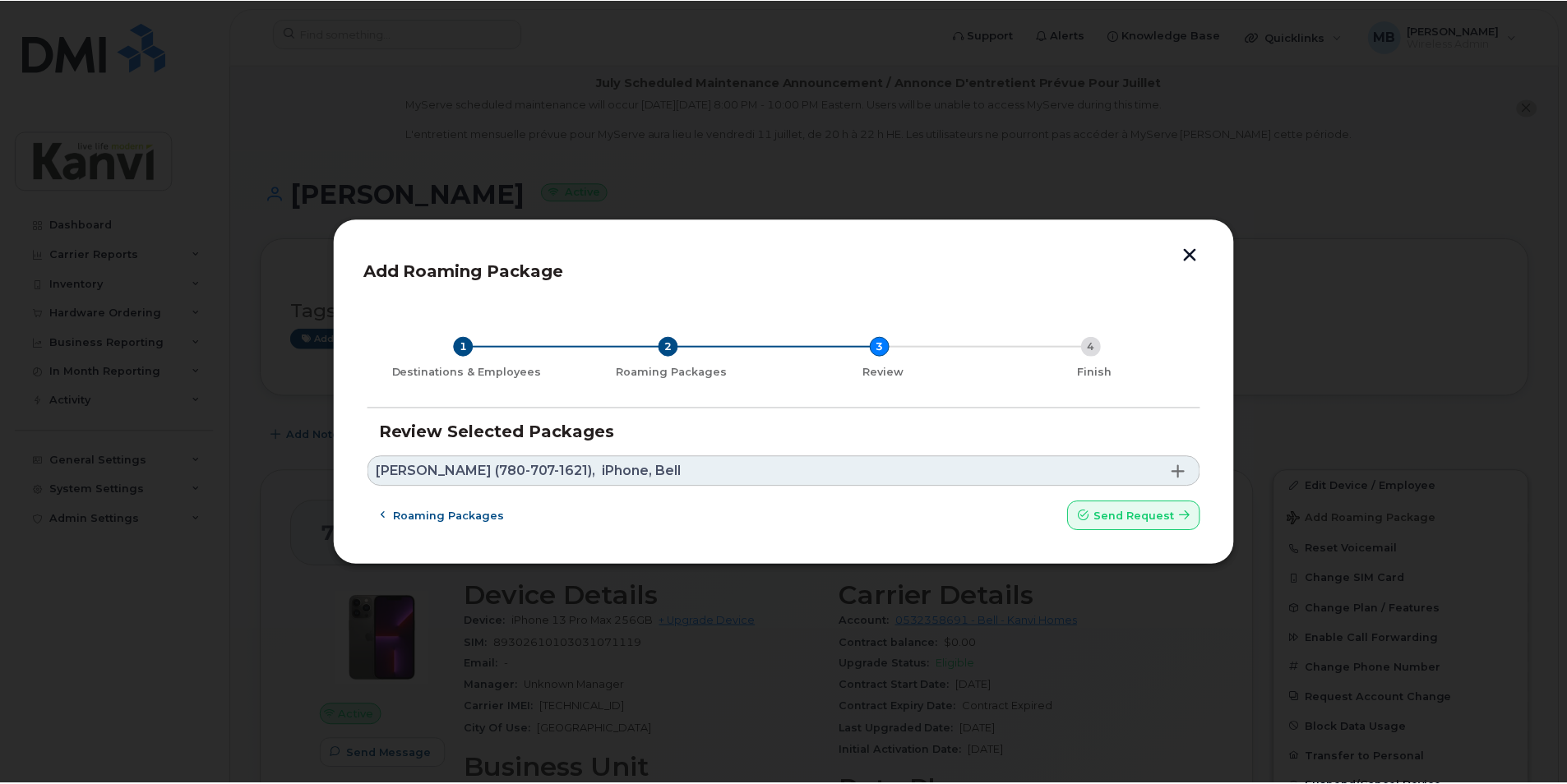 scroll, scrollTop: 0, scrollLeft: 0, axis: both 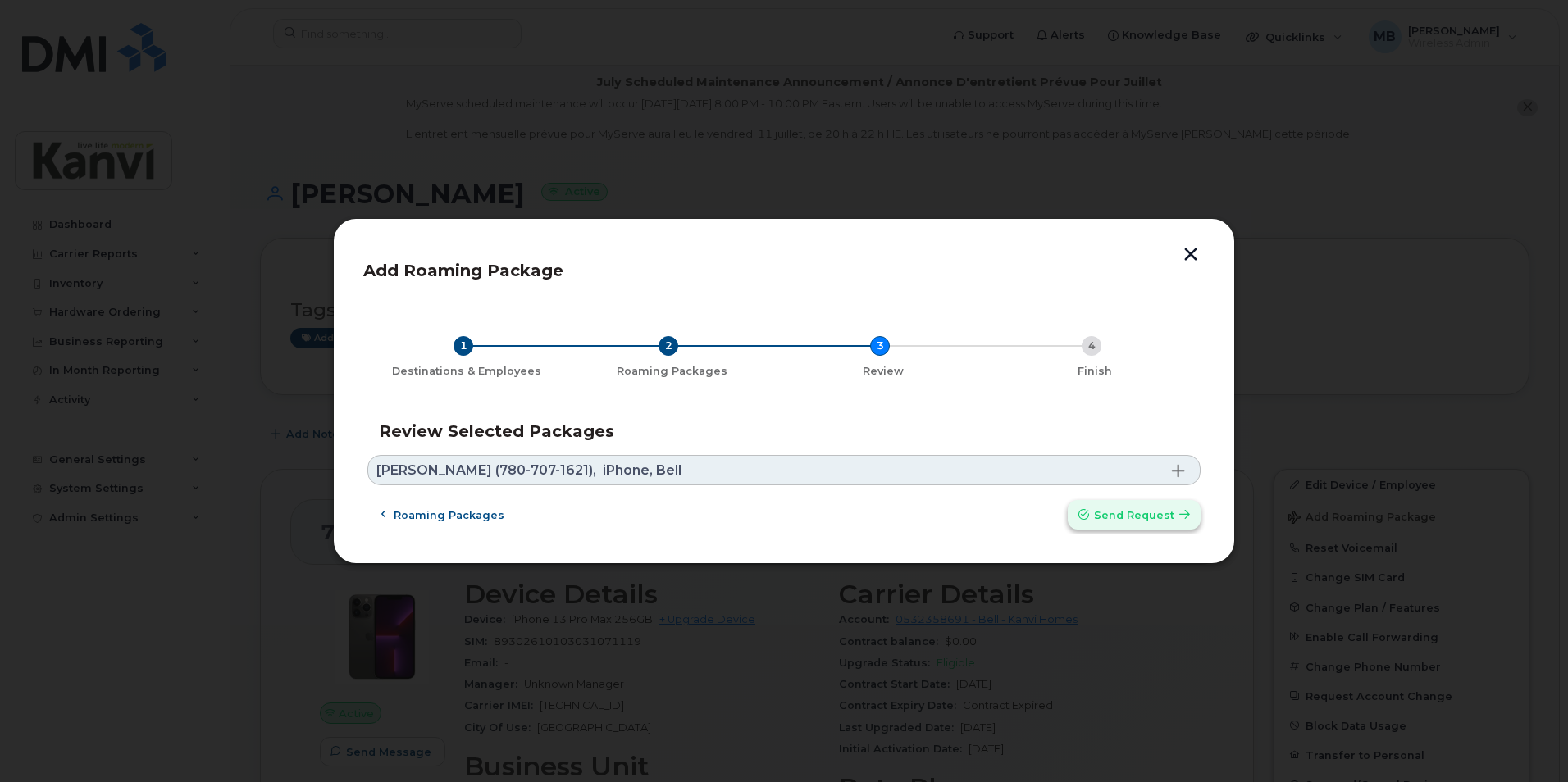 click on "Send request" at bounding box center [1134, 515] 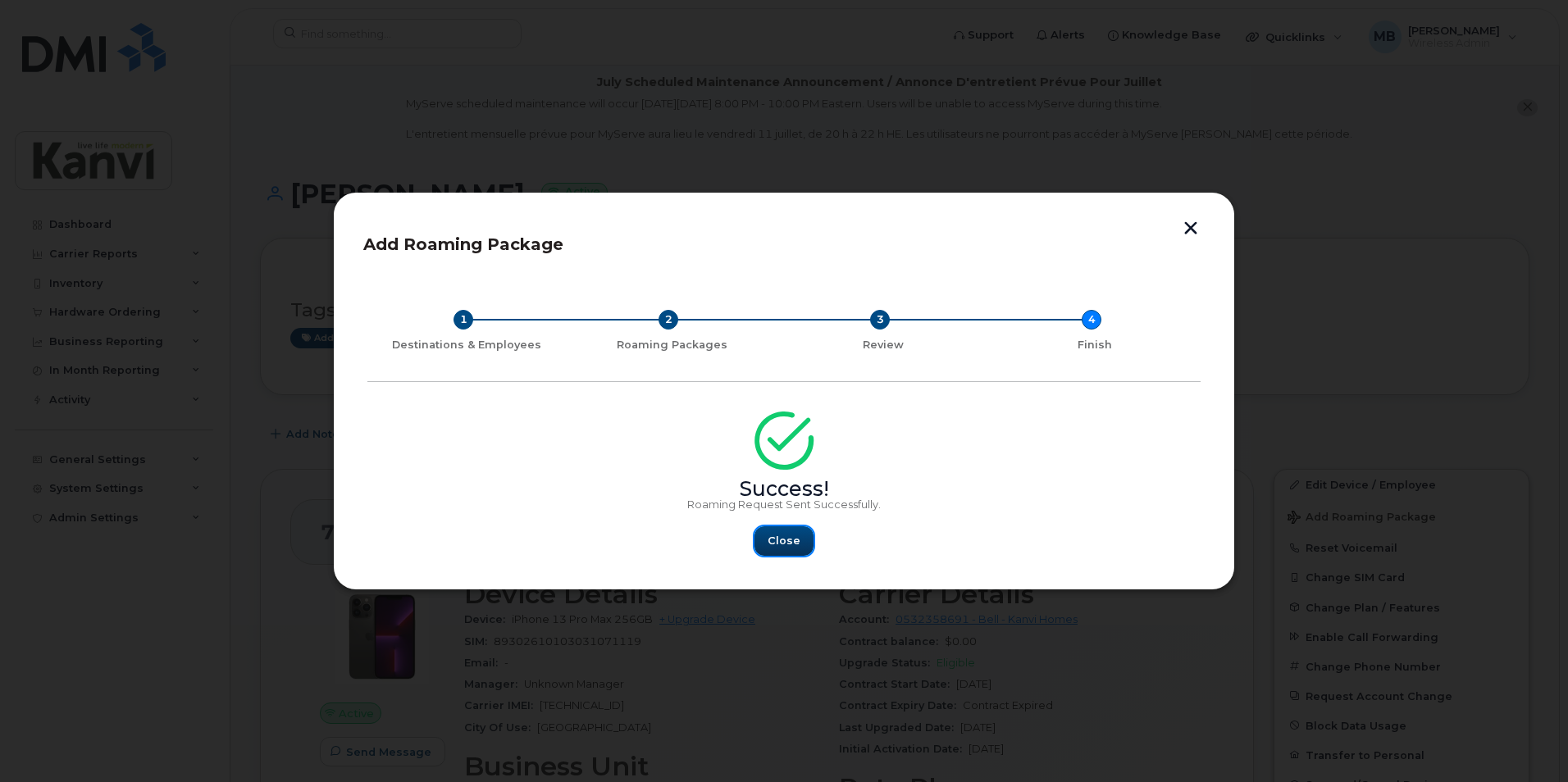 click on "Close" at bounding box center (784, 540) 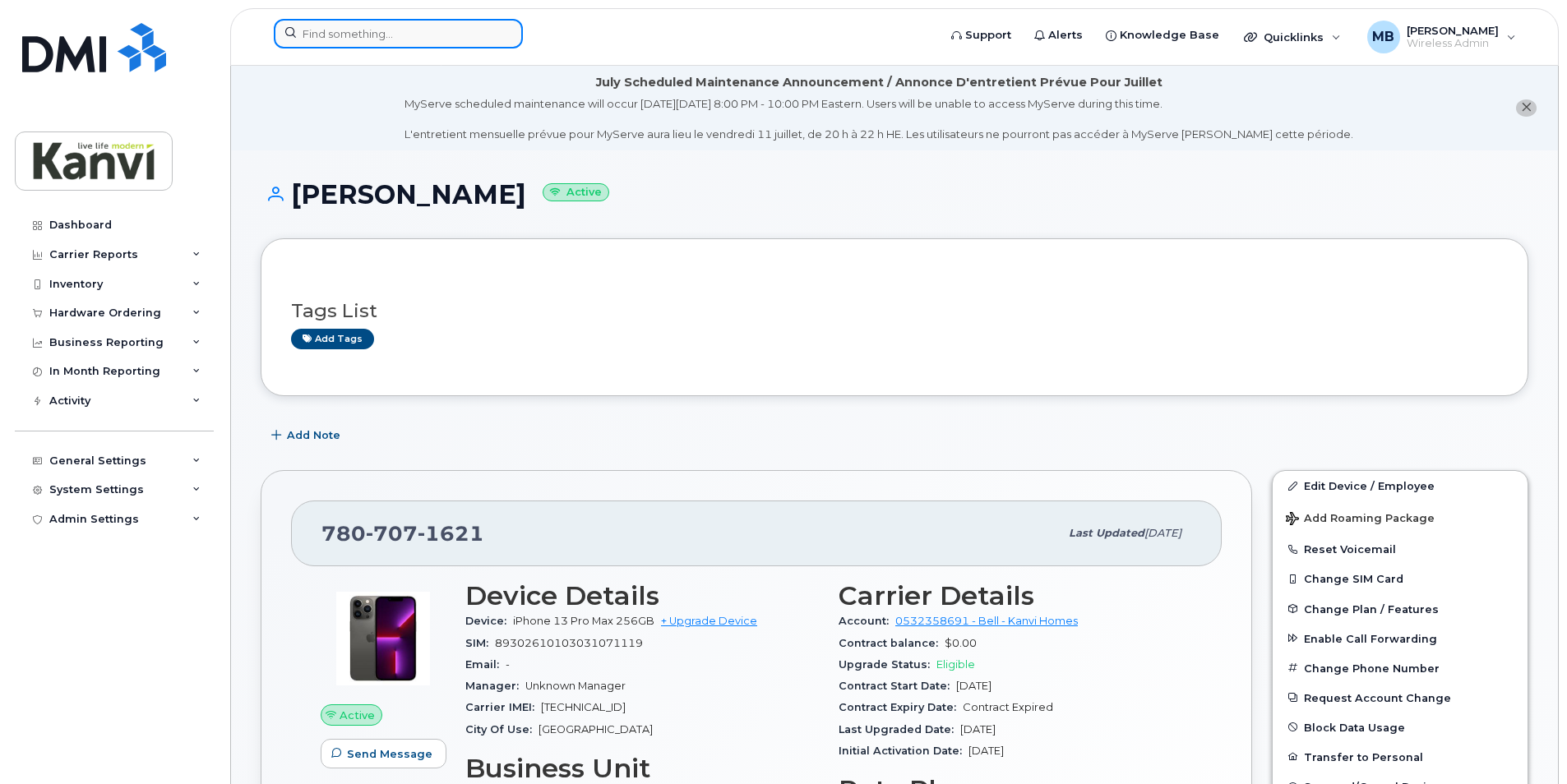 click at bounding box center [398, 34] 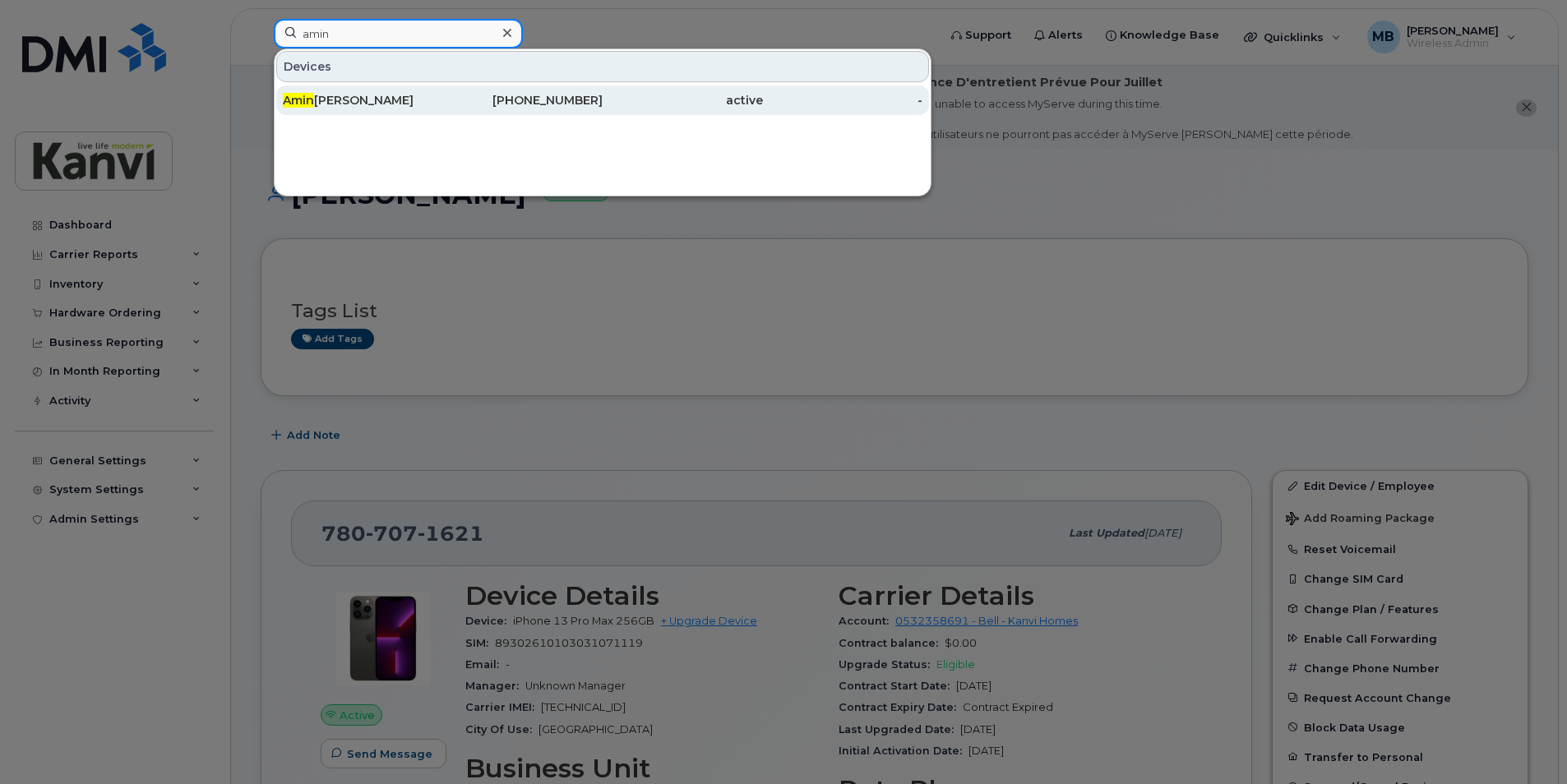 type on "amin" 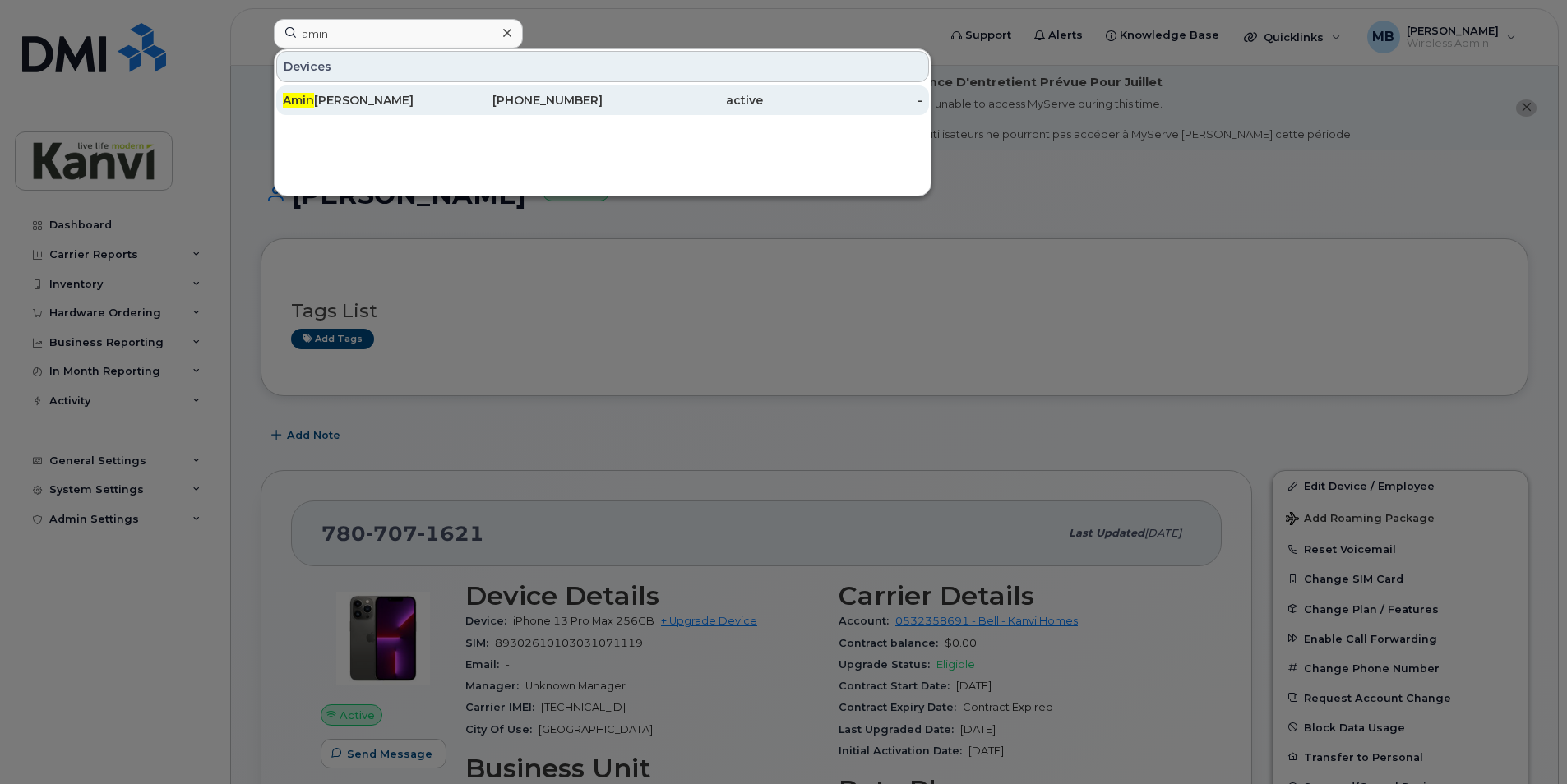 click on "Amin  Virani" at bounding box center [363, 100] 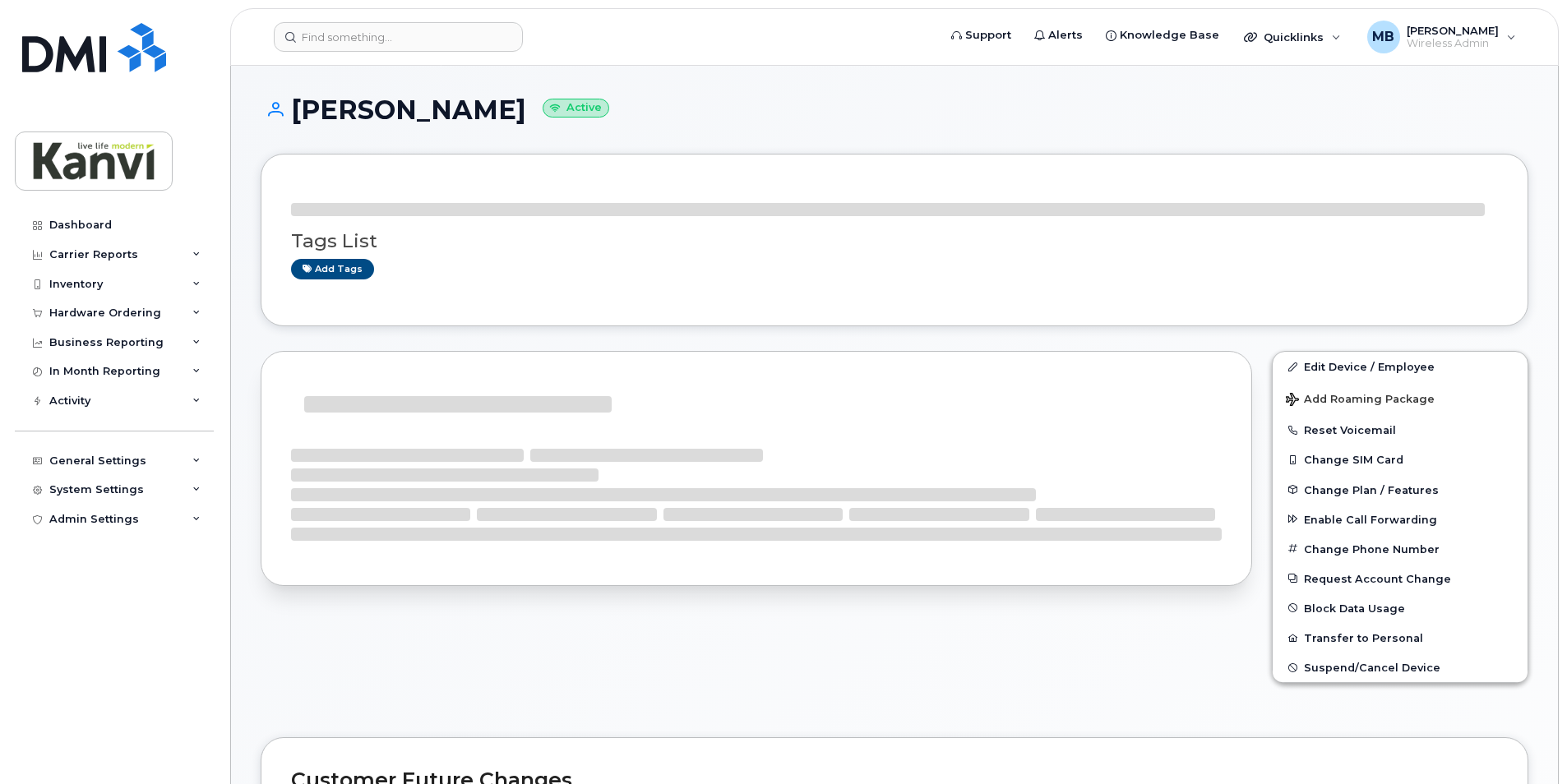 scroll, scrollTop: 0, scrollLeft: 0, axis: both 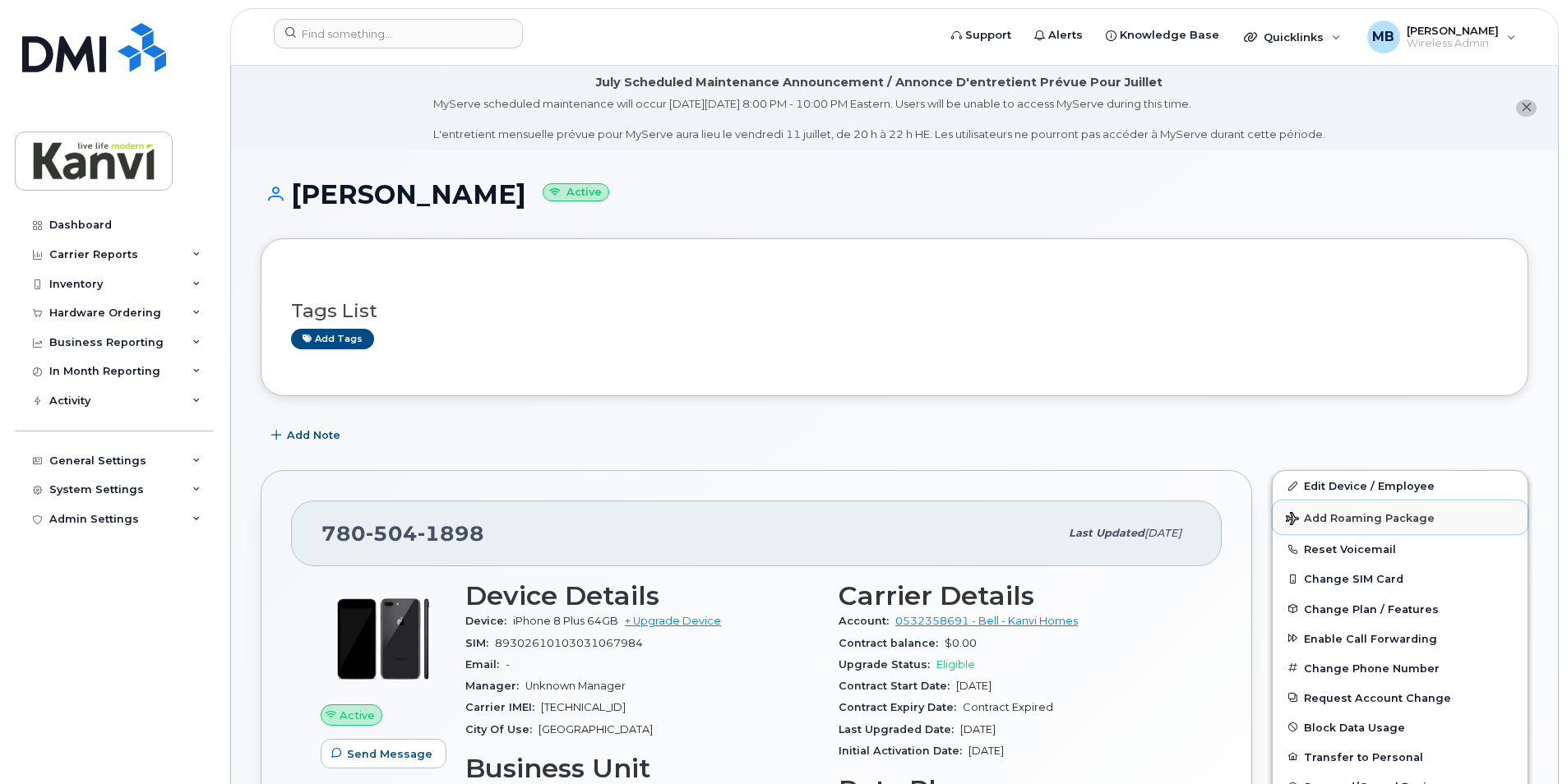 click on "Add Roaming Package" at bounding box center [1400, 517] 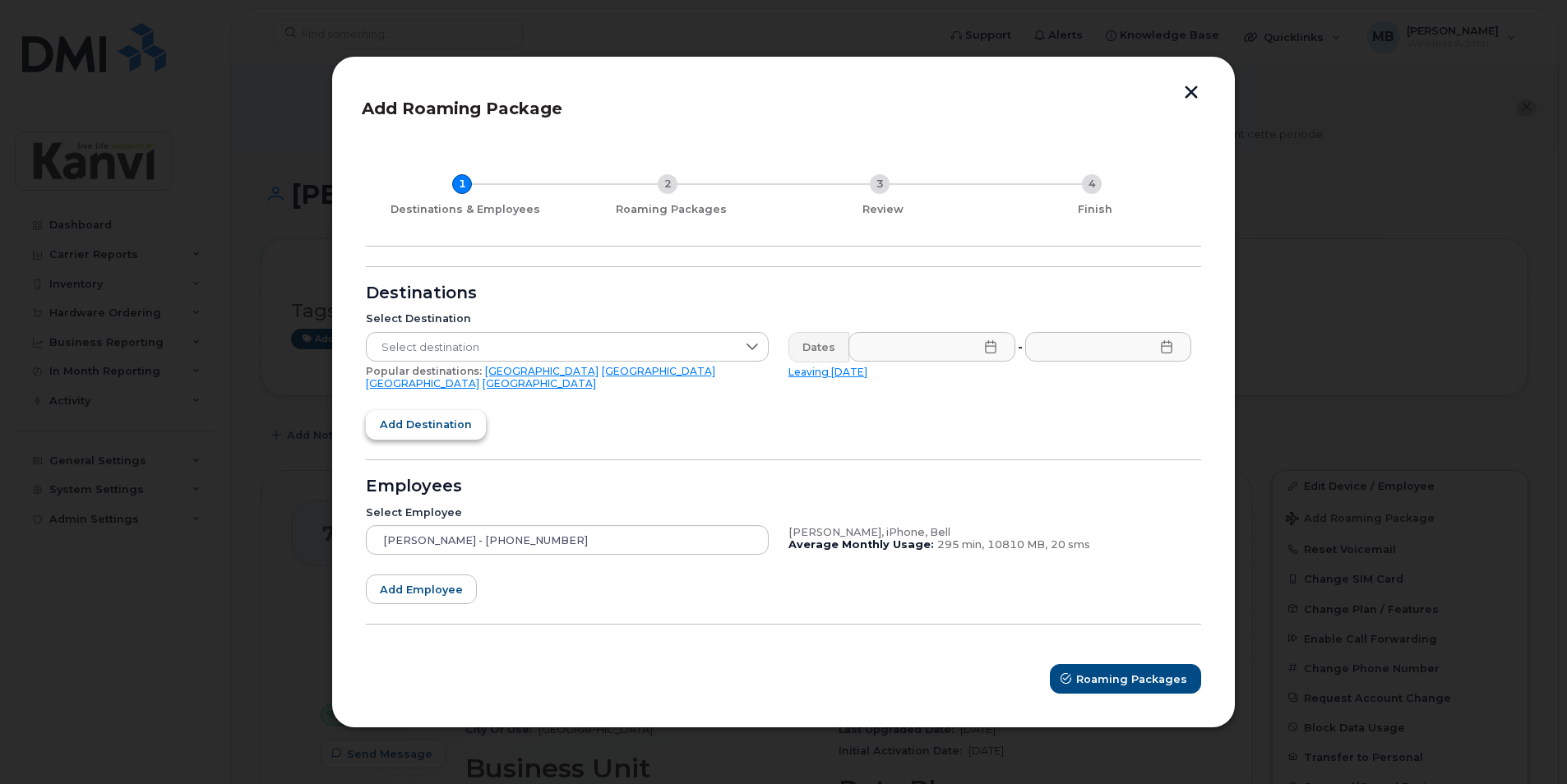 click on "Add destination" 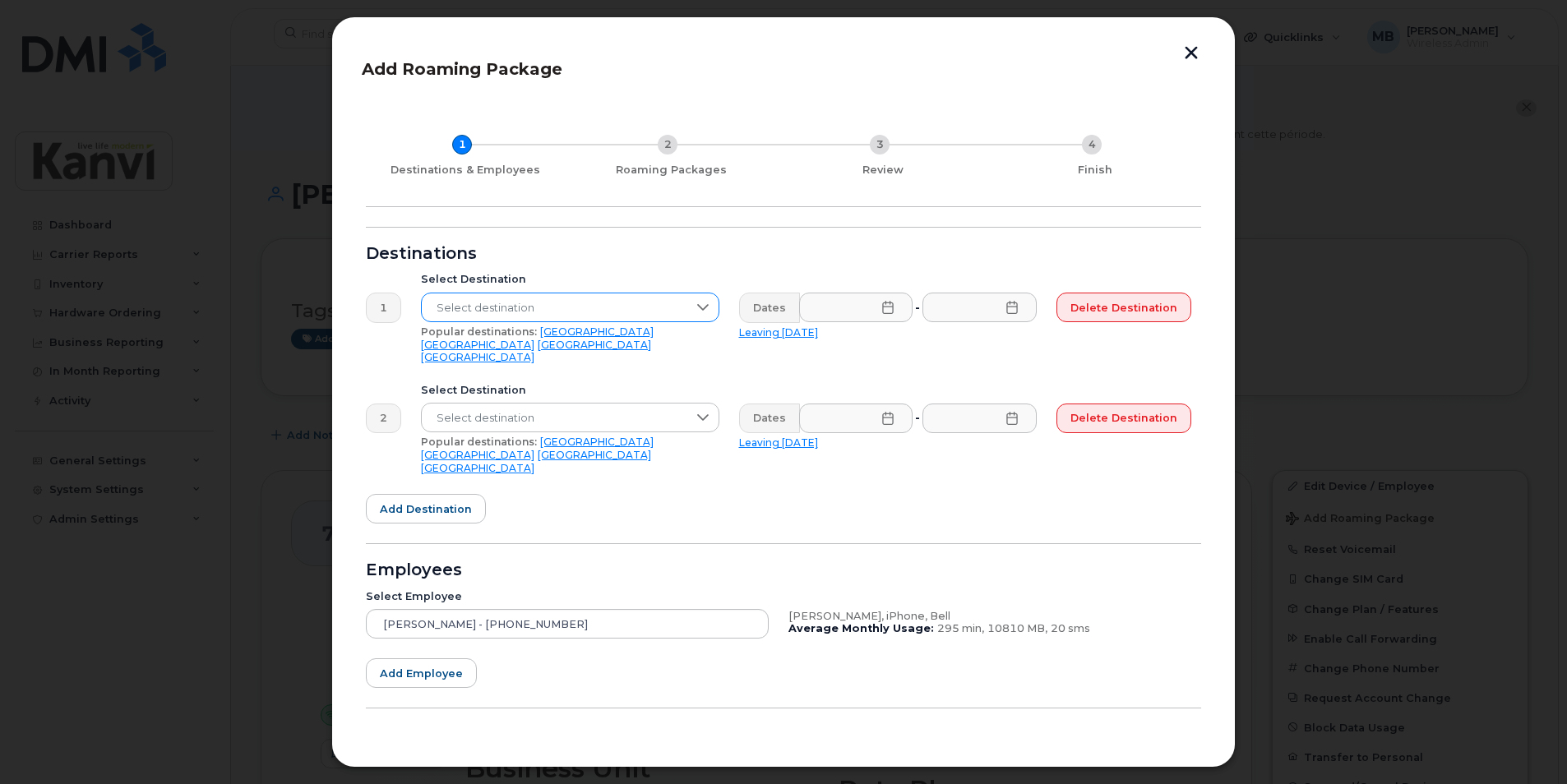 click 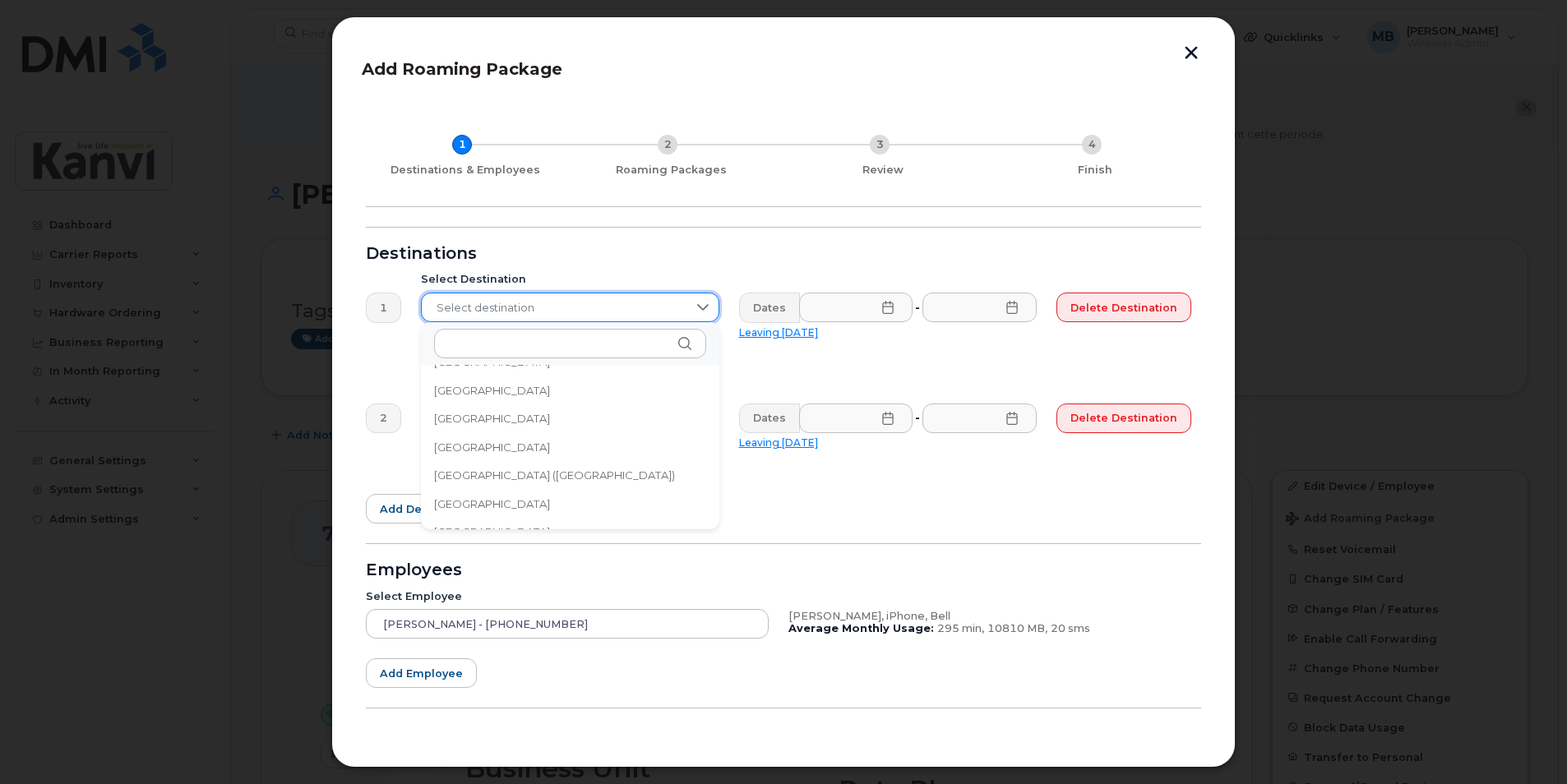 scroll, scrollTop: 5482, scrollLeft: 0, axis: vertical 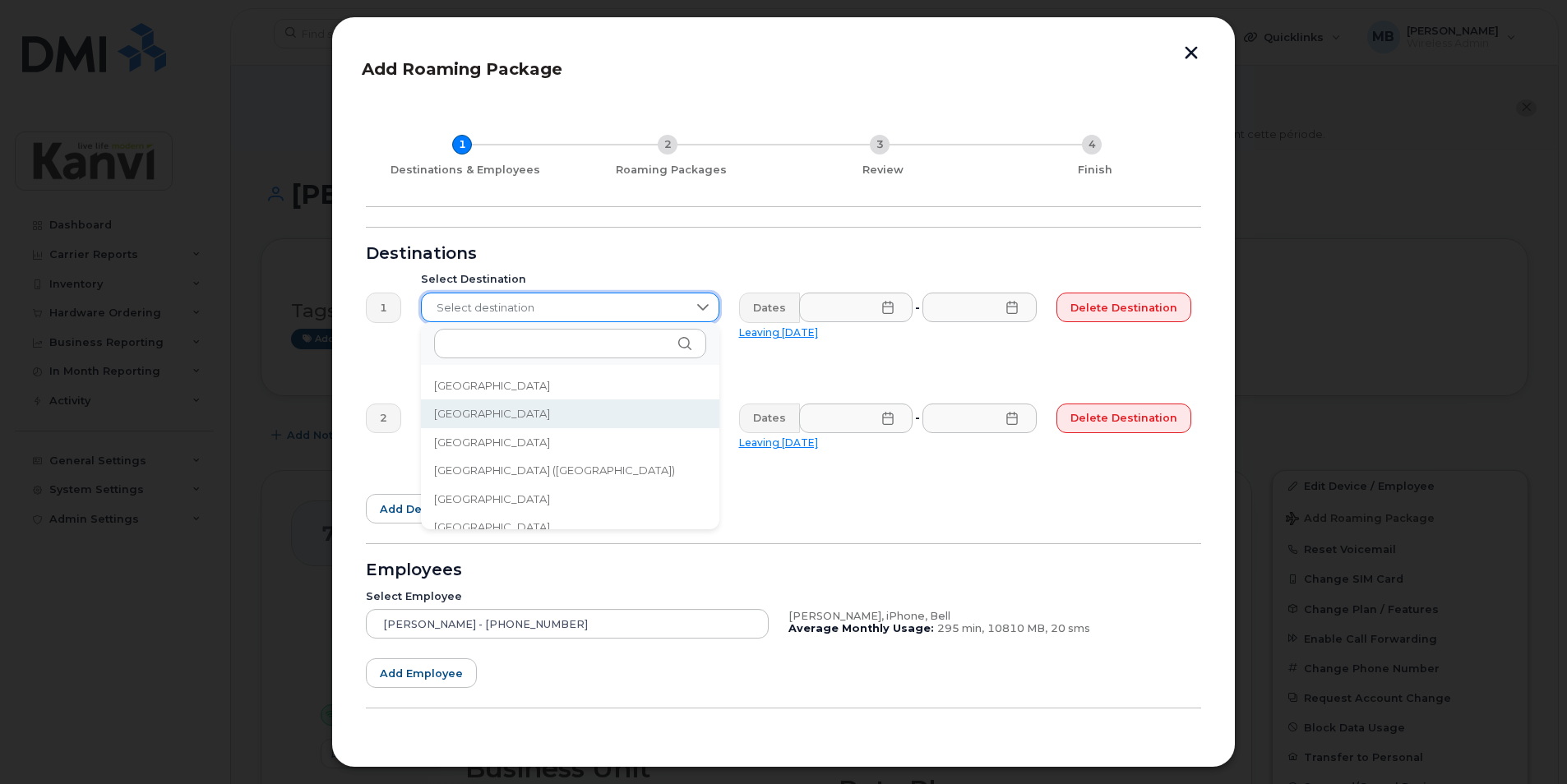 click on "[GEOGRAPHIC_DATA]" 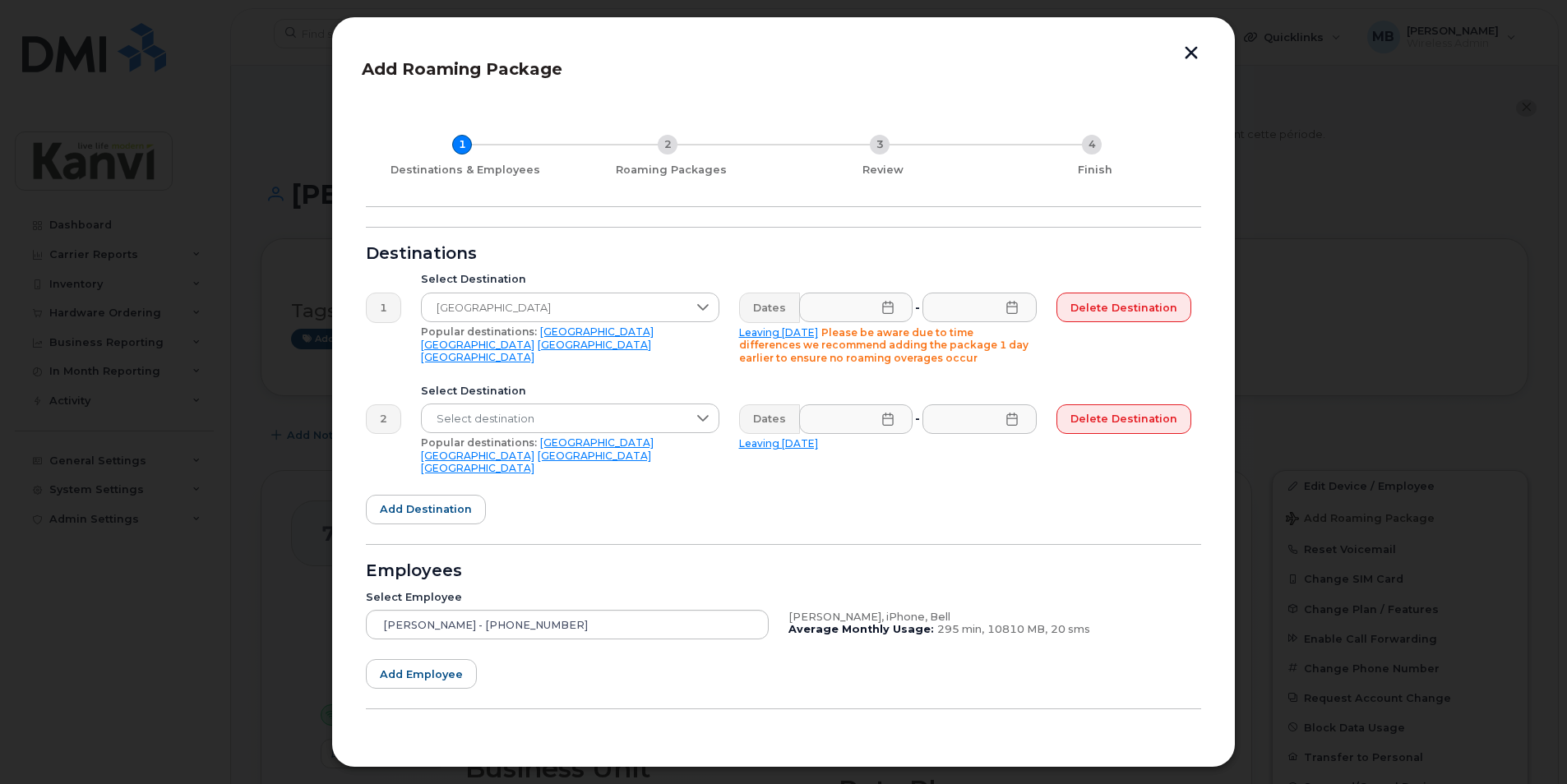 click 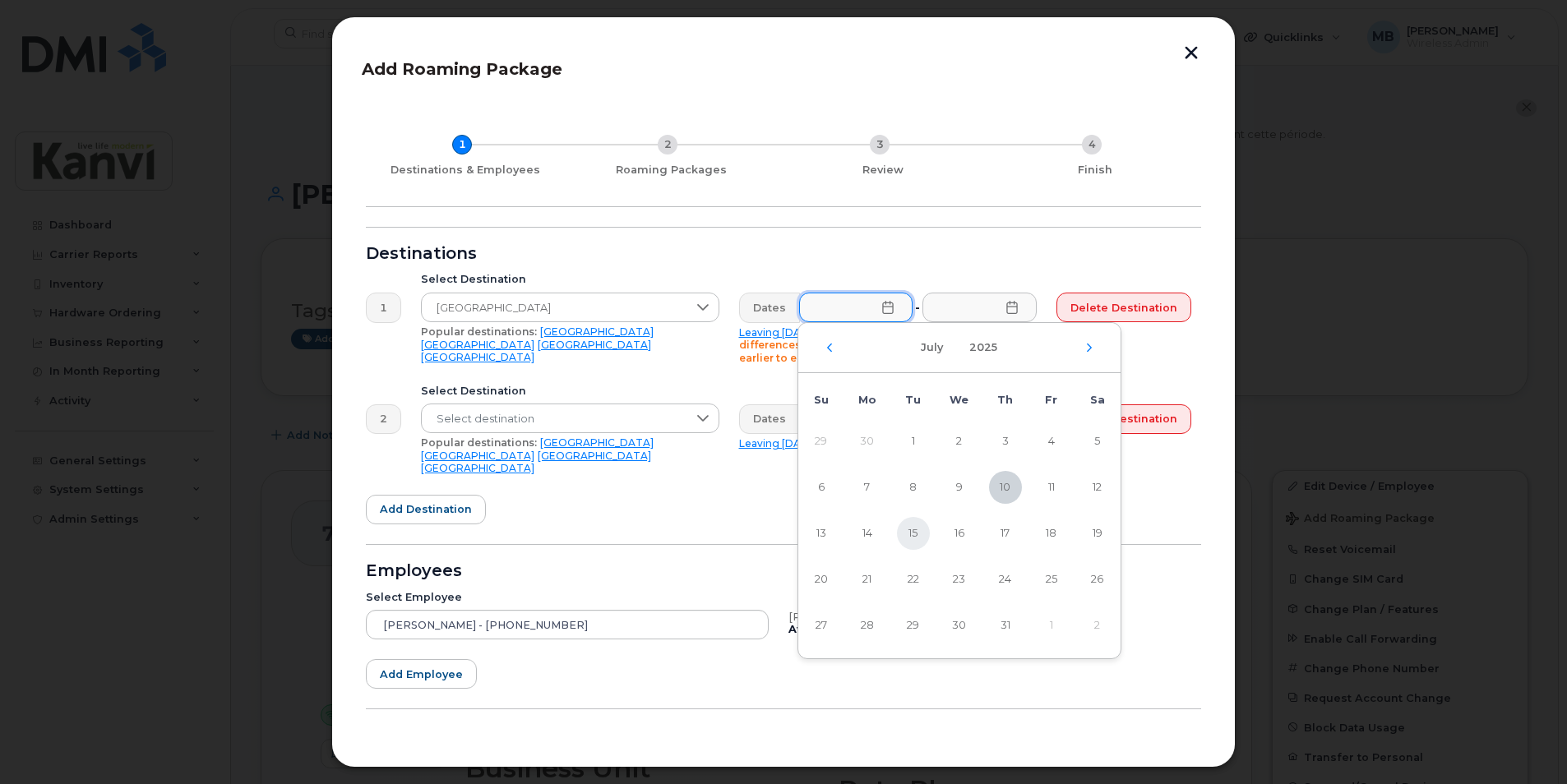 click on "15" at bounding box center (913, 533) 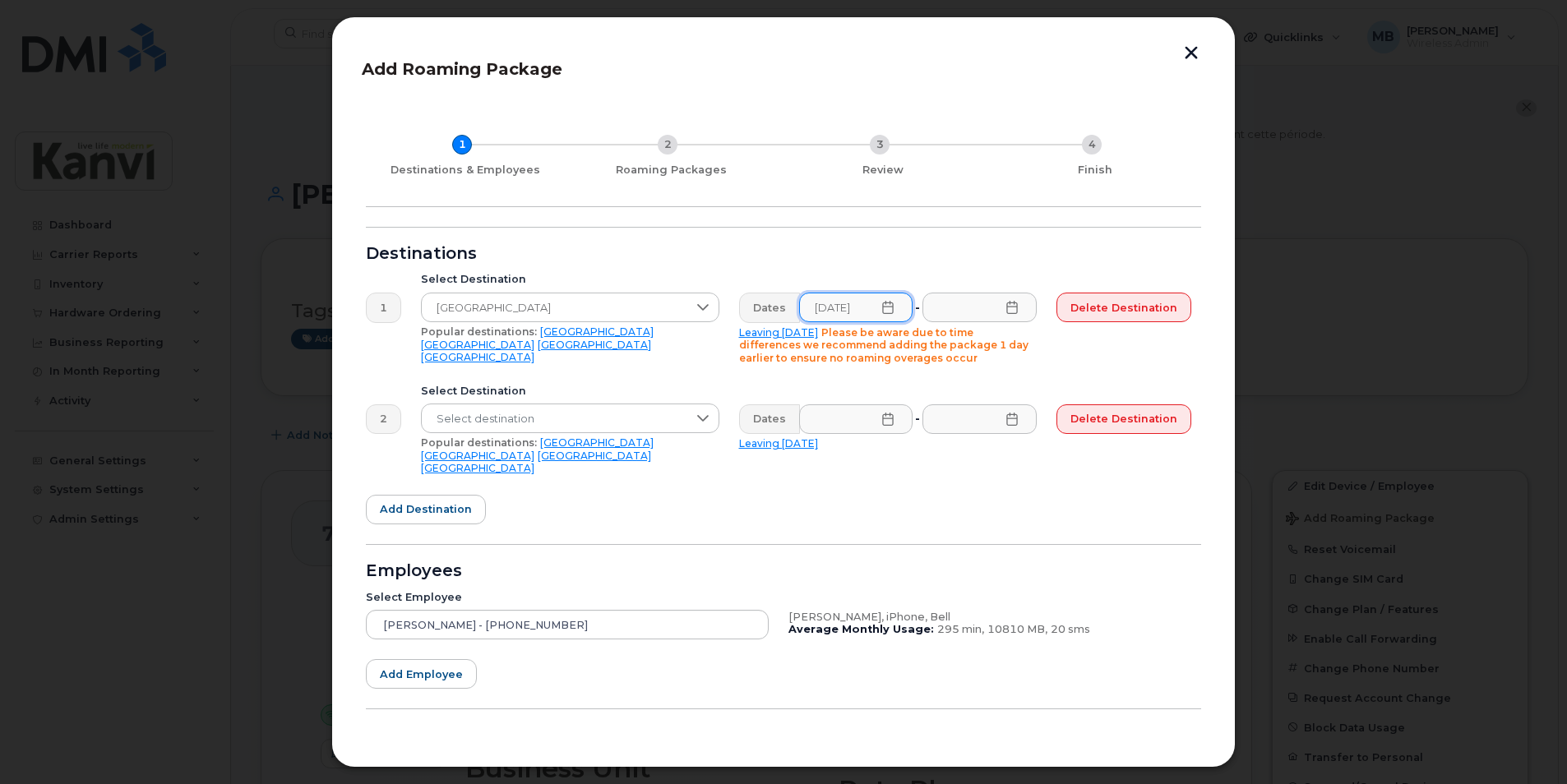 click 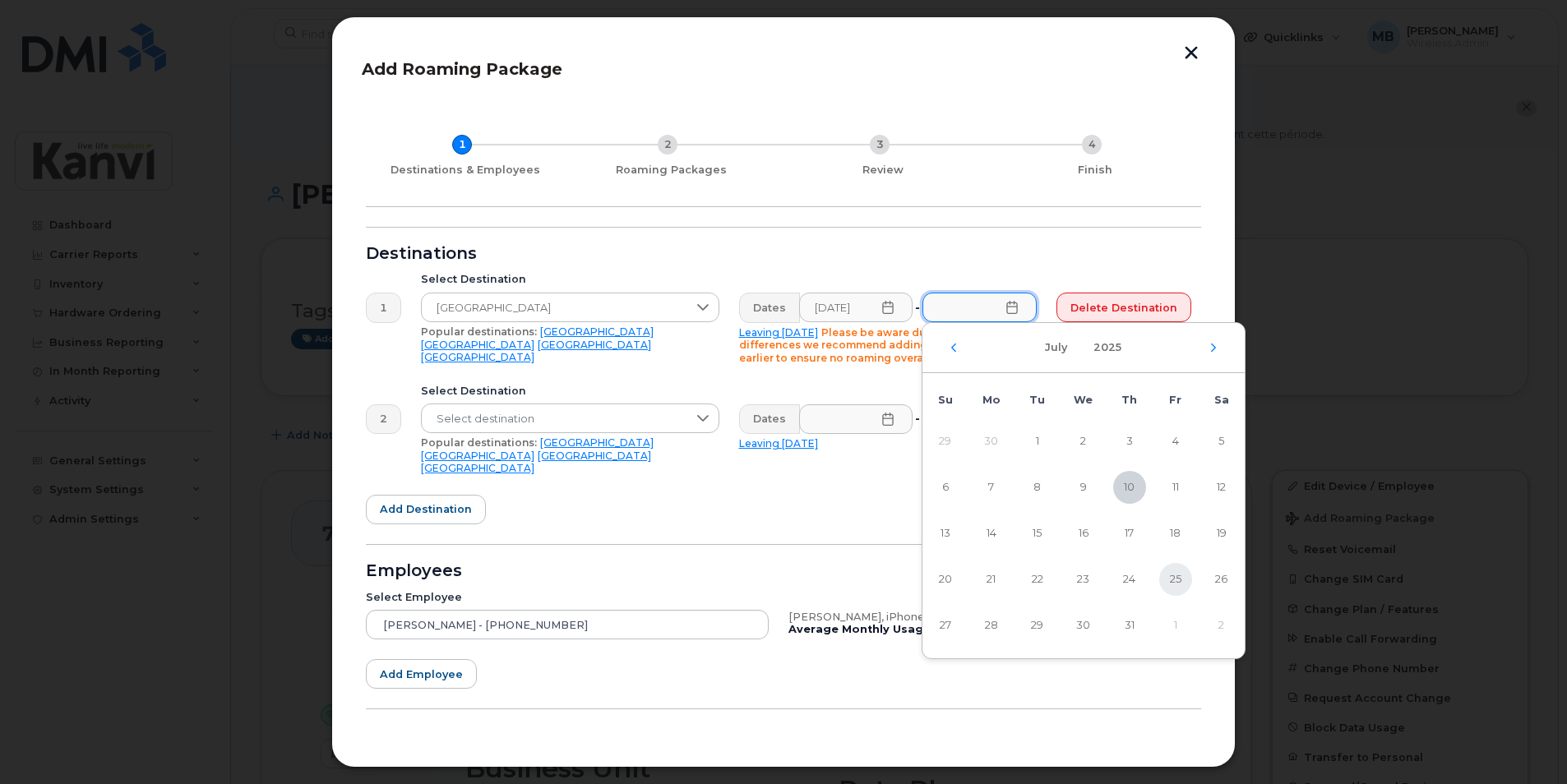 click on "25" at bounding box center (1176, 579) 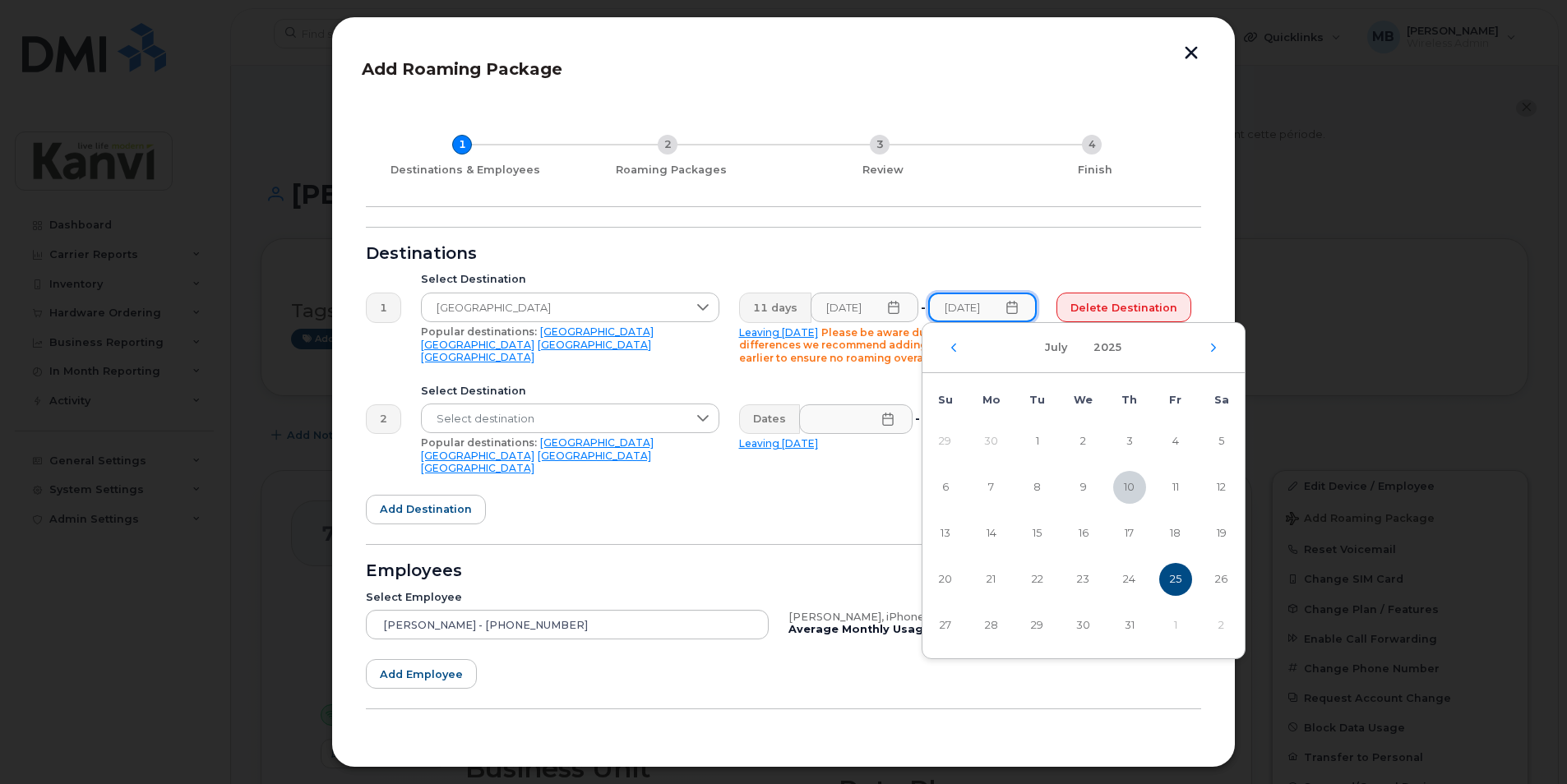 scroll, scrollTop: 0, scrollLeft: 8, axis: horizontal 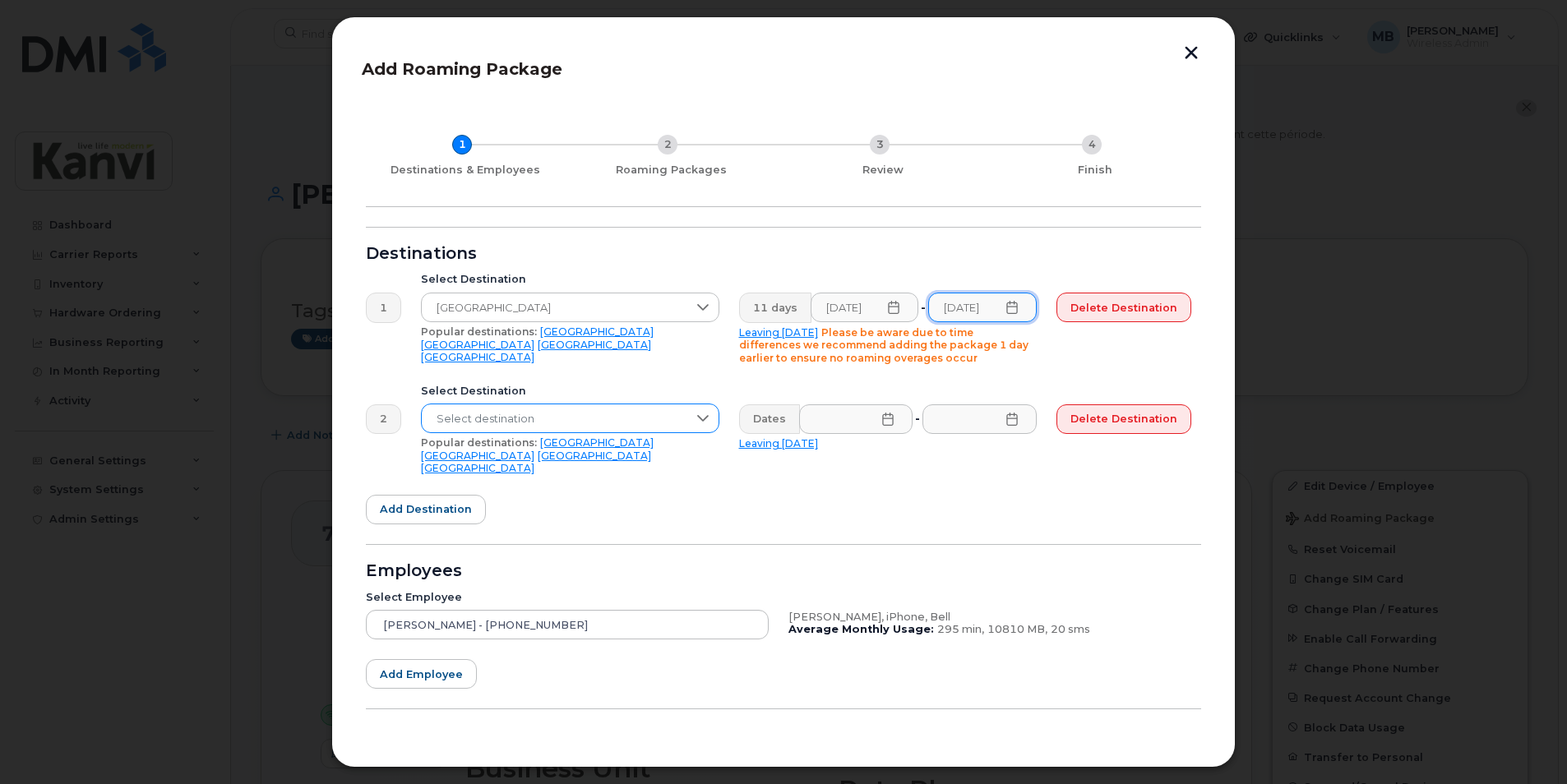 click 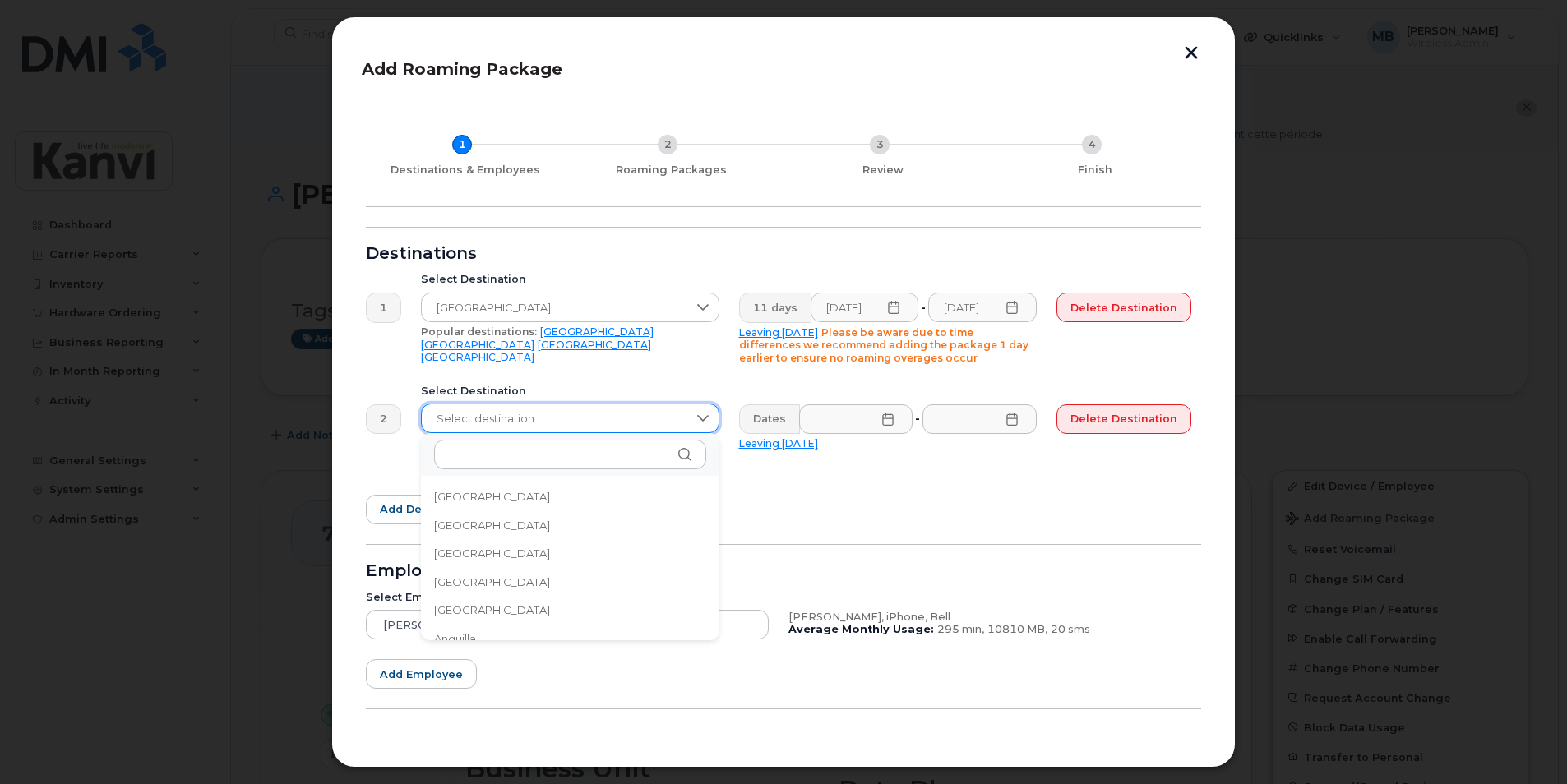 scroll, scrollTop: 0, scrollLeft: 0, axis: both 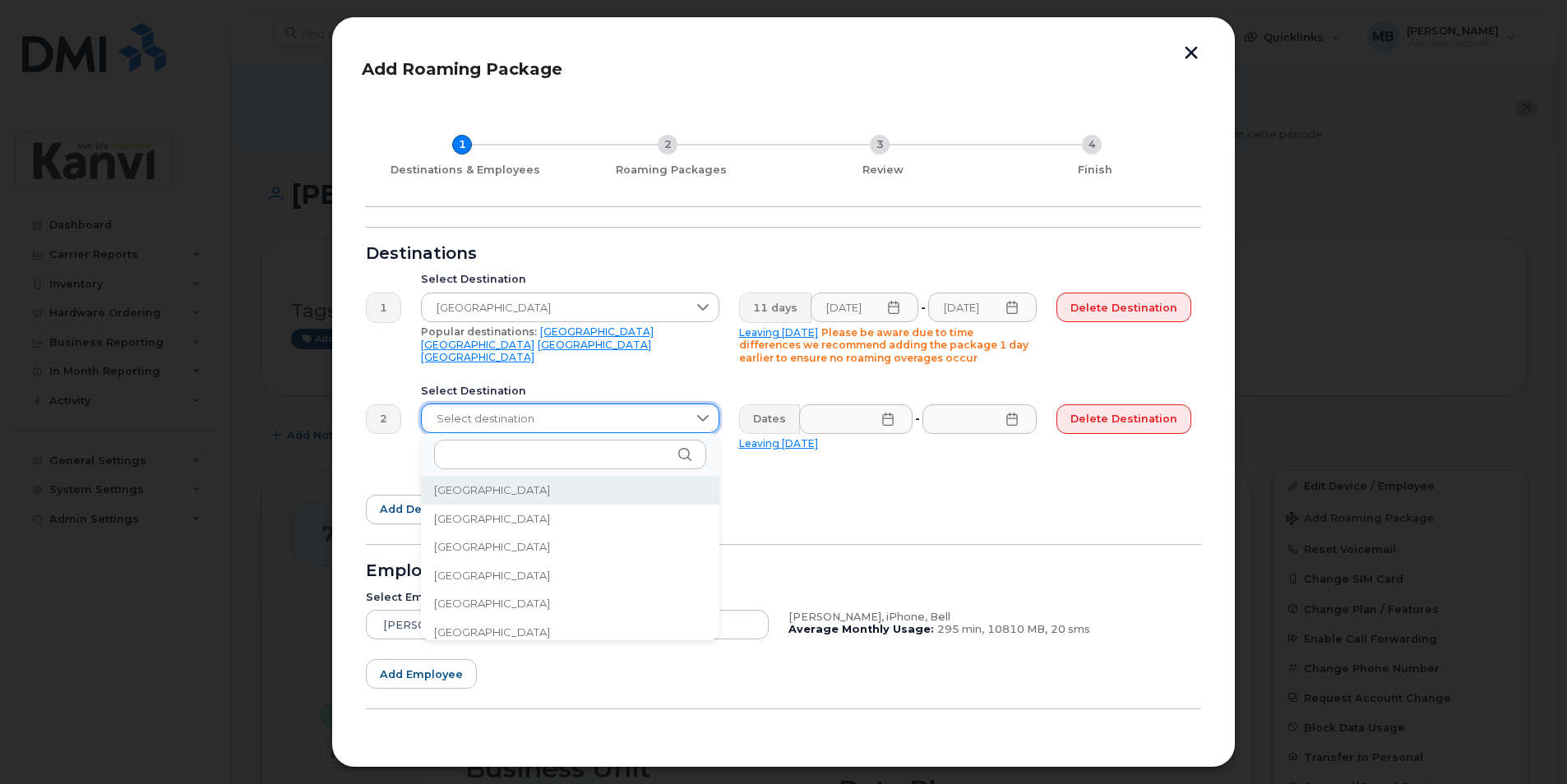 click on "Select destination" at bounding box center [554, 419] 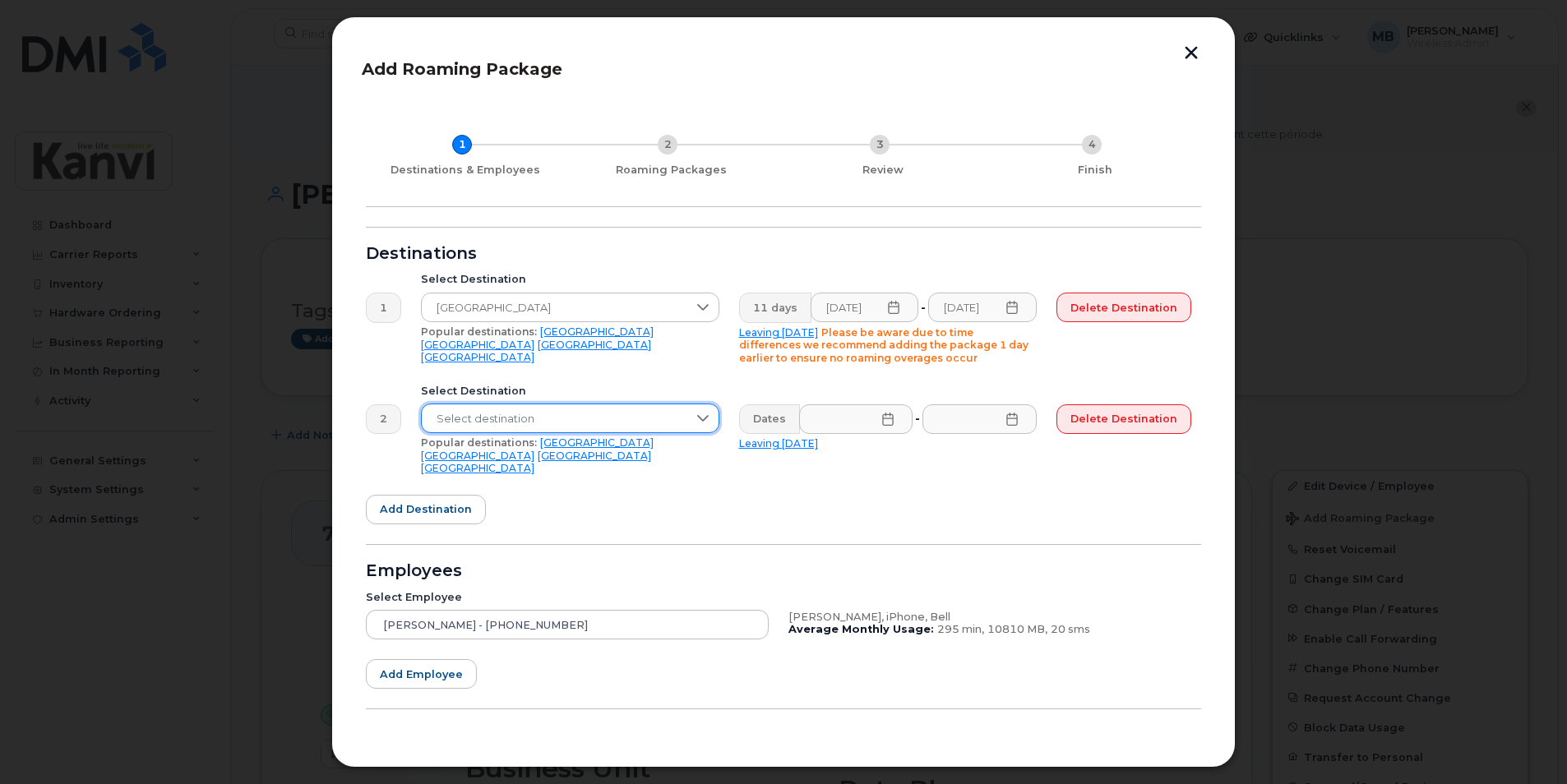 click on "Select destination" at bounding box center [554, 419] 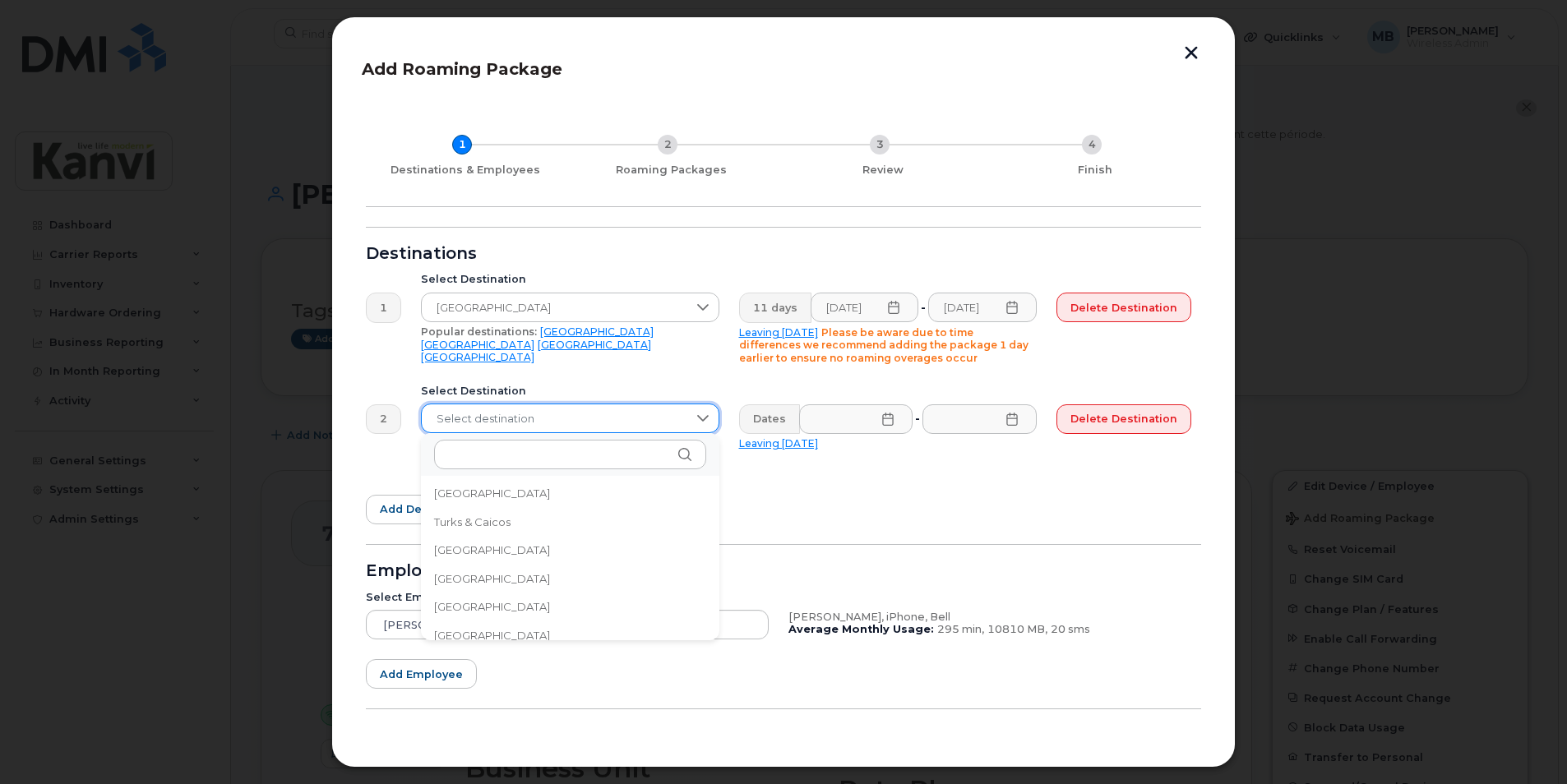 scroll, scrollTop: 5482, scrollLeft: 0, axis: vertical 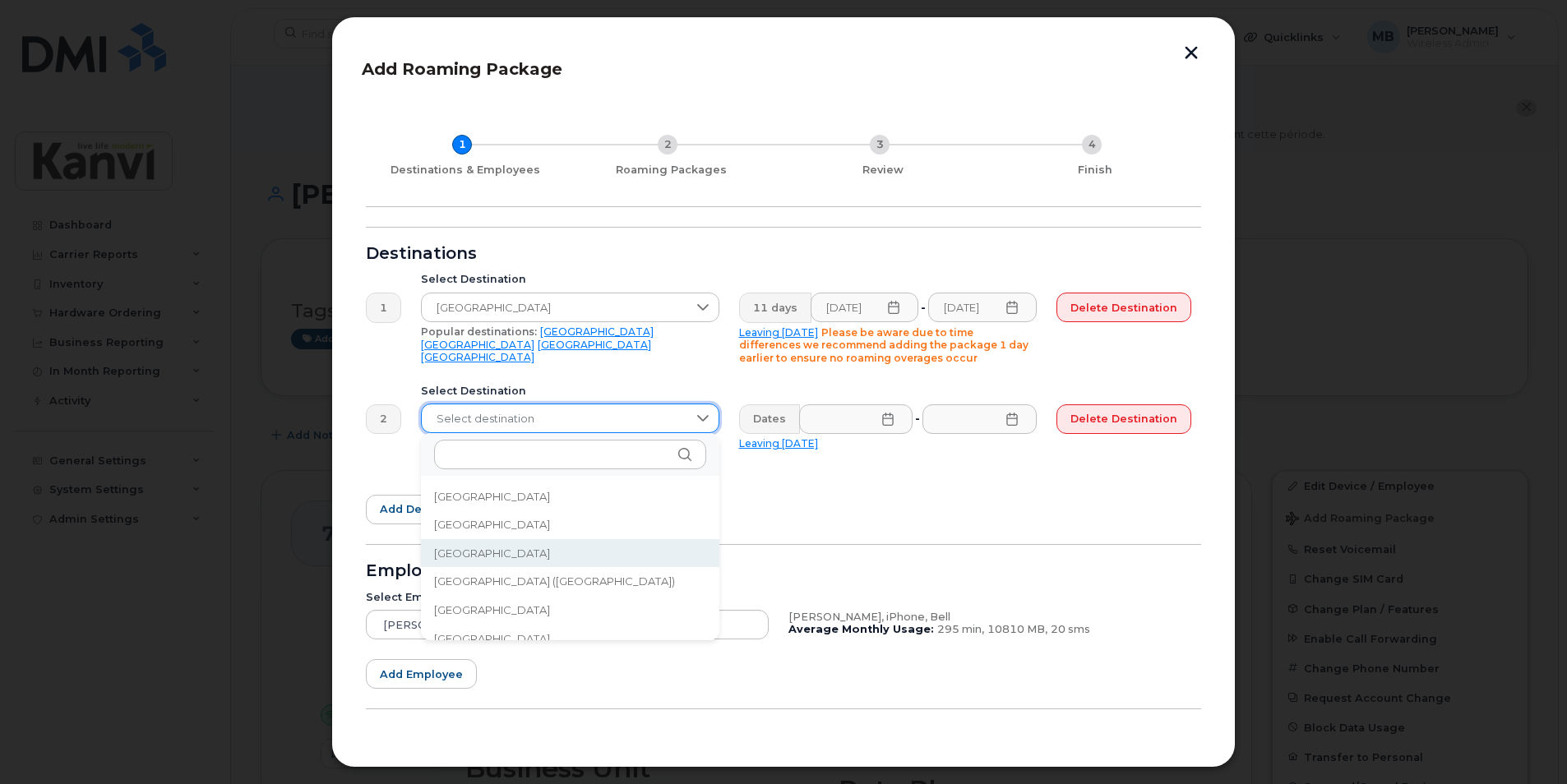 click on "[GEOGRAPHIC_DATA]" 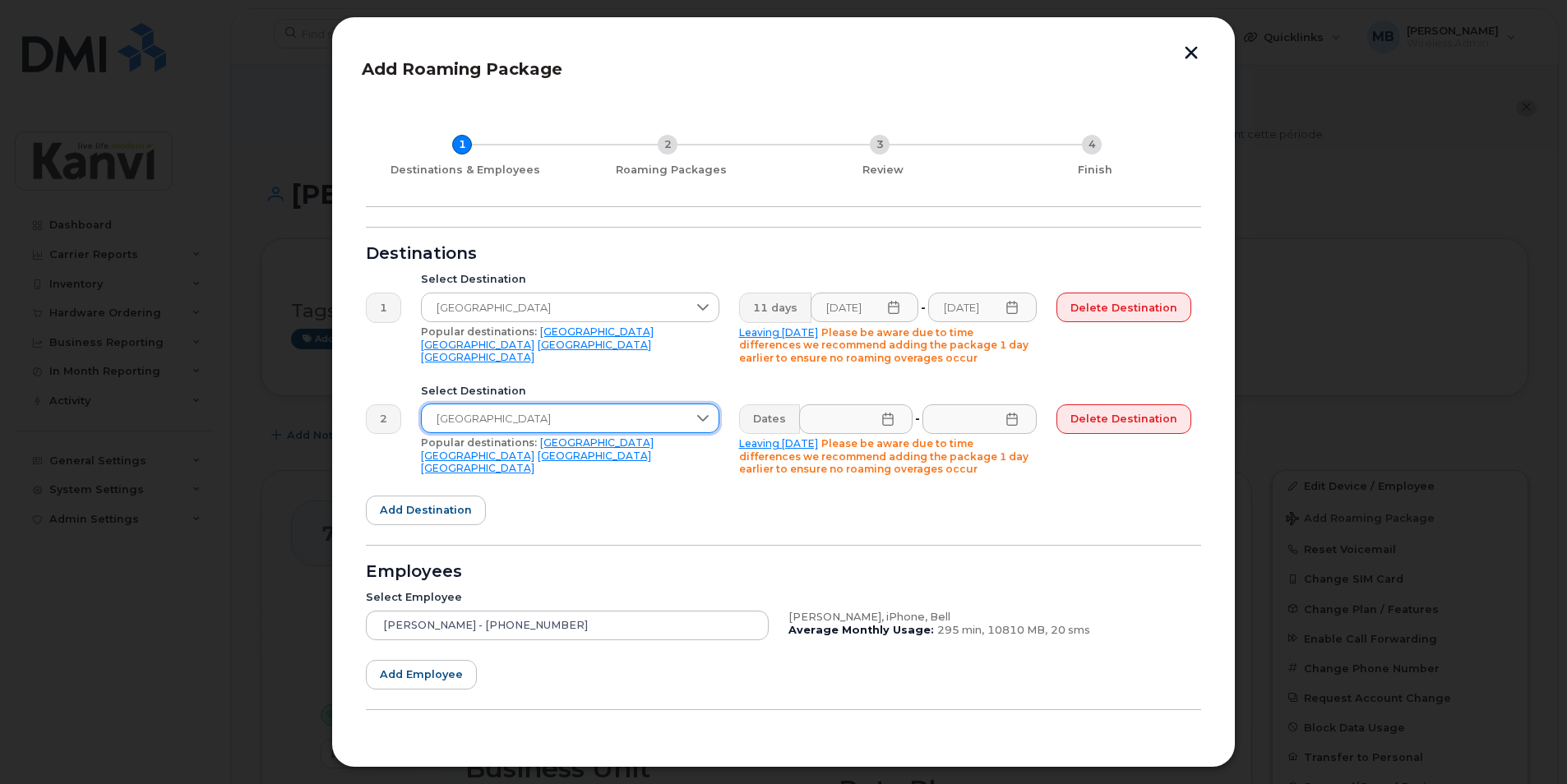 click 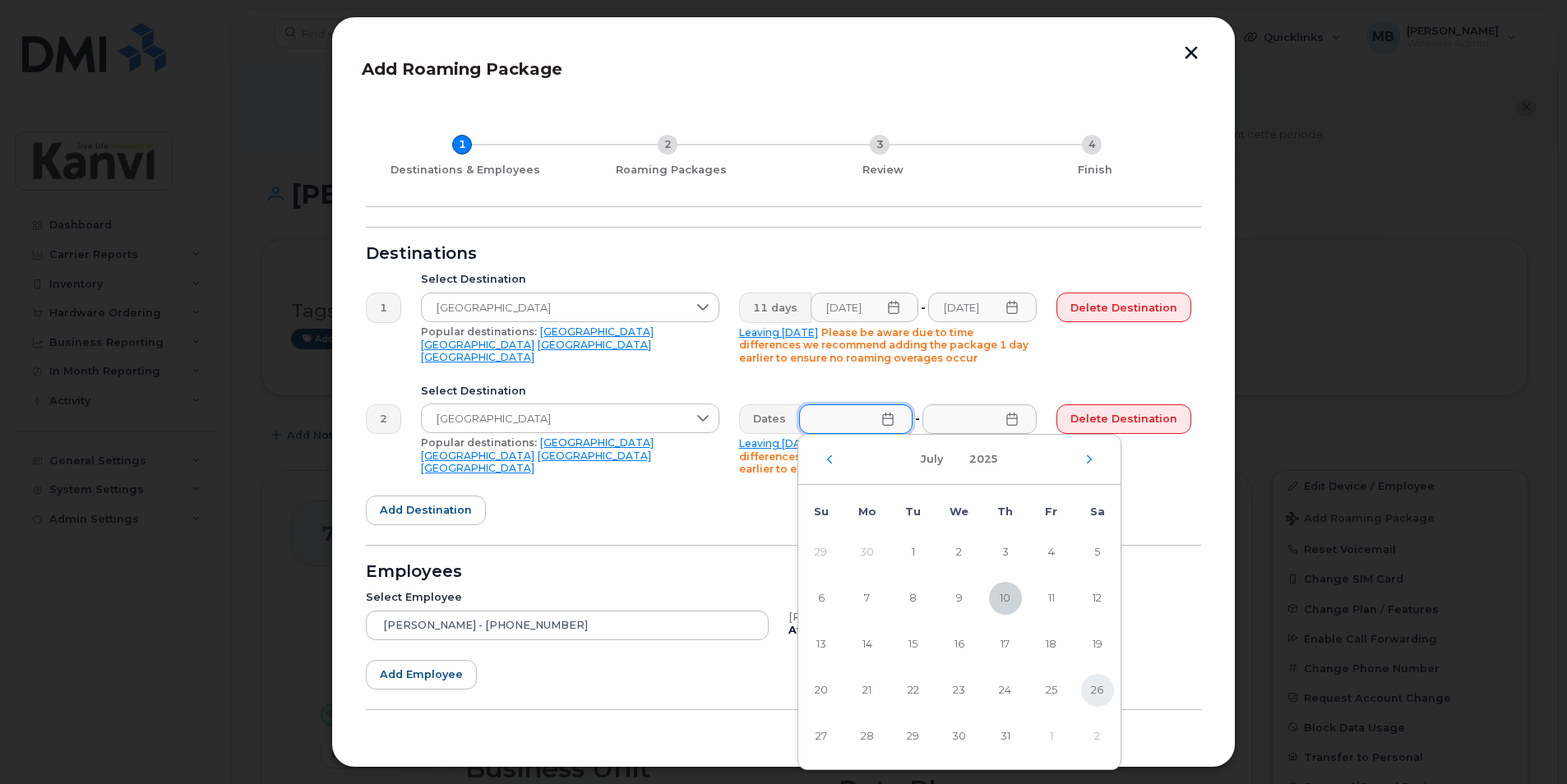 click on "26" at bounding box center (1098, 690) 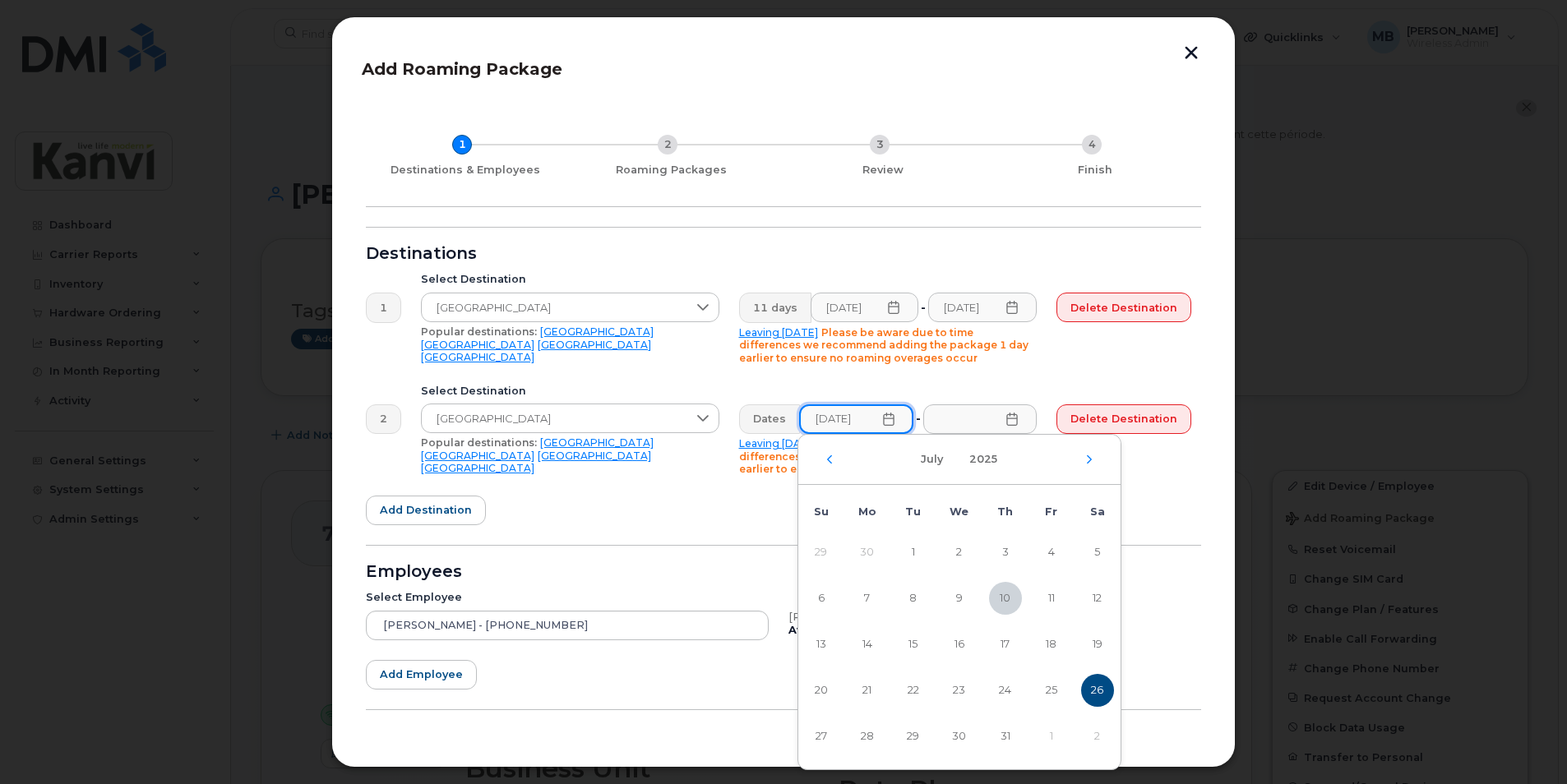 scroll, scrollTop: 0, scrollLeft: 2, axis: horizontal 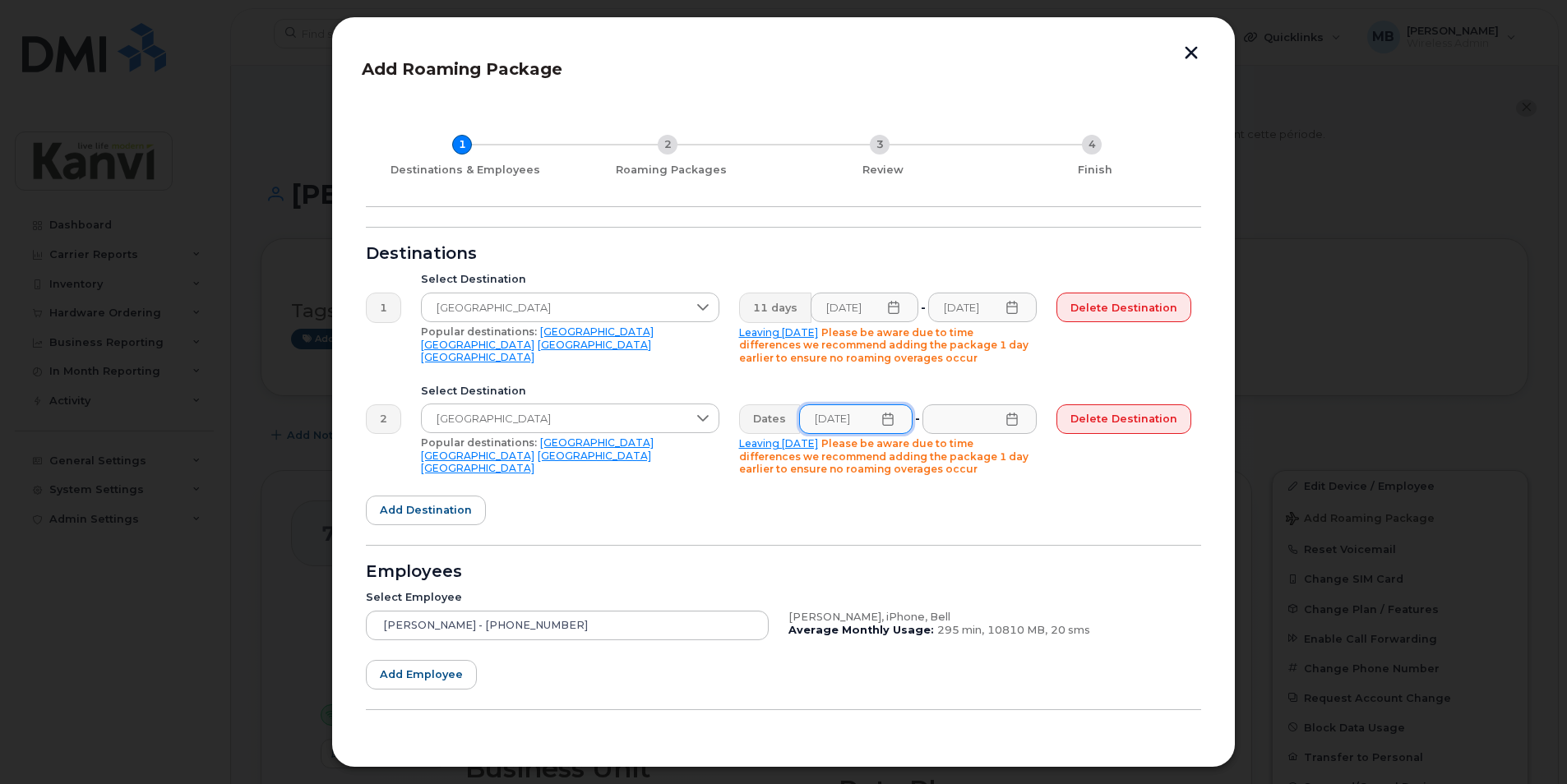 click 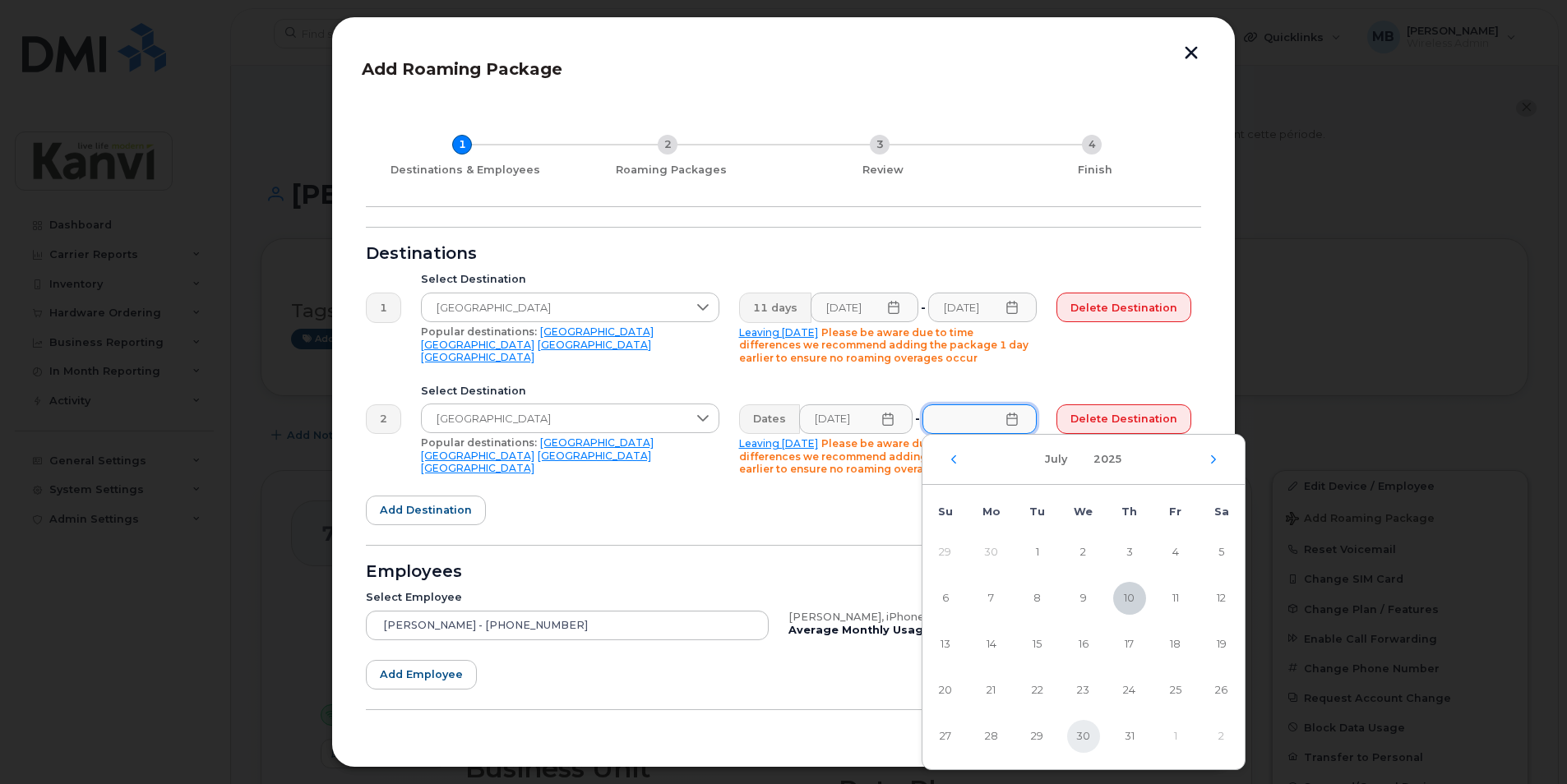 click on "30" at bounding box center (1084, 736) 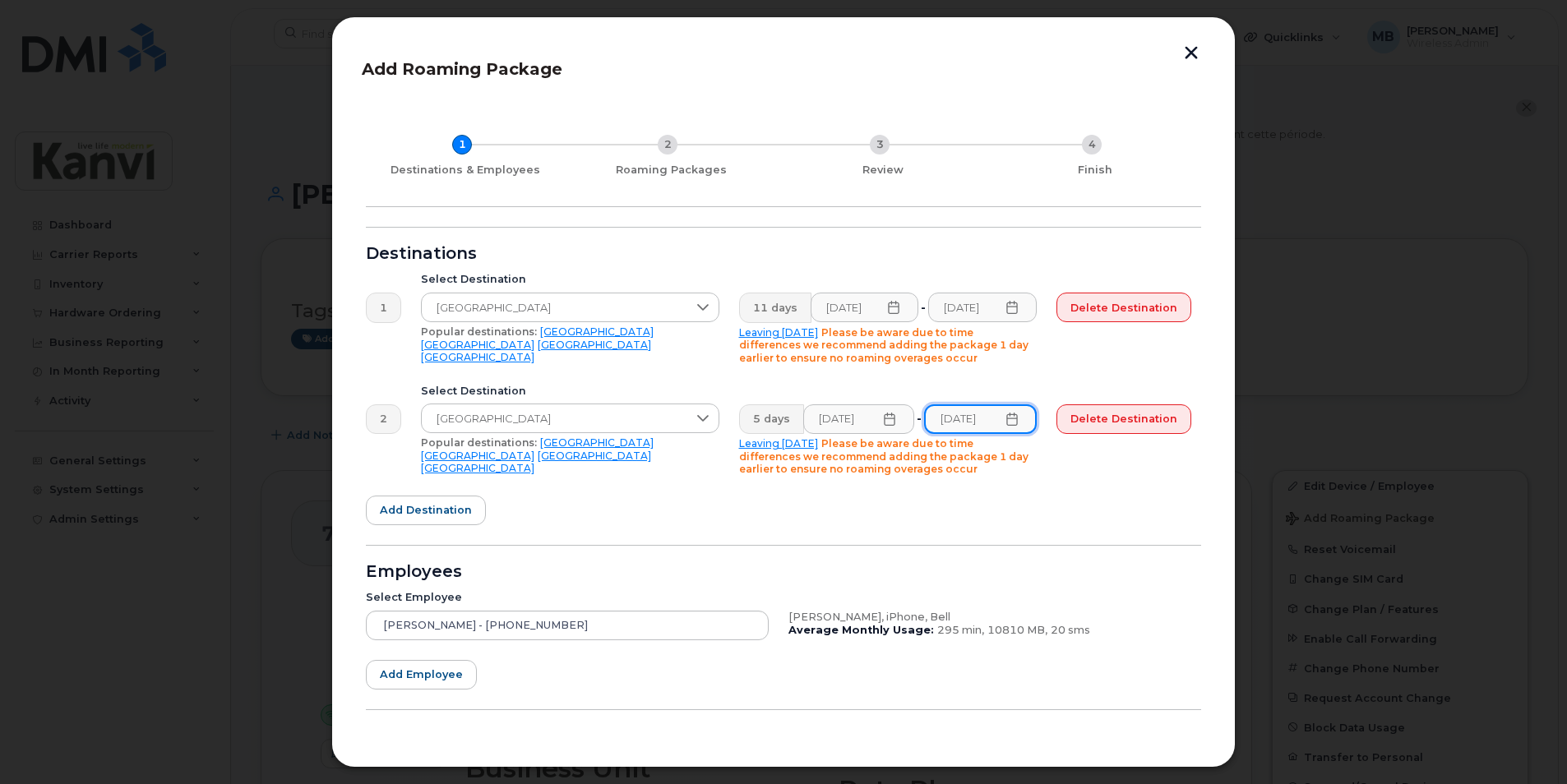 scroll, scrollTop: 0, scrollLeft: 5, axis: horizontal 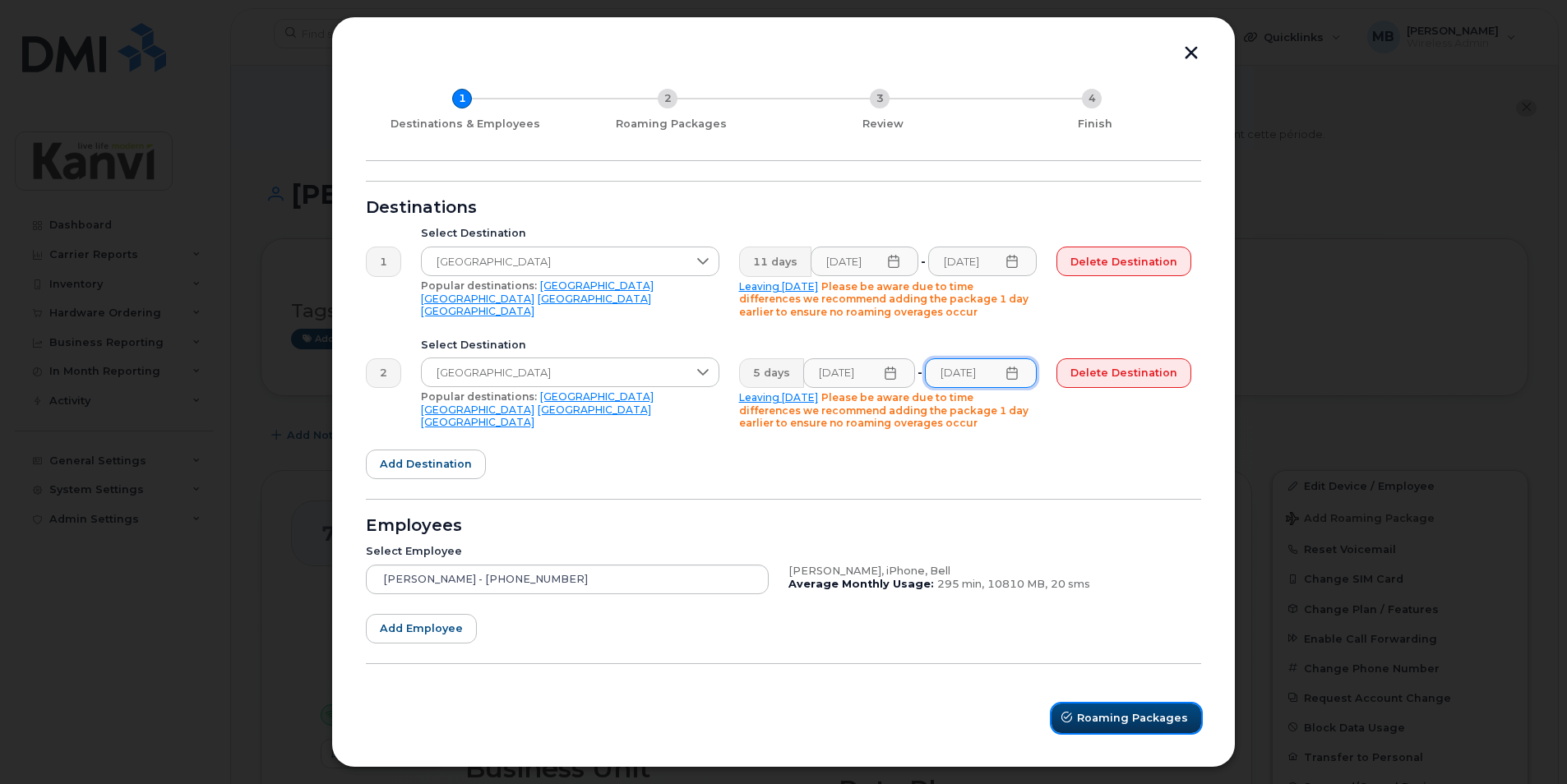 click on "Roaming Packages" at bounding box center [1132, 717] 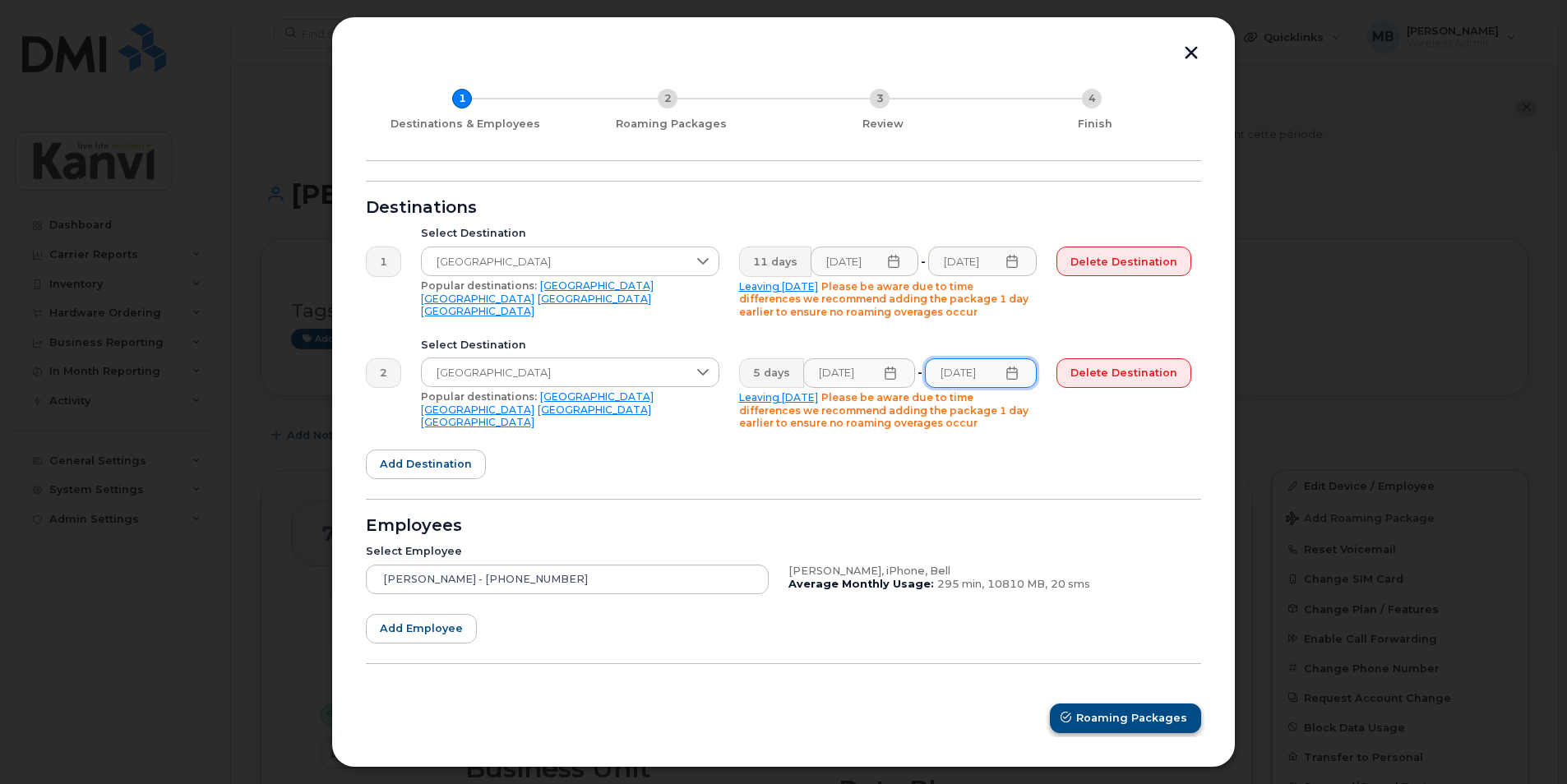 scroll, scrollTop: 0, scrollLeft: 0, axis: both 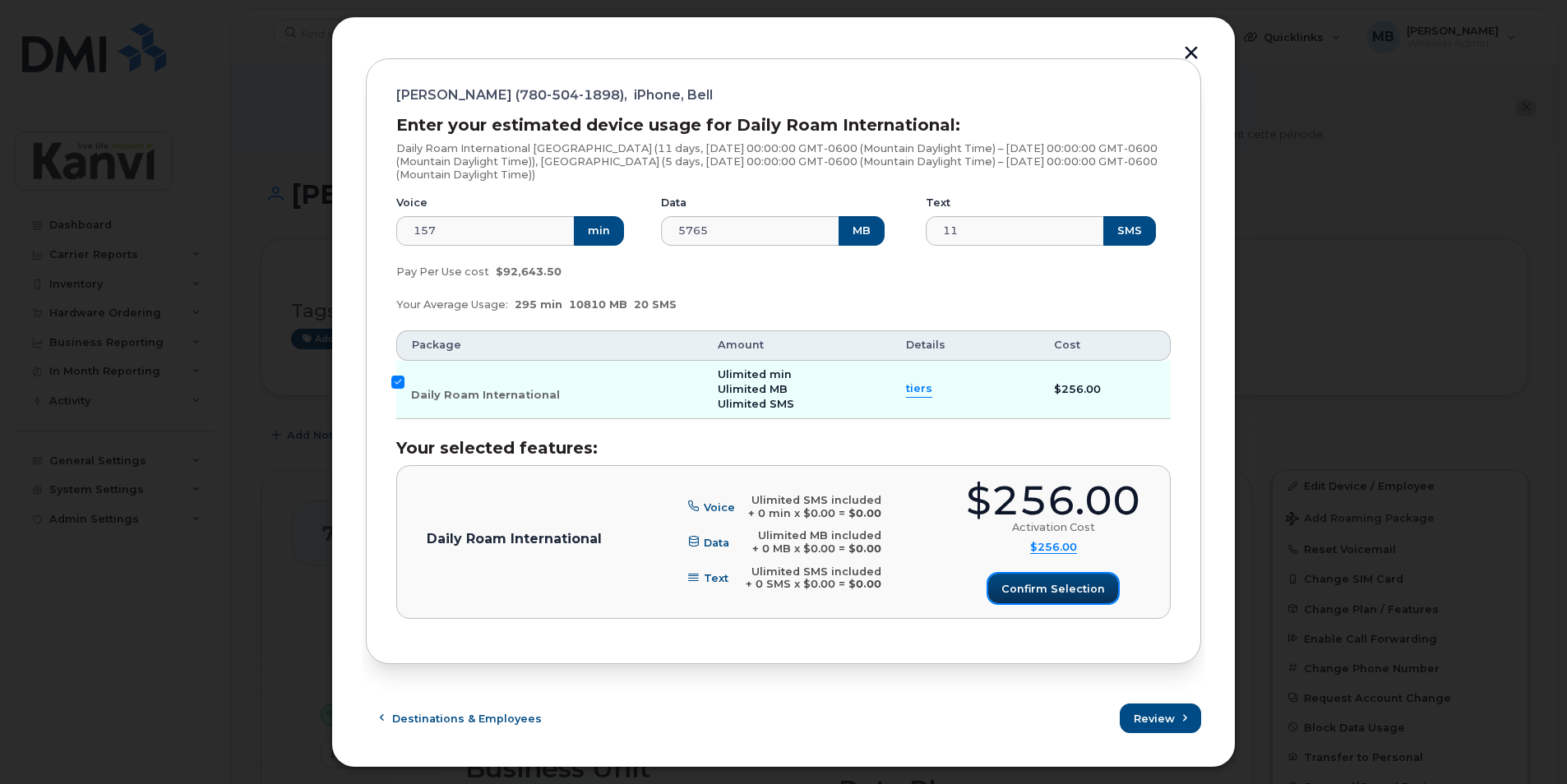 click on "Confirm selection" at bounding box center (1053, 588) 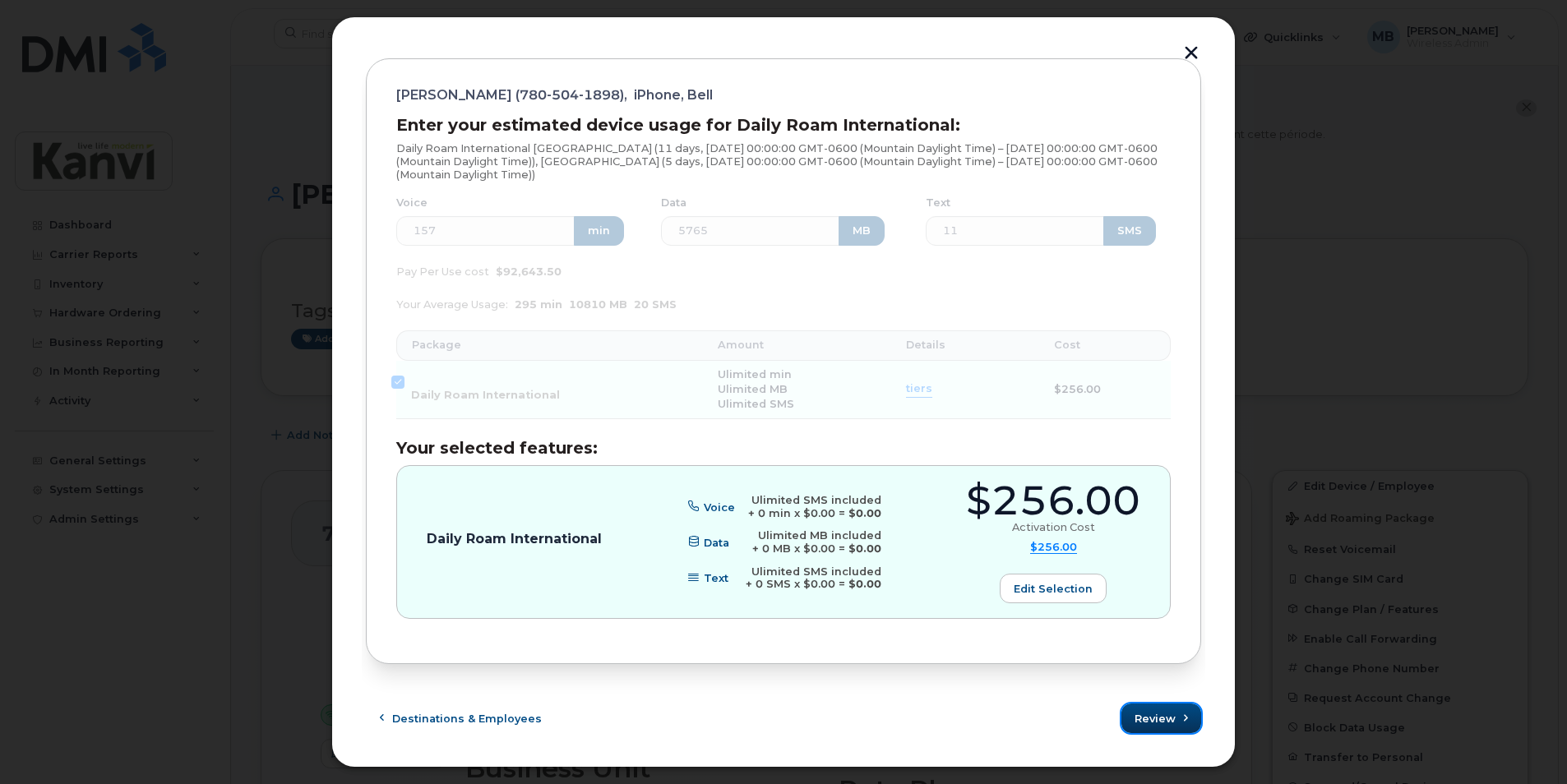 click on "Review" at bounding box center [1155, 718] 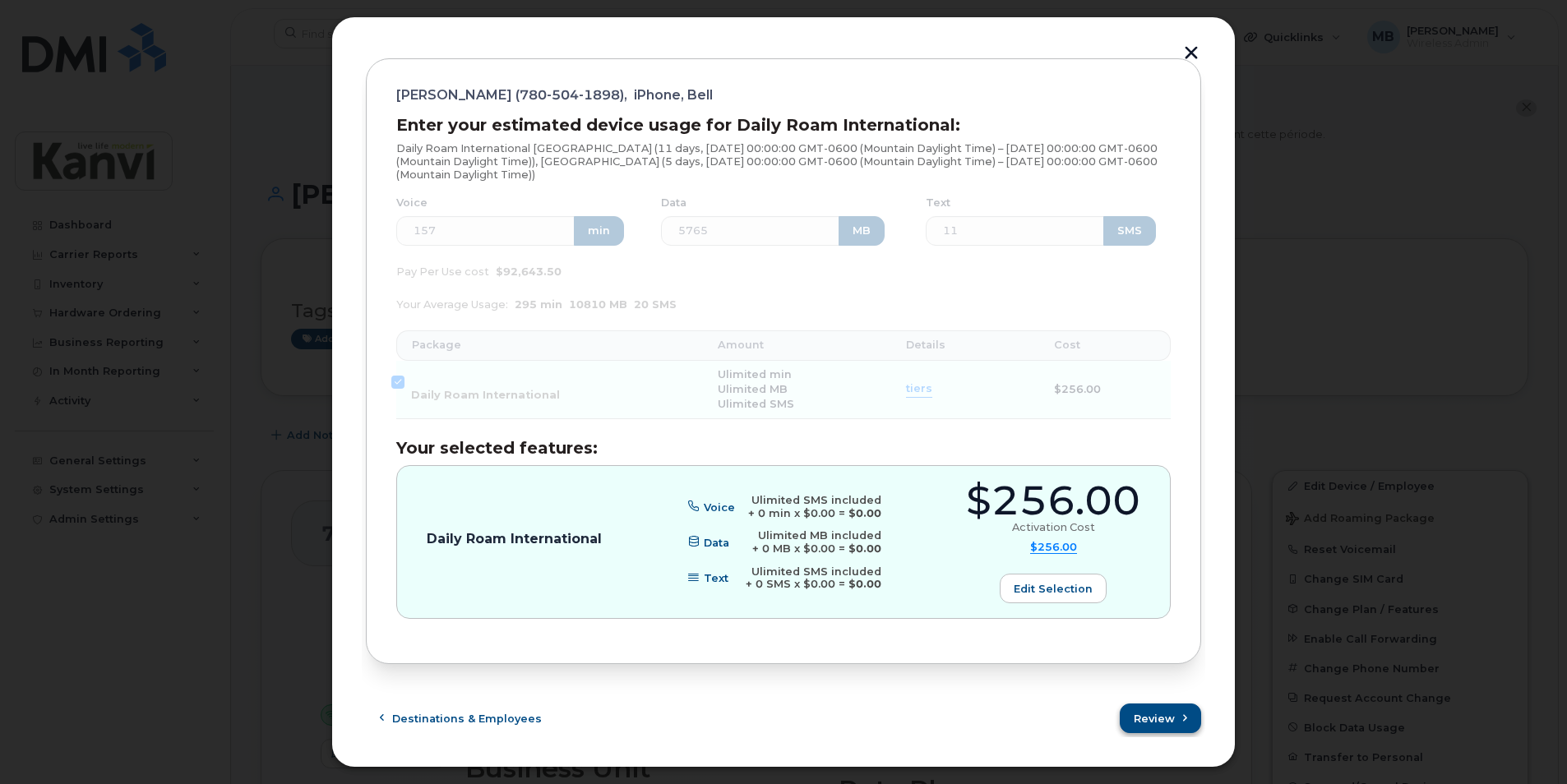 scroll, scrollTop: 0, scrollLeft: 0, axis: both 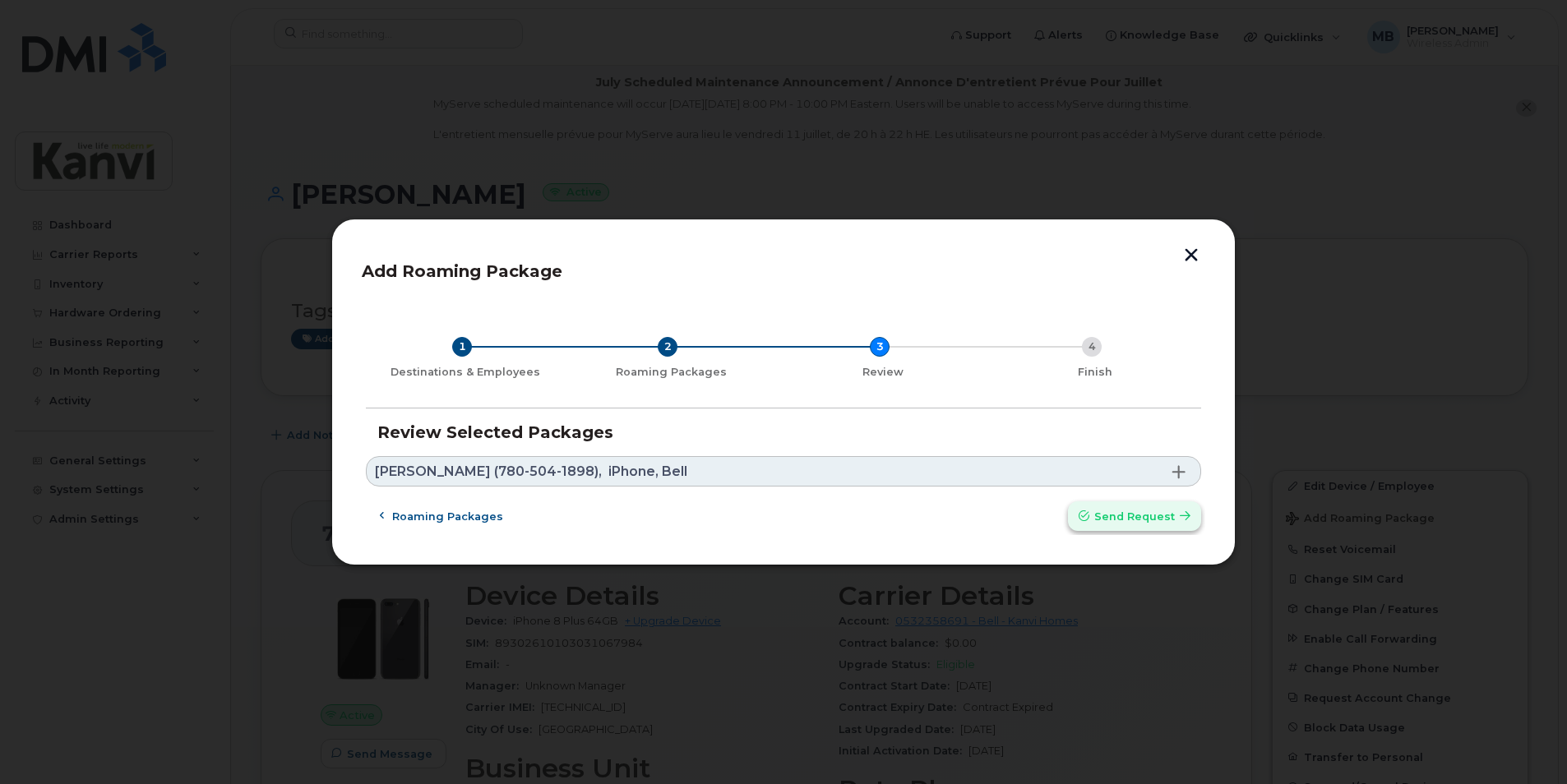 click on "Send request" at bounding box center (1135, 516) 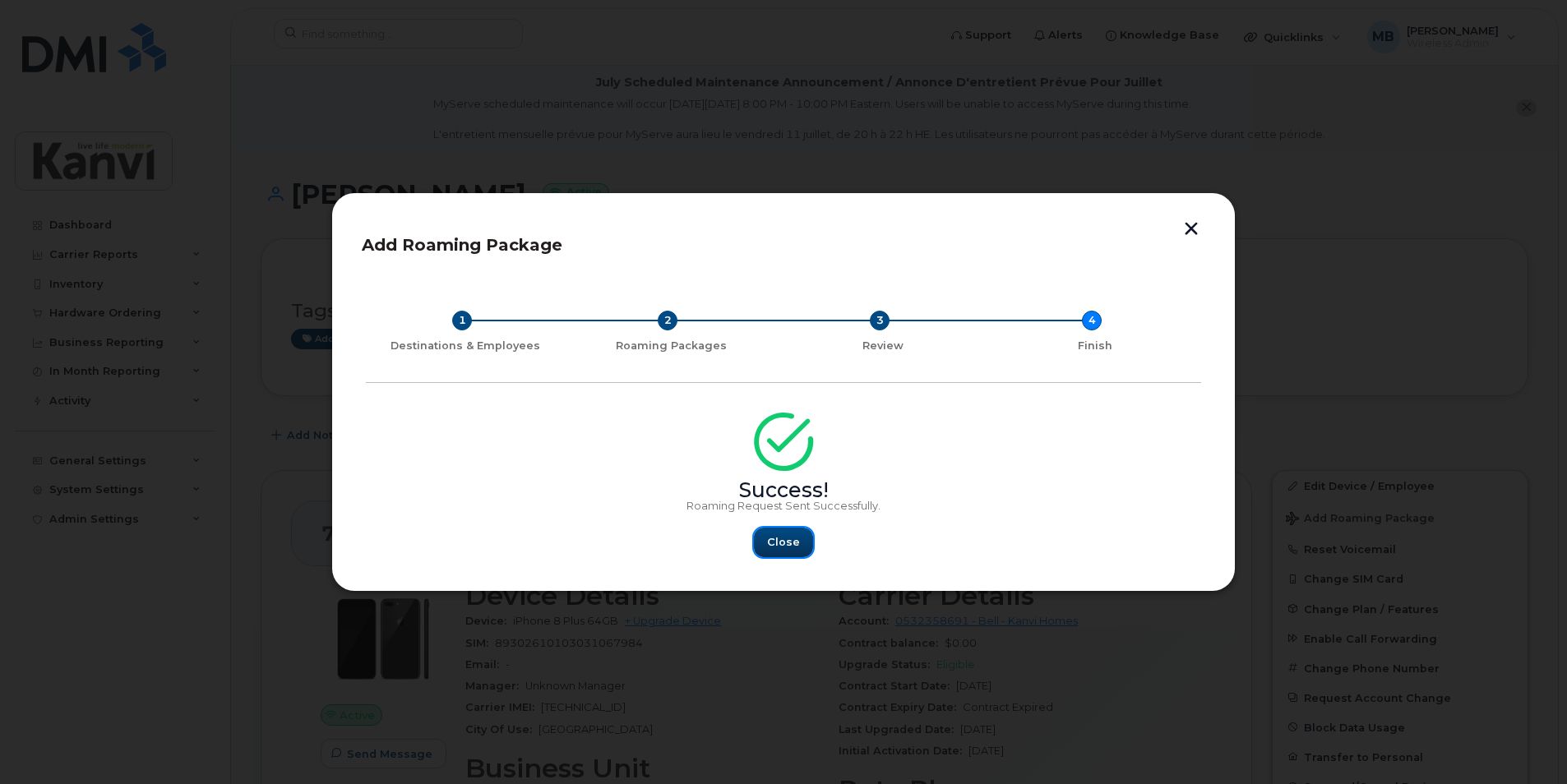 click on "Close" at bounding box center [784, 542] 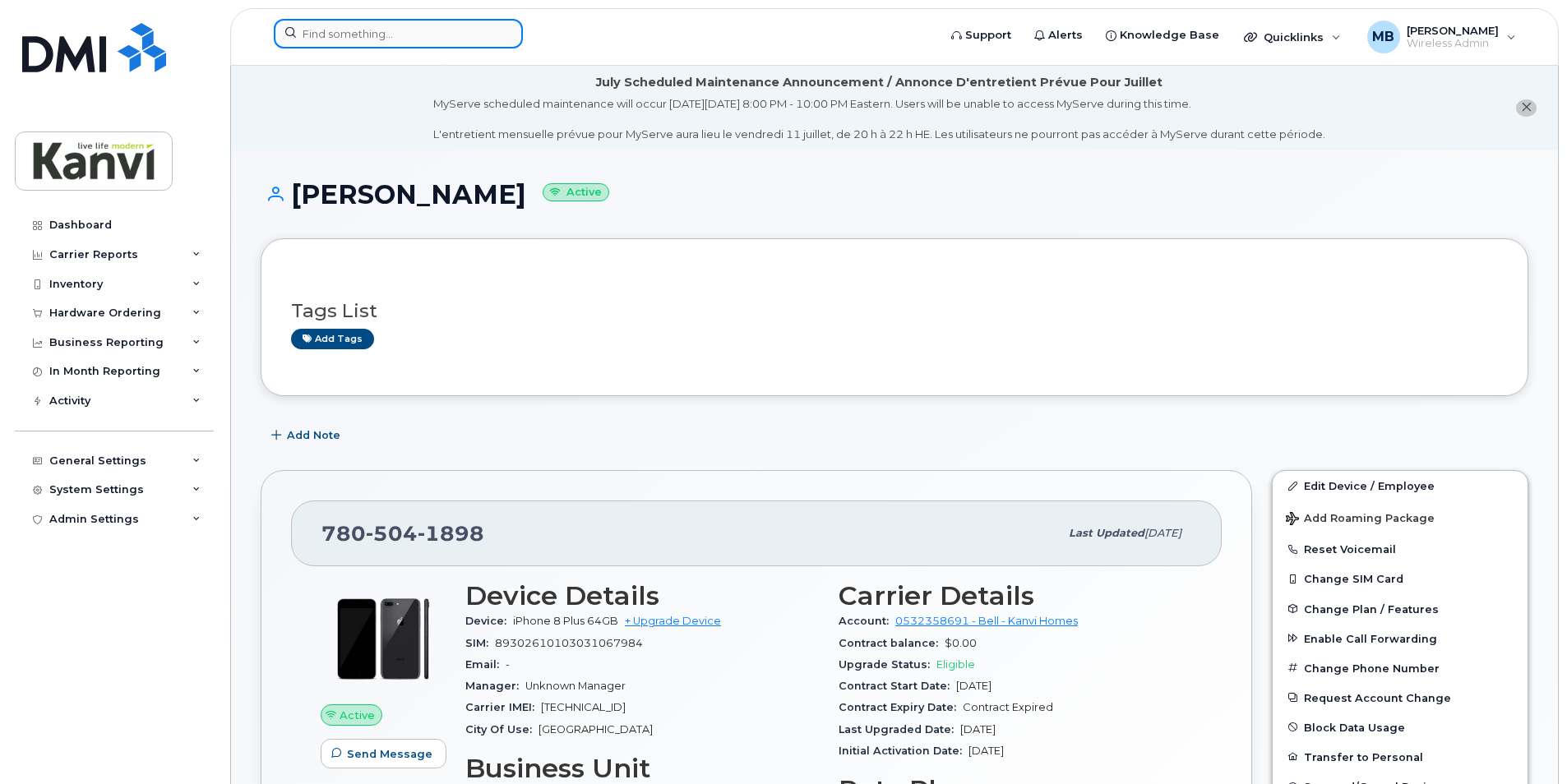 click at bounding box center [398, 34] 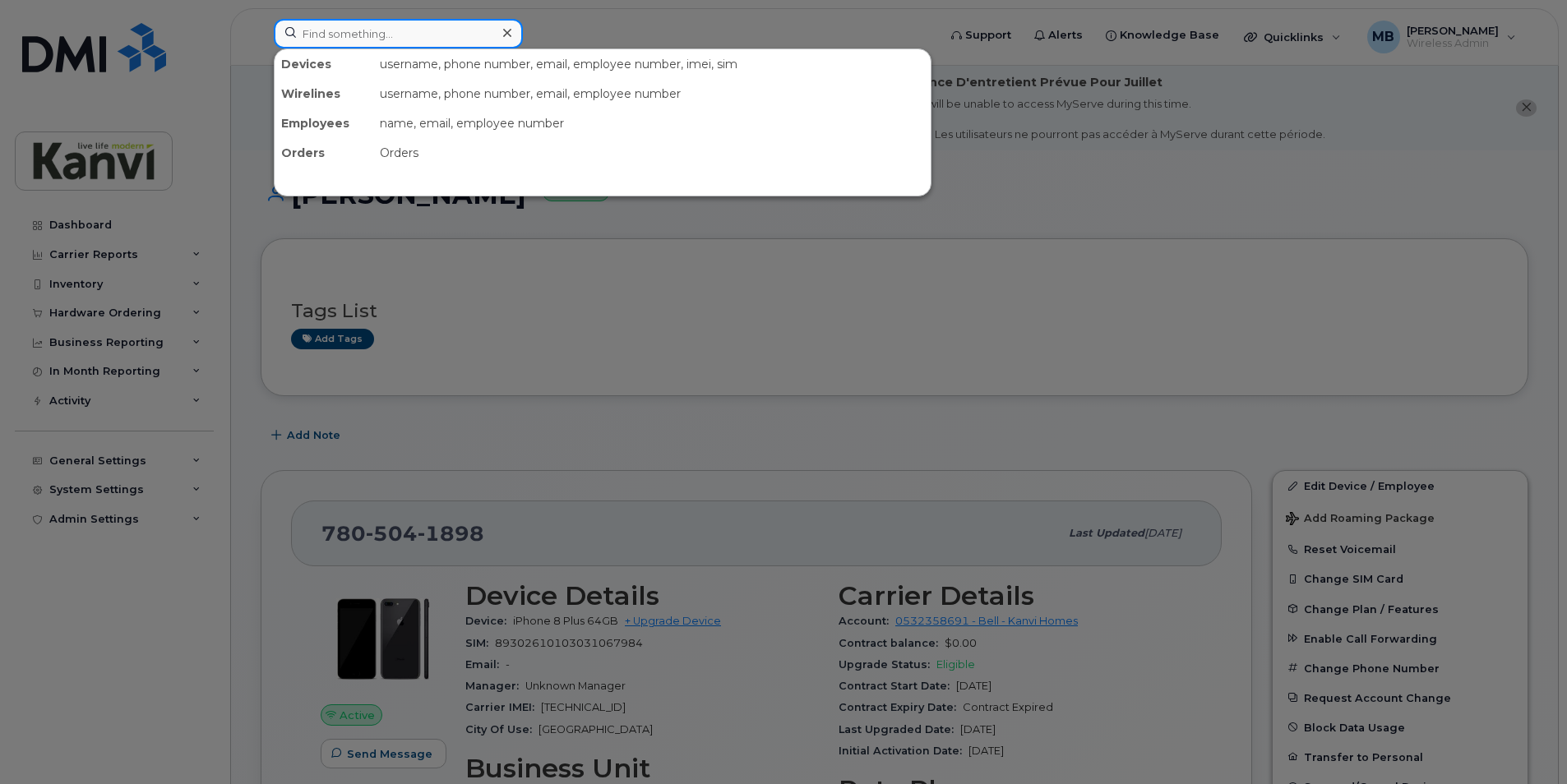 type on "a" 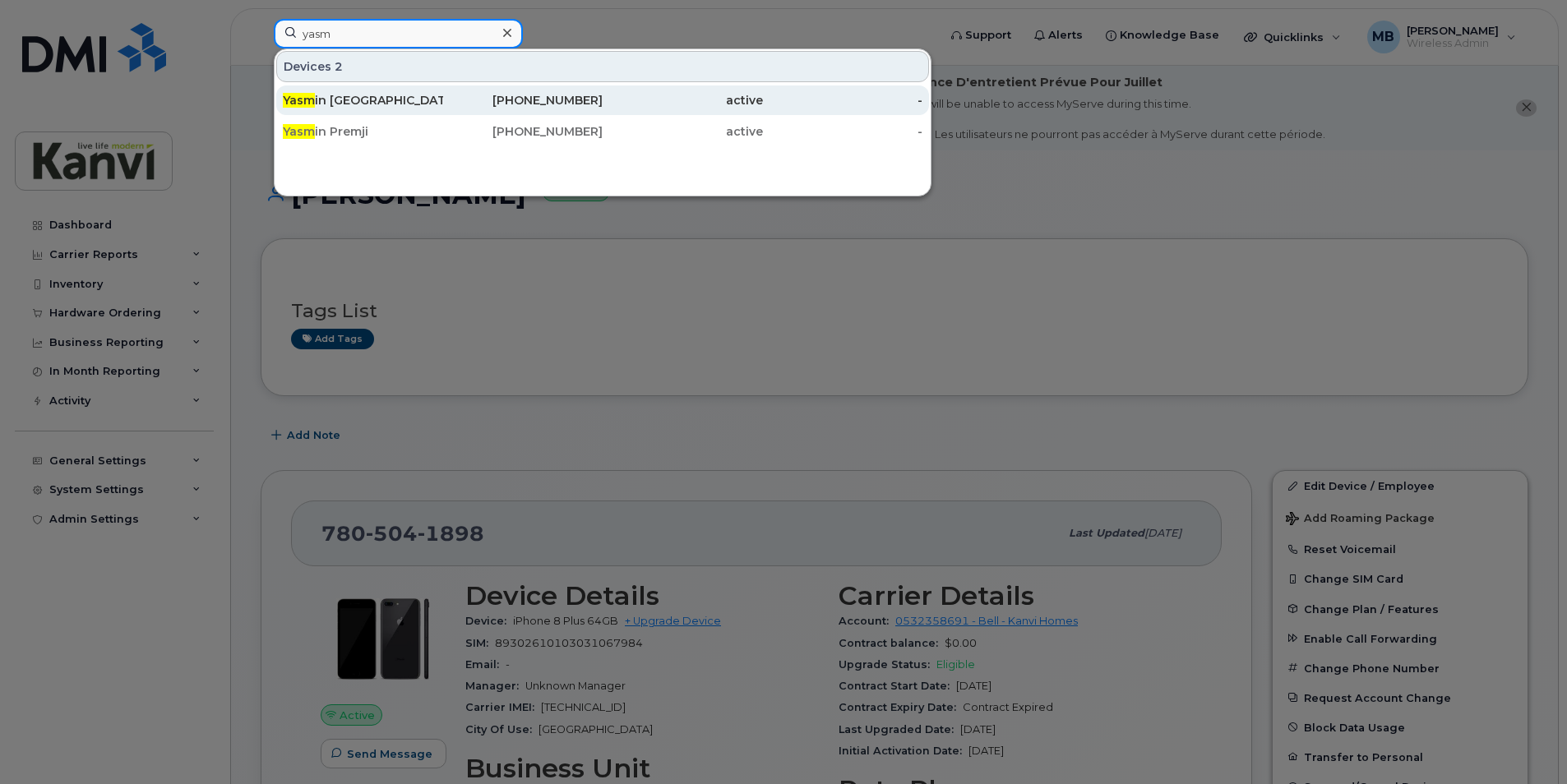 type on "yasm" 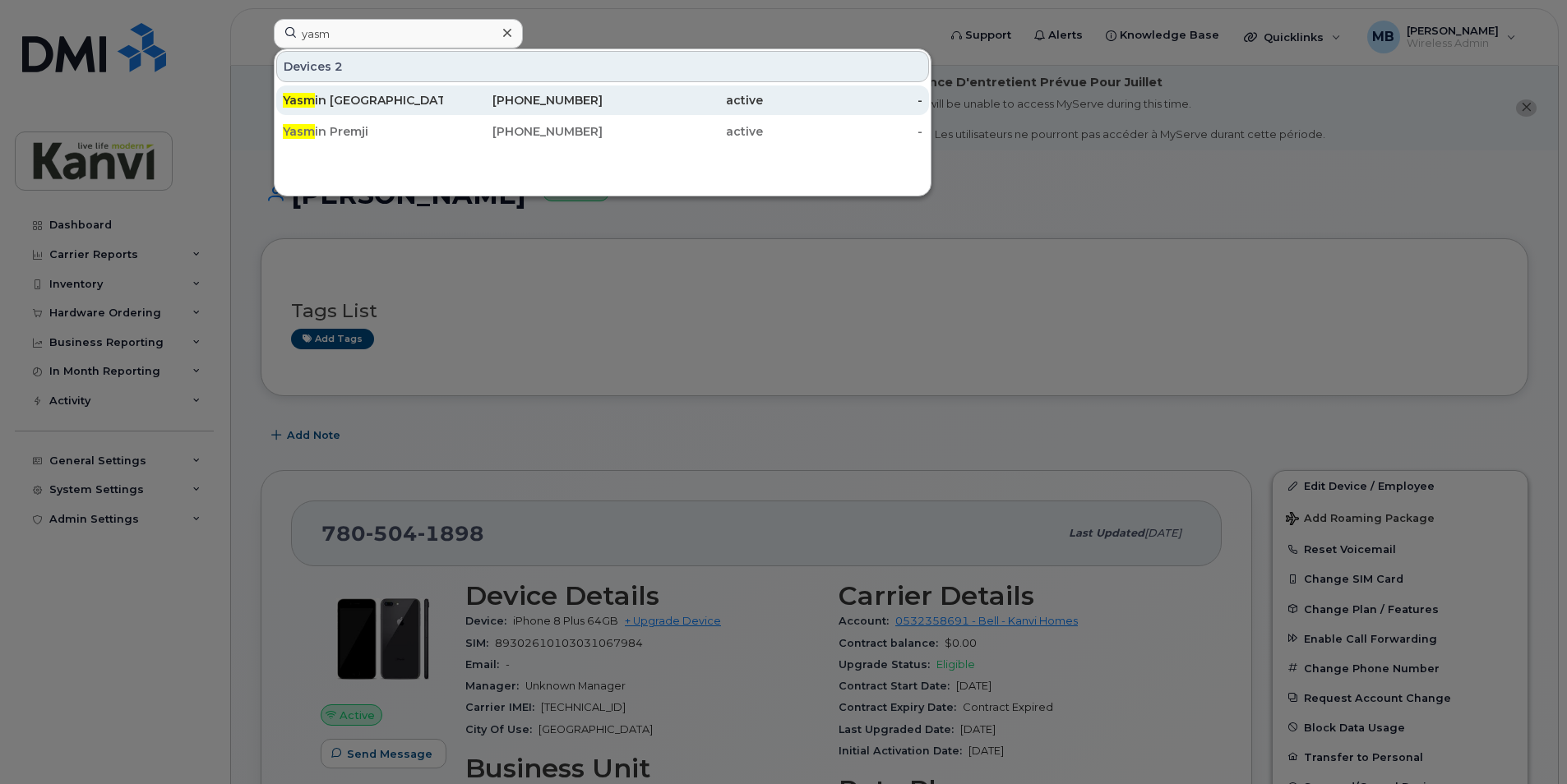 click on "Yasm in Virani" at bounding box center (363, 100) 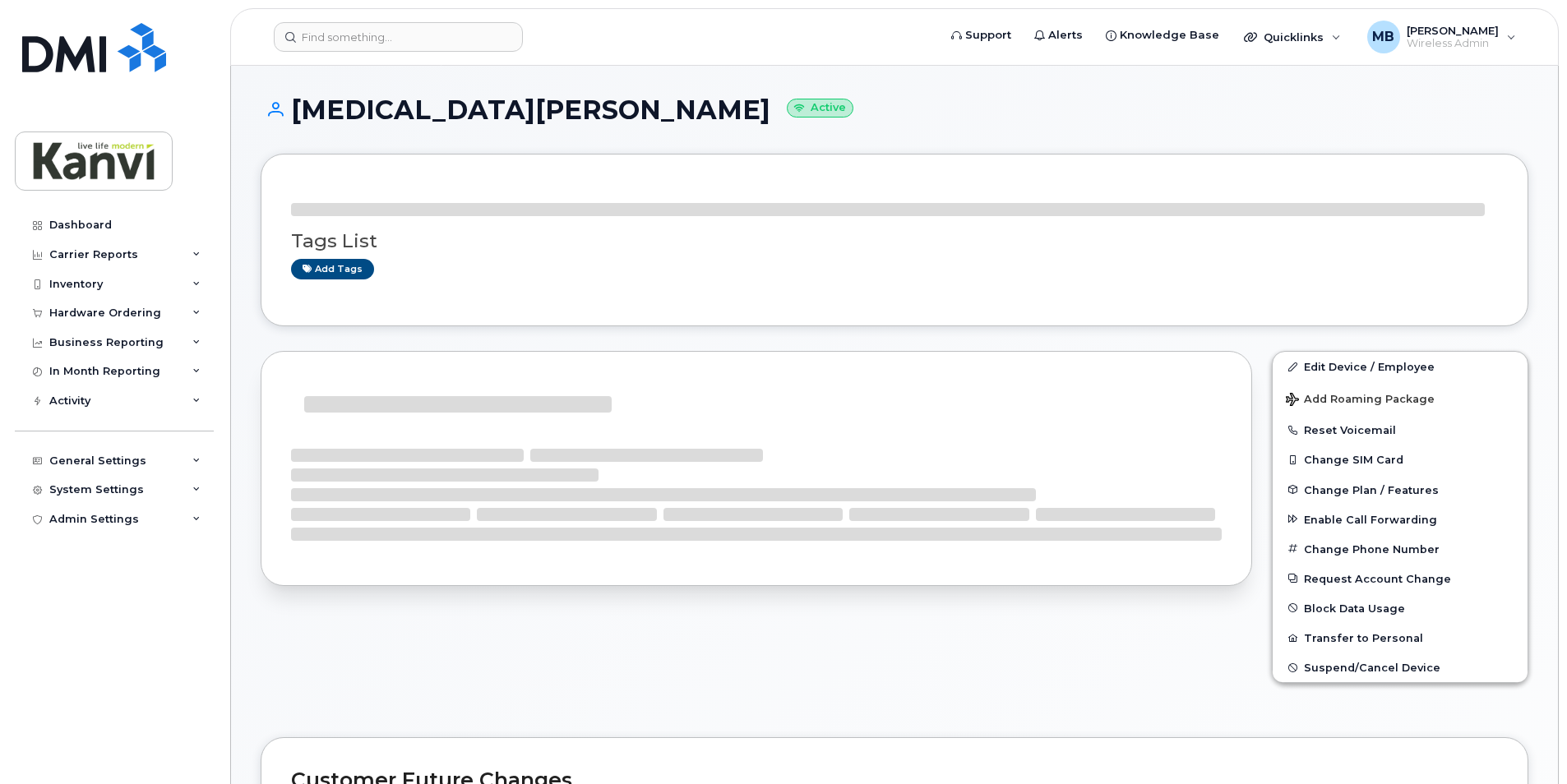 scroll, scrollTop: 0, scrollLeft: 0, axis: both 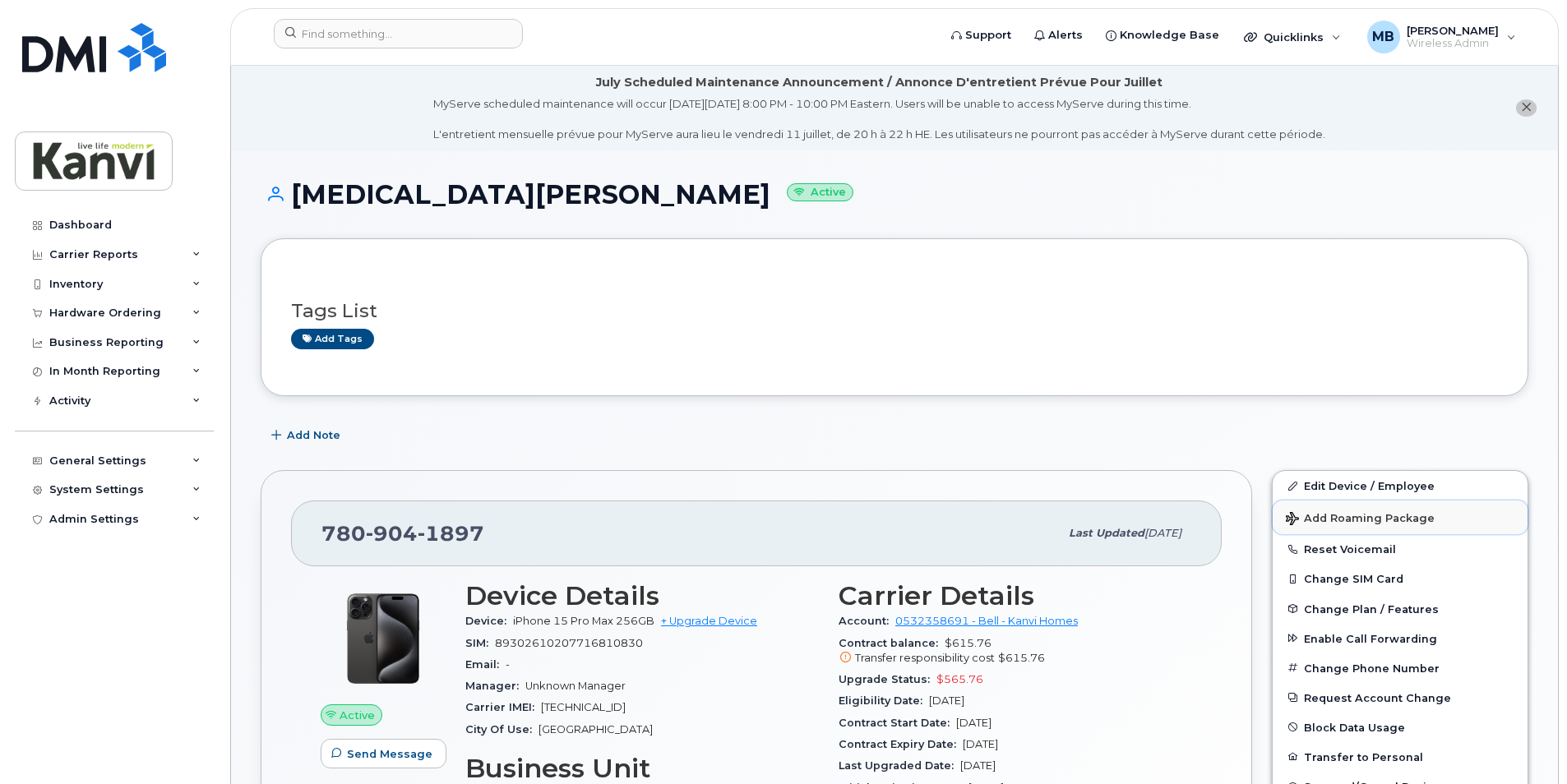 click on "Add Roaming Package" at bounding box center [1400, 517] 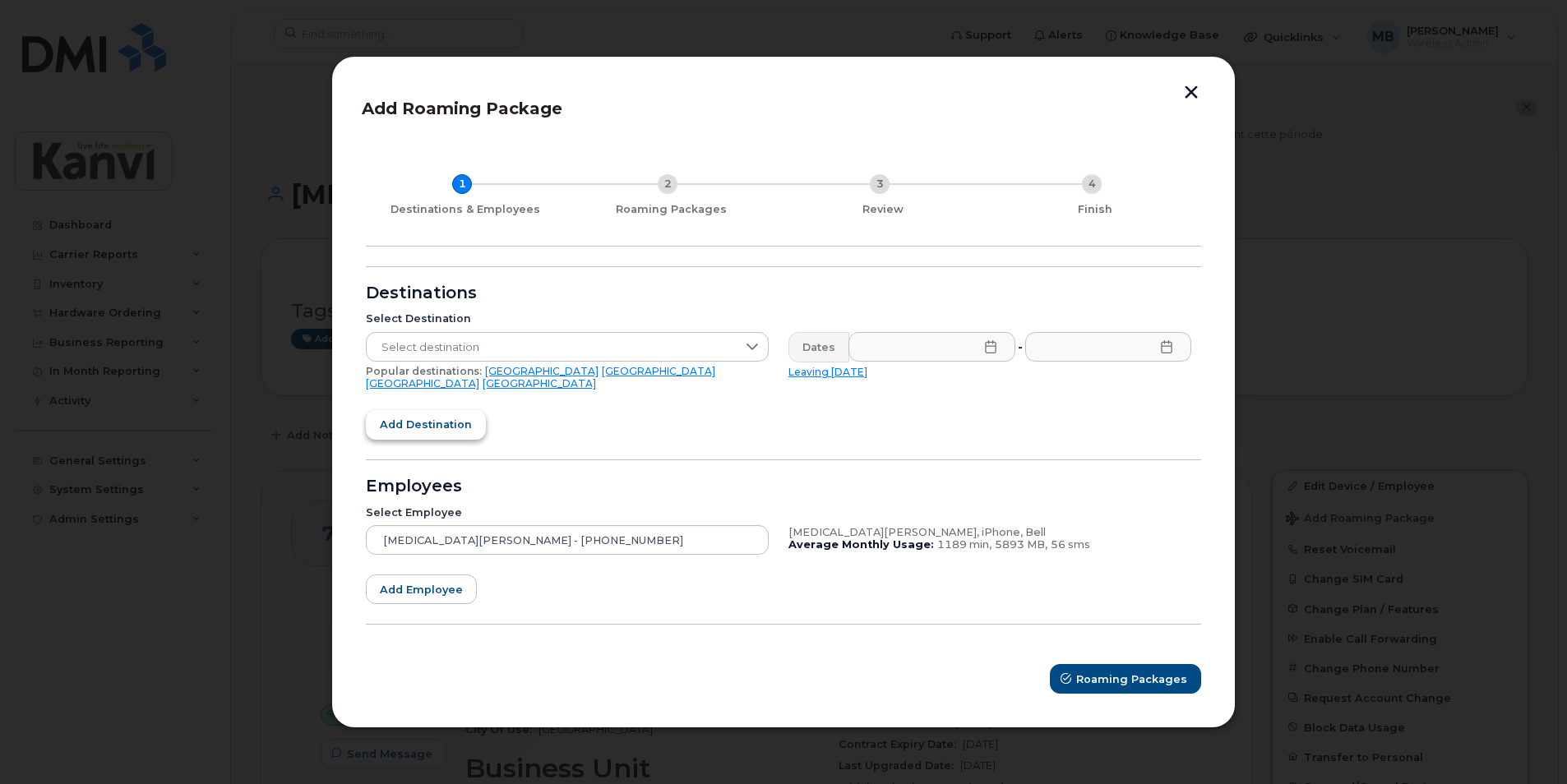 click on "Add destination" at bounding box center [426, 424] 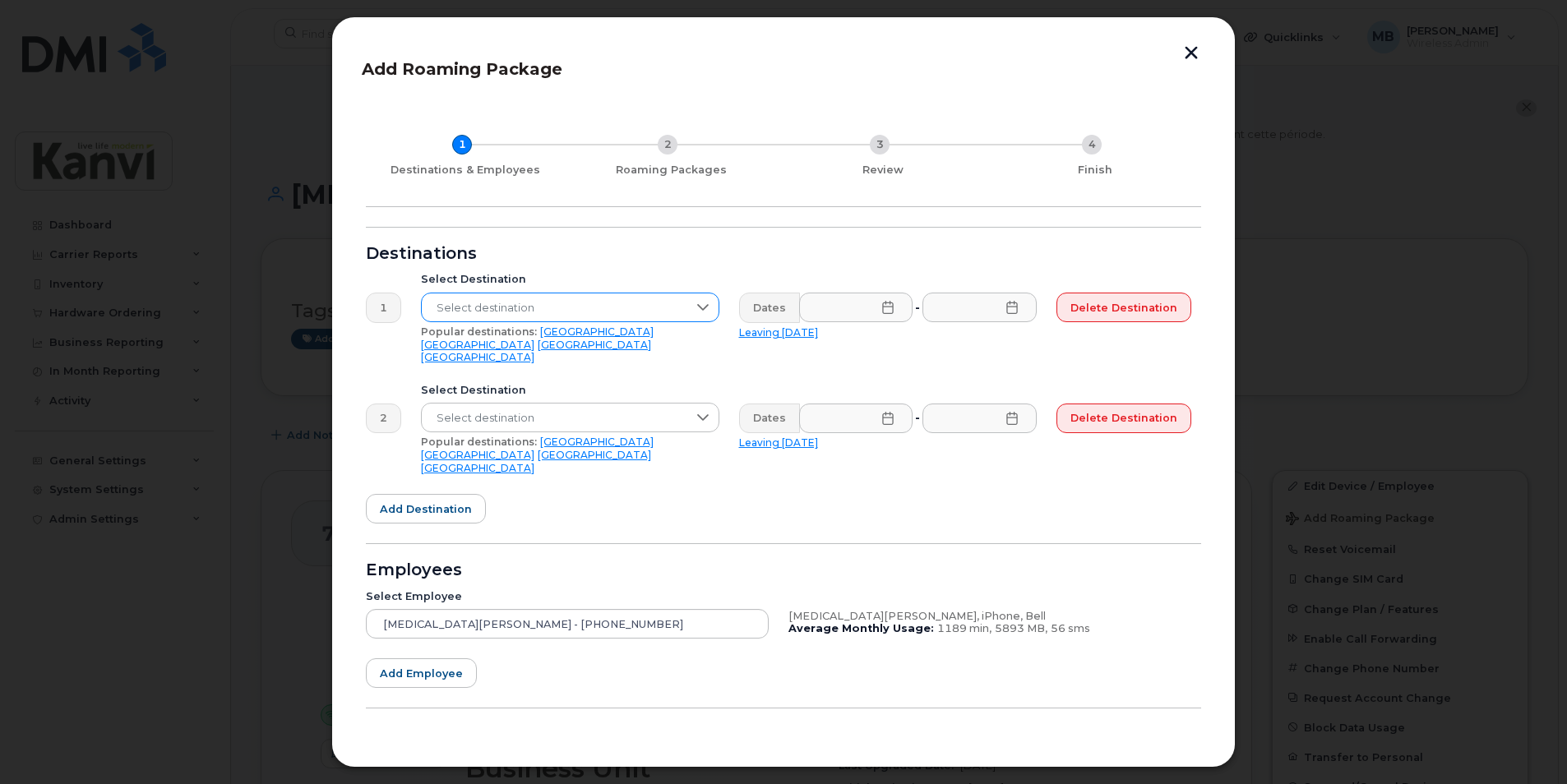 click 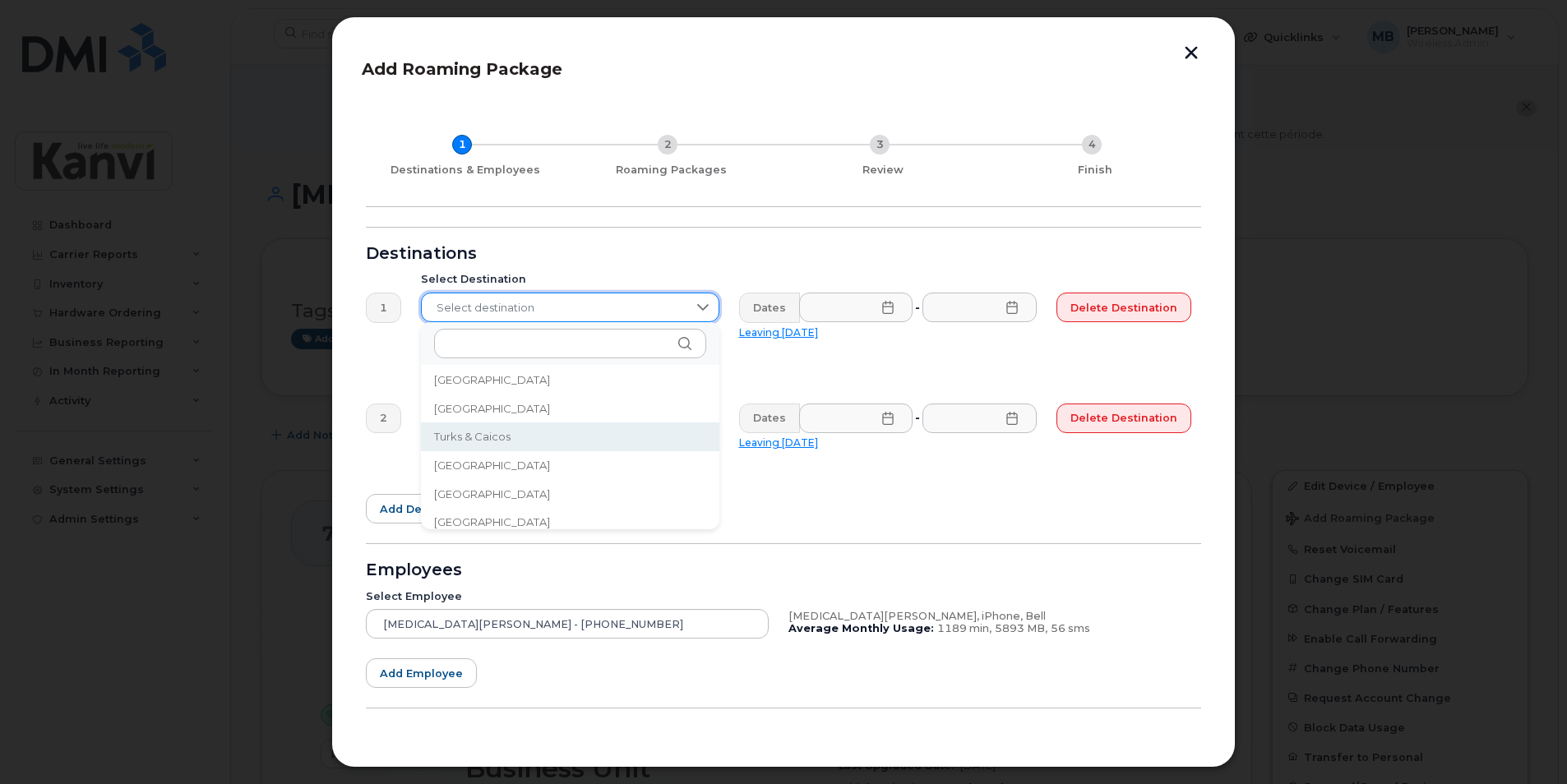 scroll, scrollTop: 5400, scrollLeft: 0, axis: vertical 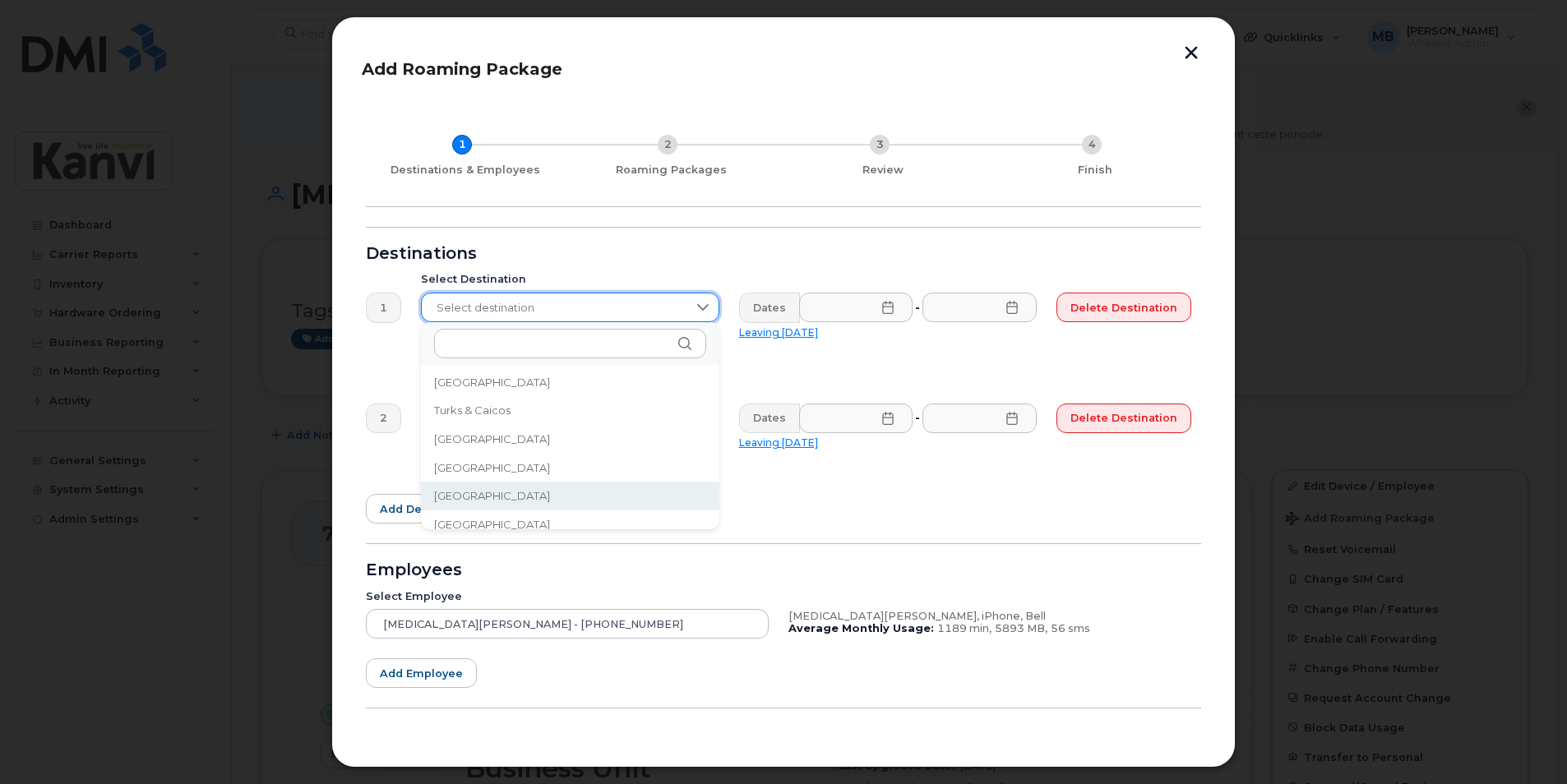click on "[GEOGRAPHIC_DATA]" 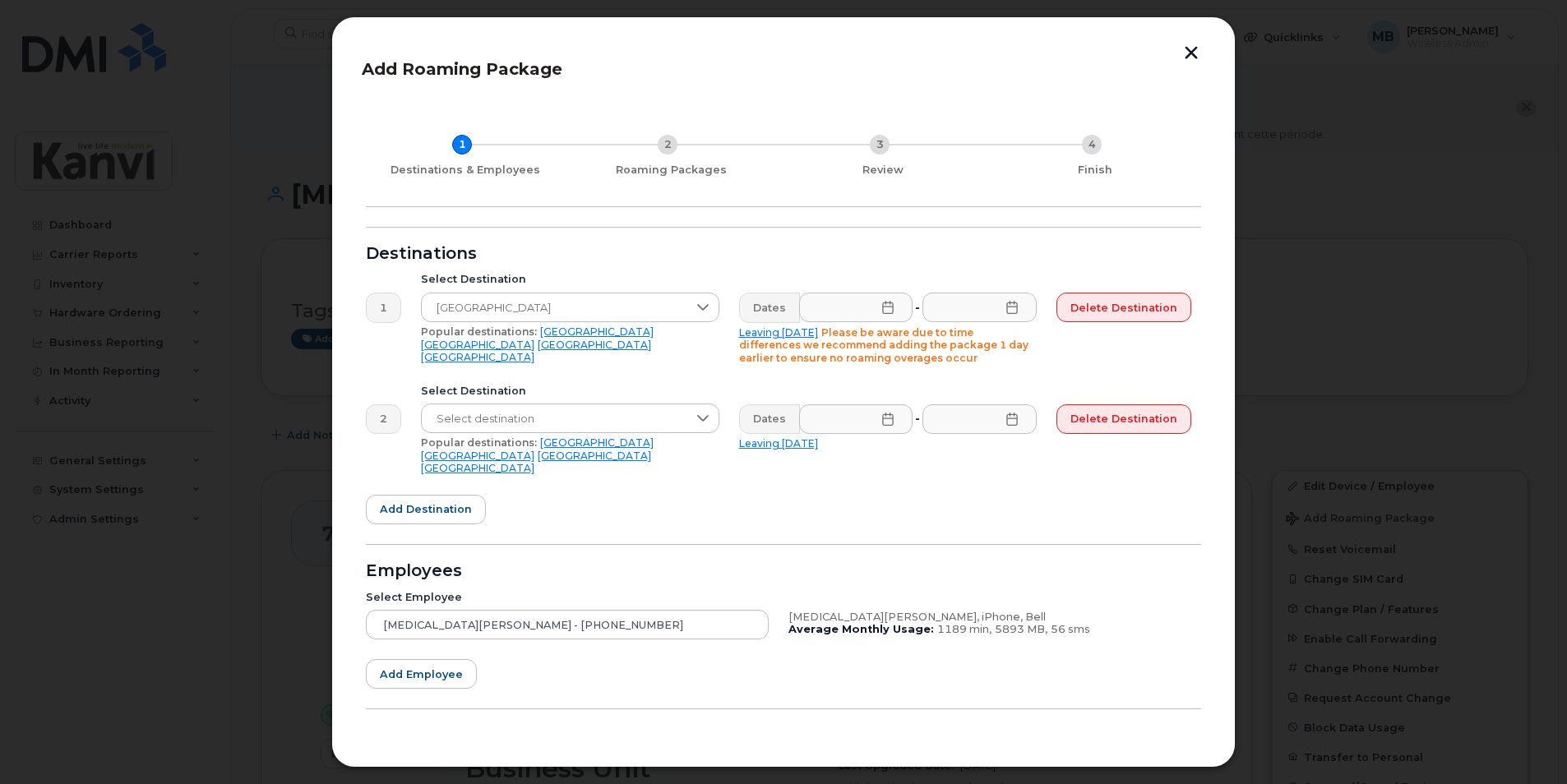 click 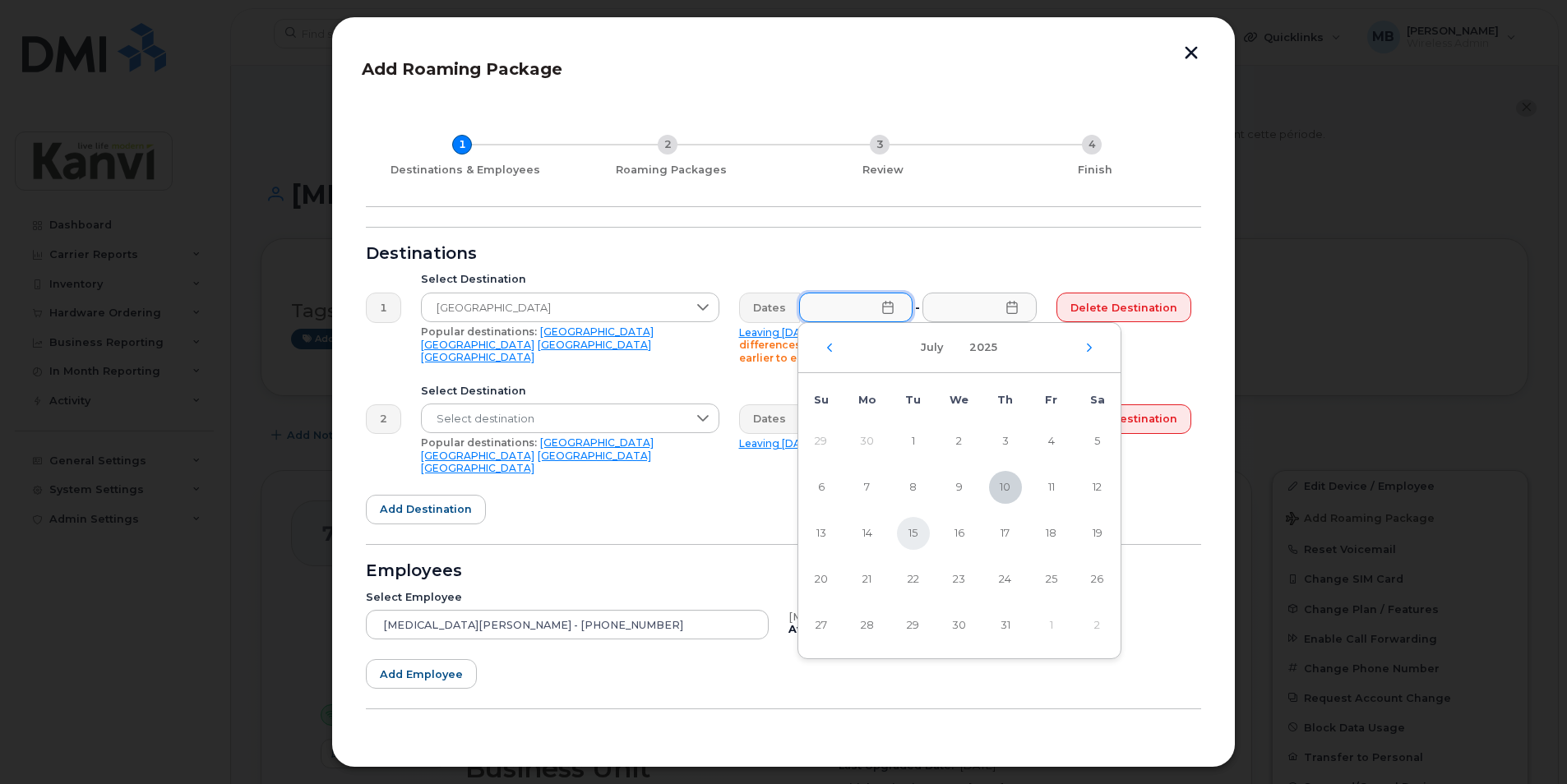 click on "15" at bounding box center (913, 533) 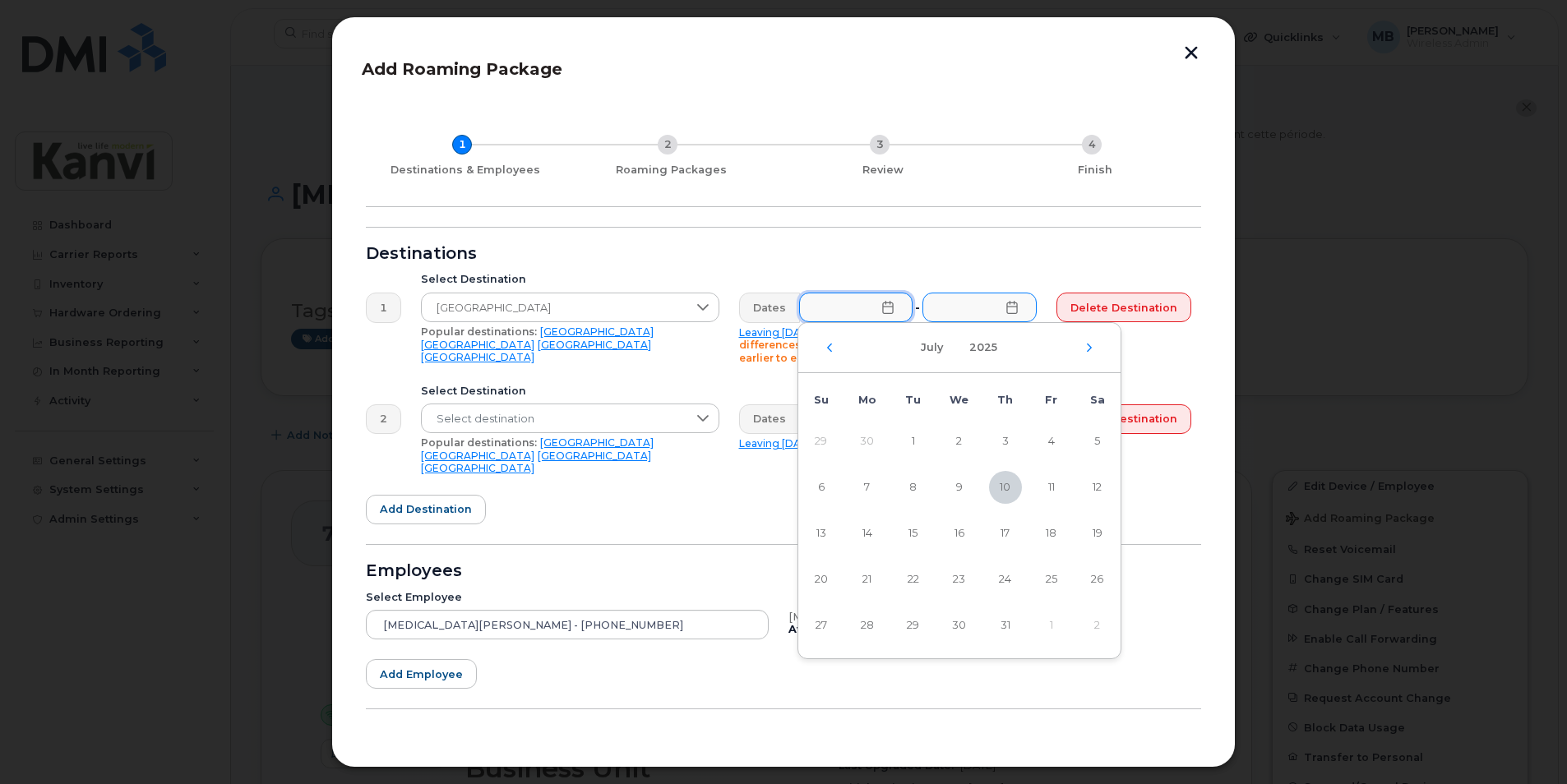 type on "[DATE]" 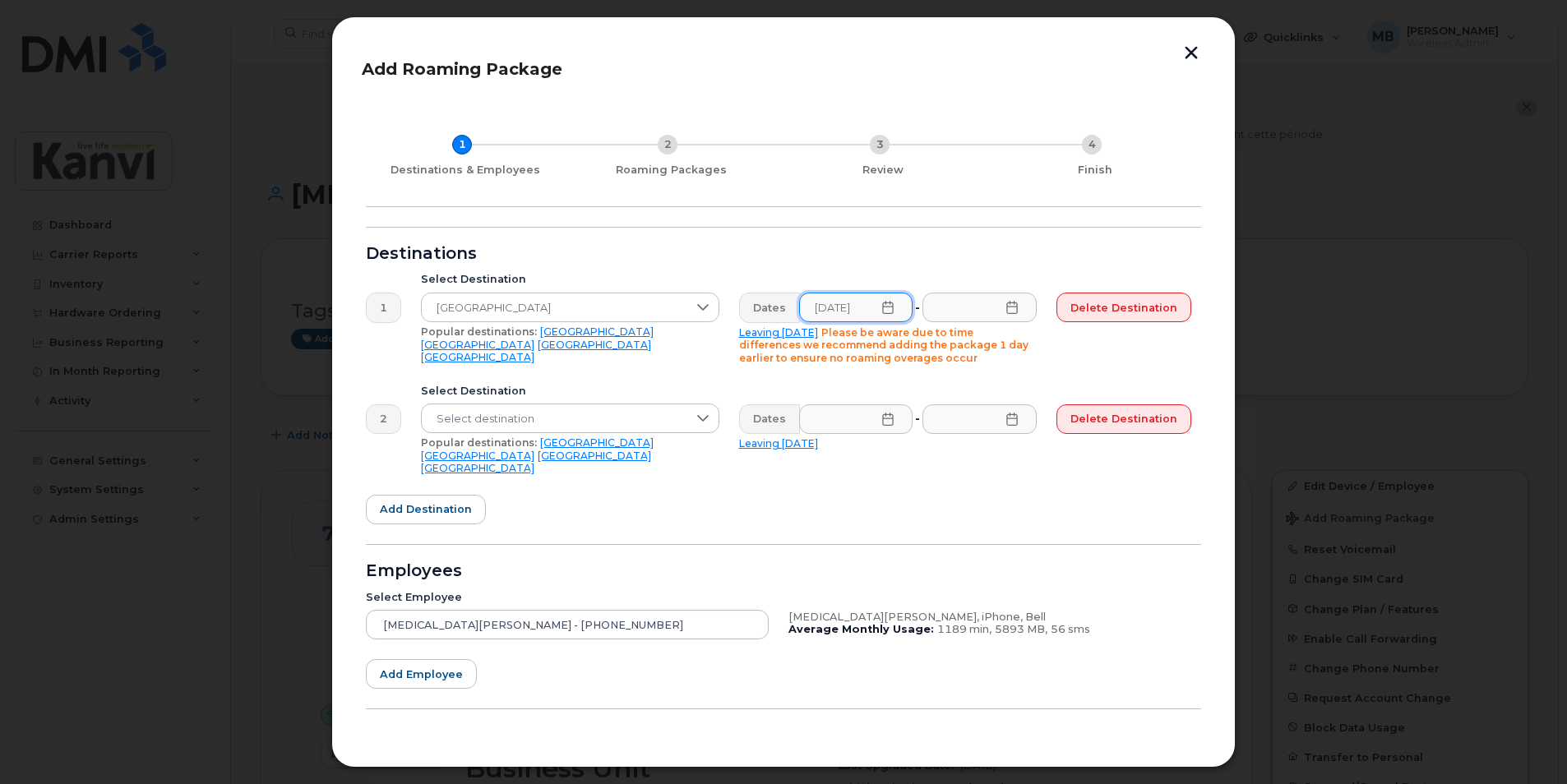 click 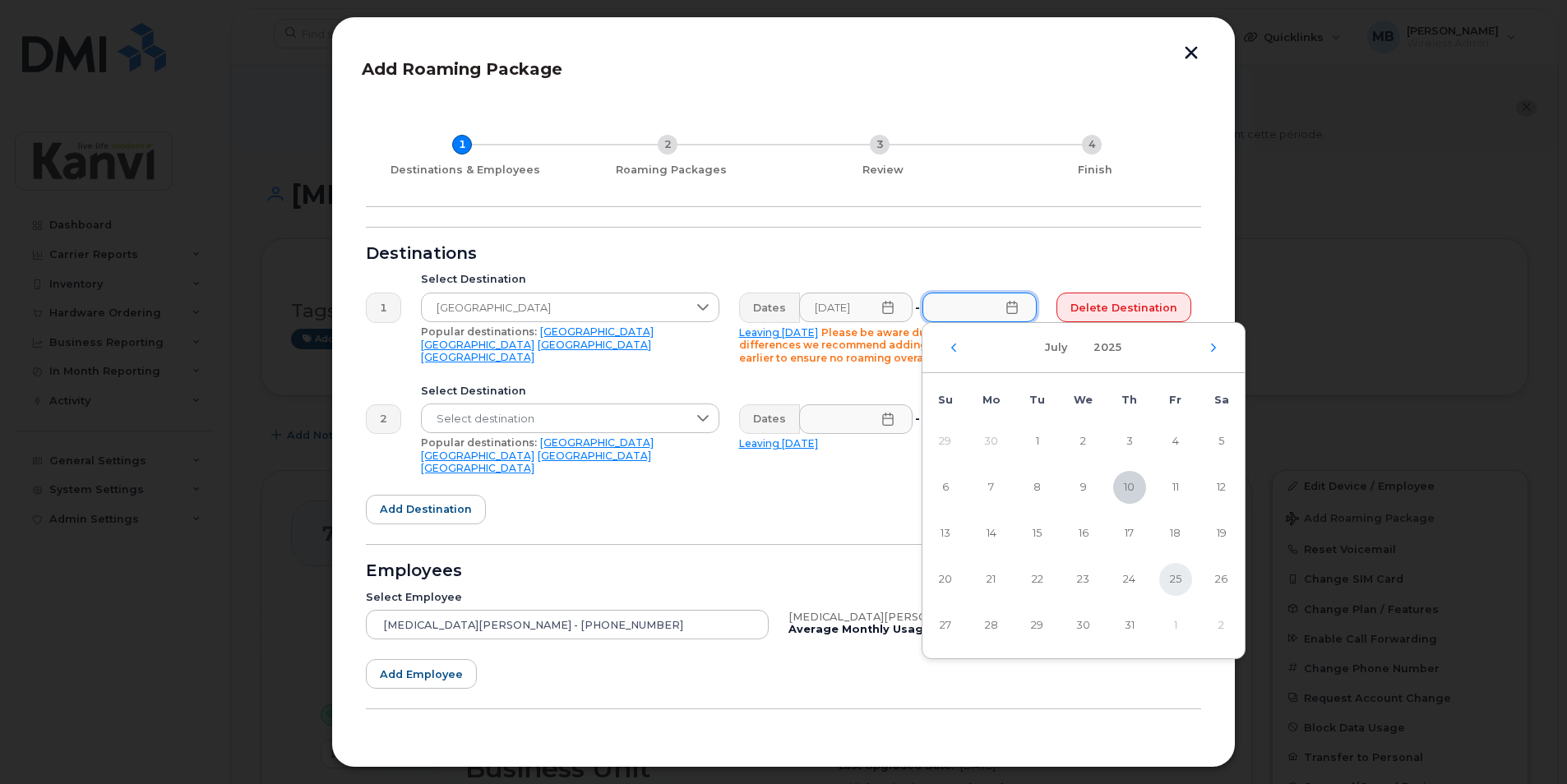 click on "25" at bounding box center [1176, 579] 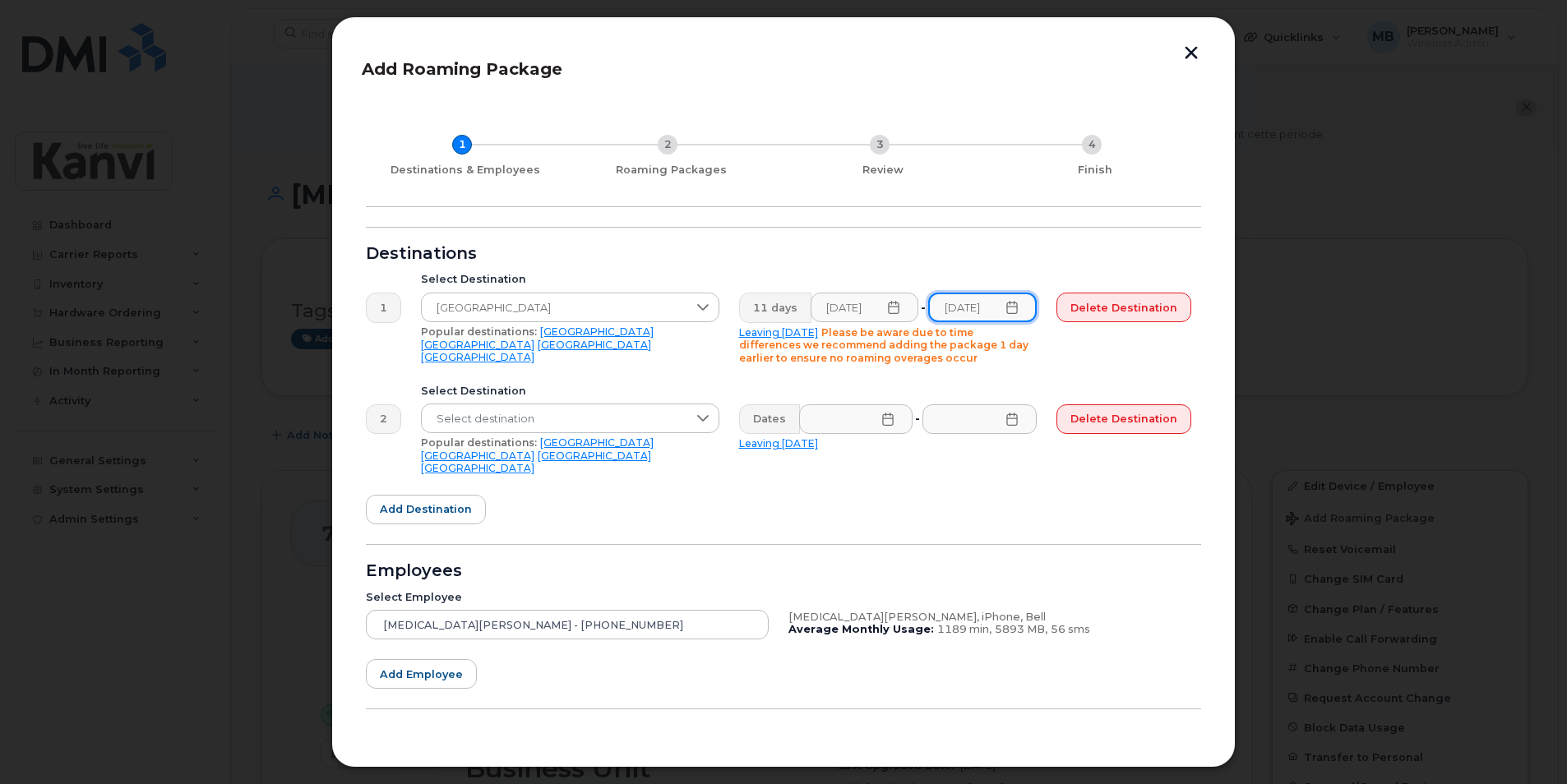 scroll, scrollTop: 0, scrollLeft: 8, axis: horizontal 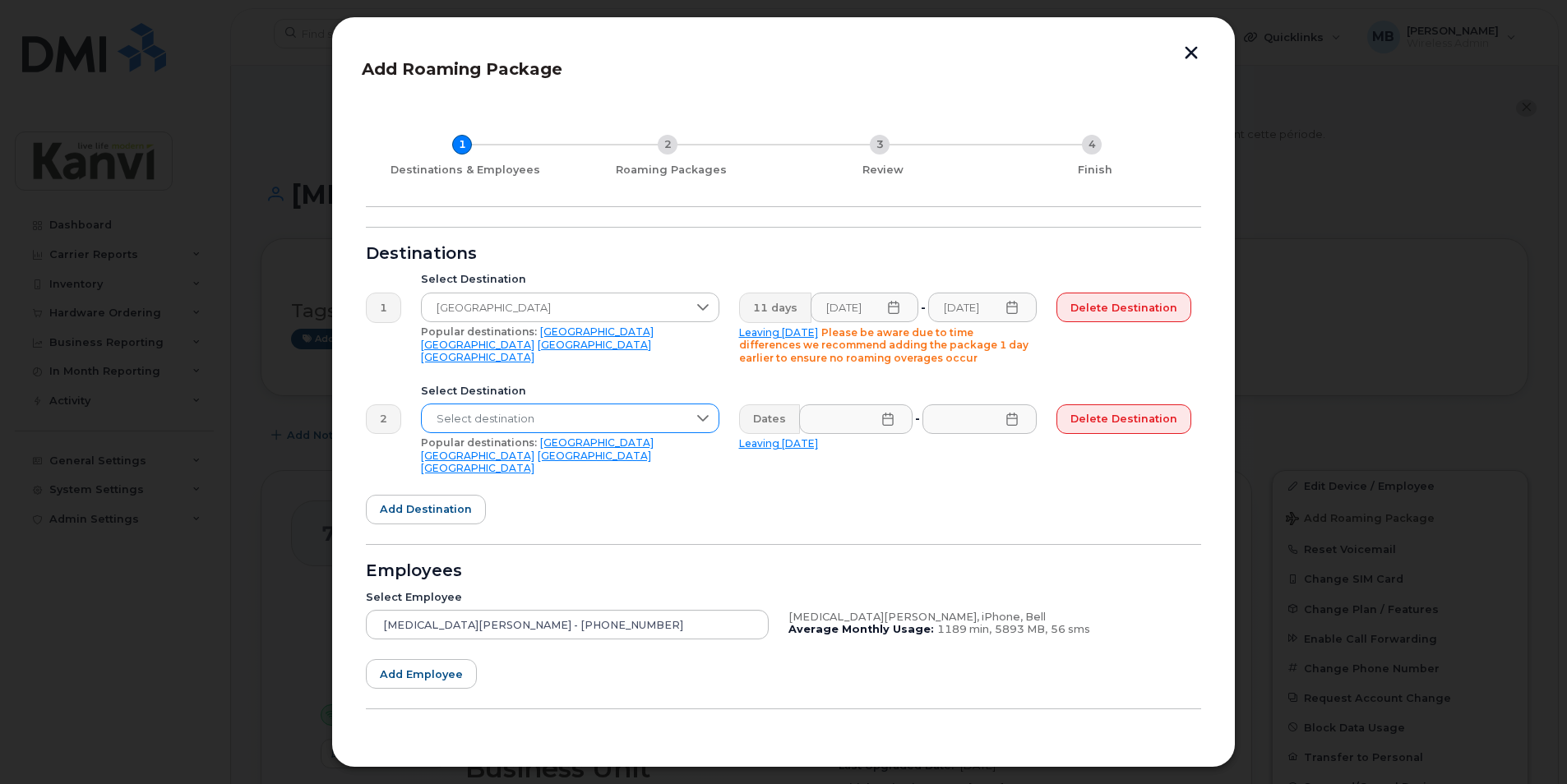 click 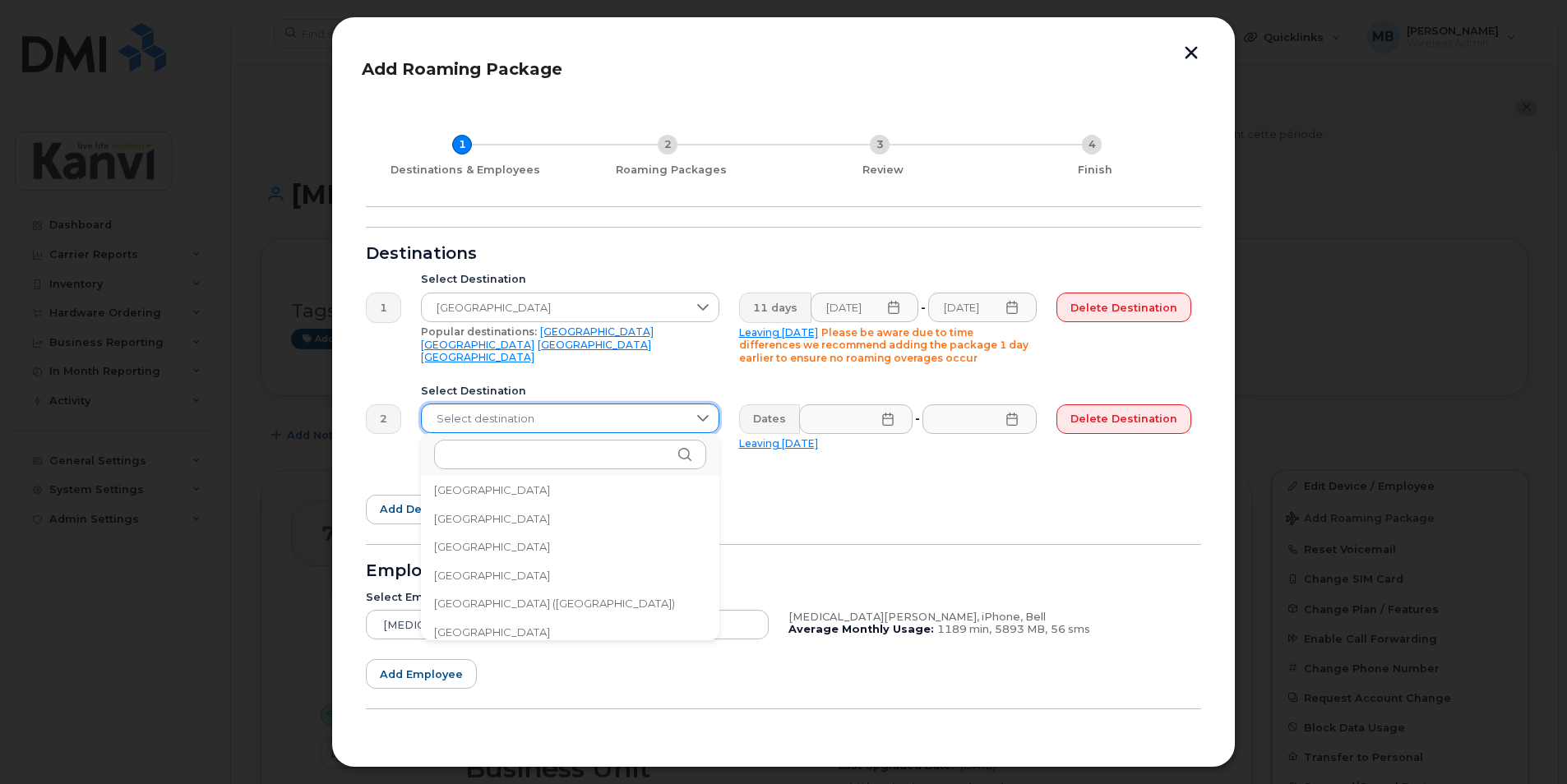 scroll, scrollTop: 5482, scrollLeft: 0, axis: vertical 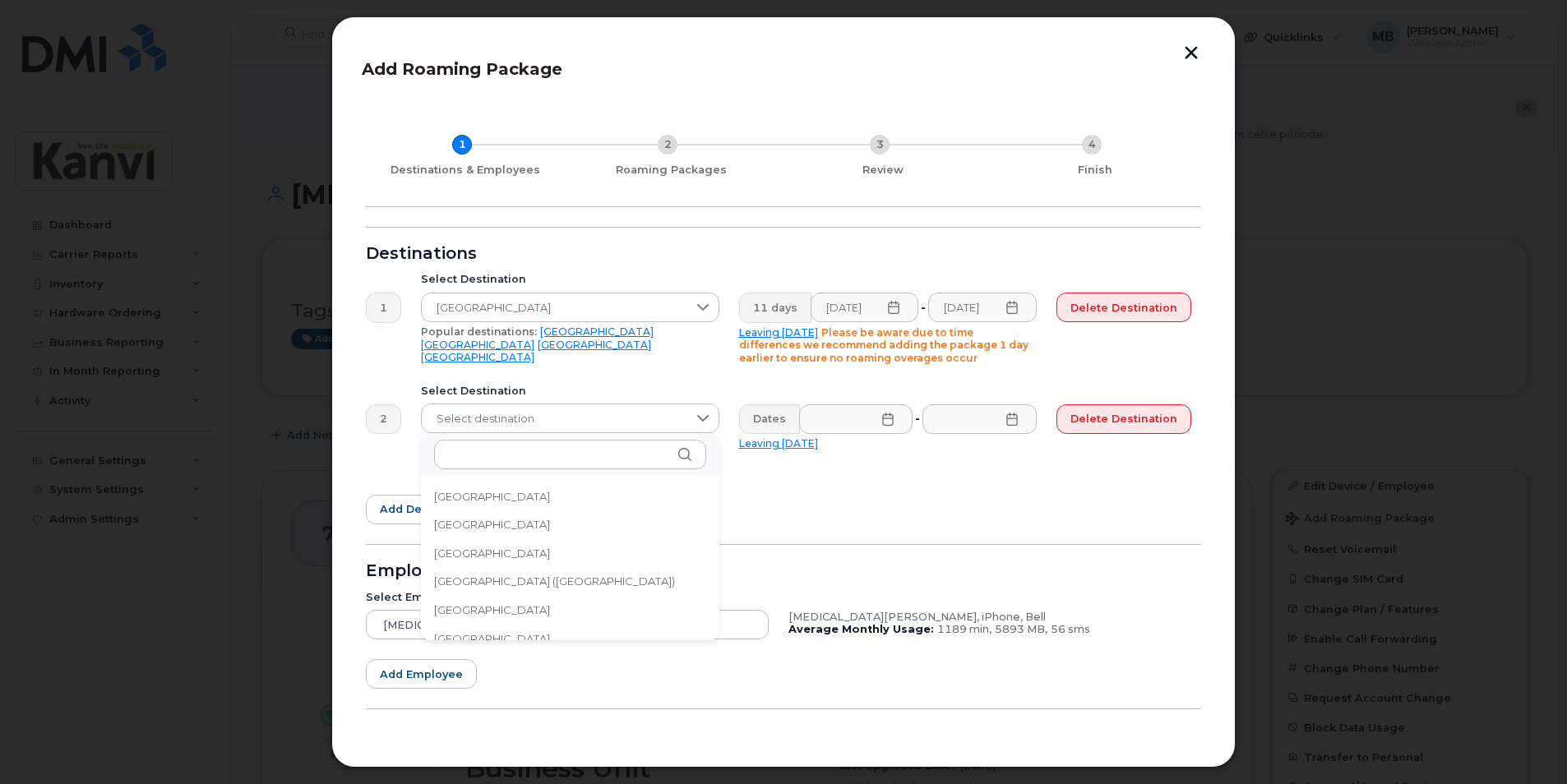 click on "[GEOGRAPHIC_DATA]" 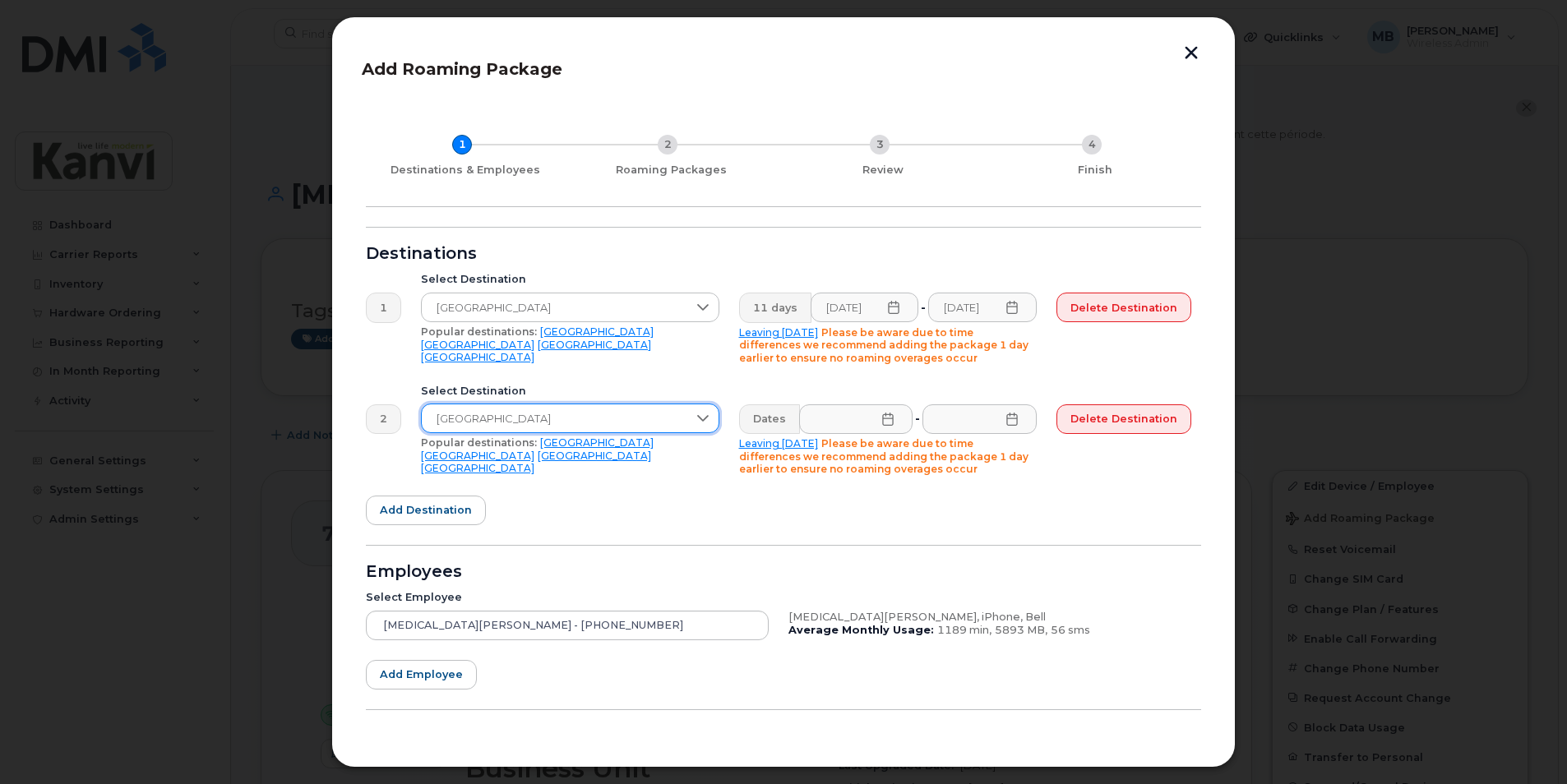 click 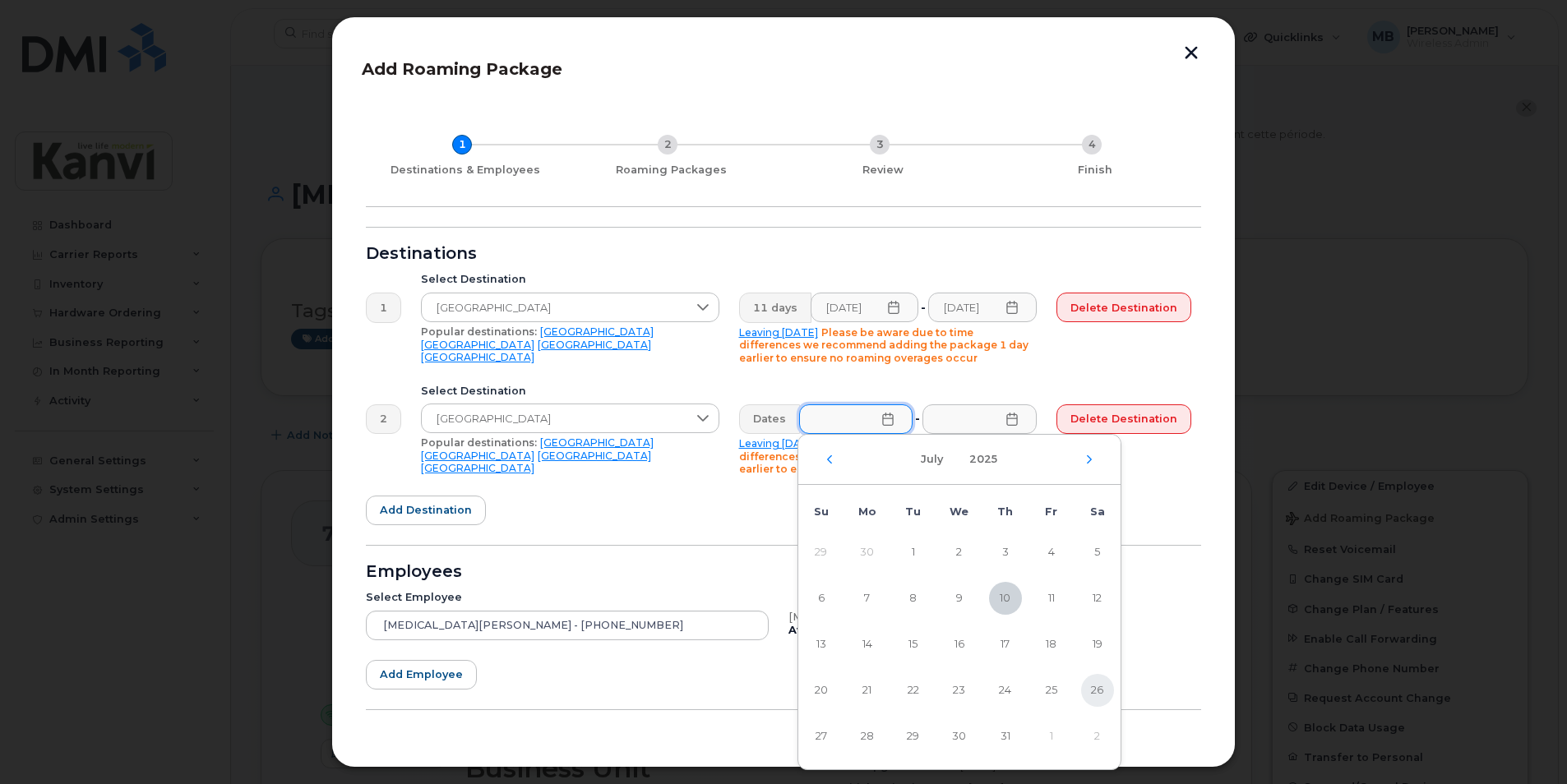 click on "26" at bounding box center (1098, 690) 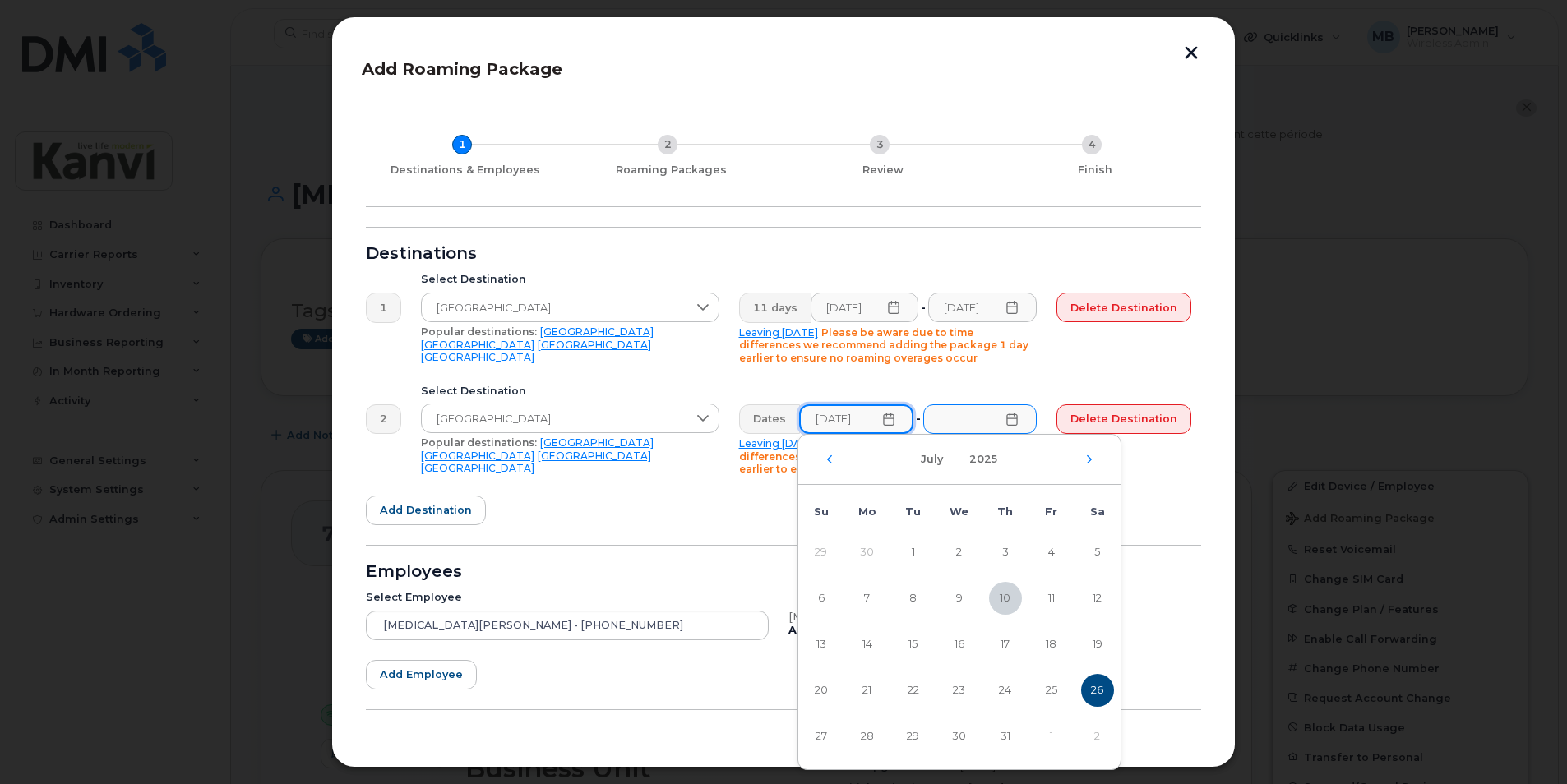 scroll, scrollTop: 0, scrollLeft: 2, axis: horizontal 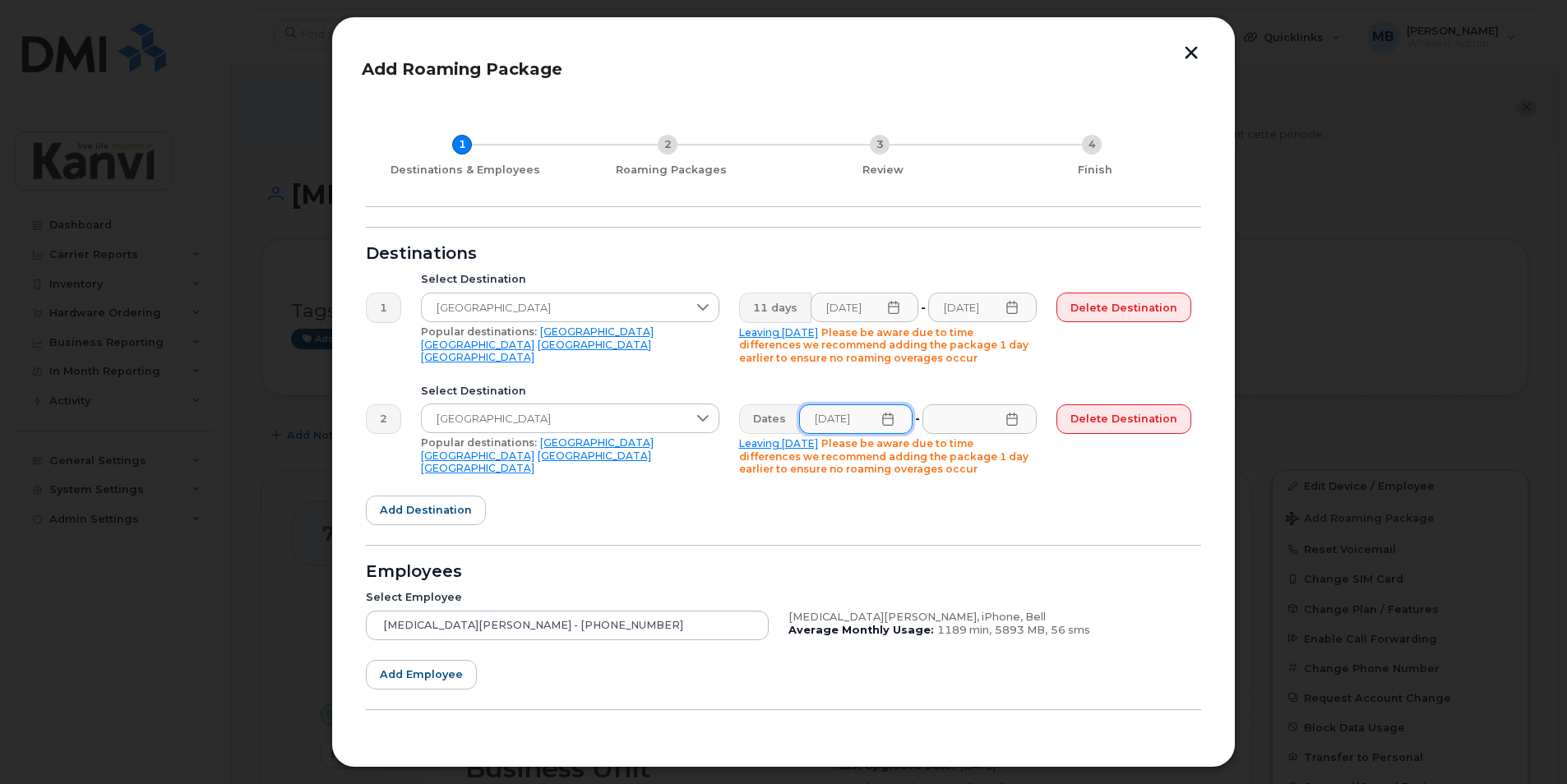 click 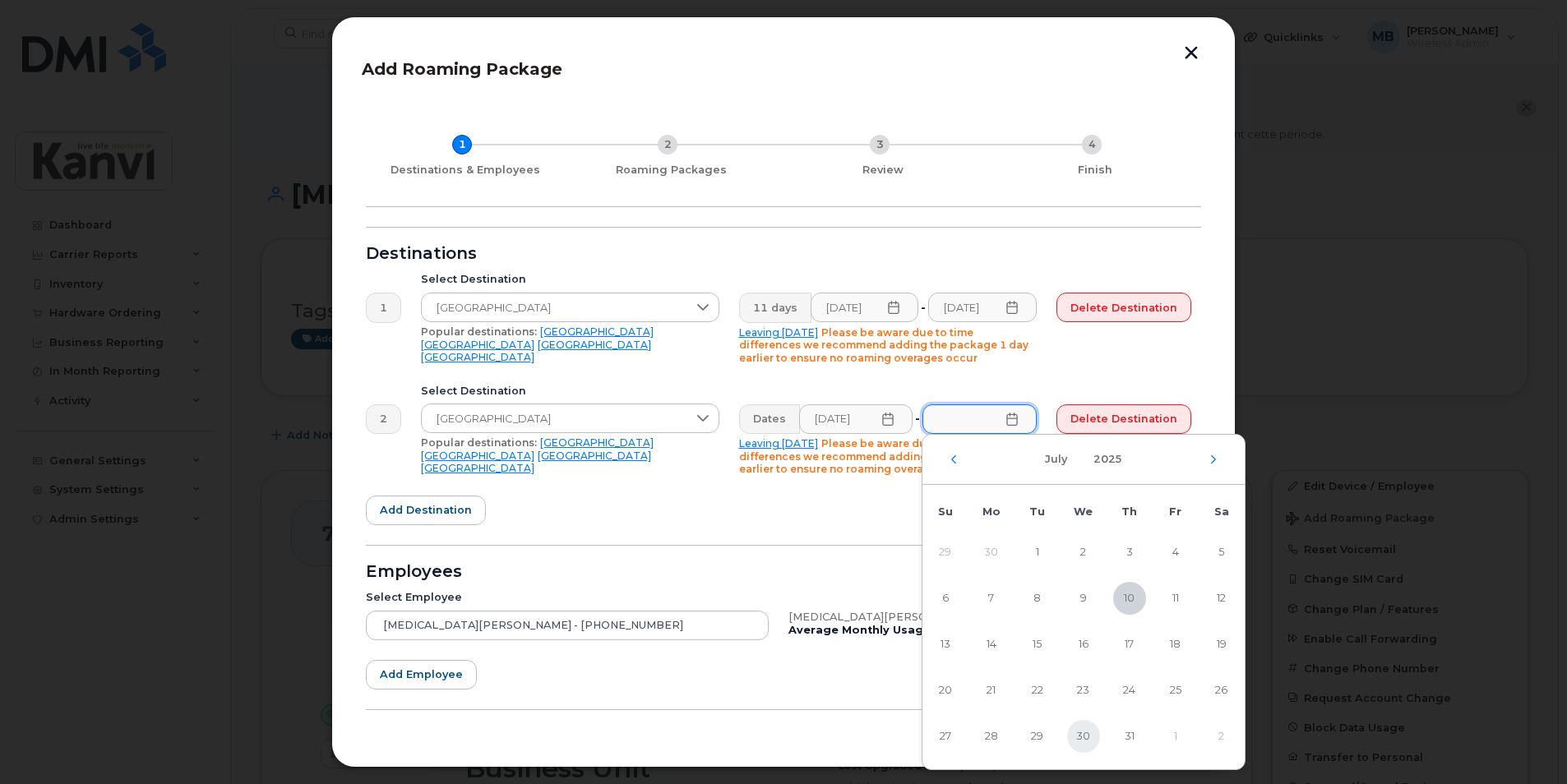 click on "30" at bounding box center [1084, 736] 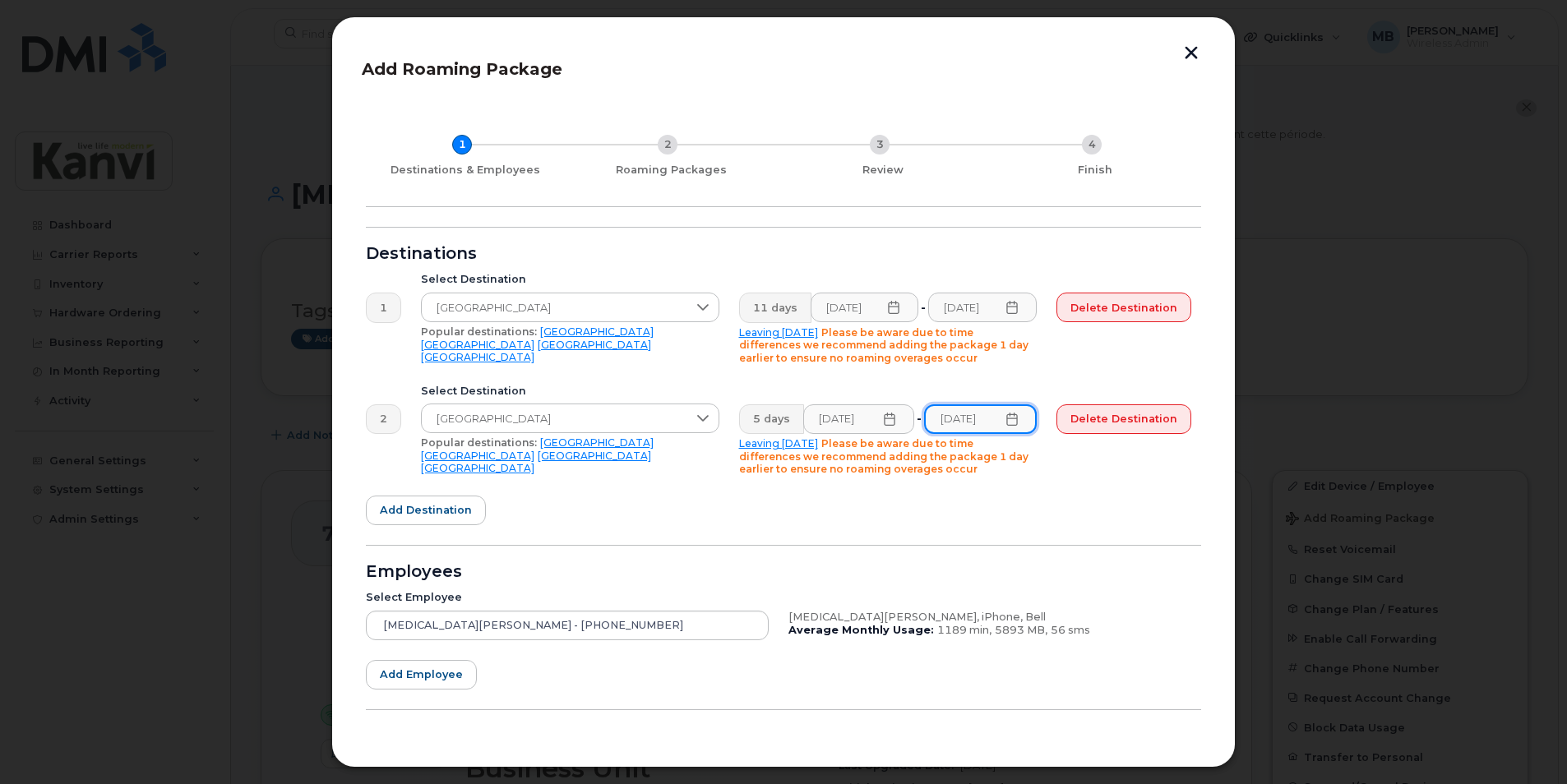scroll, scrollTop: 0, scrollLeft: 5, axis: horizontal 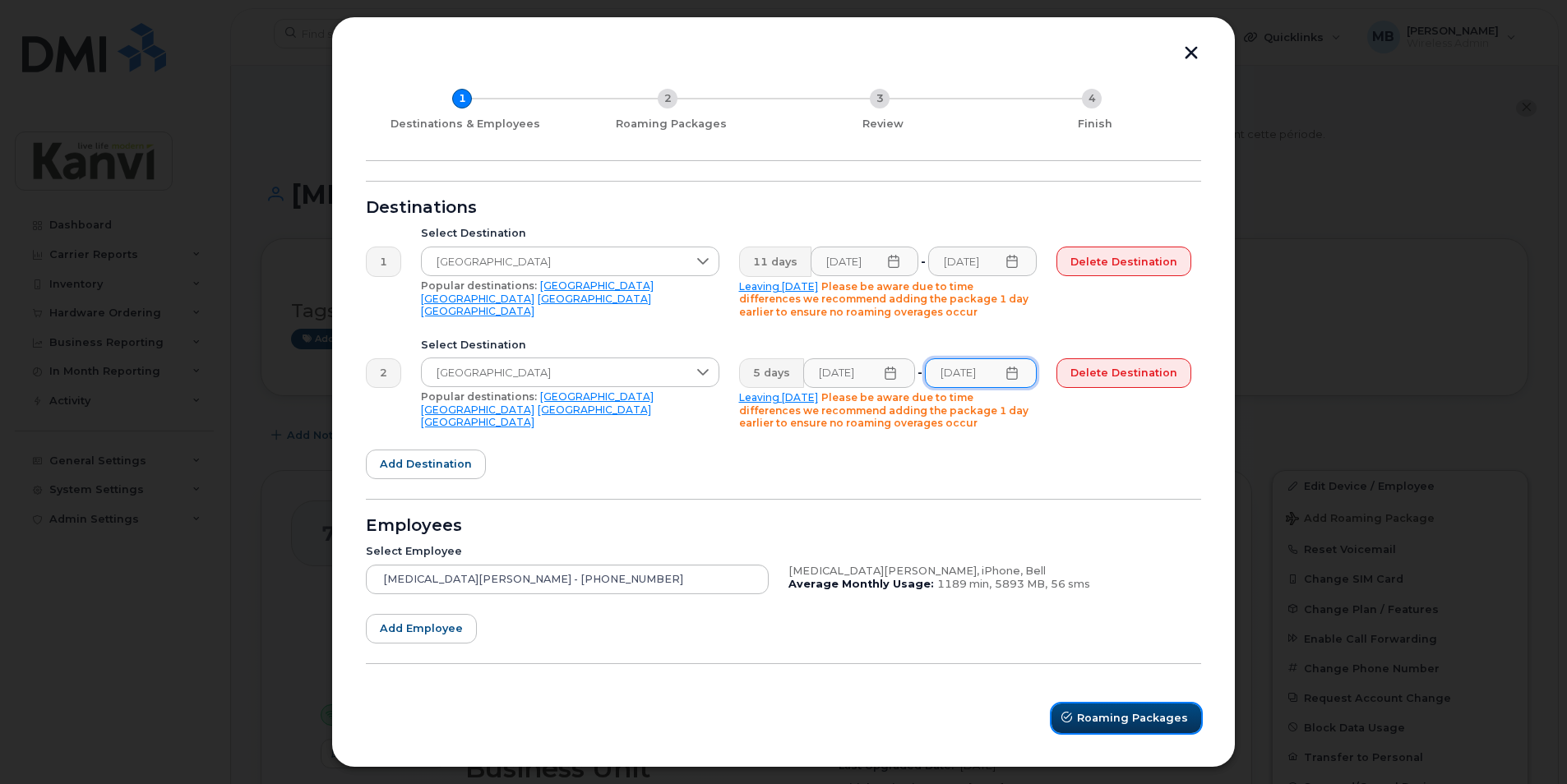 click on "Roaming Packages" at bounding box center [1132, 717] 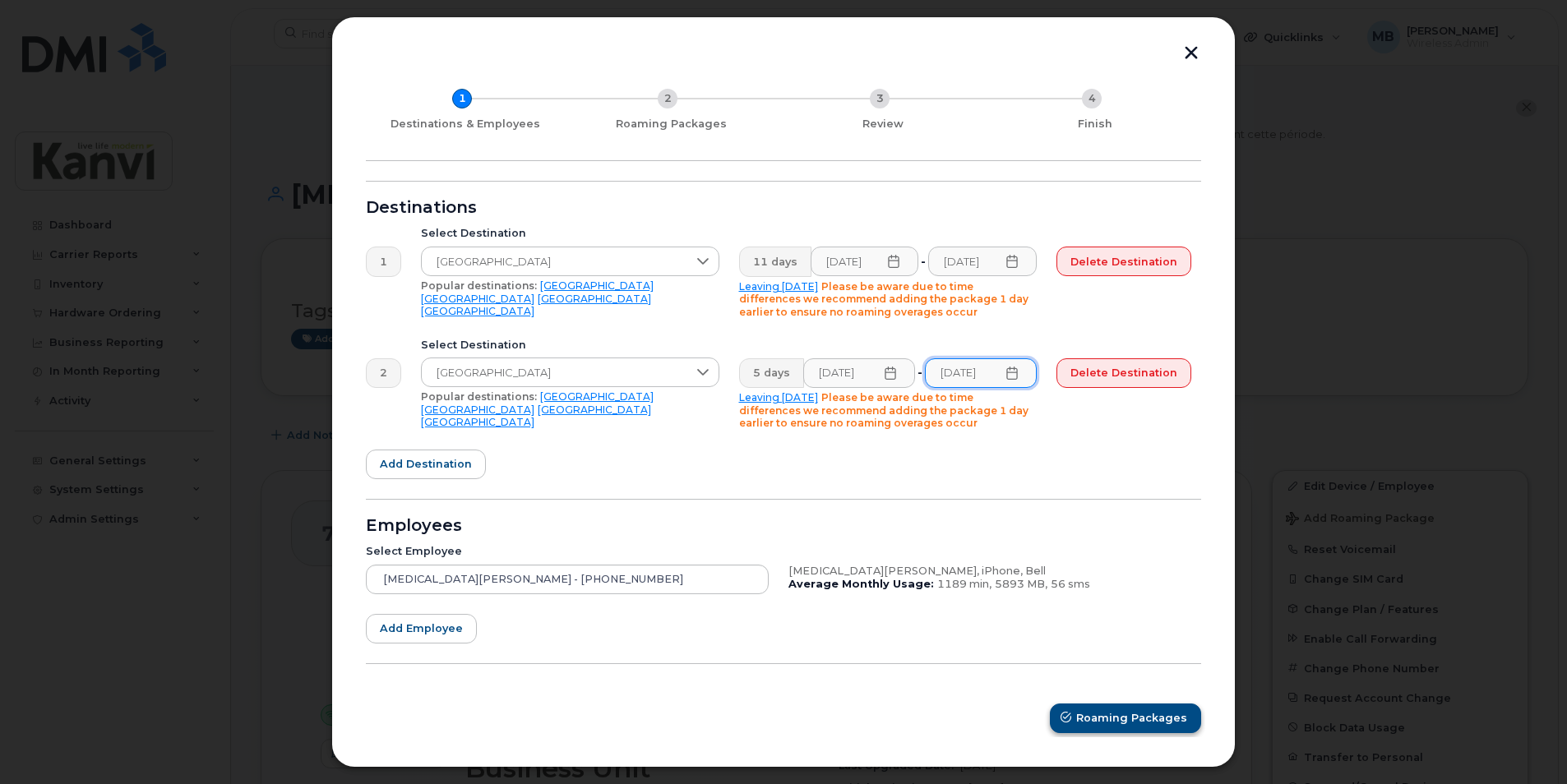 scroll, scrollTop: 0, scrollLeft: 0, axis: both 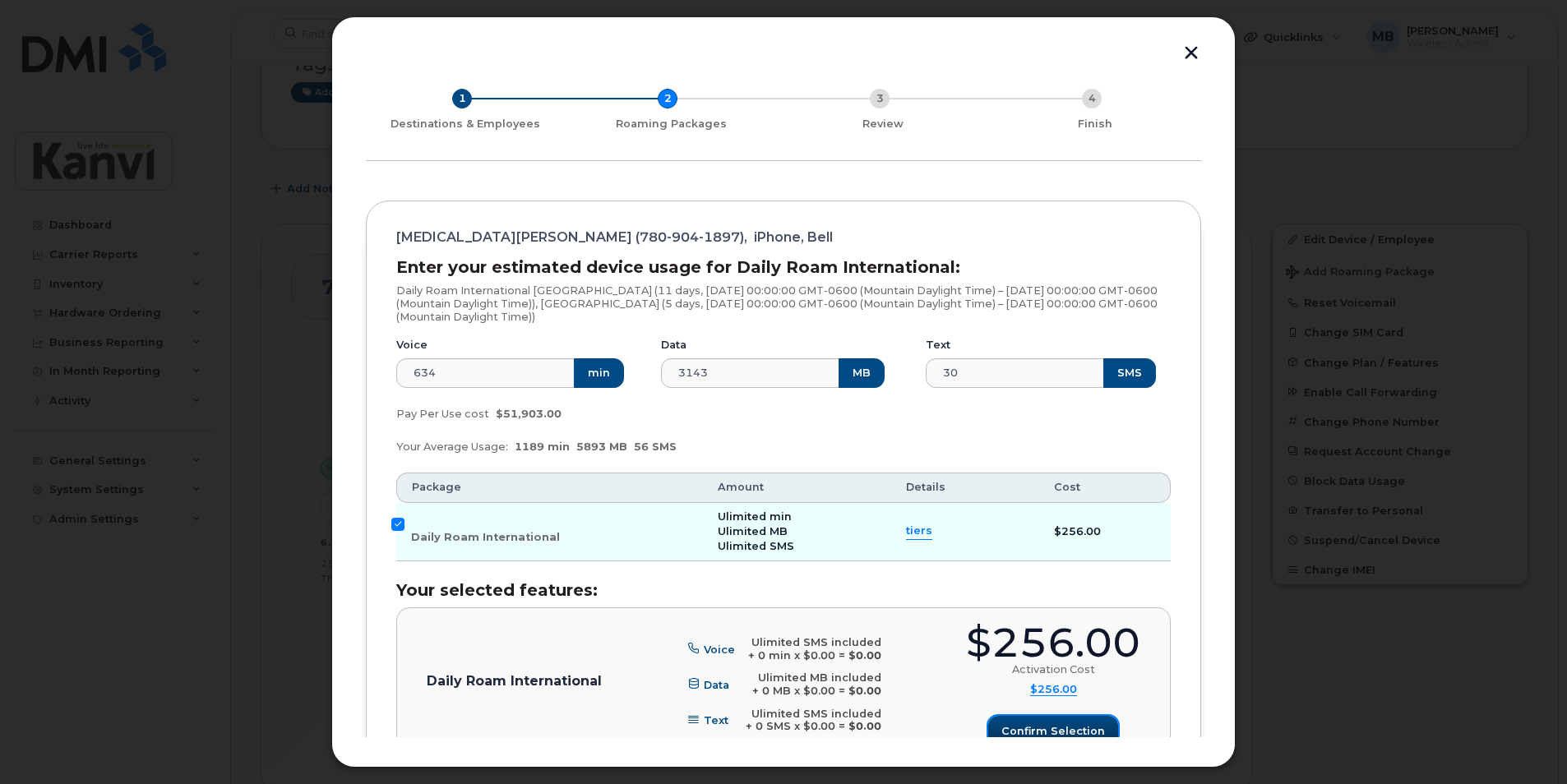 click on "Confirm selection" at bounding box center (1053, 731) 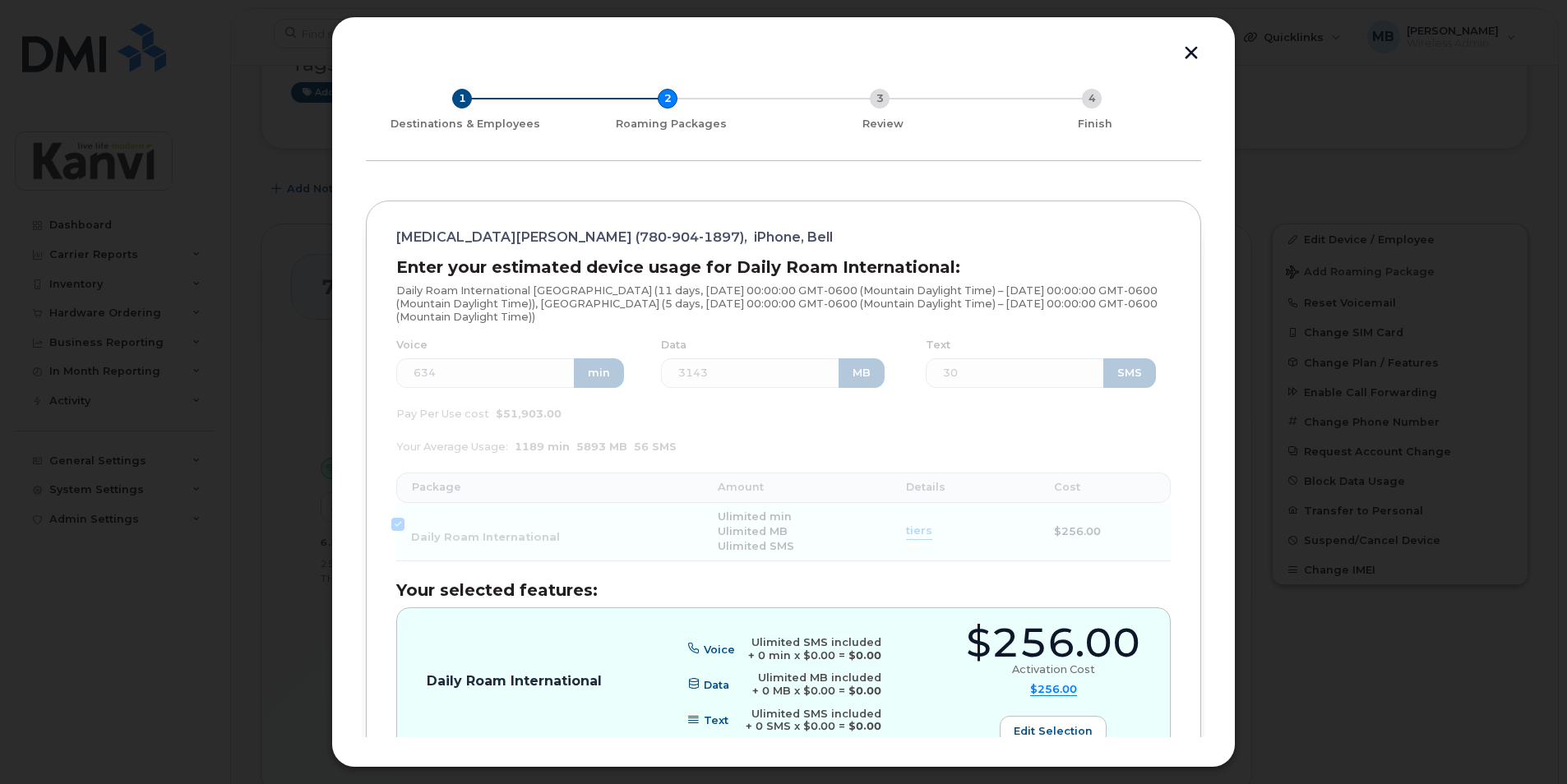scroll, scrollTop: 188, scrollLeft: 0, axis: vertical 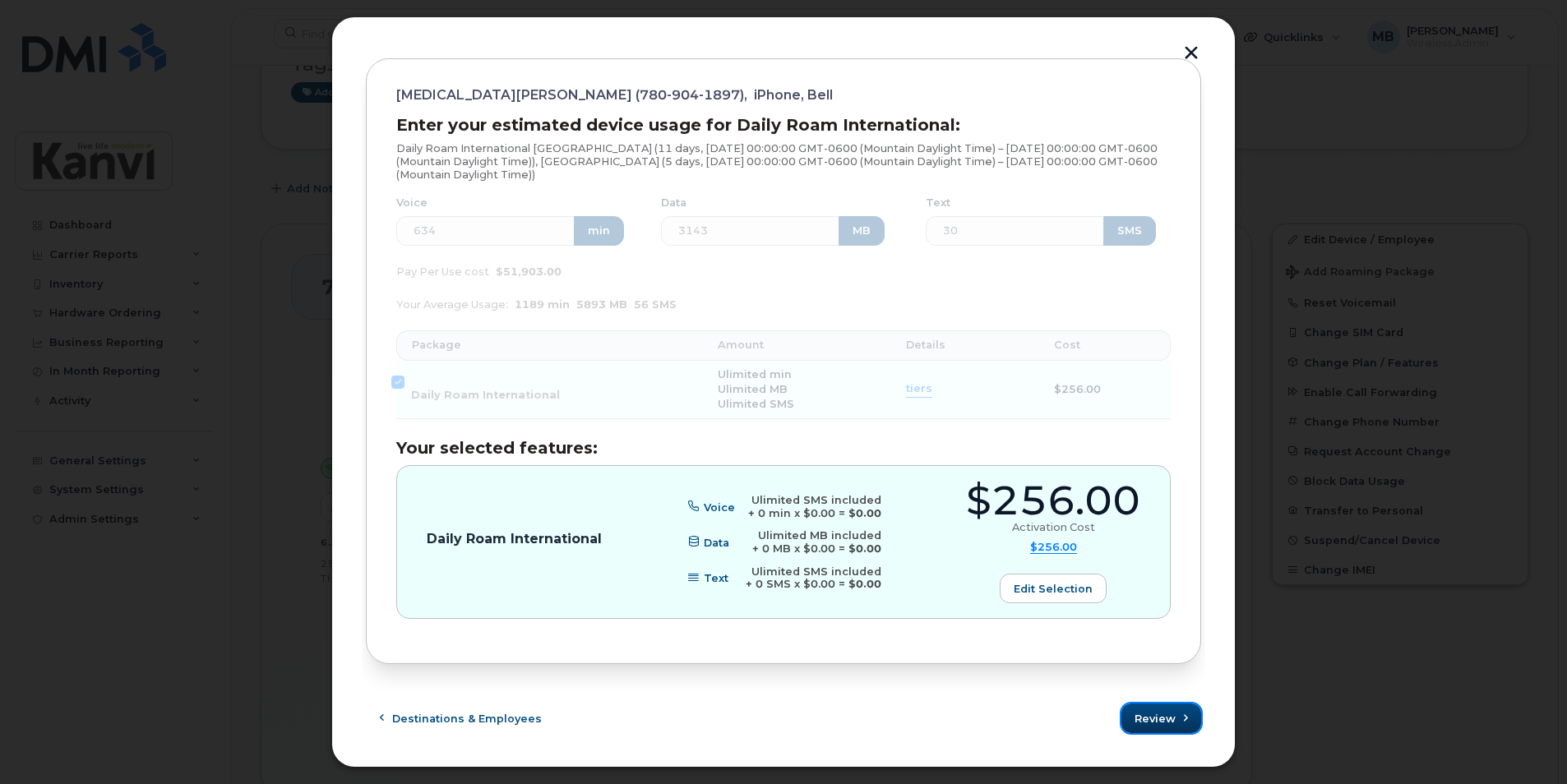 click on "Review" at bounding box center (1155, 718) 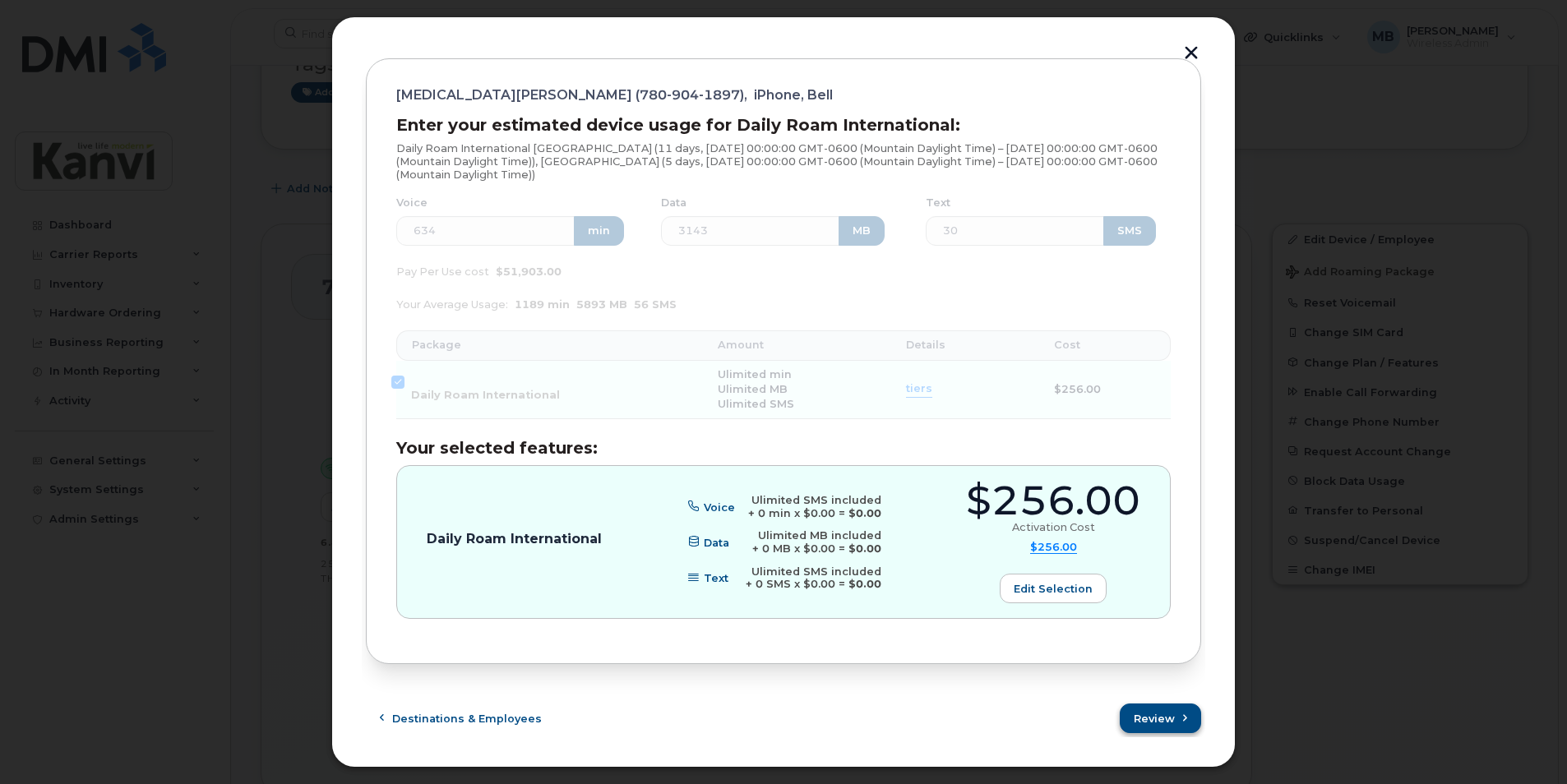 scroll, scrollTop: 0, scrollLeft: 0, axis: both 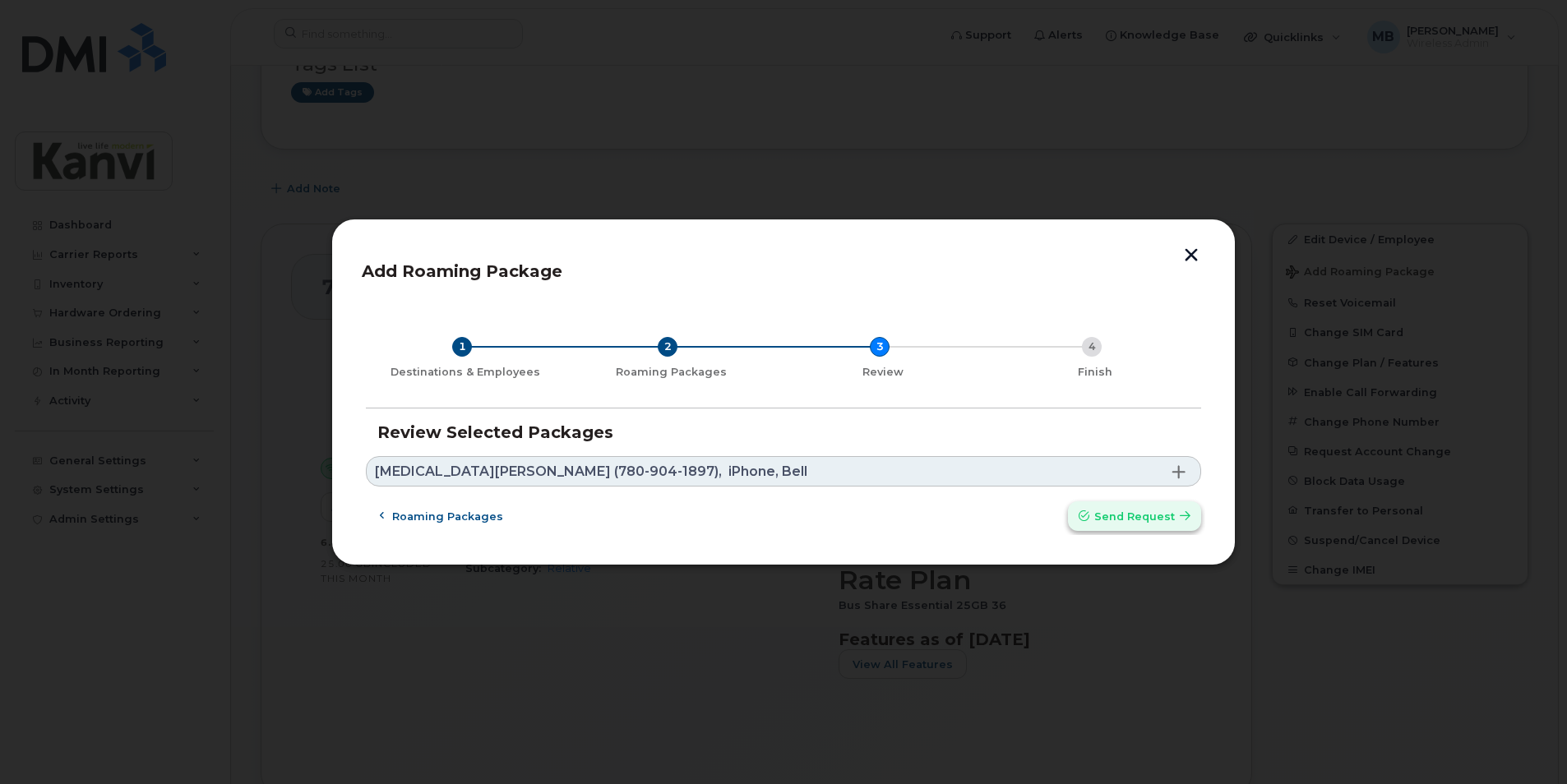 click on "Send request" at bounding box center (1135, 516) 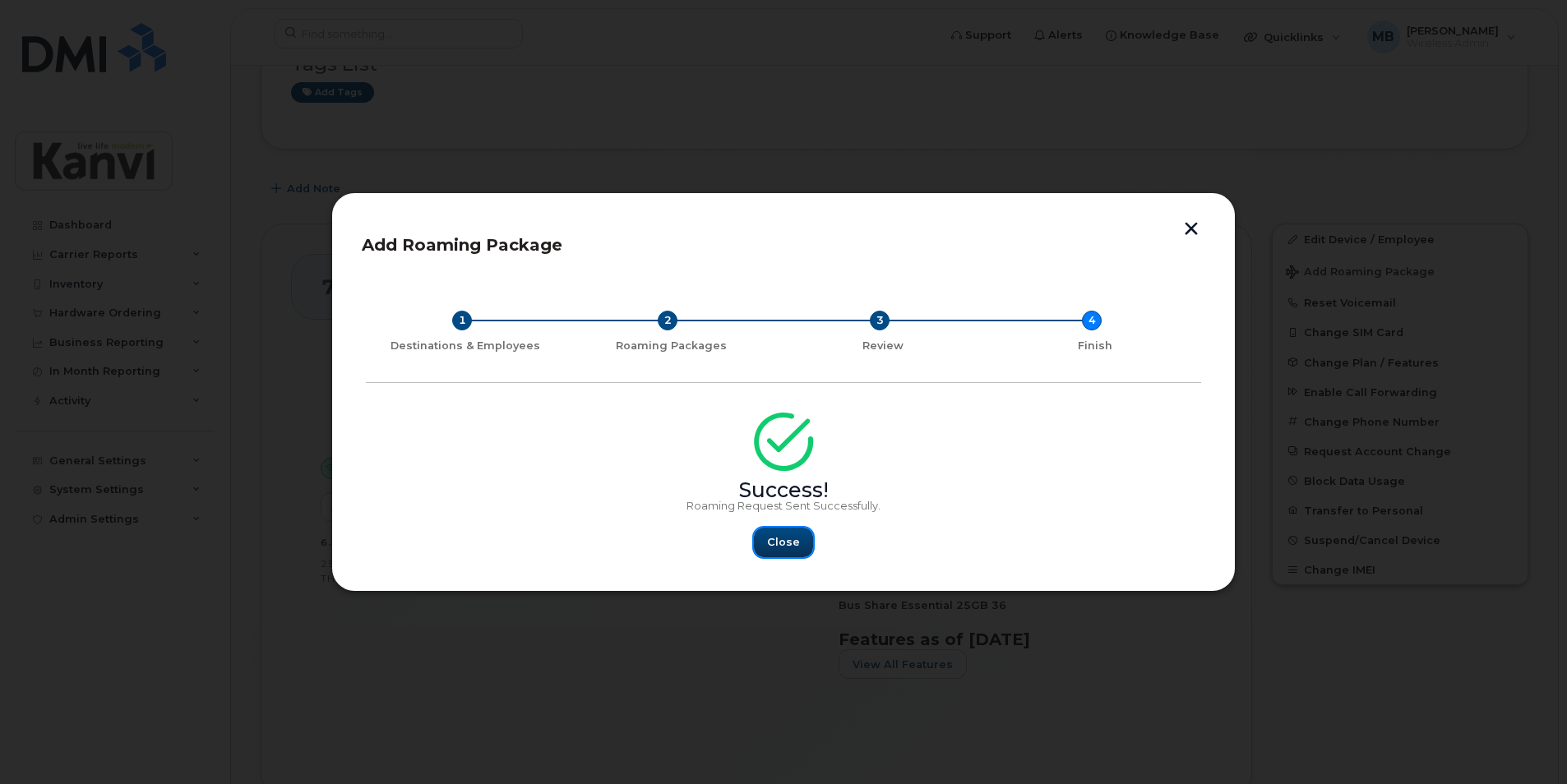 click on "Close" at bounding box center [784, 542] 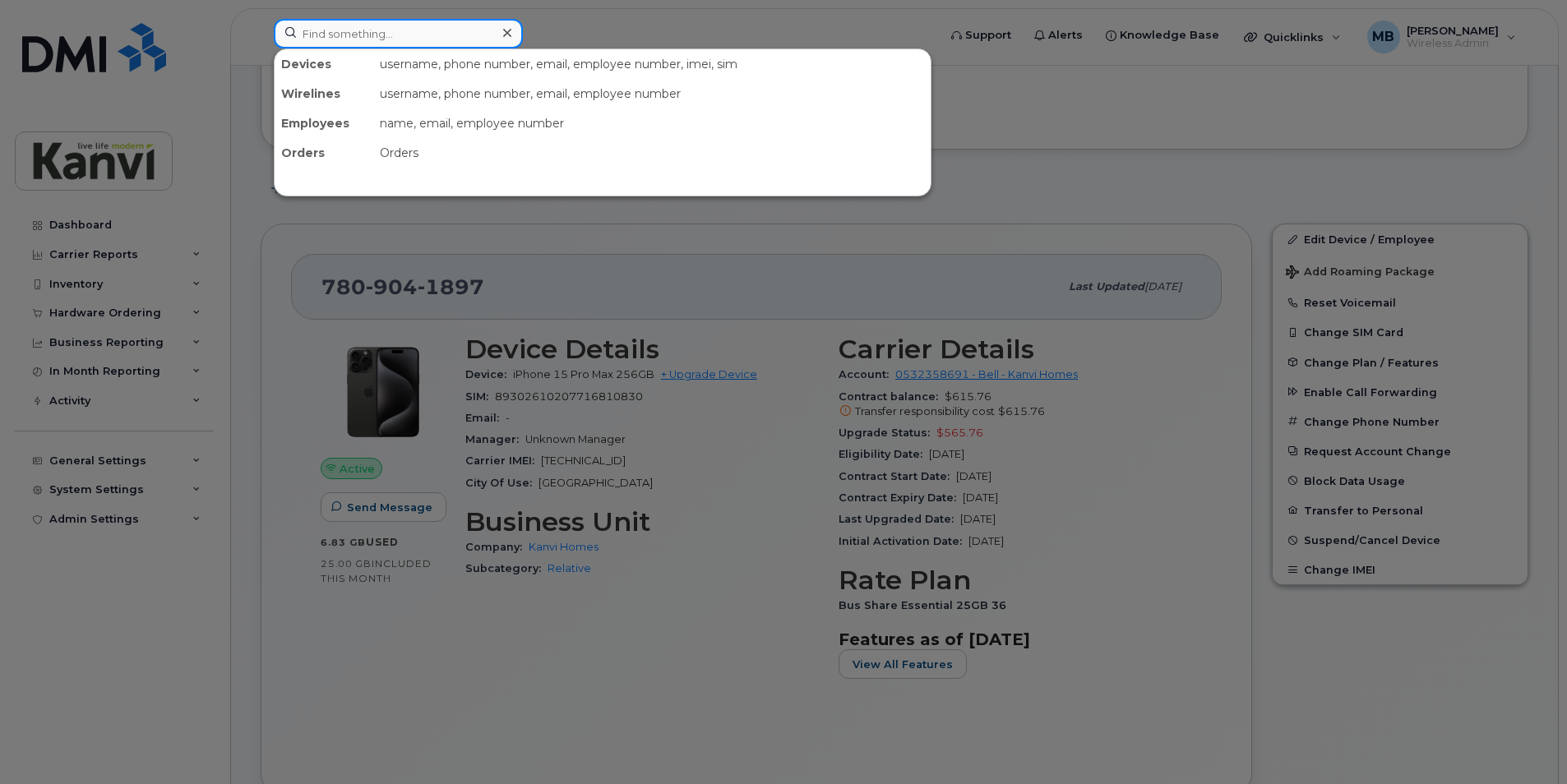 click at bounding box center [398, 34] 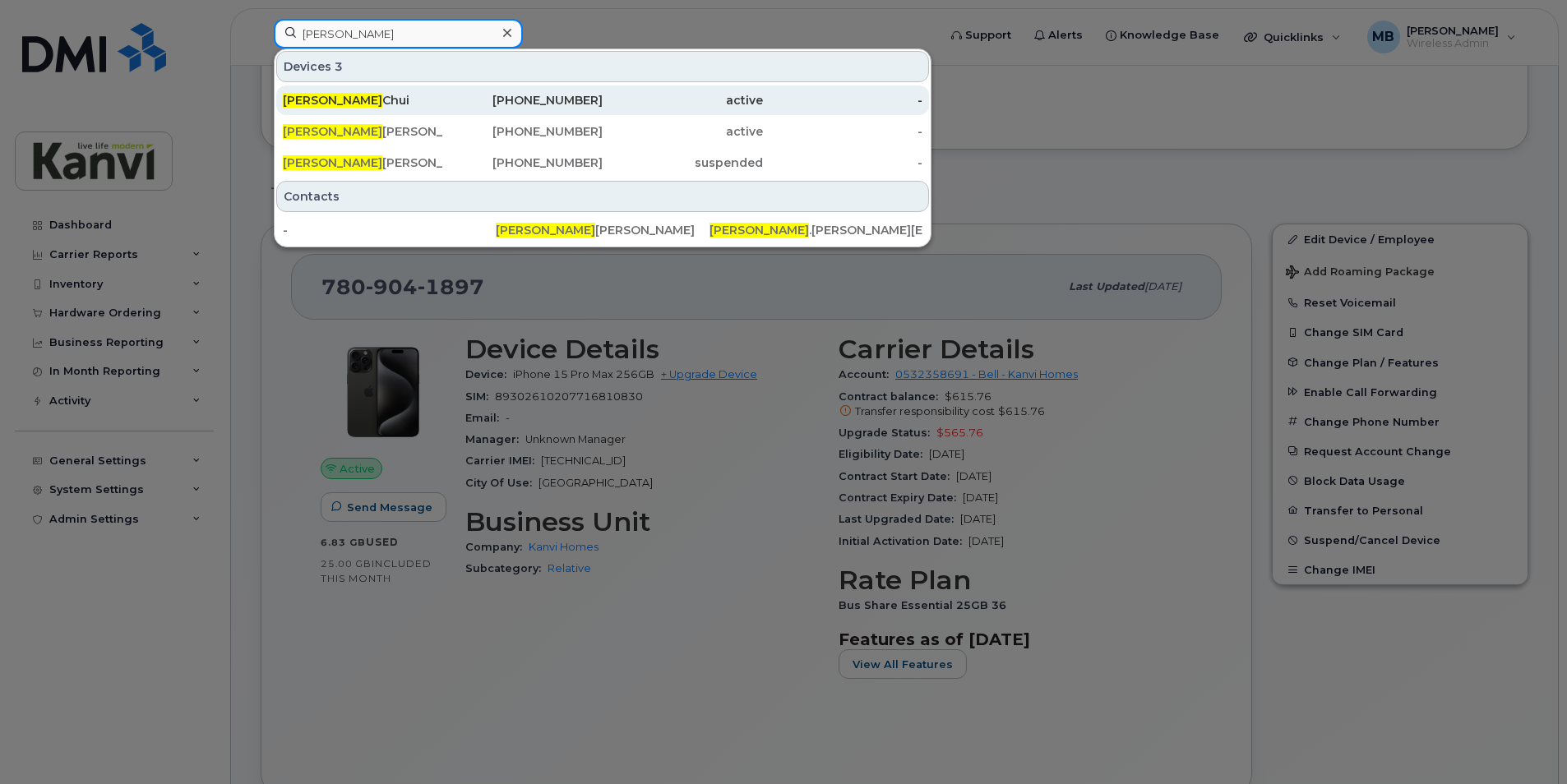 type on "chris" 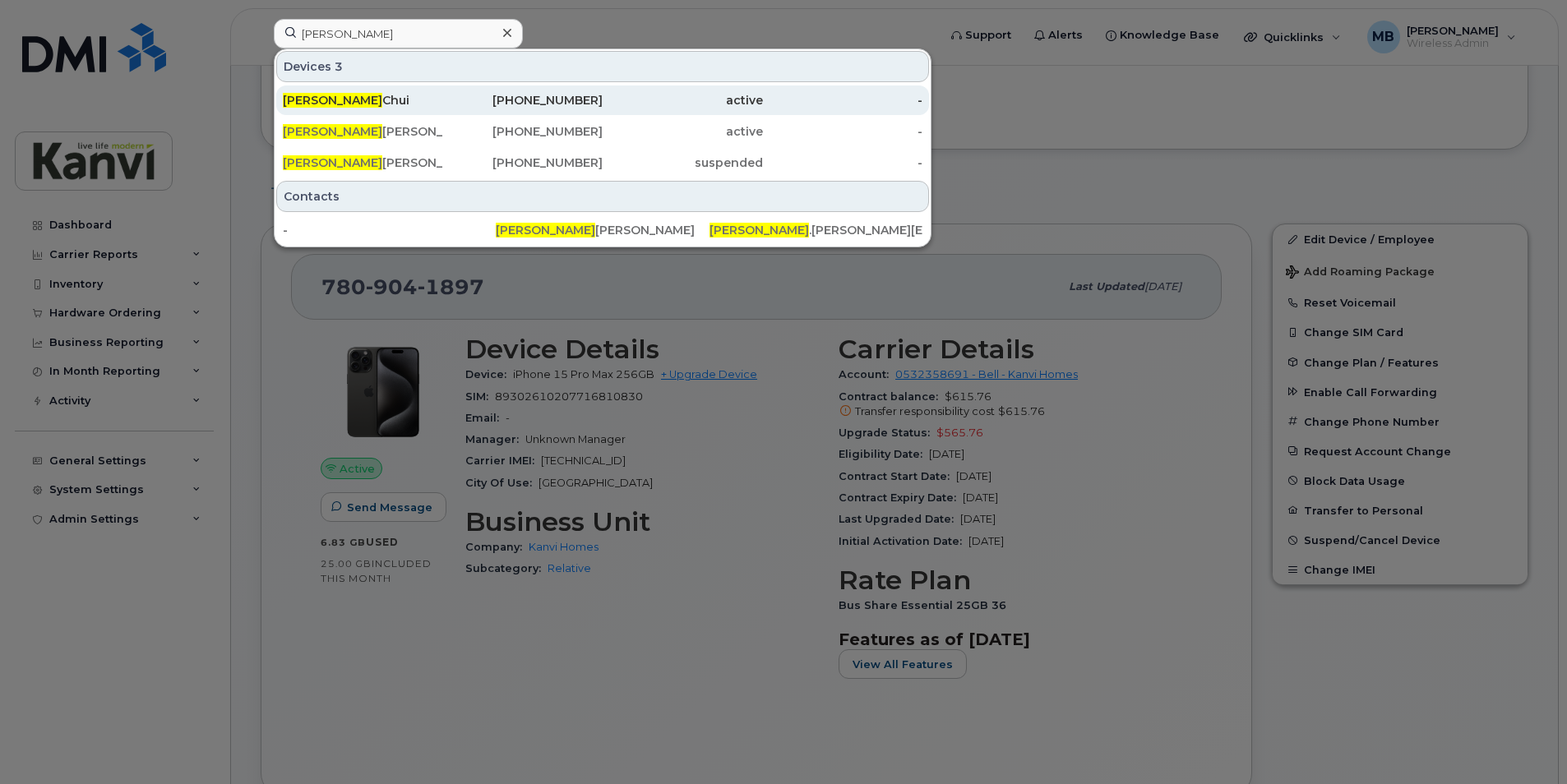 click on "Chris  Chui" at bounding box center [363, 100] 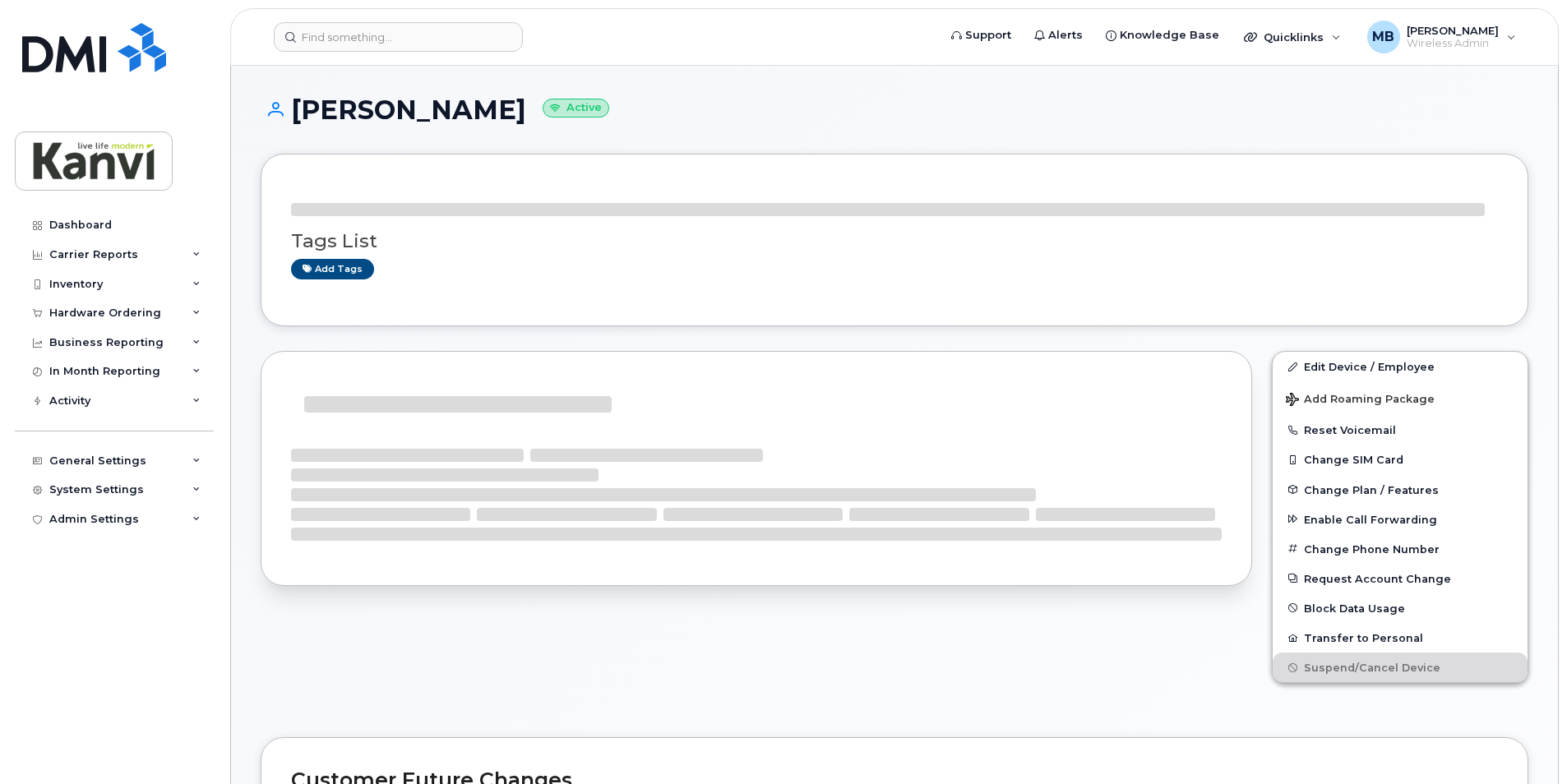 scroll, scrollTop: 0, scrollLeft: 0, axis: both 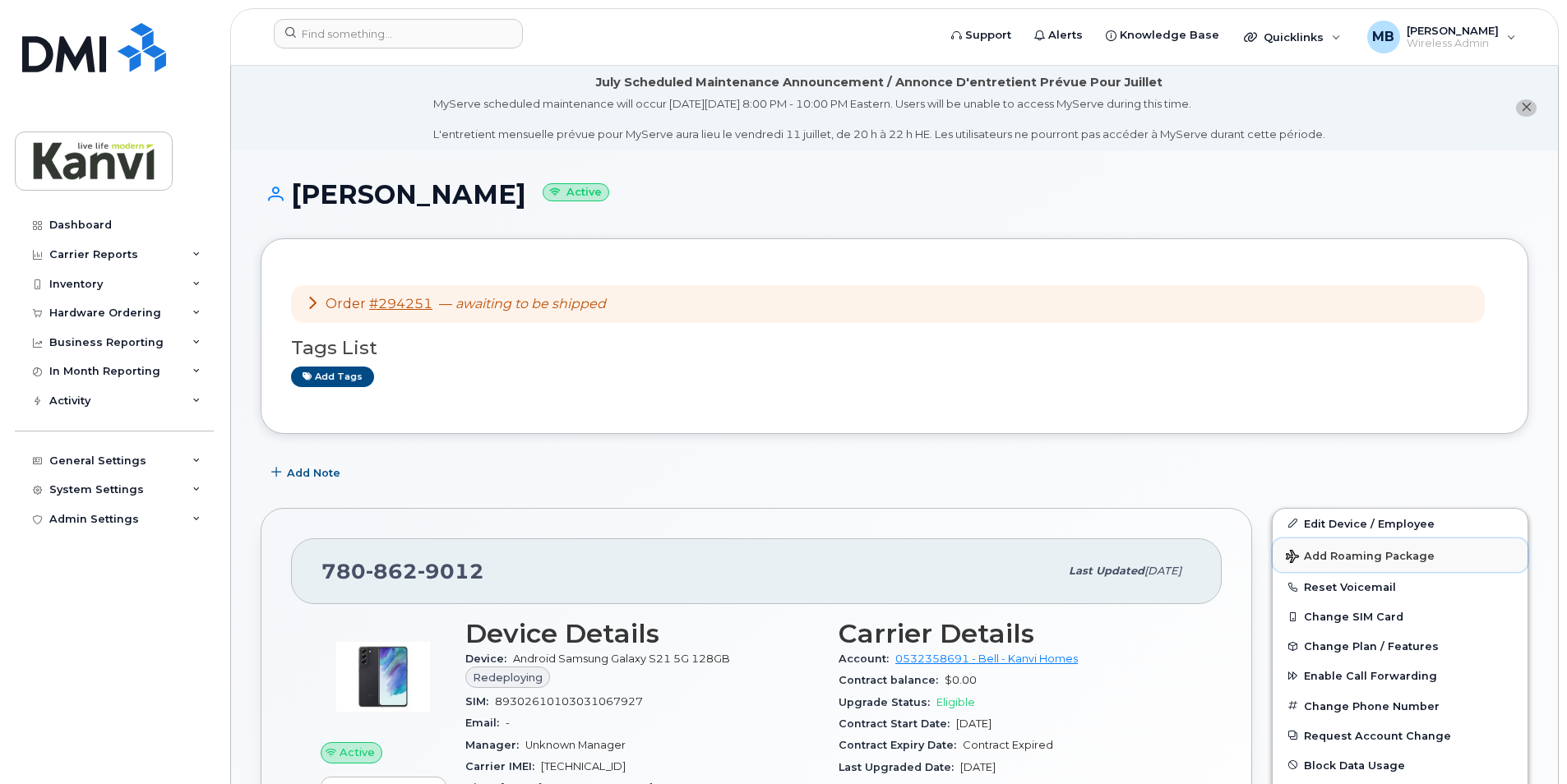 click on "Add Roaming Package" at bounding box center [1360, 557] 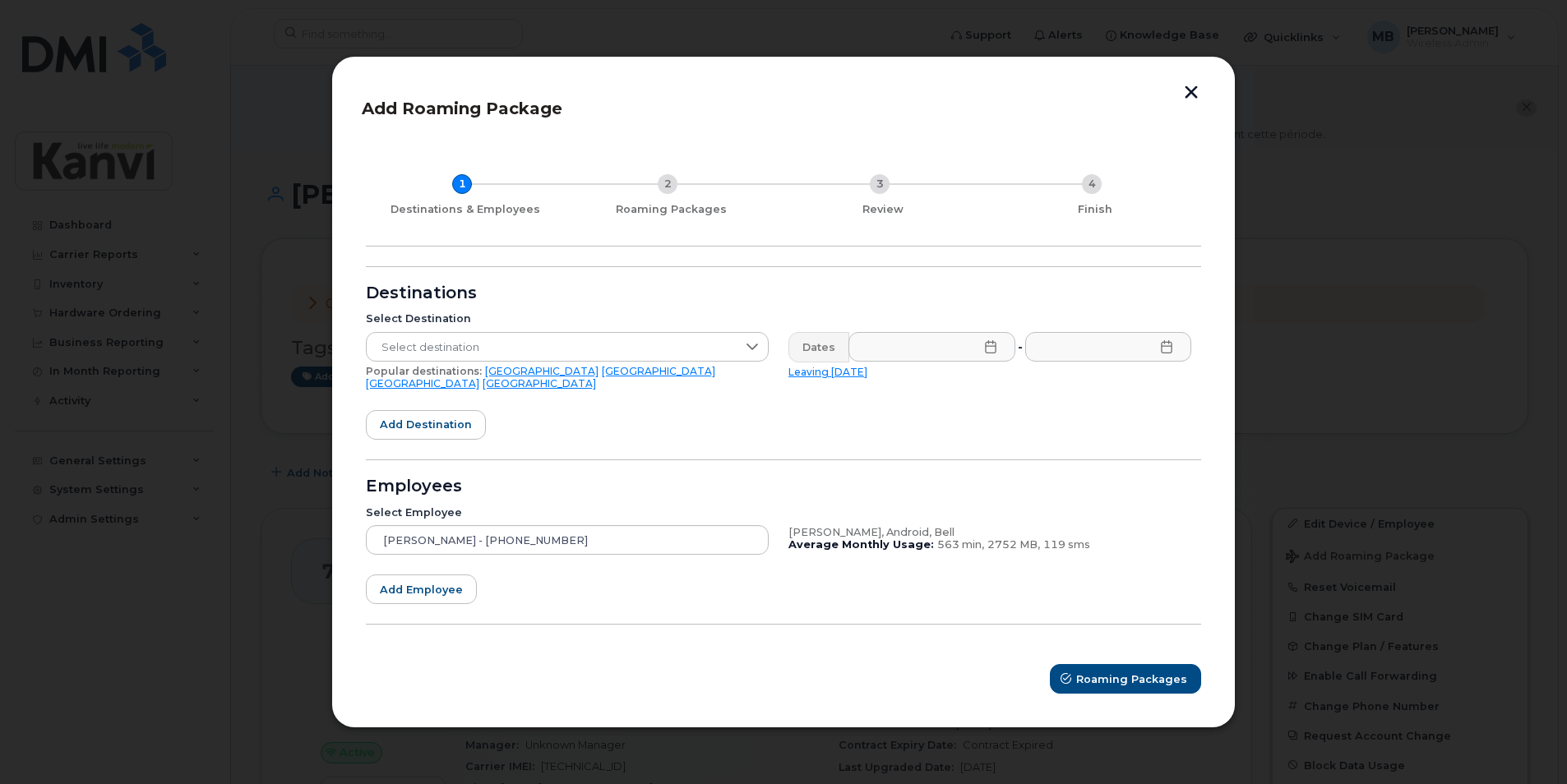 click at bounding box center (1191, 94) 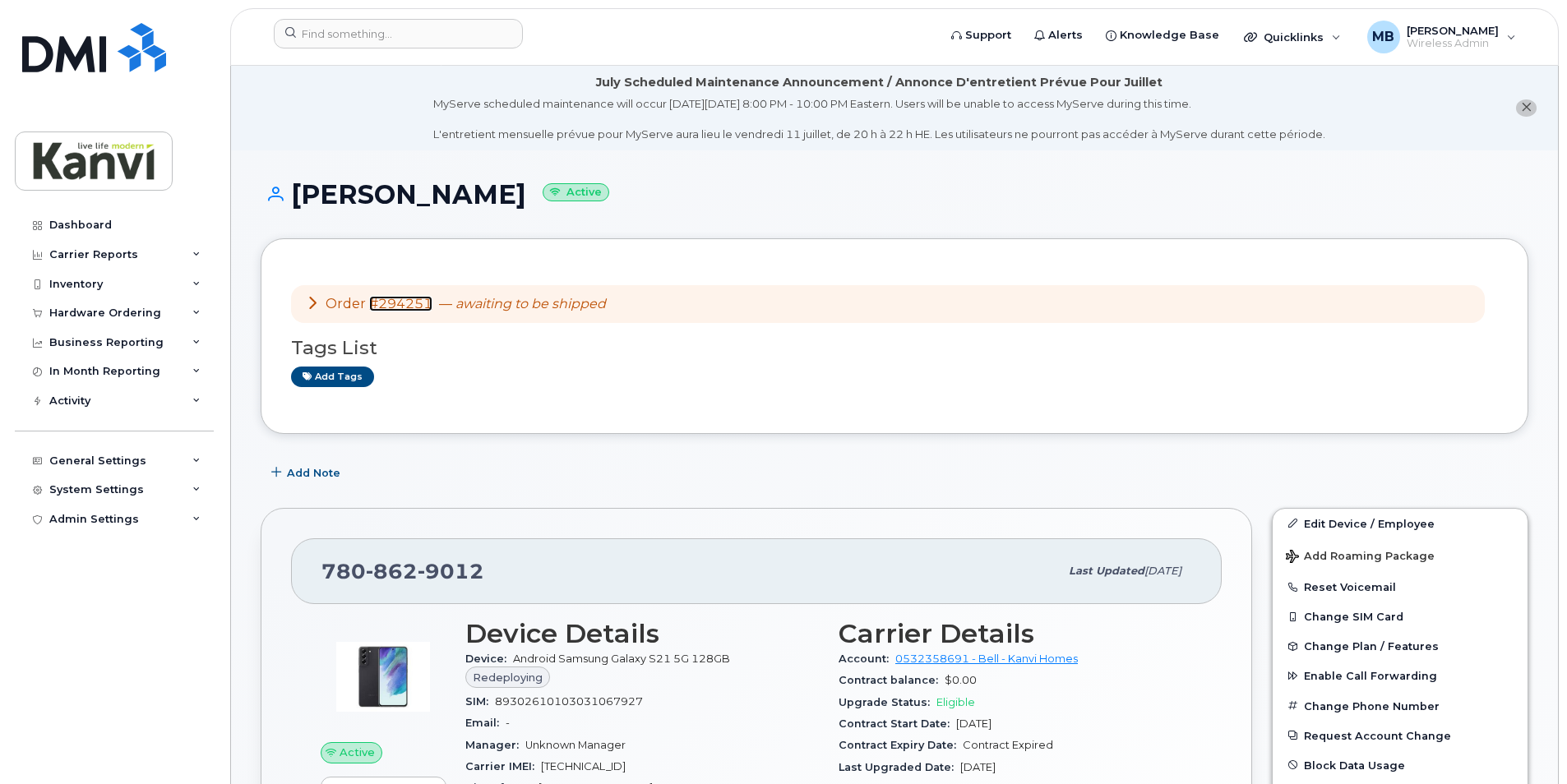 click on "#294251" at bounding box center (400, 303) 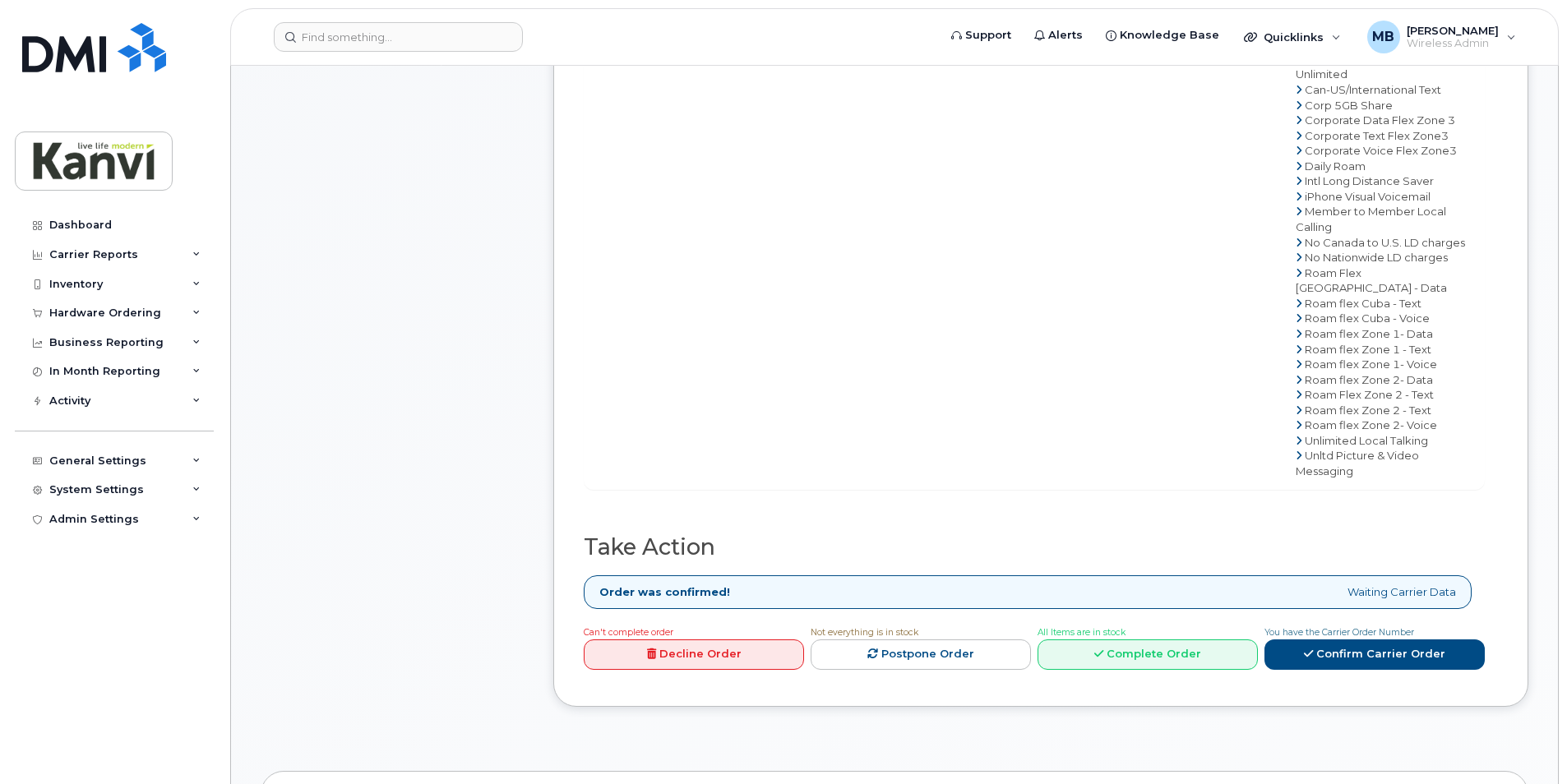 scroll, scrollTop: 904, scrollLeft: 0, axis: vertical 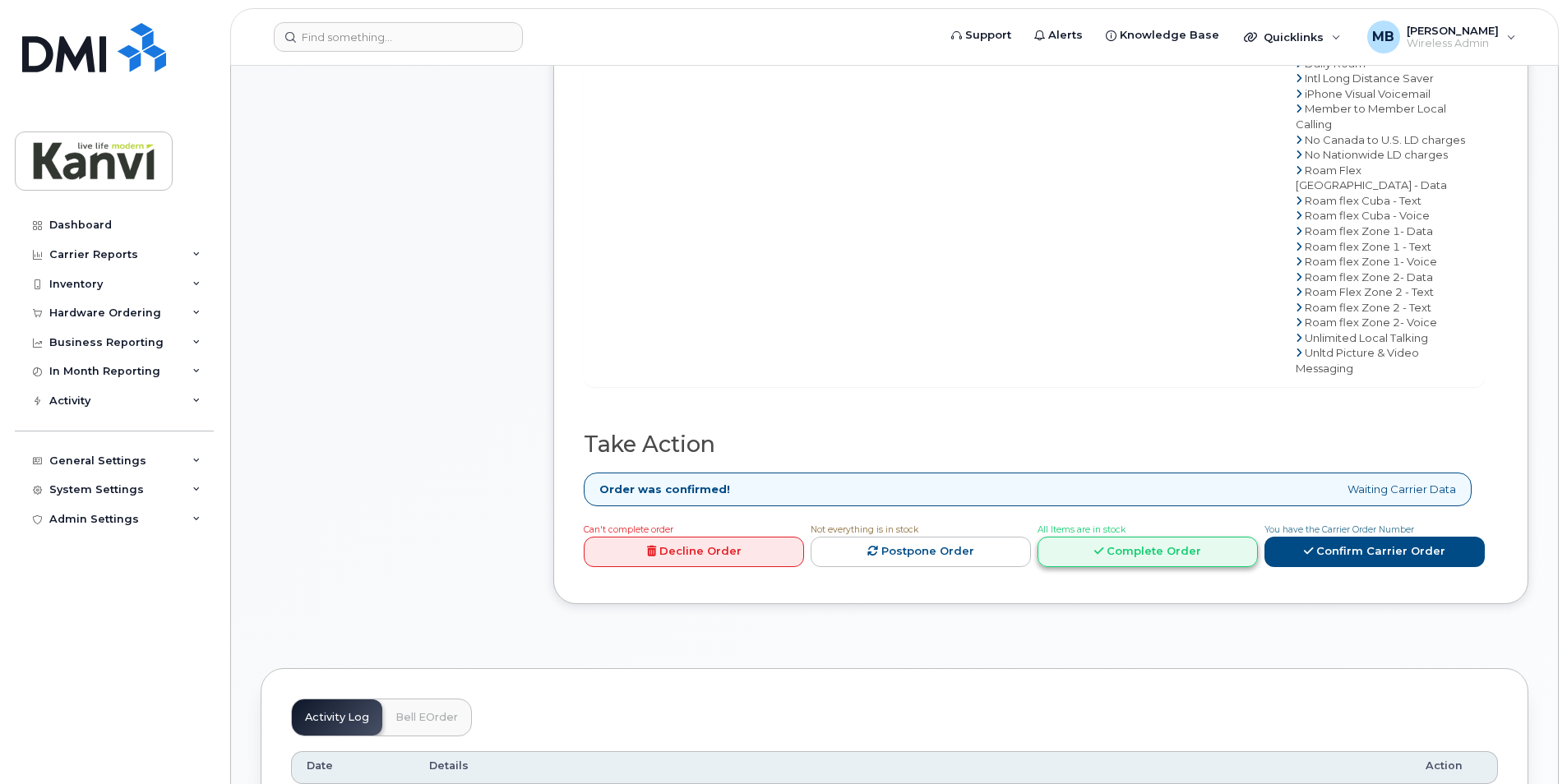 click on "Complete Order" at bounding box center (1148, 551) 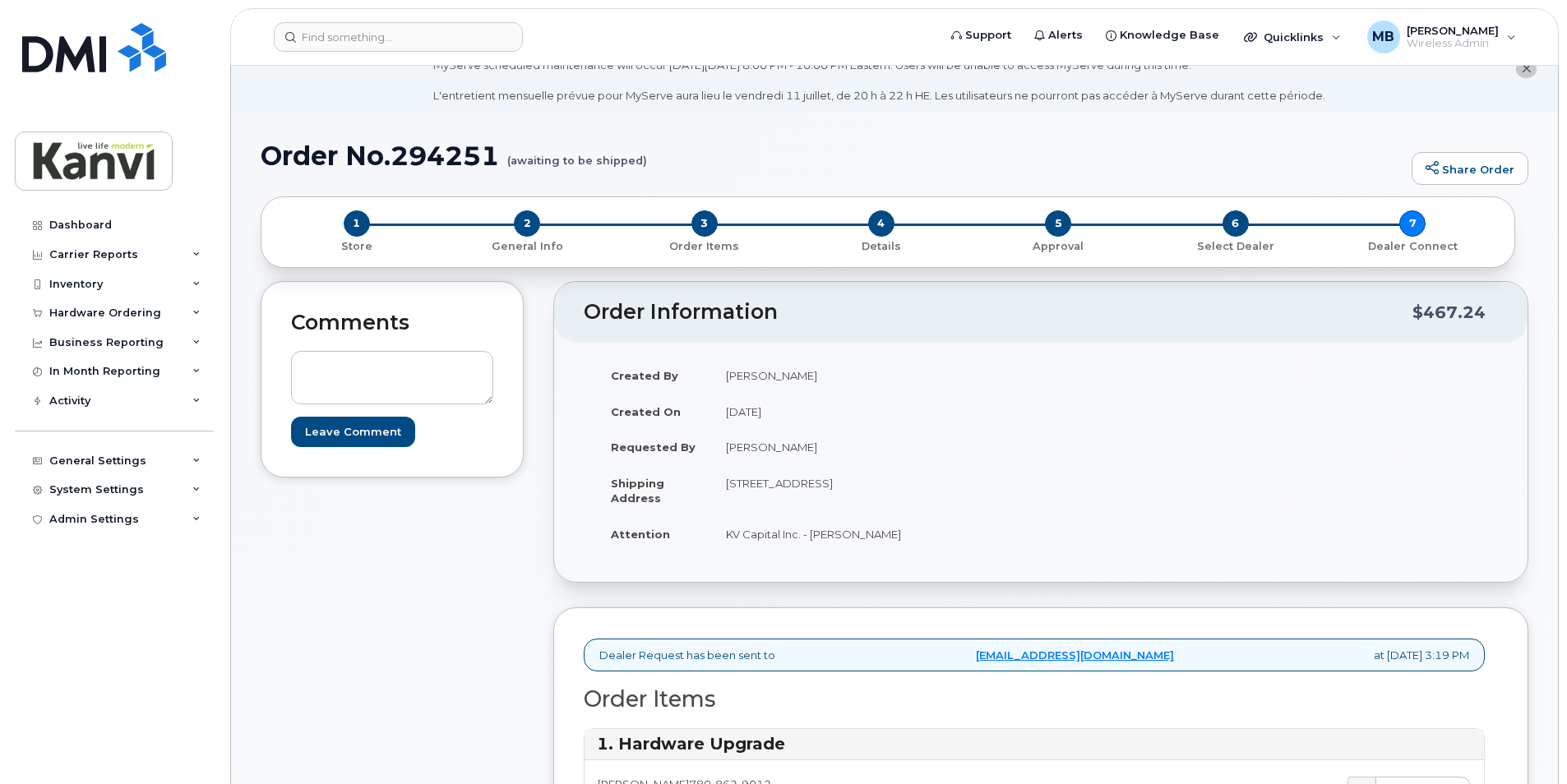 scroll, scrollTop: 0, scrollLeft: 0, axis: both 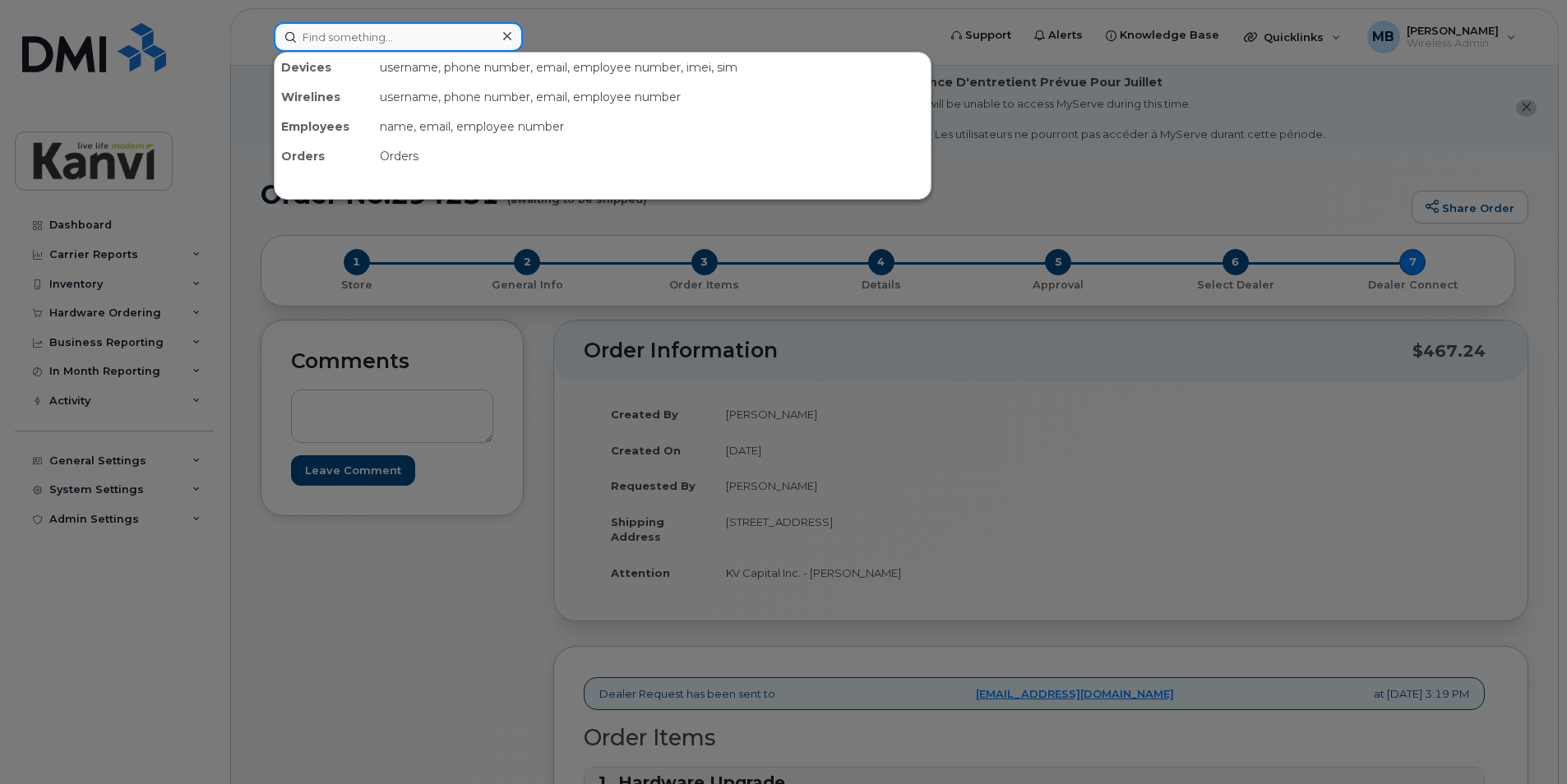click at bounding box center (398, 37) 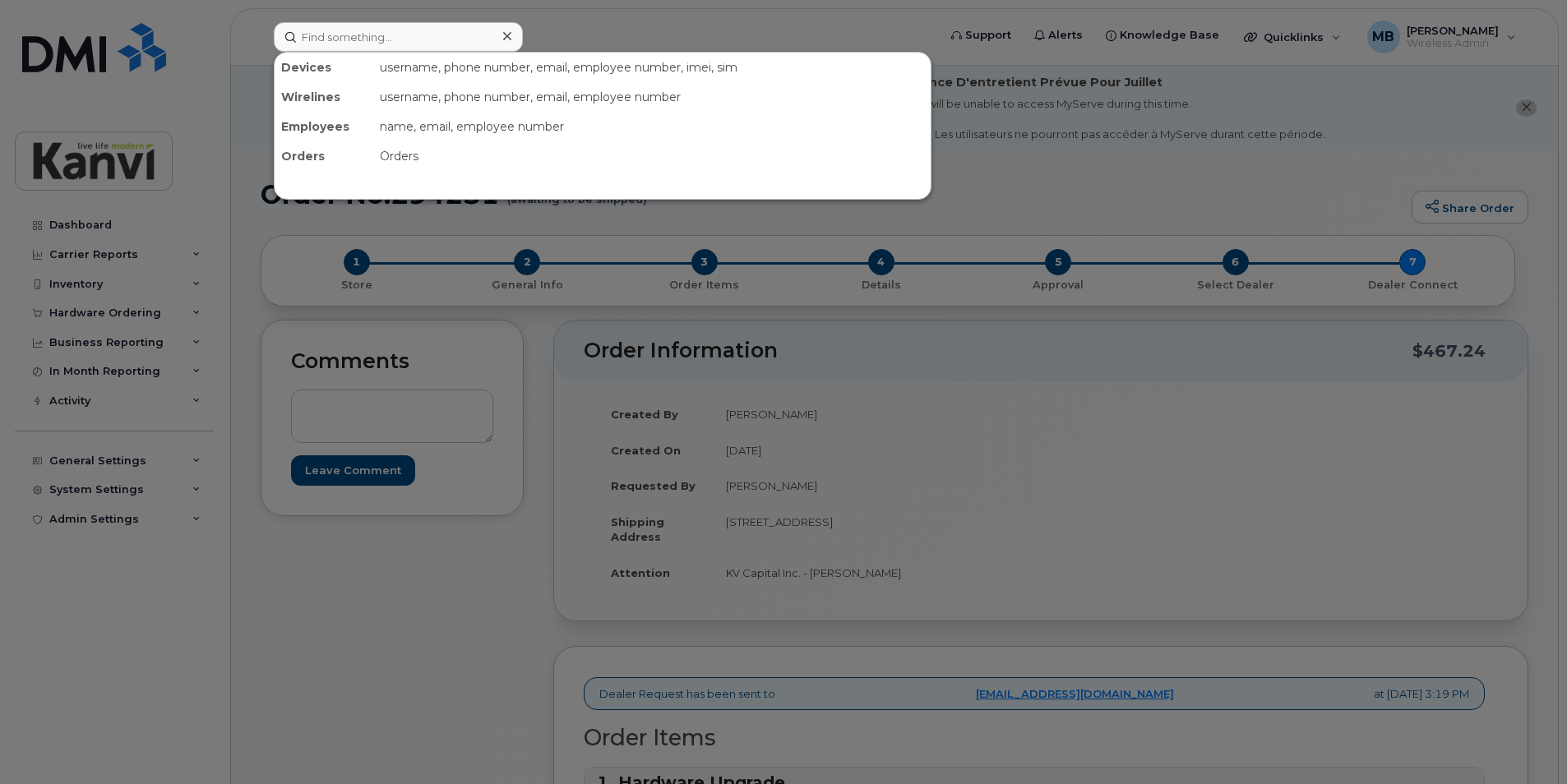 click on "Devices" at bounding box center [324, 67] 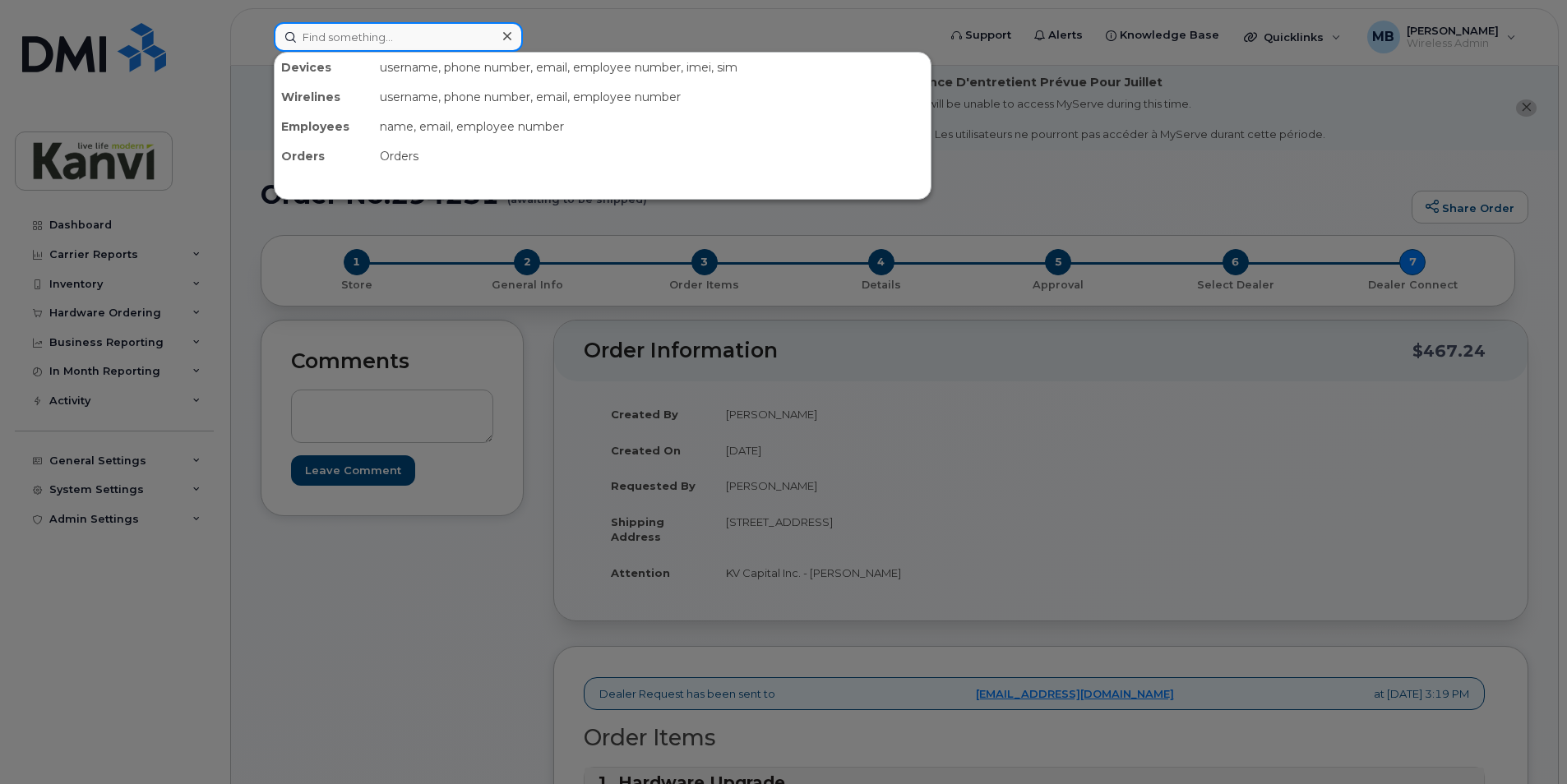 click at bounding box center [398, 37] 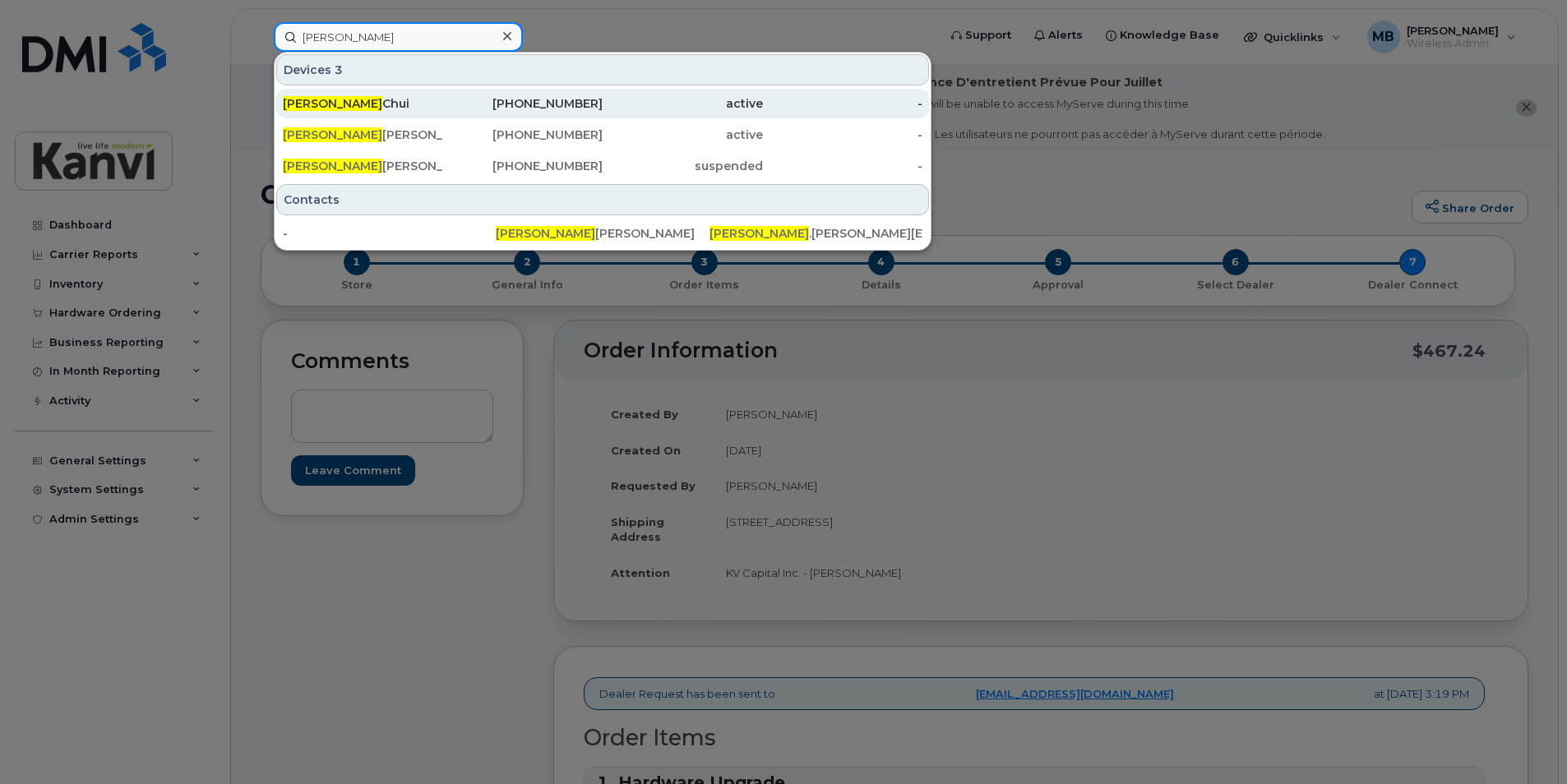 type on "chris" 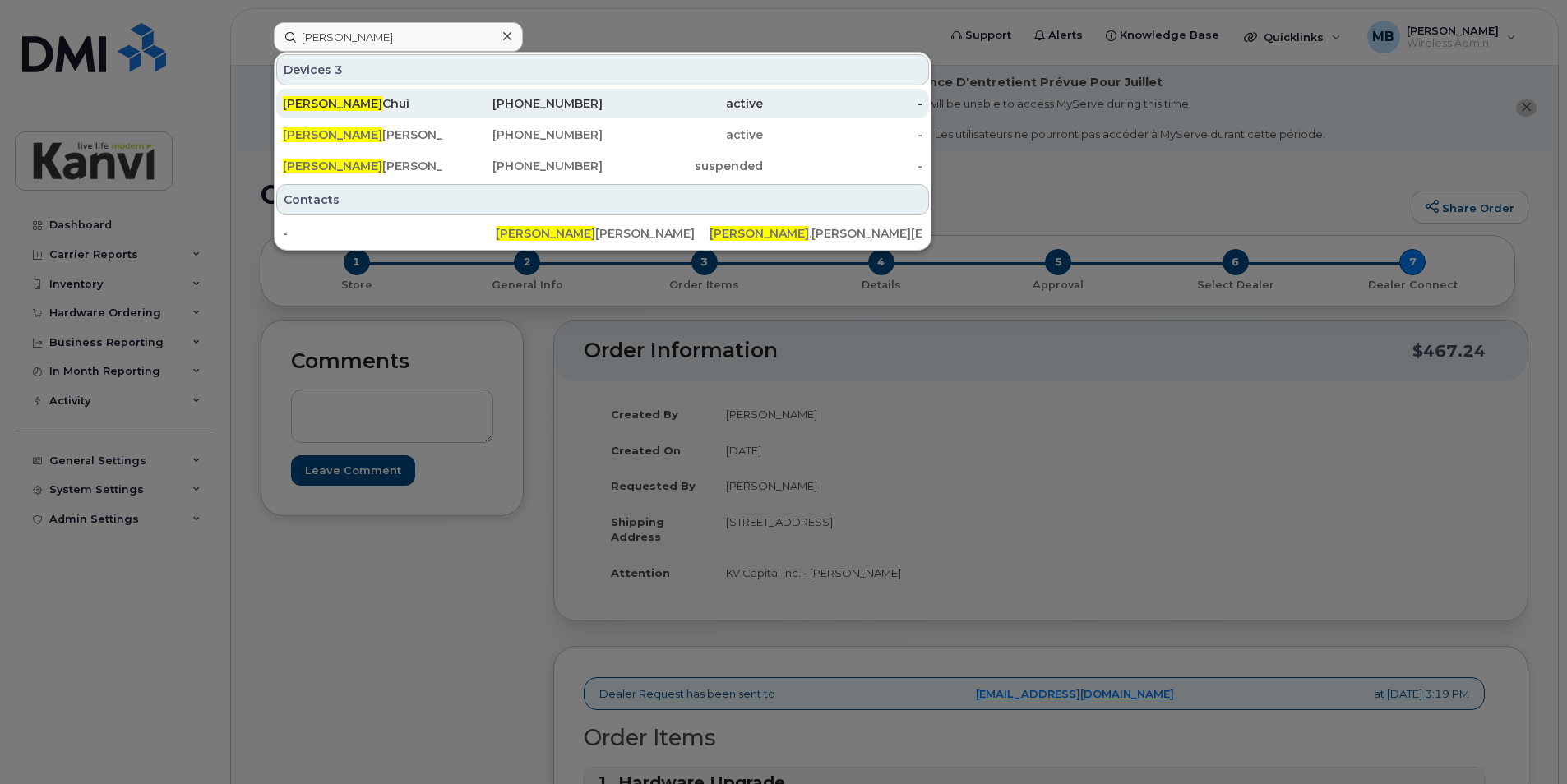 click on "Chris  Chui" at bounding box center [363, 104] 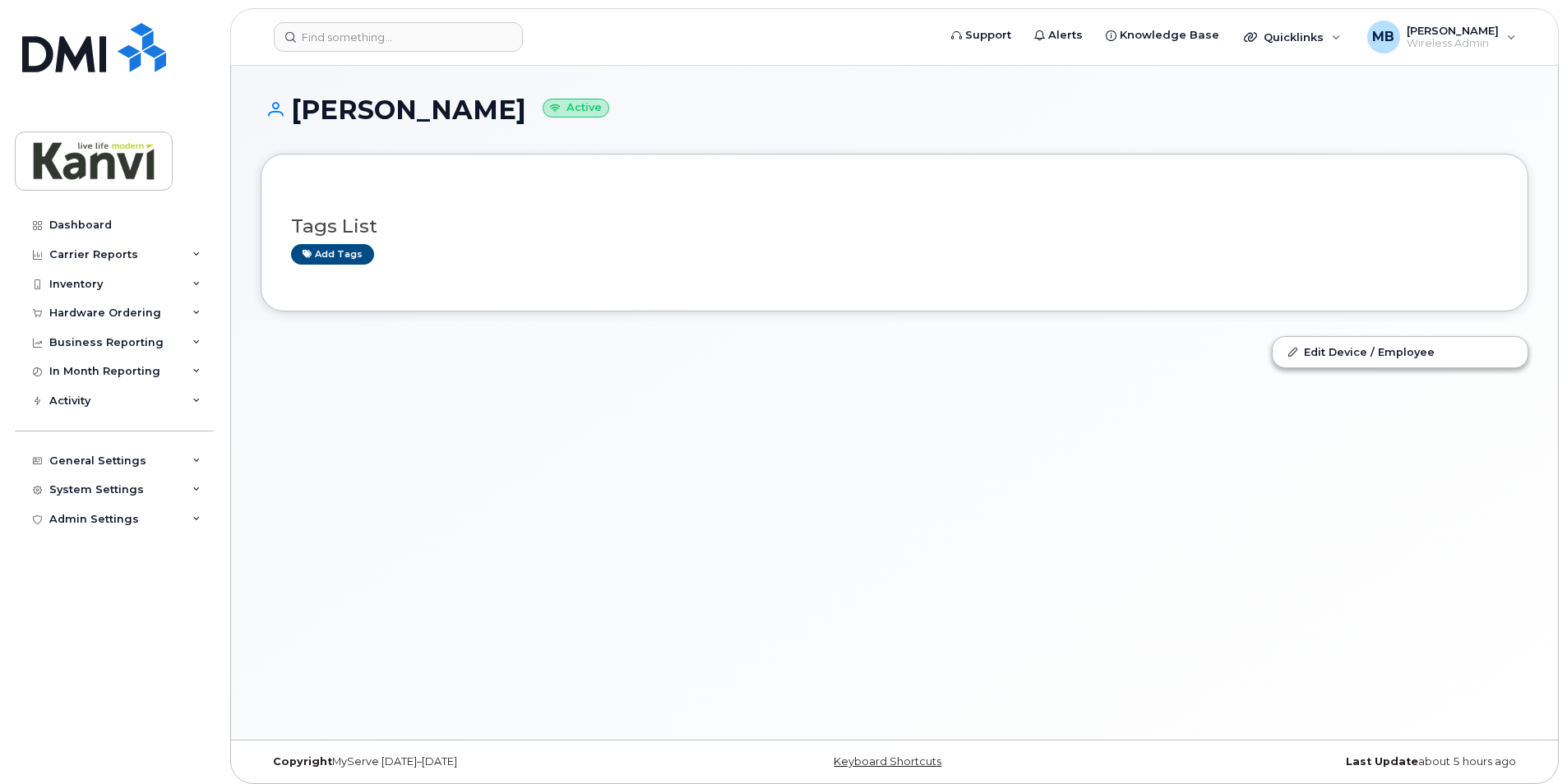scroll, scrollTop: 0, scrollLeft: 0, axis: both 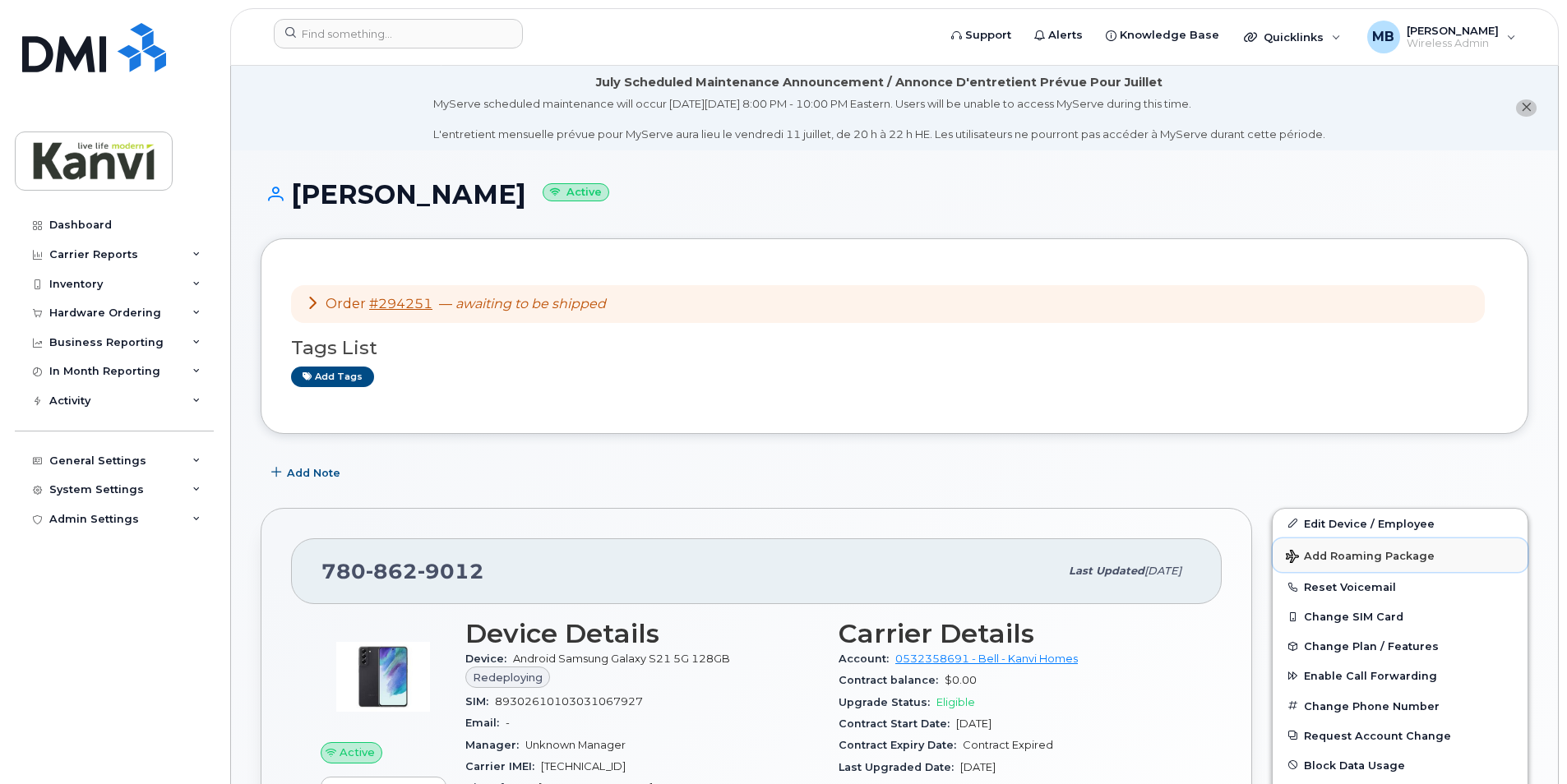 click on "Add Roaming Package" at bounding box center (1360, 557) 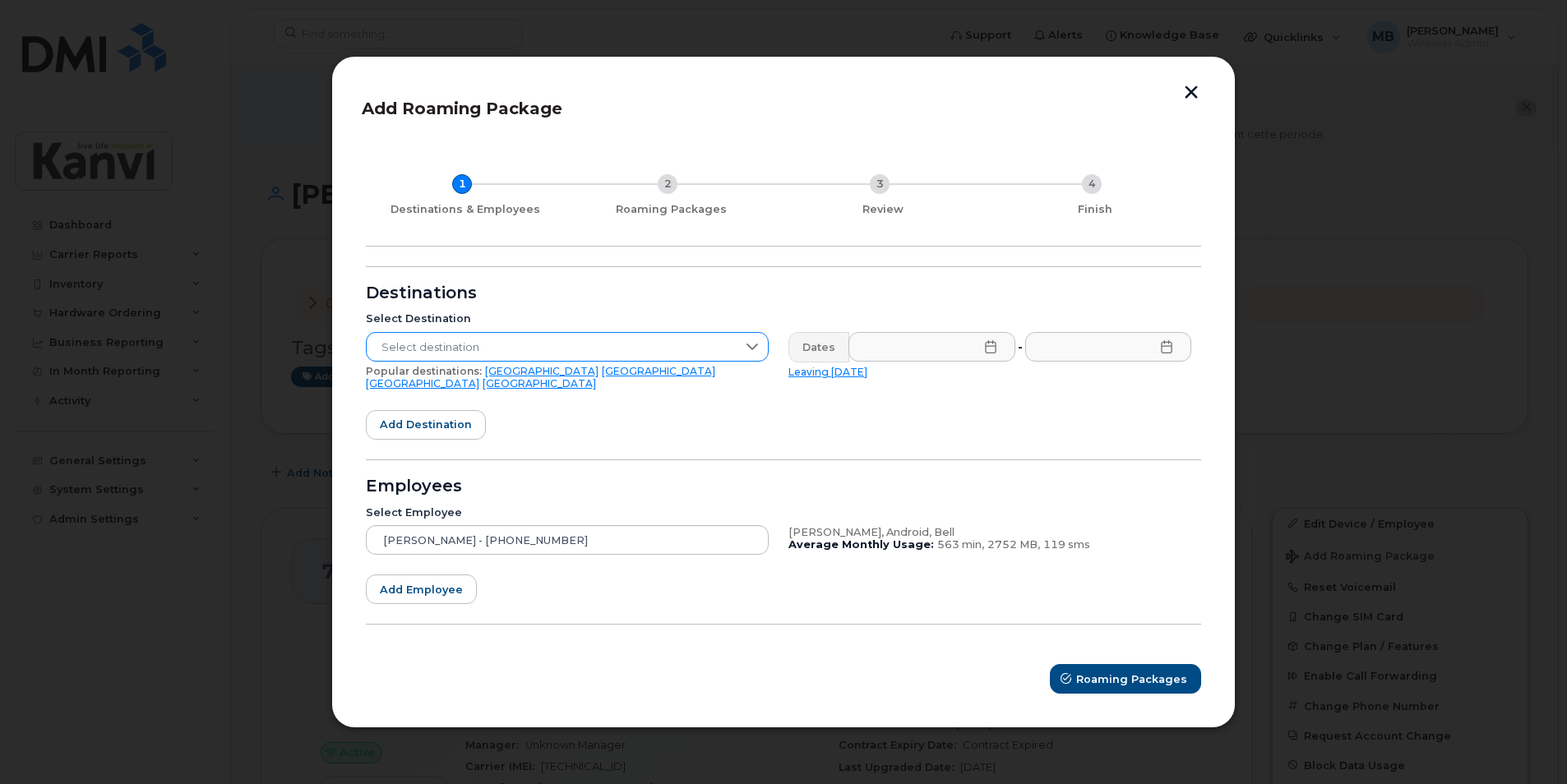 click 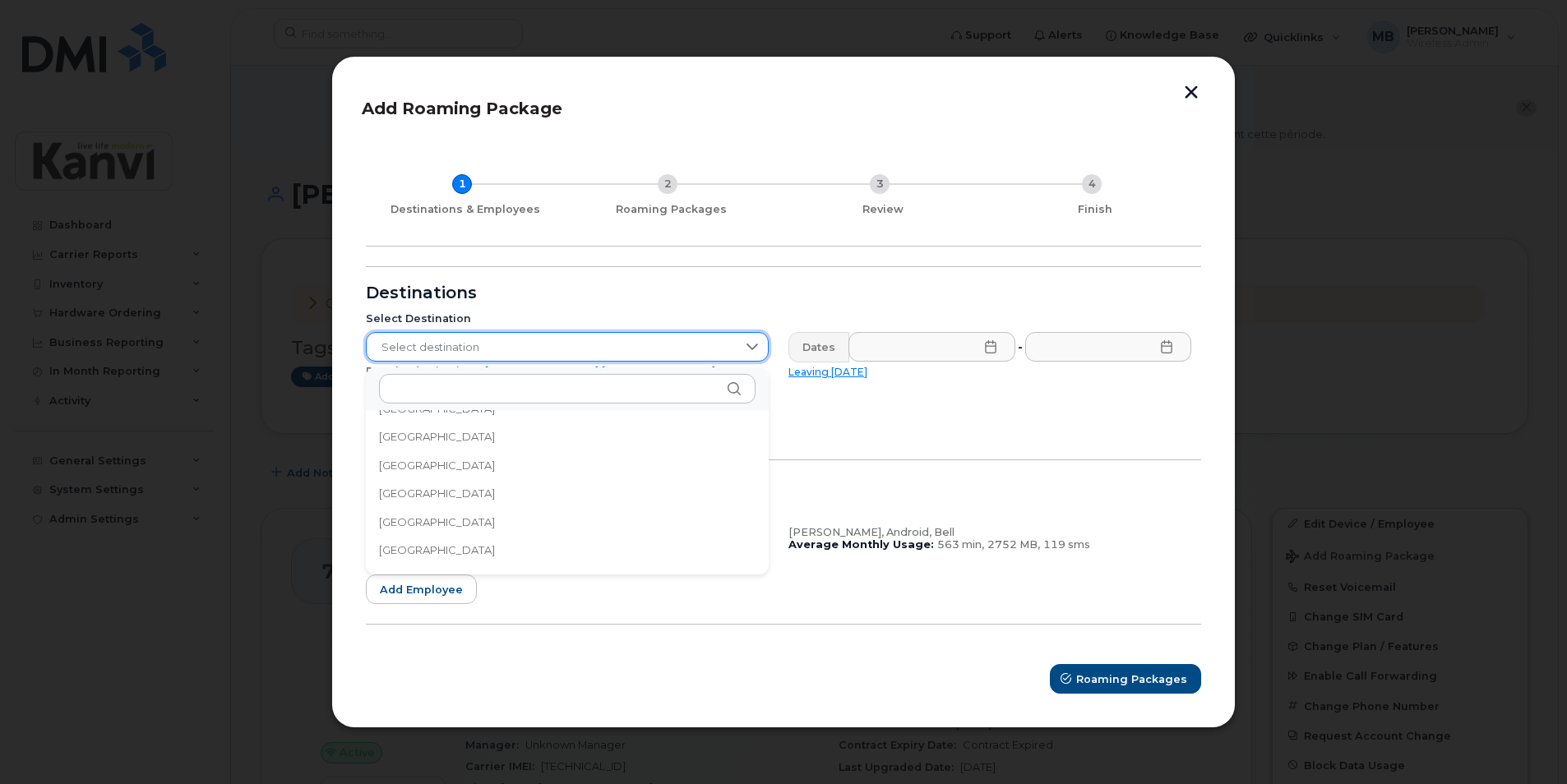 scroll, scrollTop: 3830, scrollLeft: 0, axis: vertical 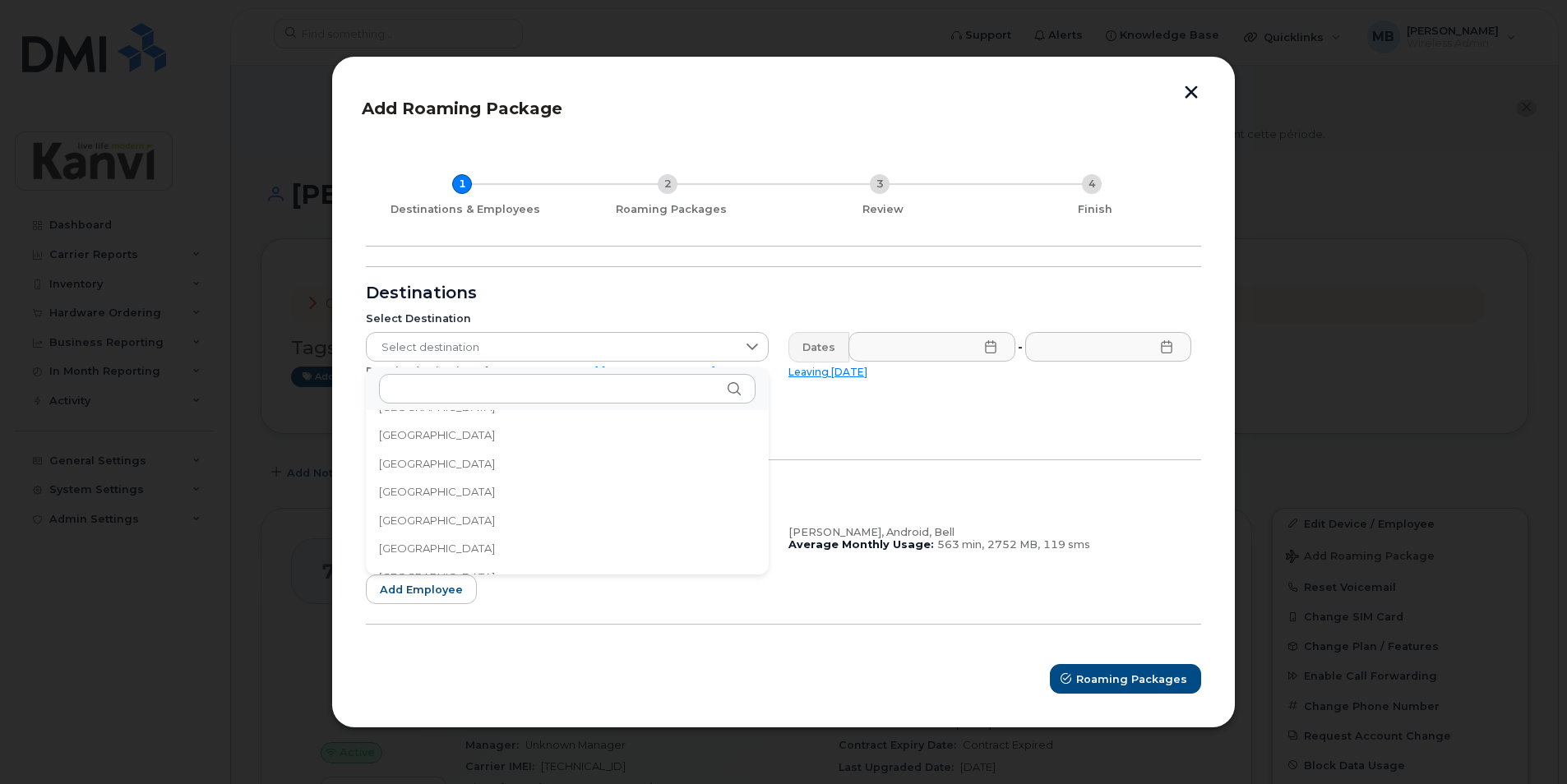 click on "[GEOGRAPHIC_DATA]" 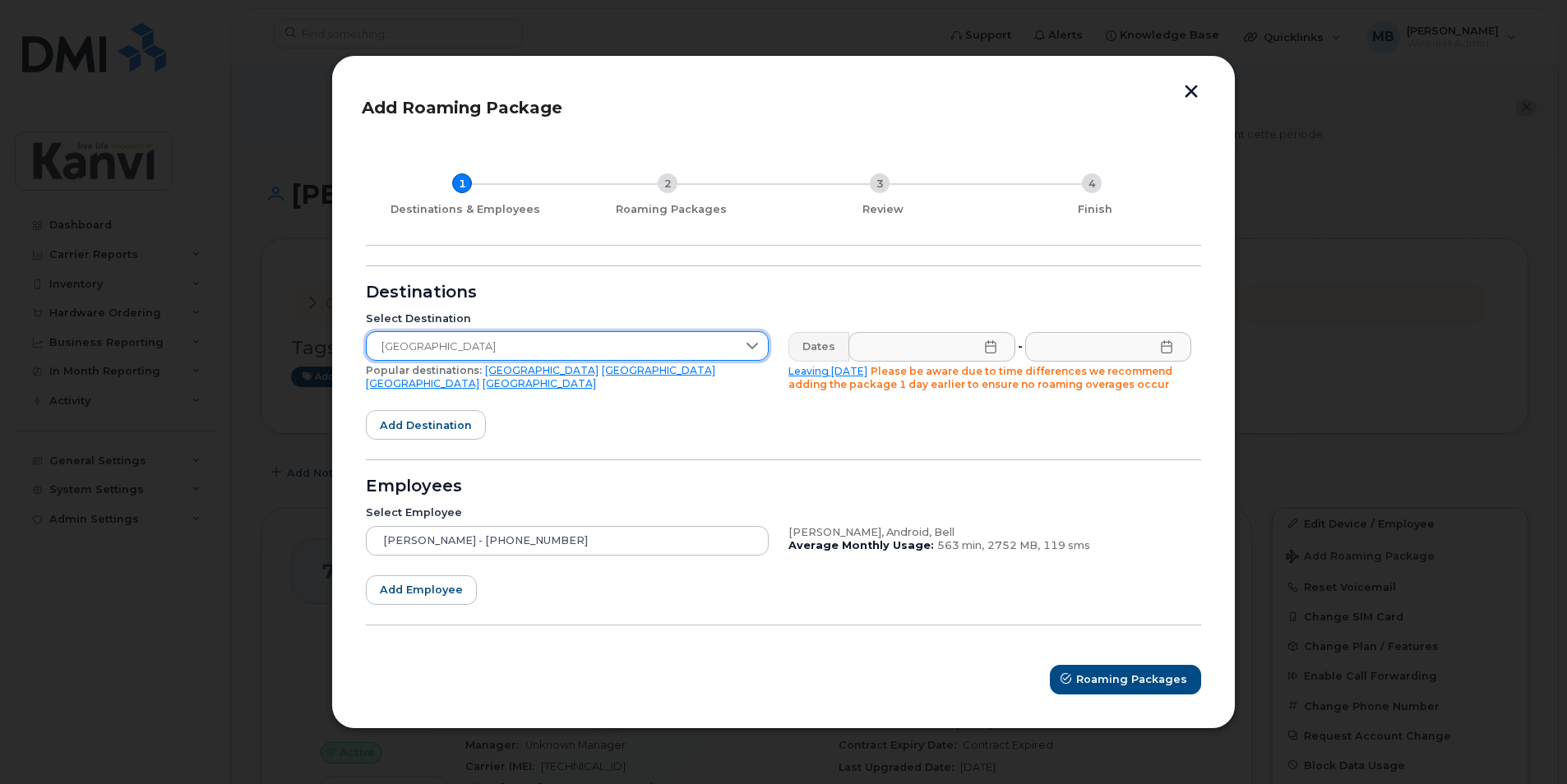 click 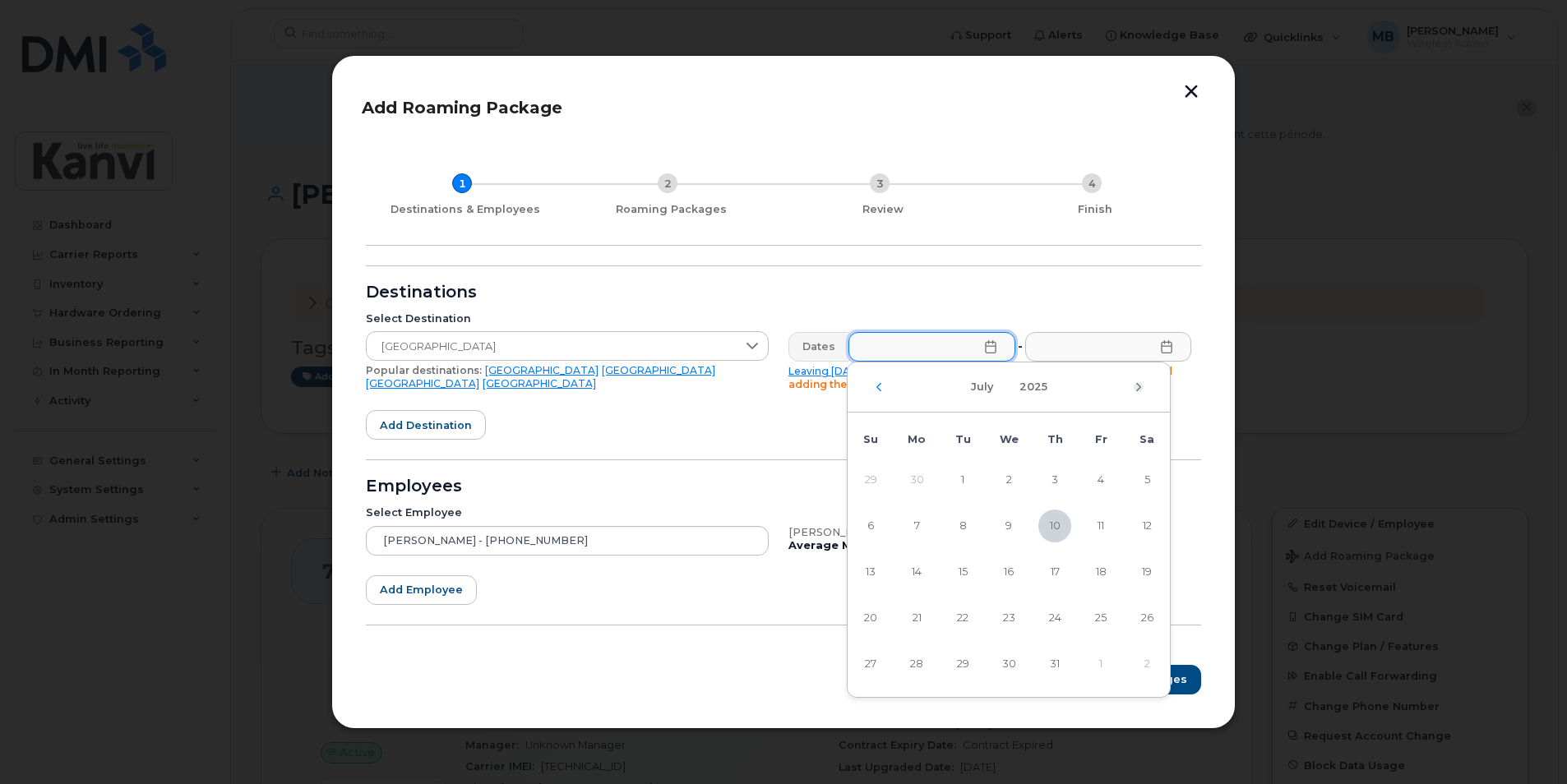 click 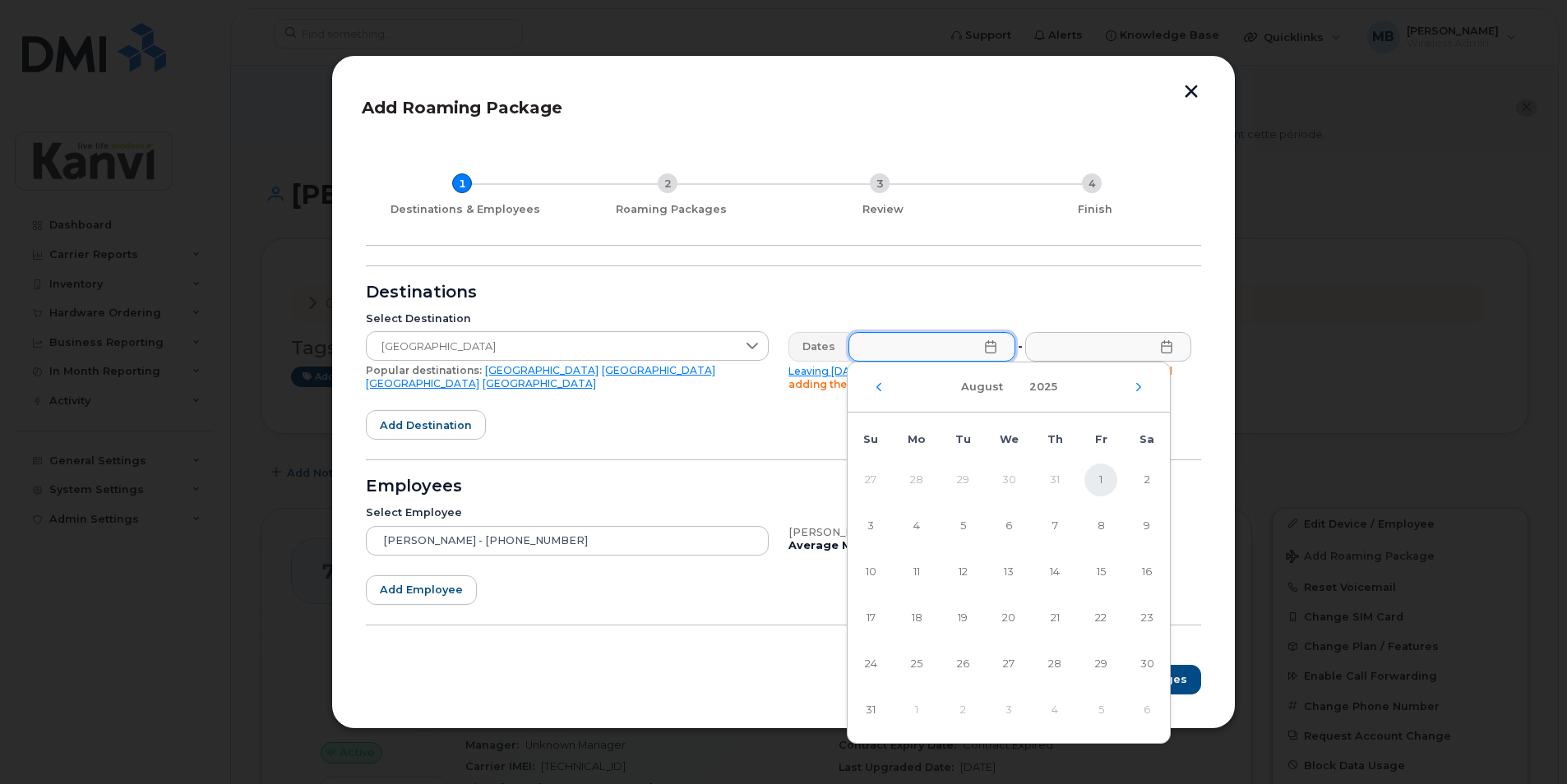 click on "1" at bounding box center [1101, 480] 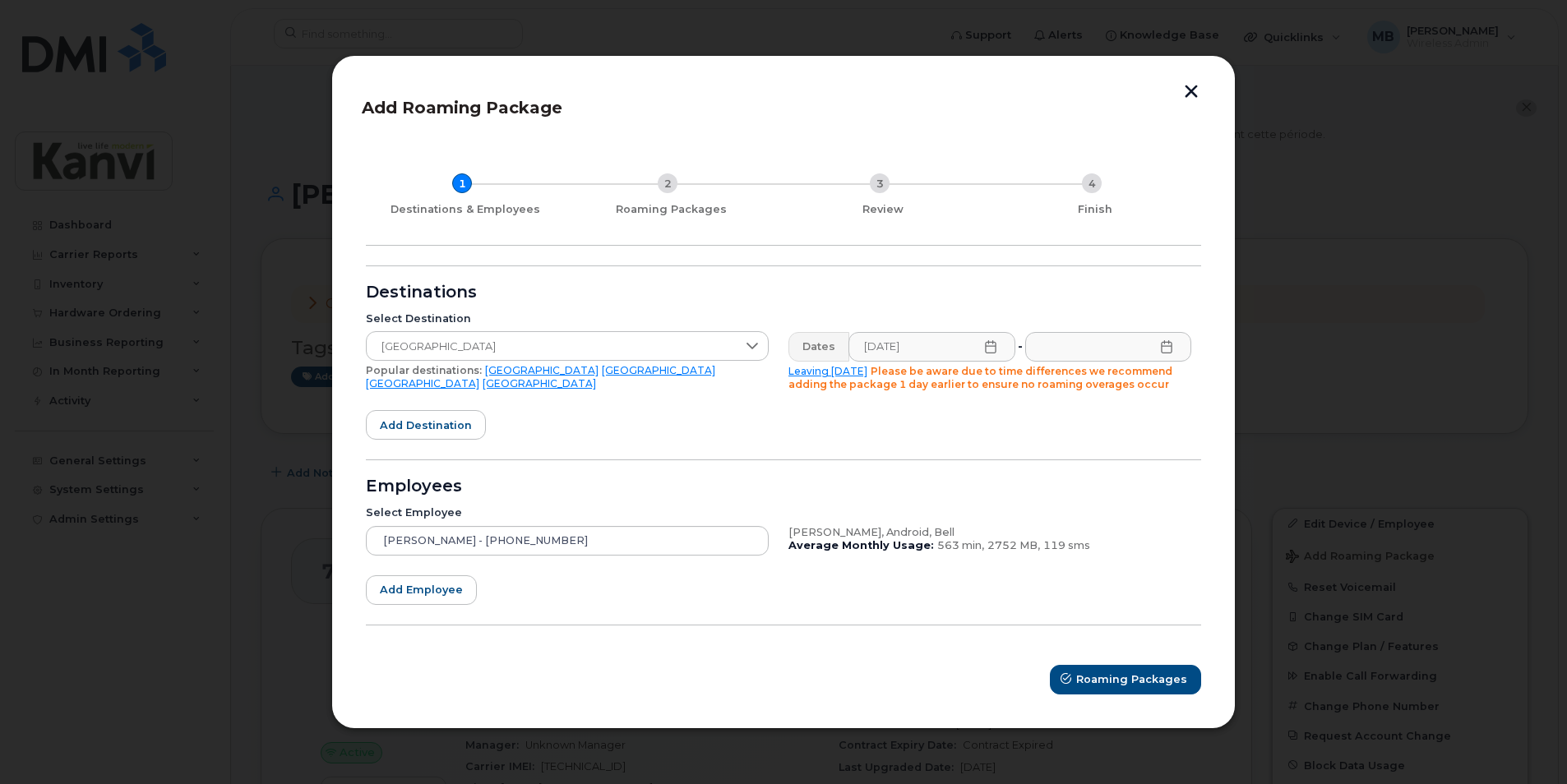 click 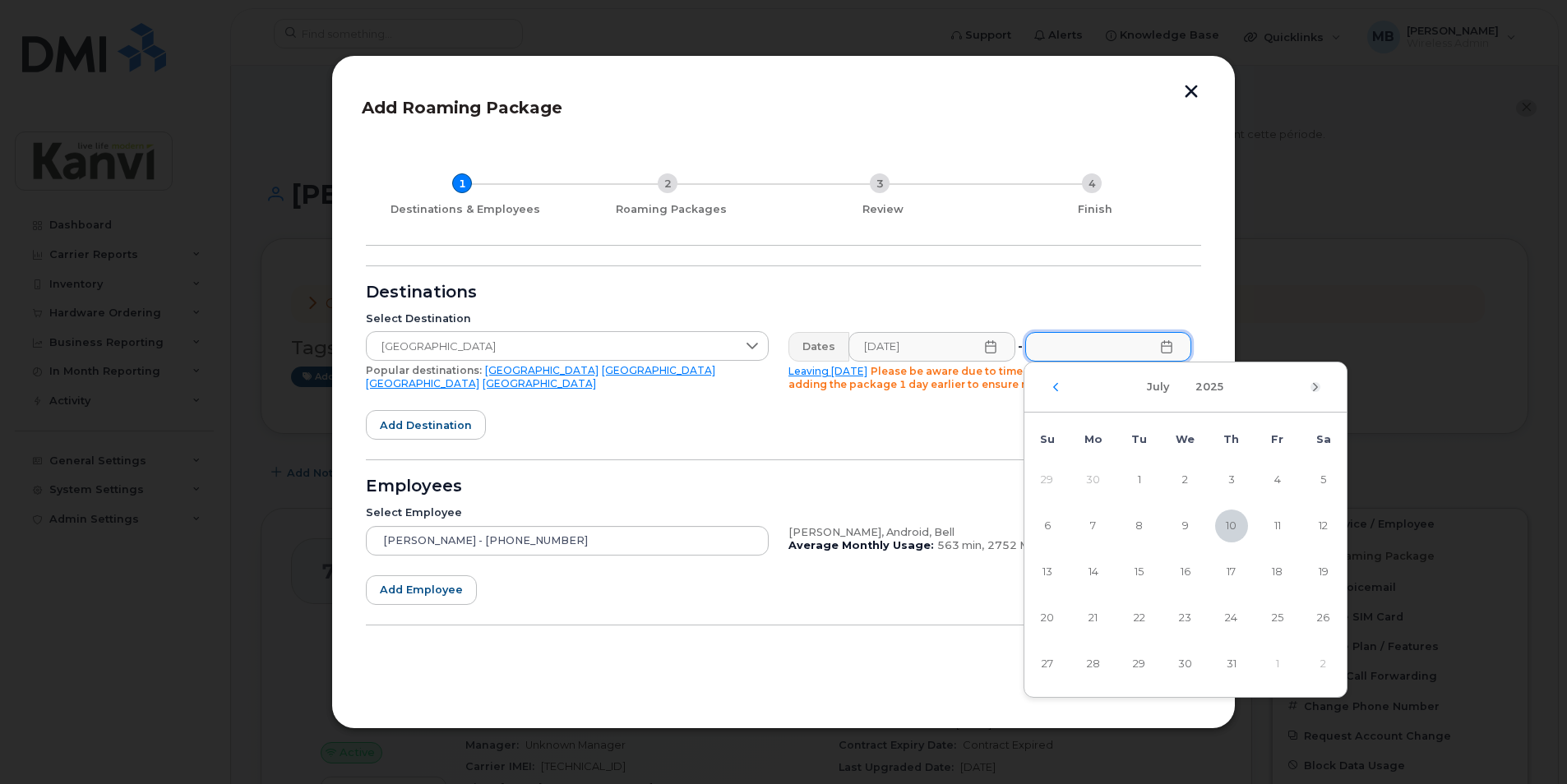 click 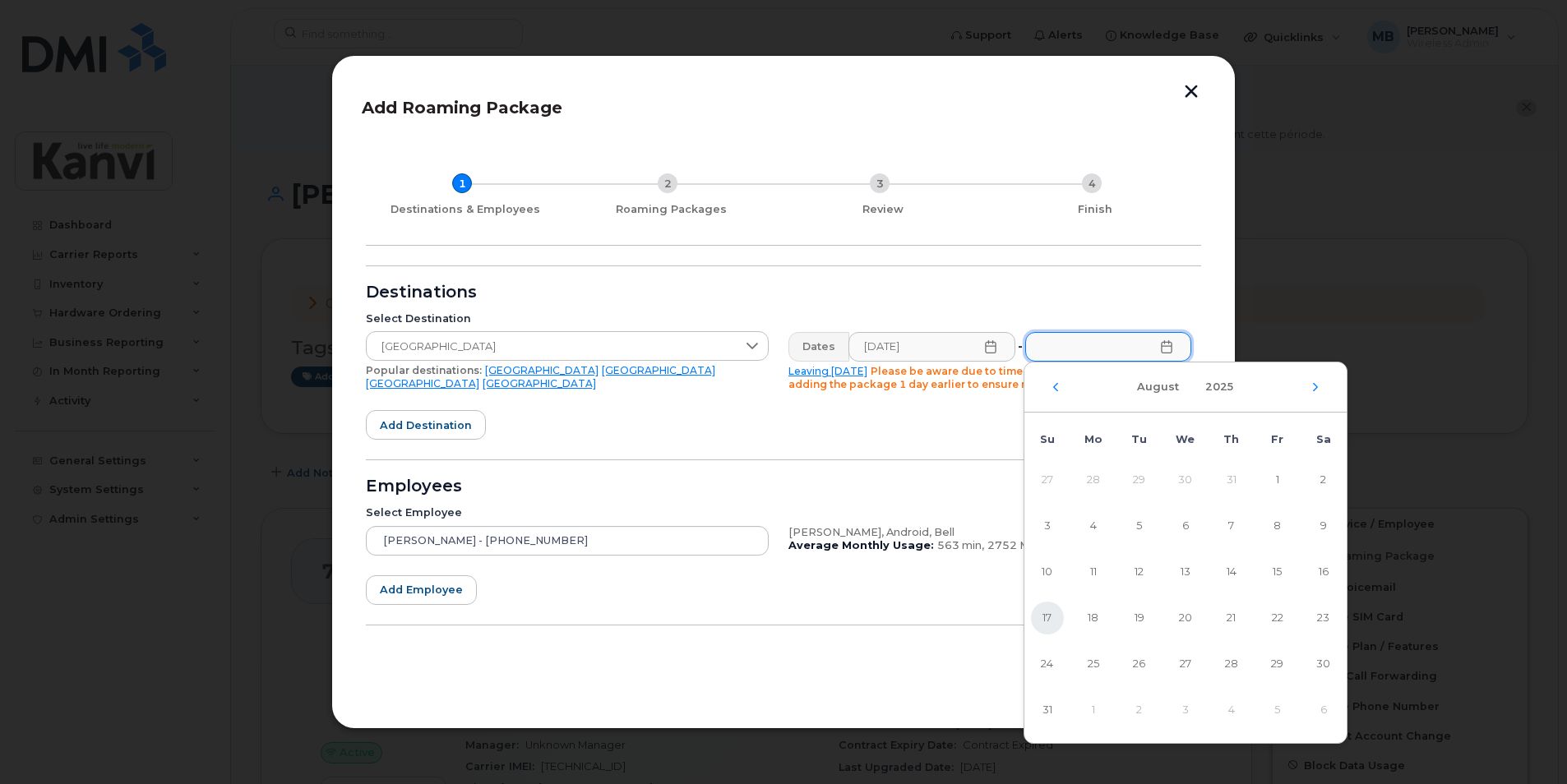 click on "17" at bounding box center [1047, 618] 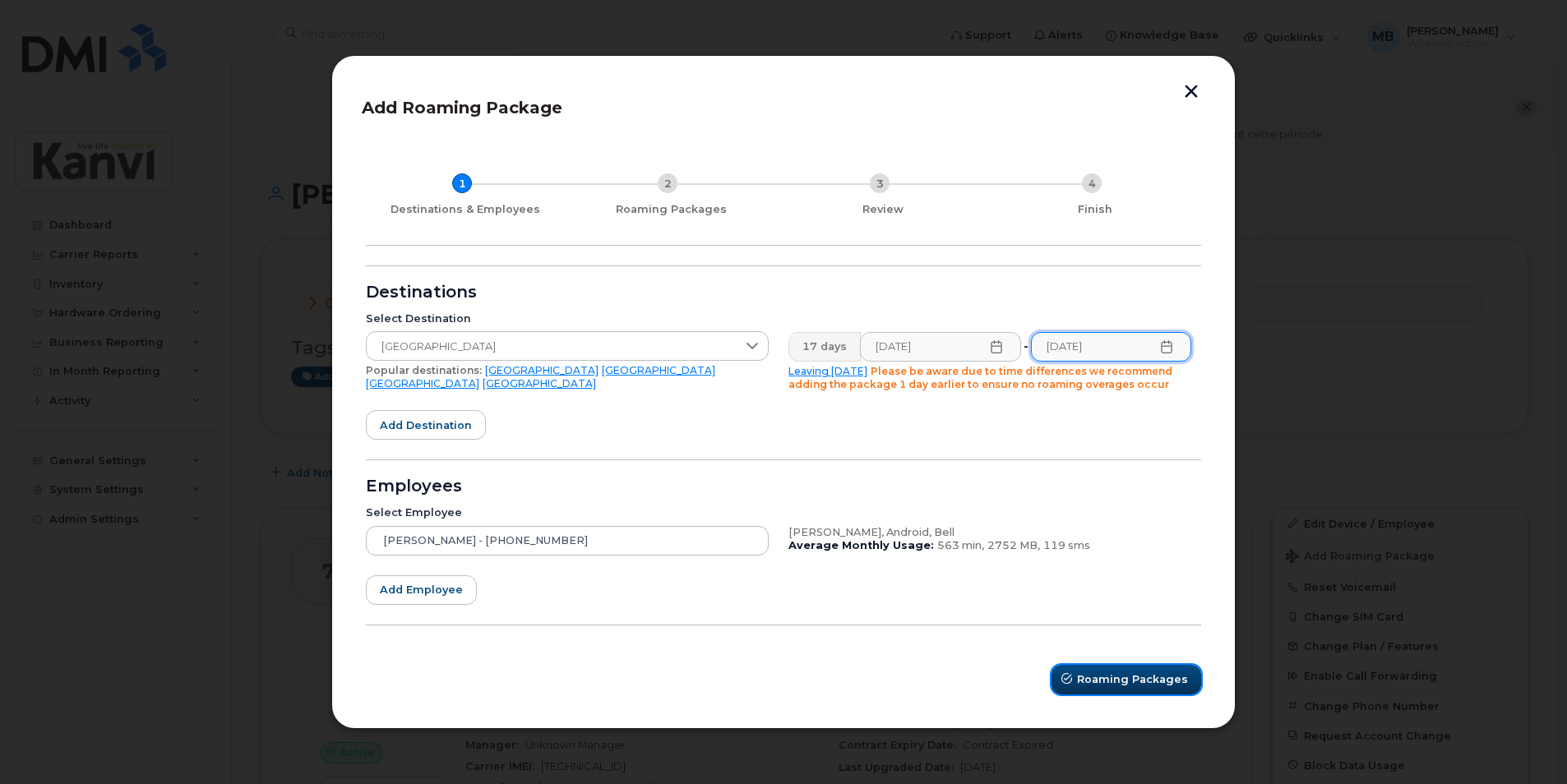 click on "Roaming Packages" at bounding box center [1132, 679] 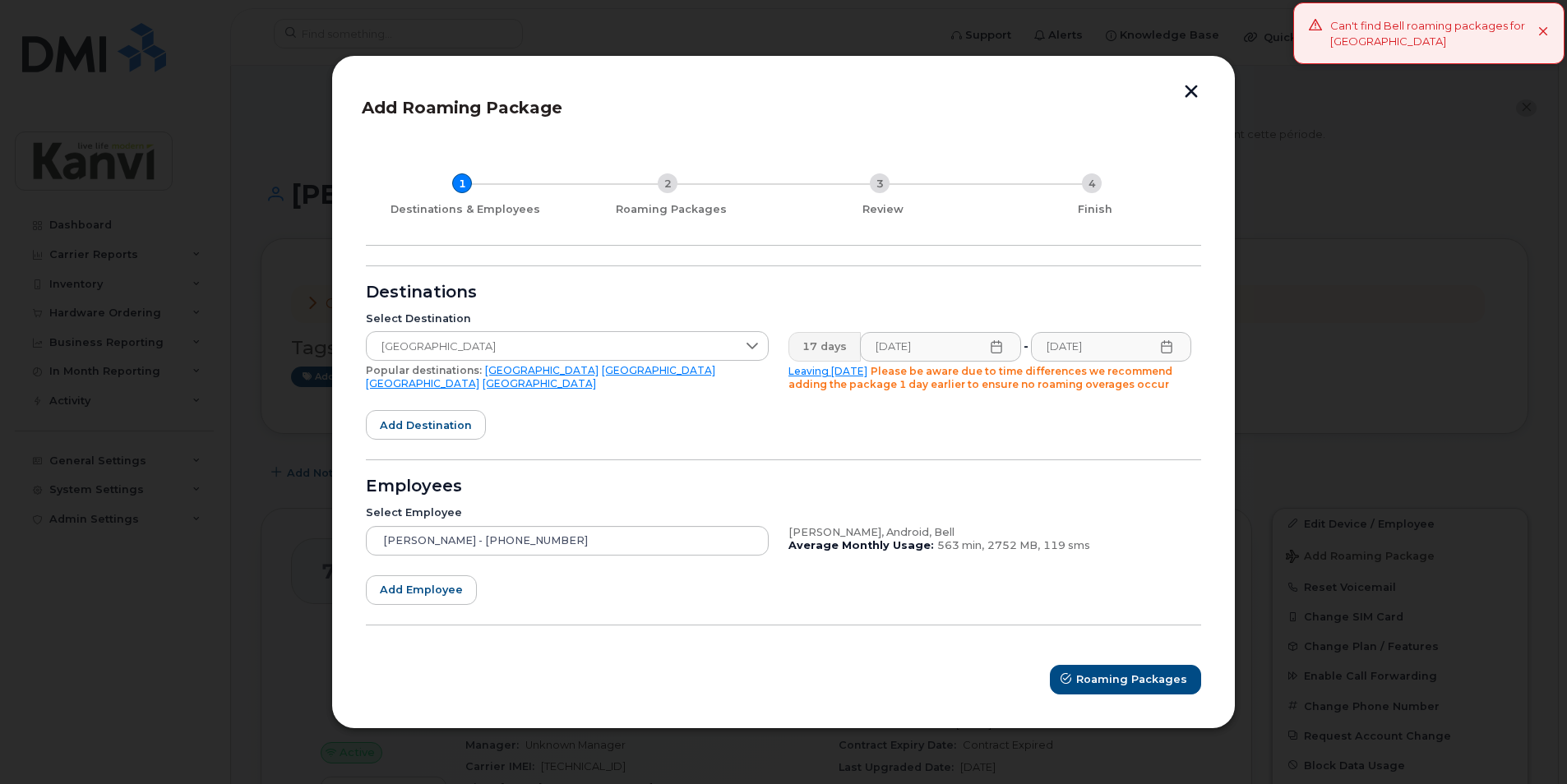 click at bounding box center [1543, 33] 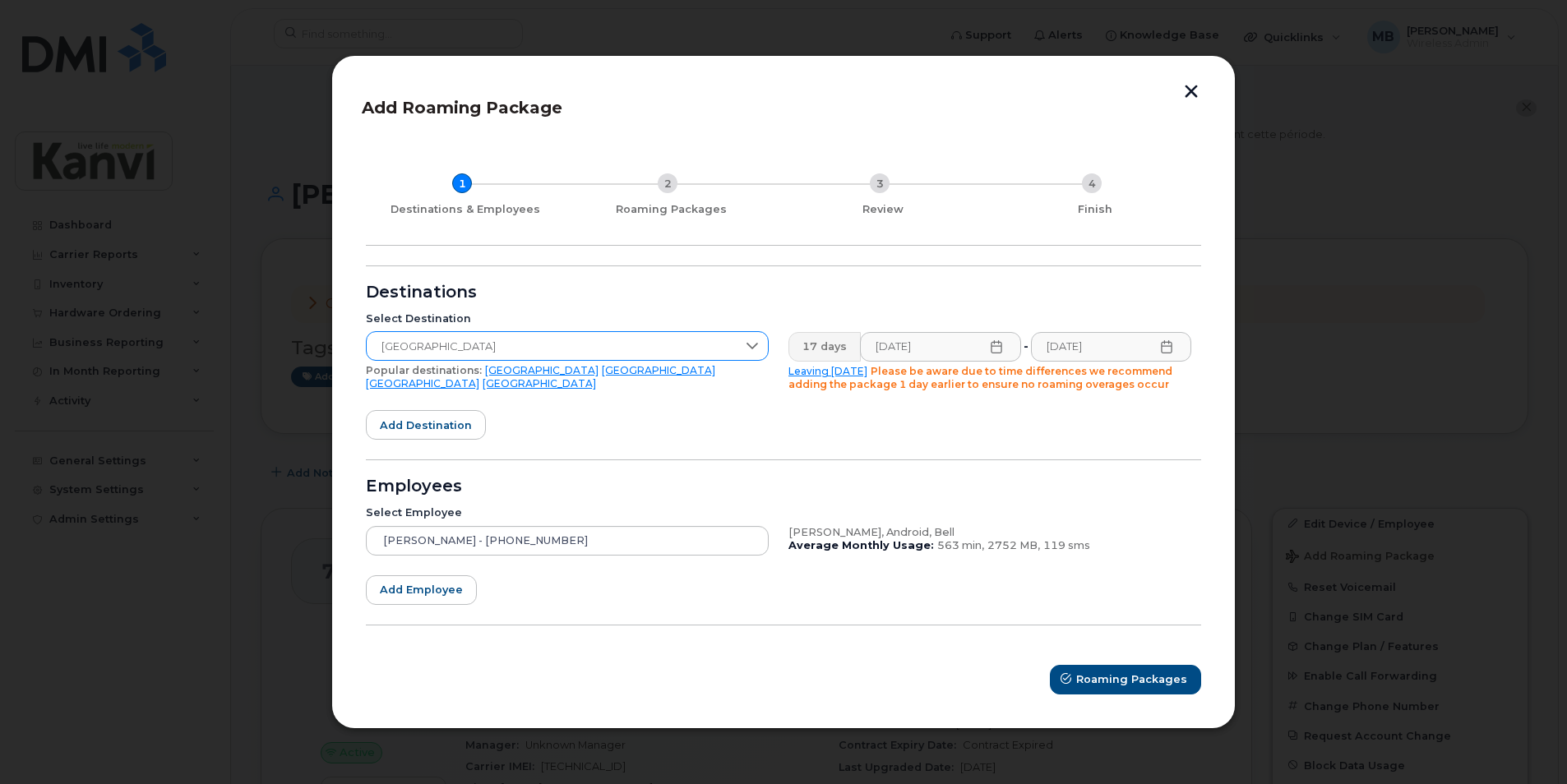 click 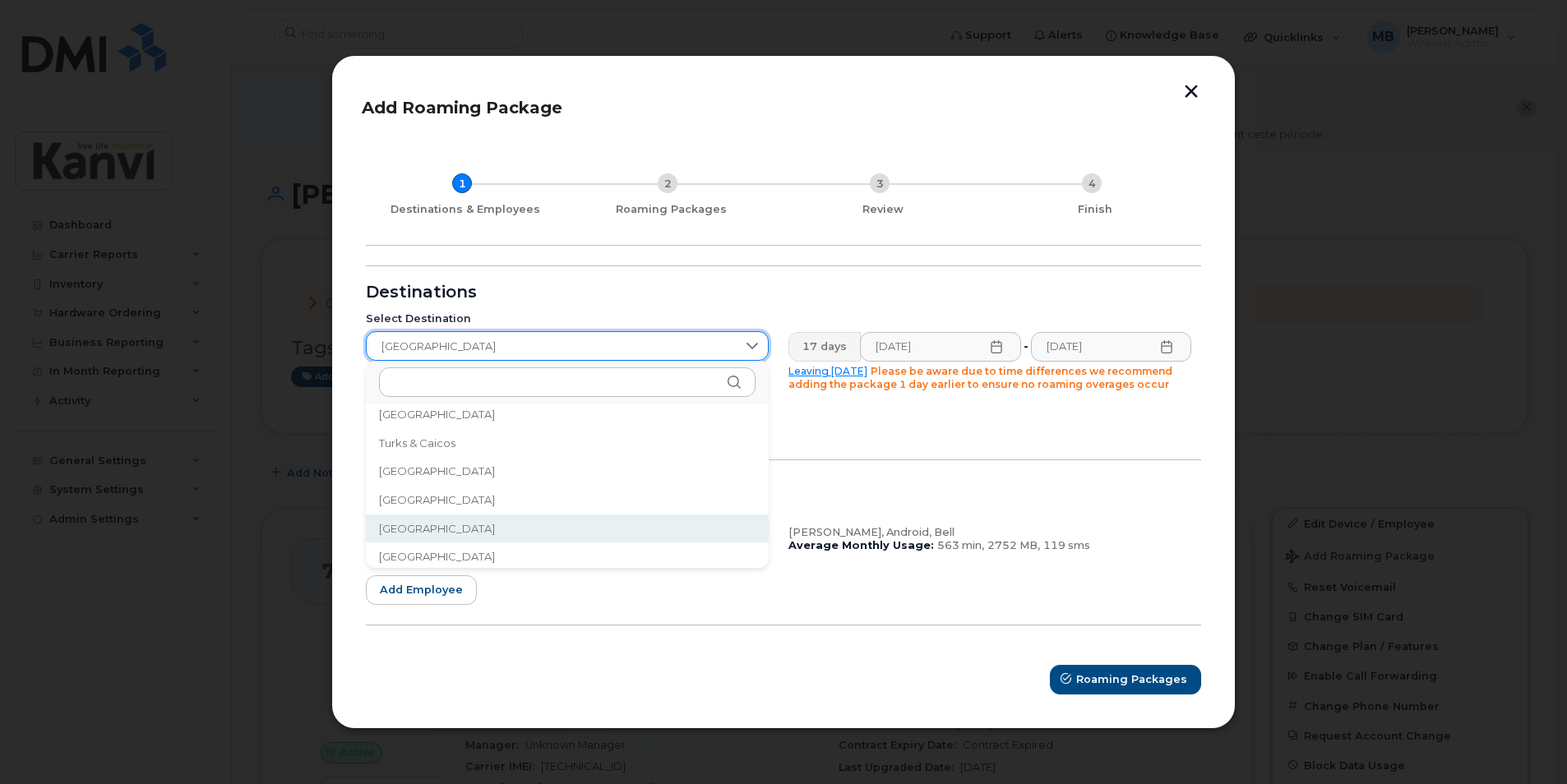 scroll, scrollTop: 5409, scrollLeft: 0, axis: vertical 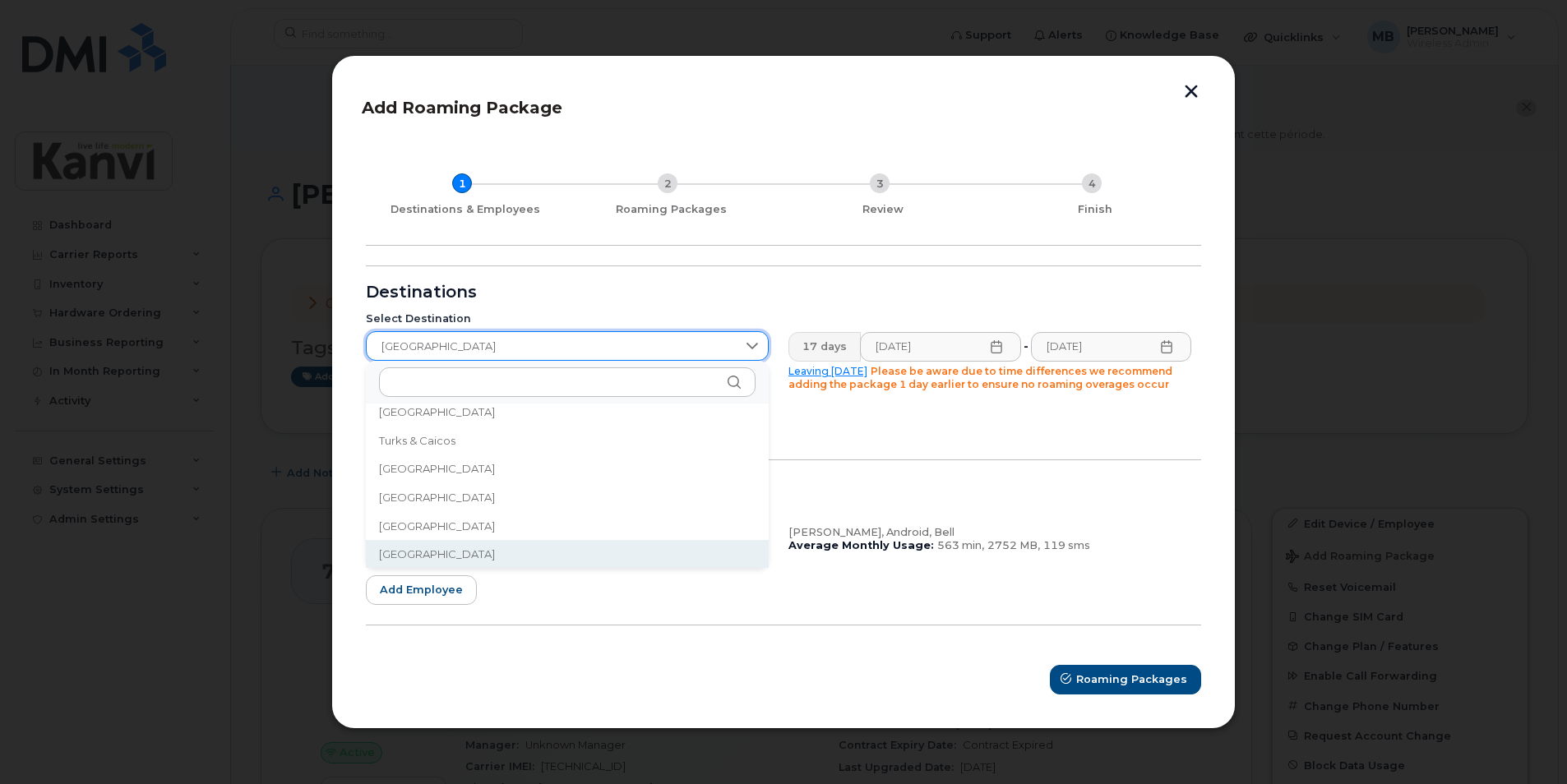 click on "[GEOGRAPHIC_DATA]" 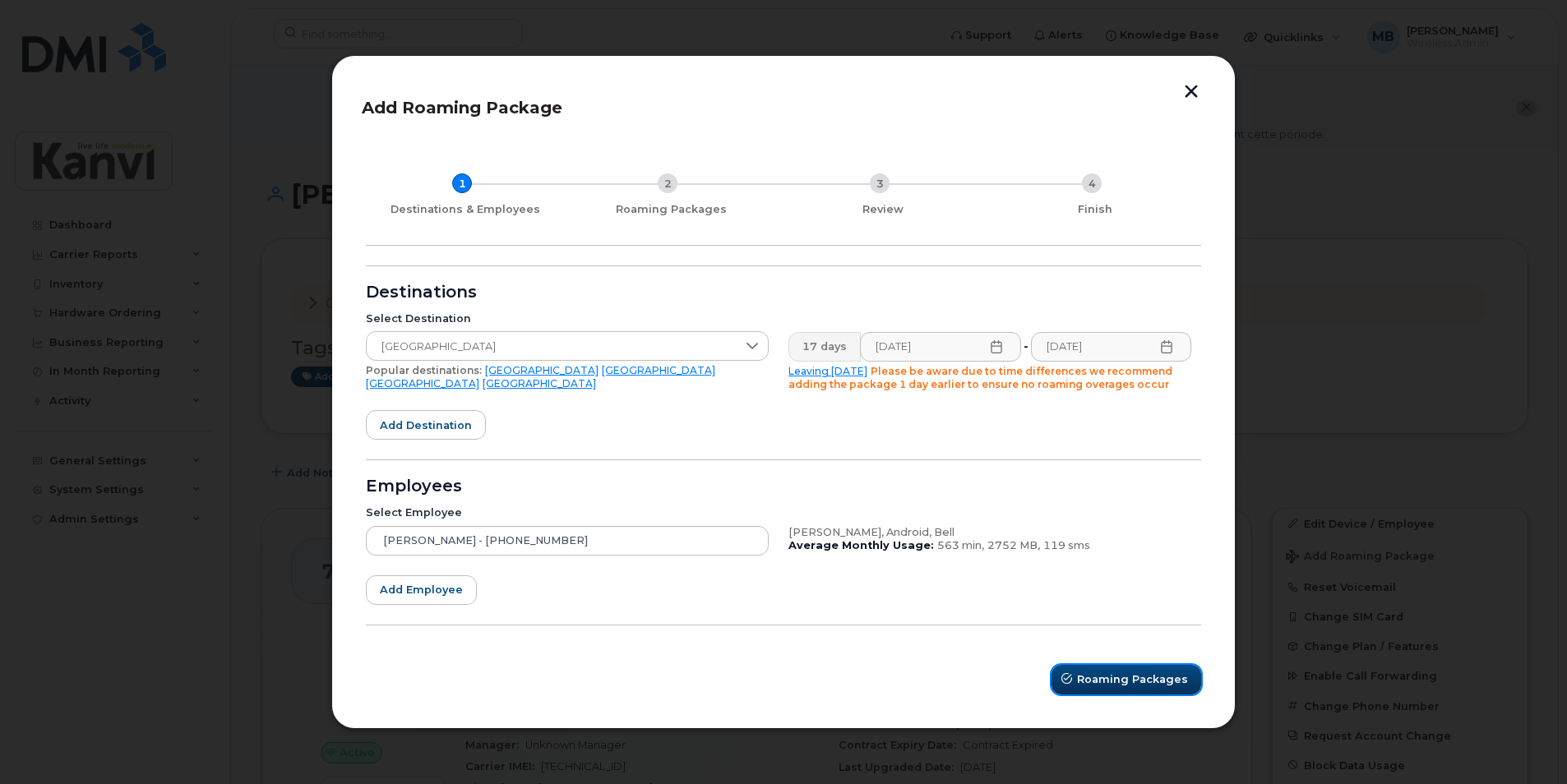 click on "Roaming Packages" at bounding box center (1132, 679) 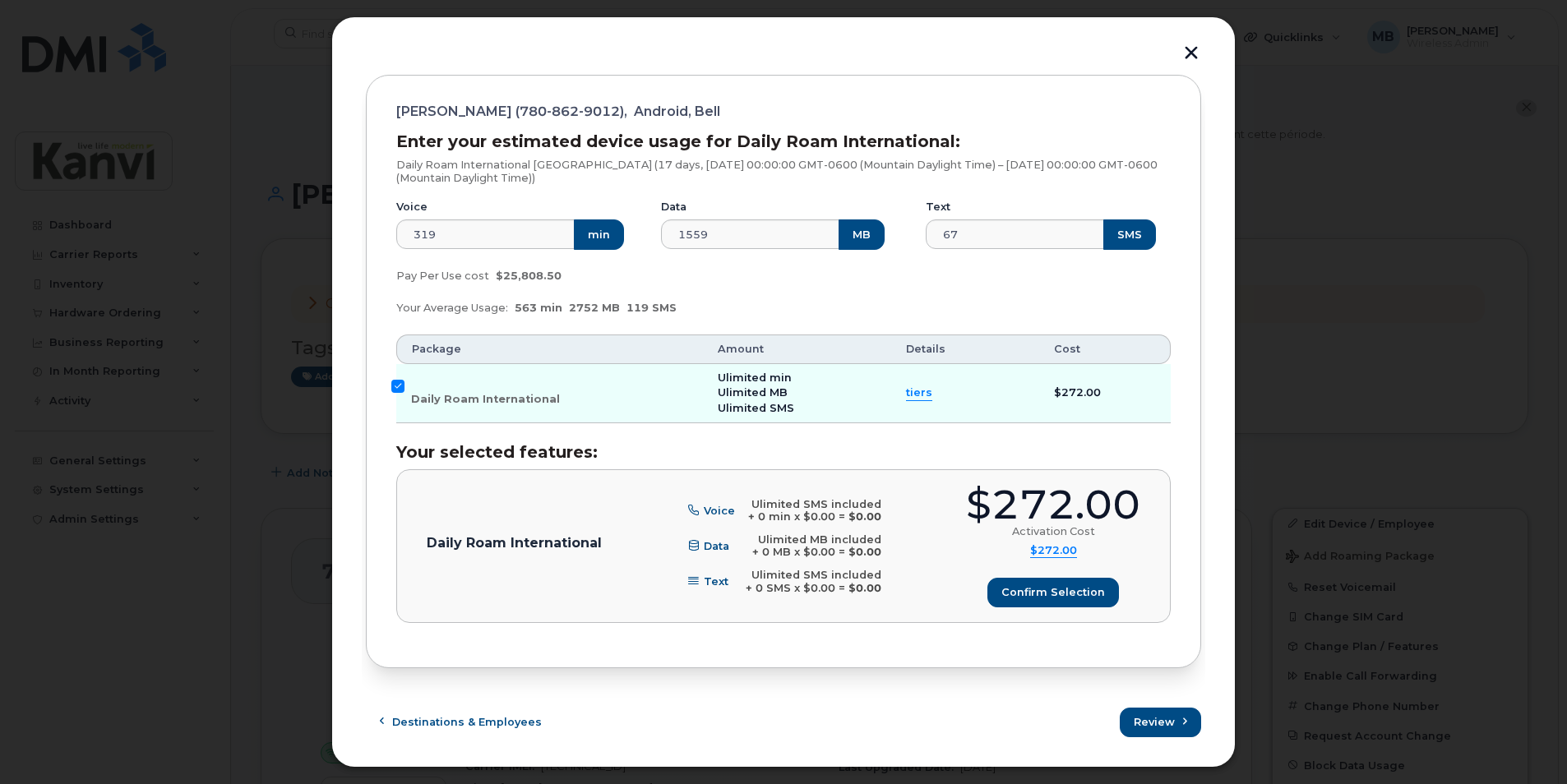 scroll, scrollTop: 176, scrollLeft: 0, axis: vertical 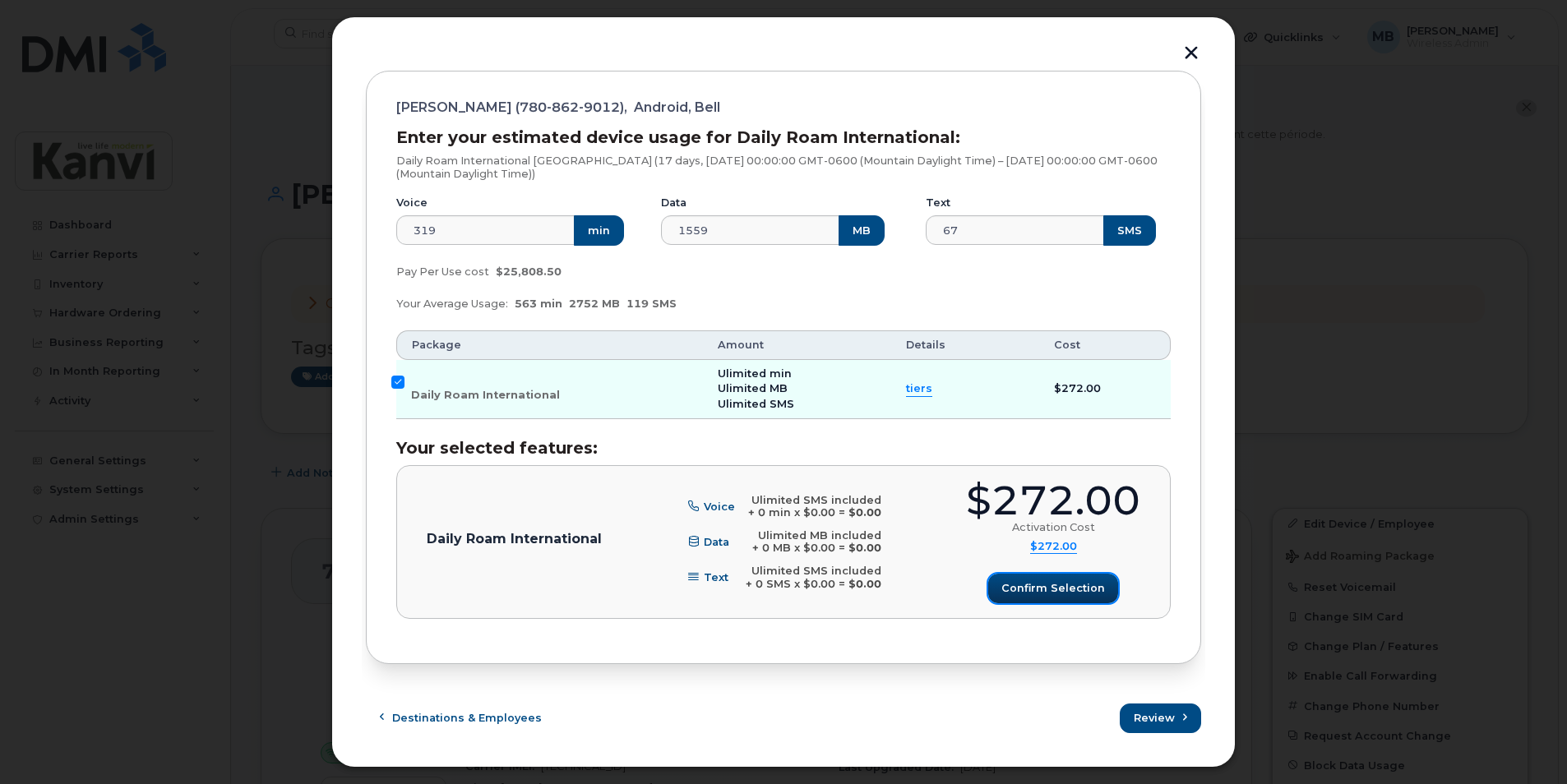 click on "Confirm selection" at bounding box center [1053, 588] 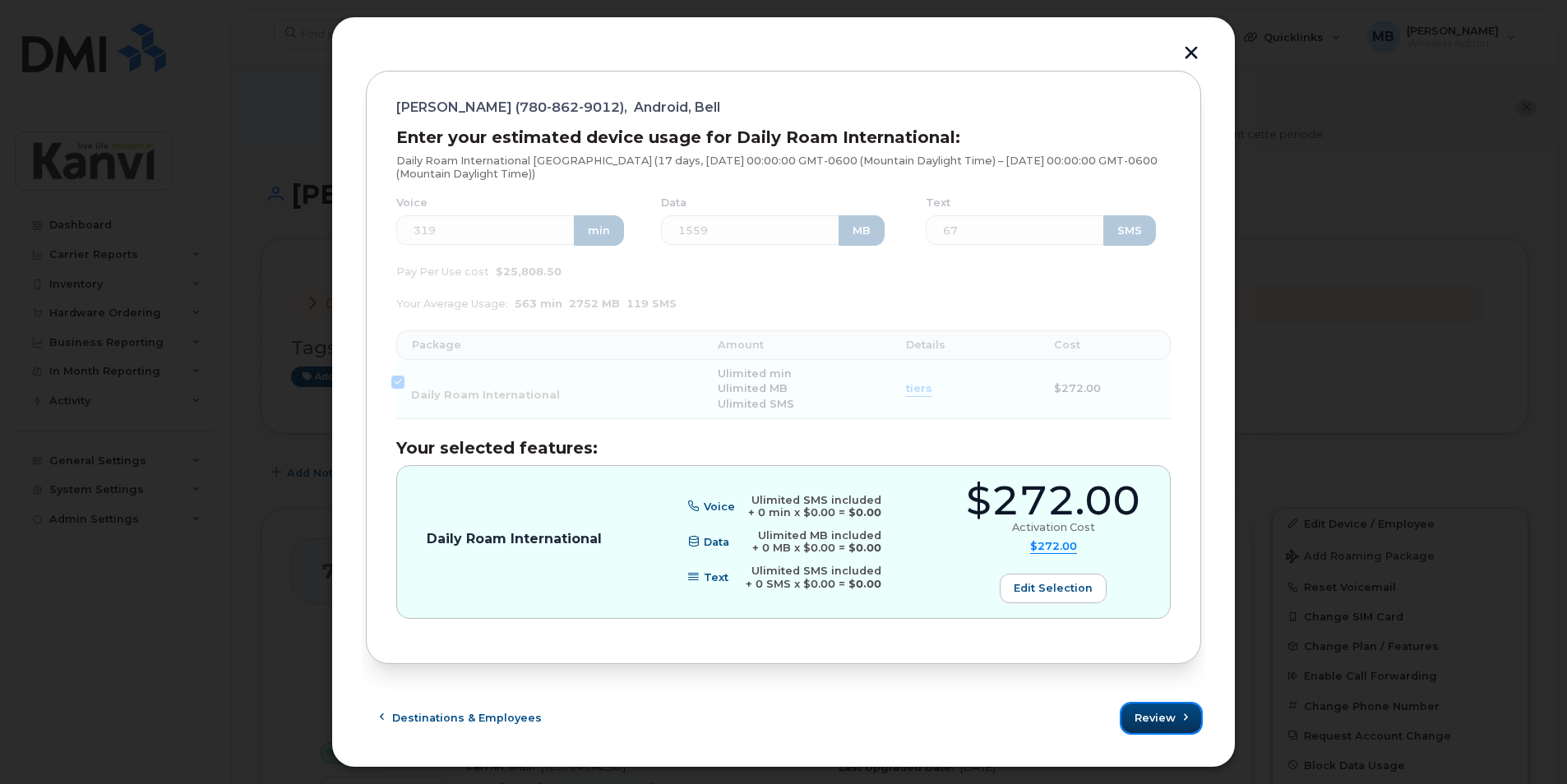 click on "Review" at bounding box center (1155, 717) 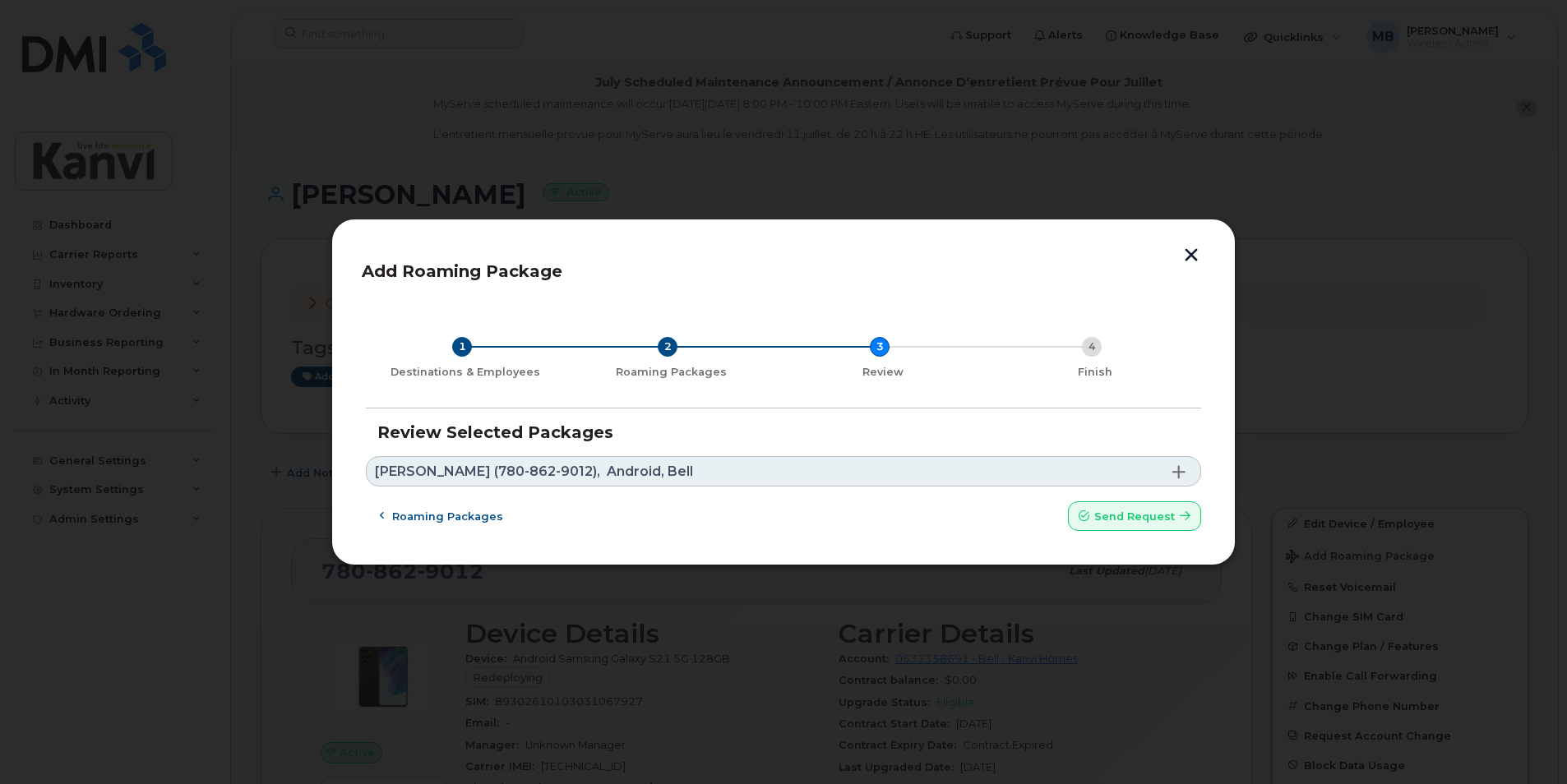 scroll, scrollTop: 0, scrollLeft: 0, axis: both 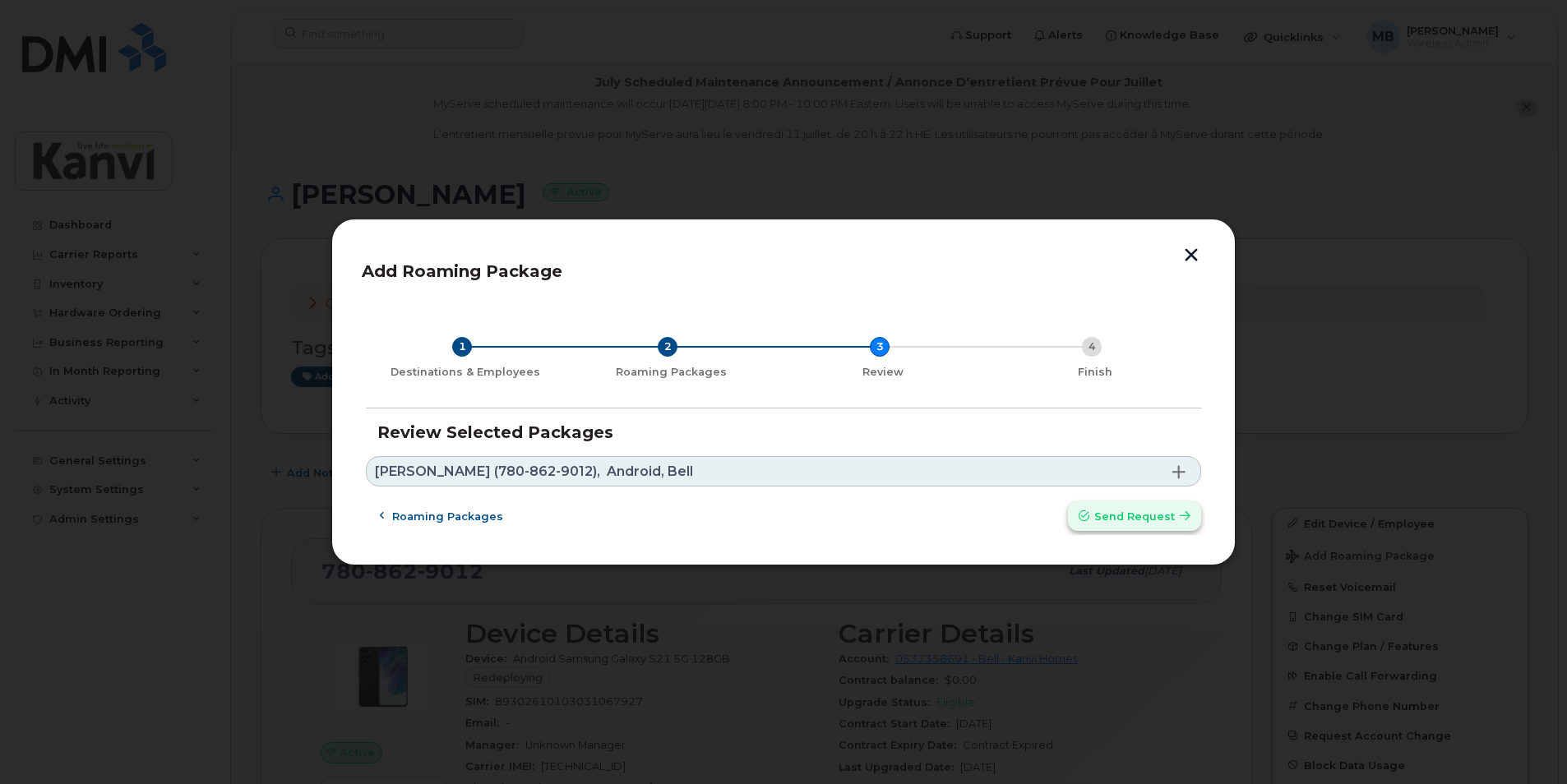 click on "Send request" at bounding box center (1135, 516) 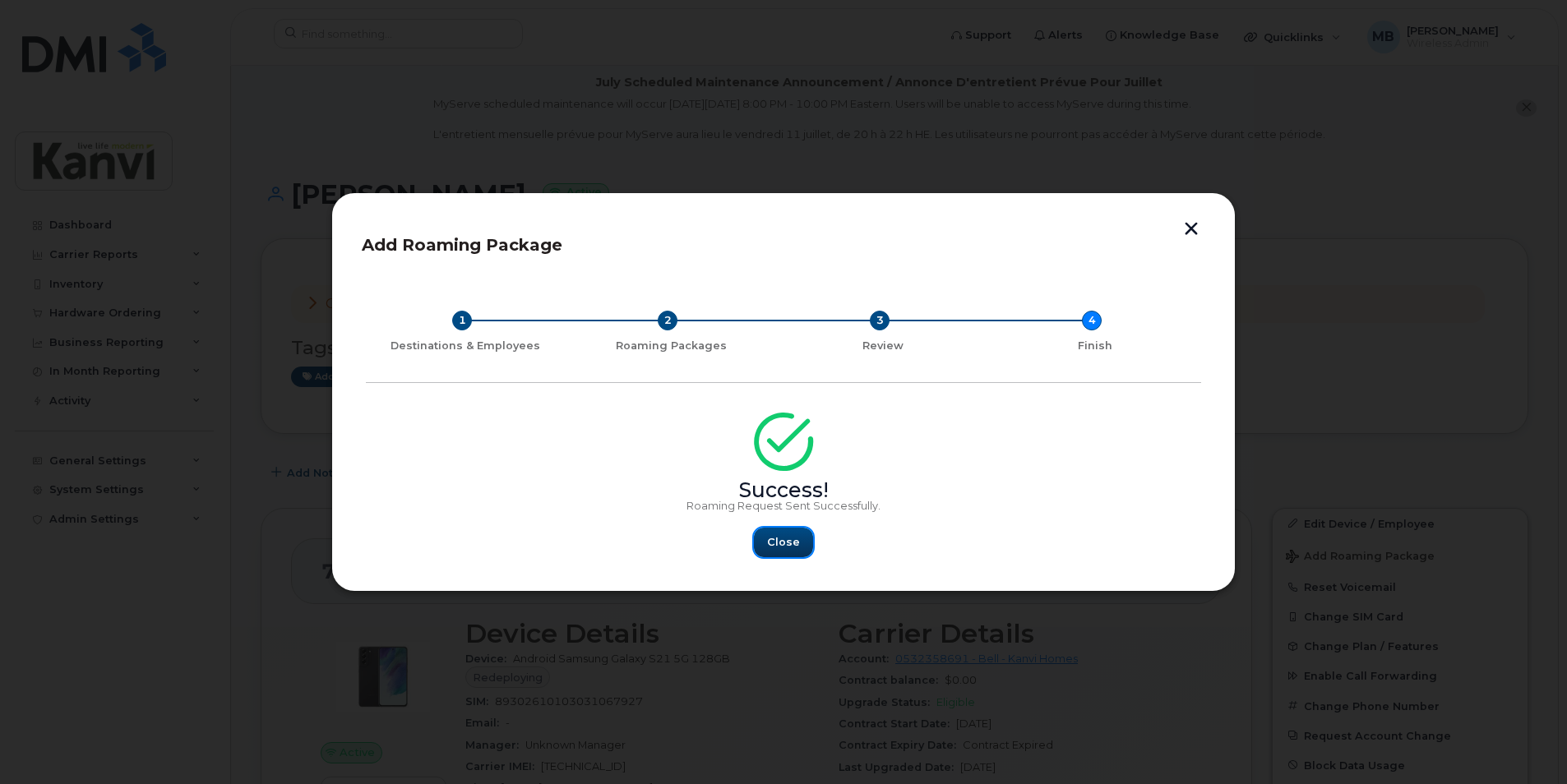 click on "Close" at bounding box center (784, 542) 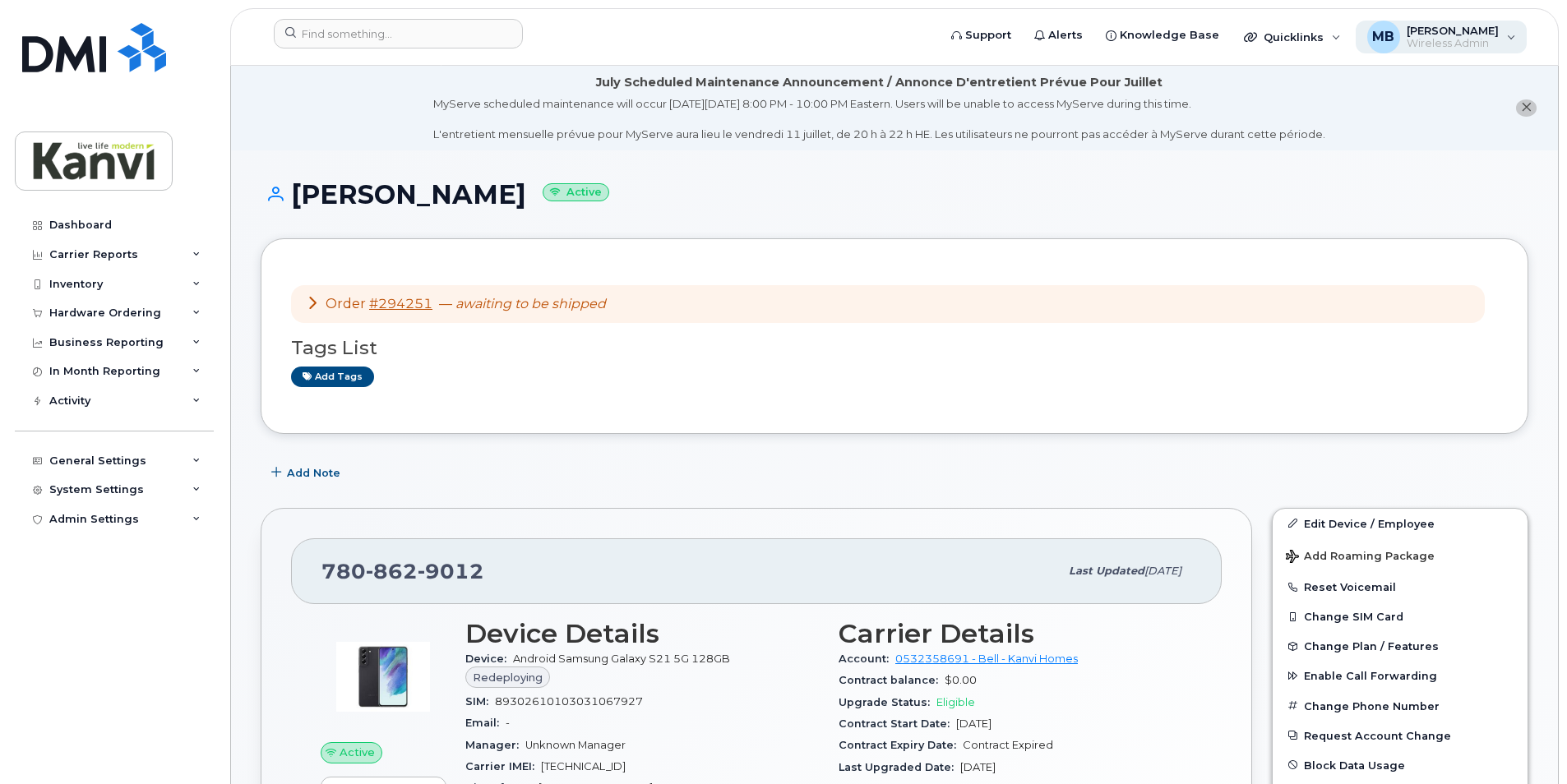 click on "MB [PERSON_NAME] Wireless Admin" at bounding box center [1441, 37] 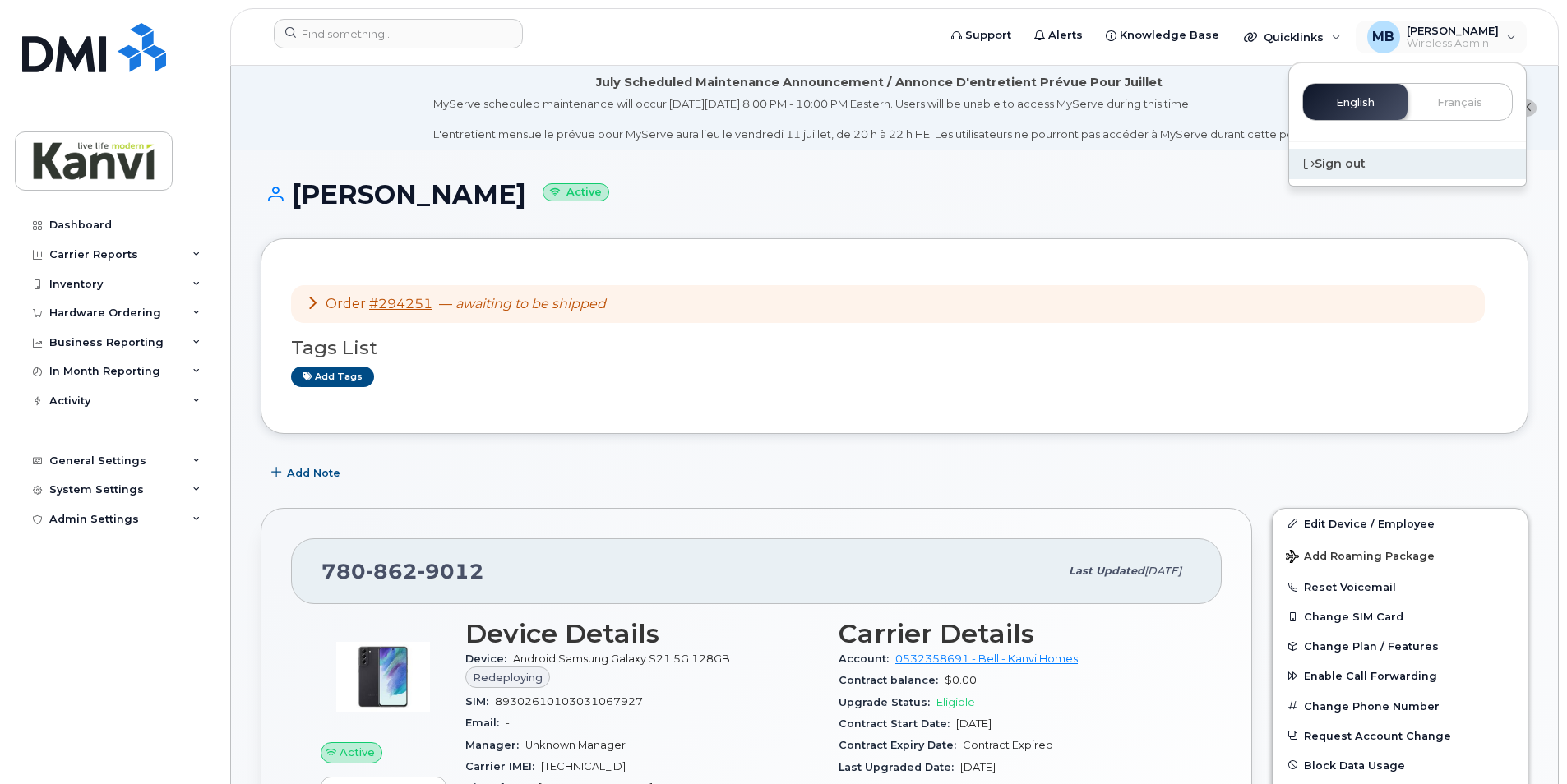 click on "Sign out" 